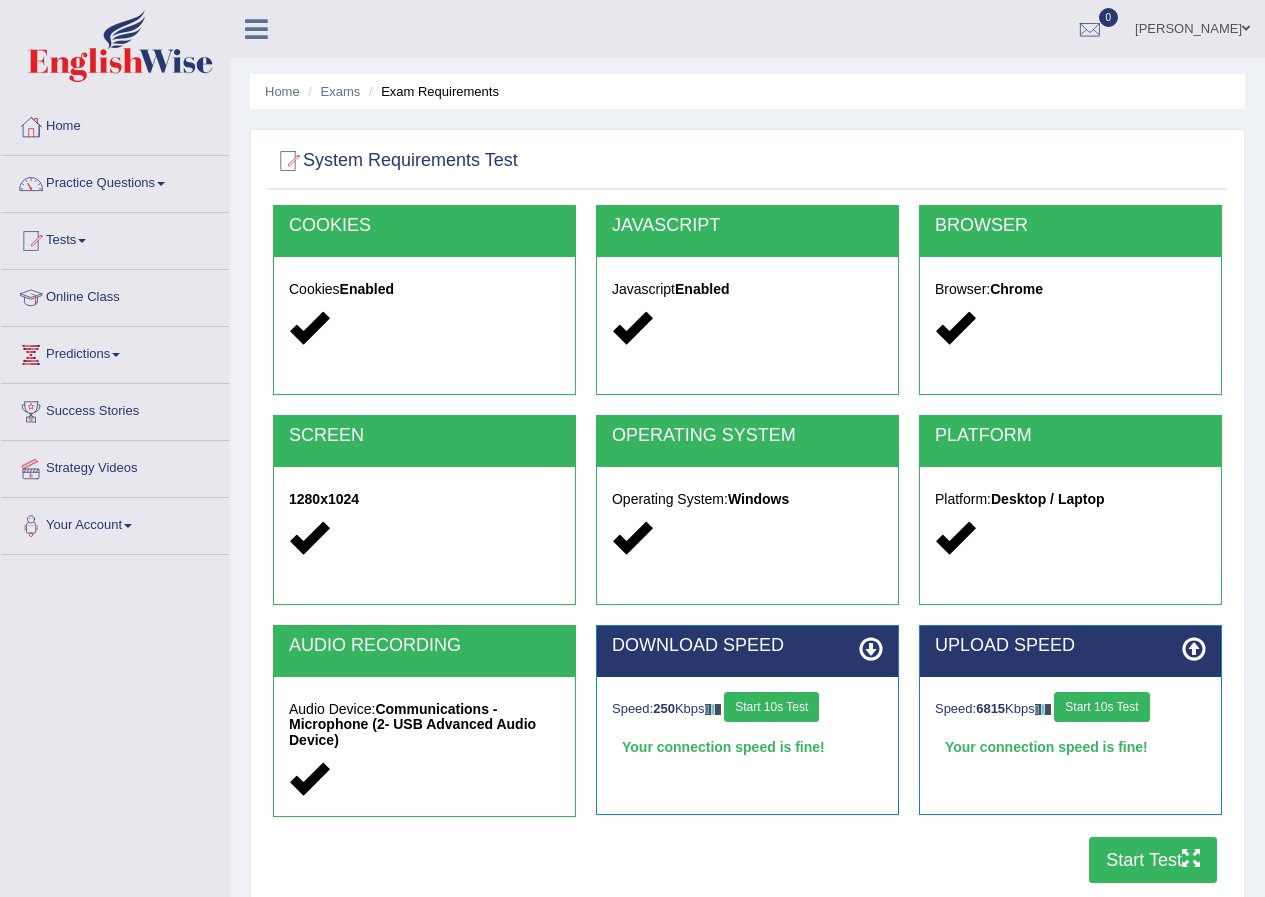 scroll, scrollTop: 0, scrollLeft: 0, axis: both 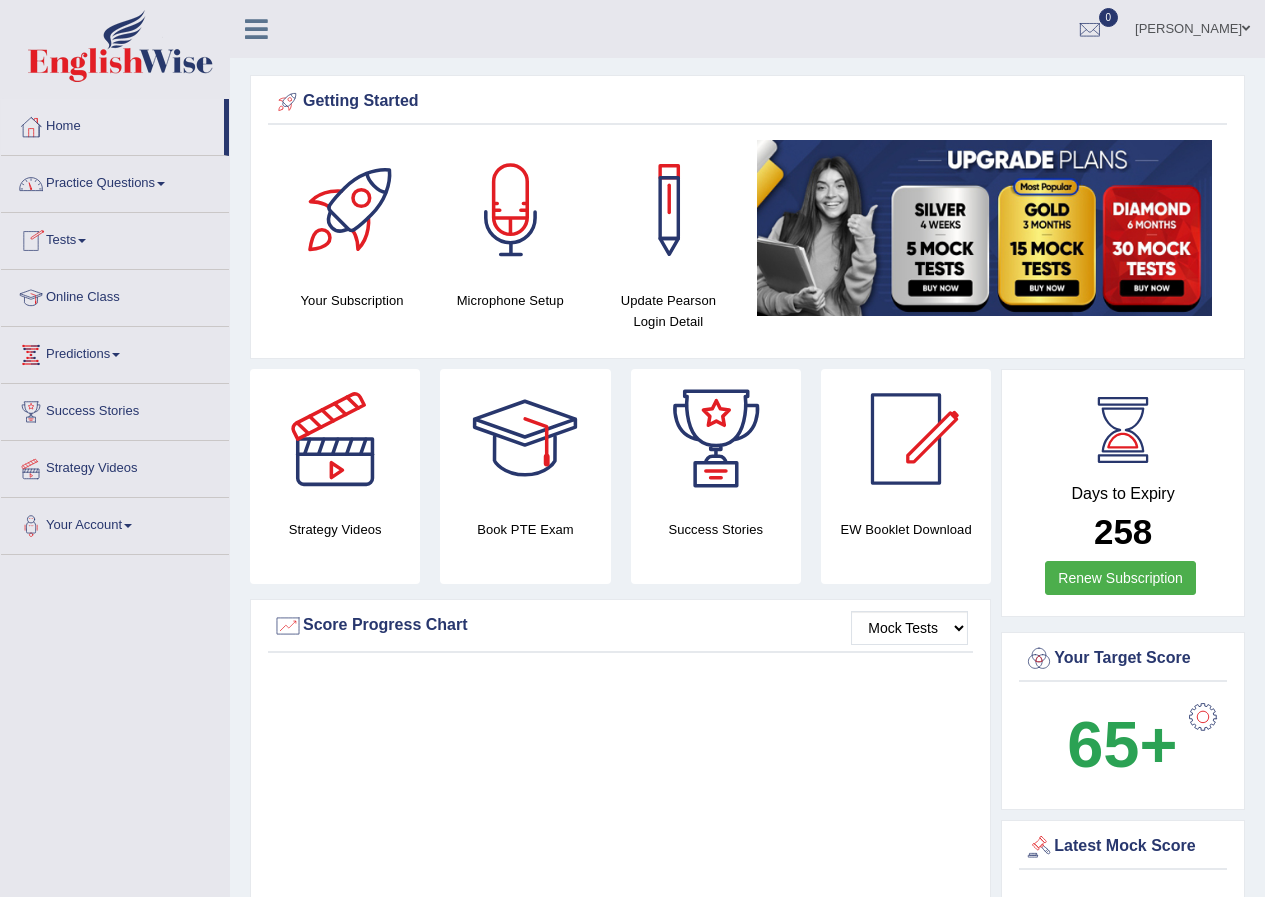 click on "Practice Questions" at bounding box center (115, 181) 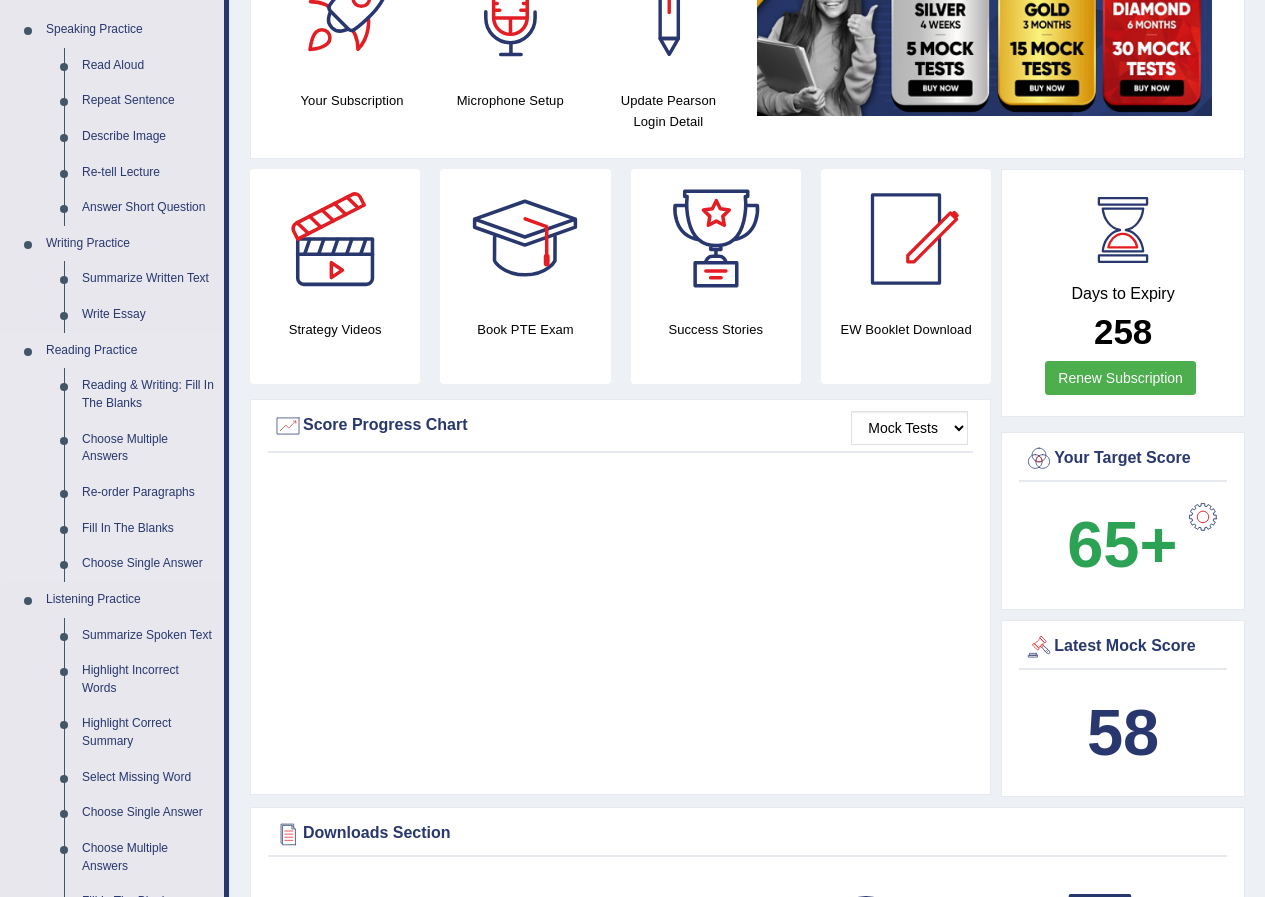 scroll, scrollTop: 300, scrollLeft: 0, axis: vertical 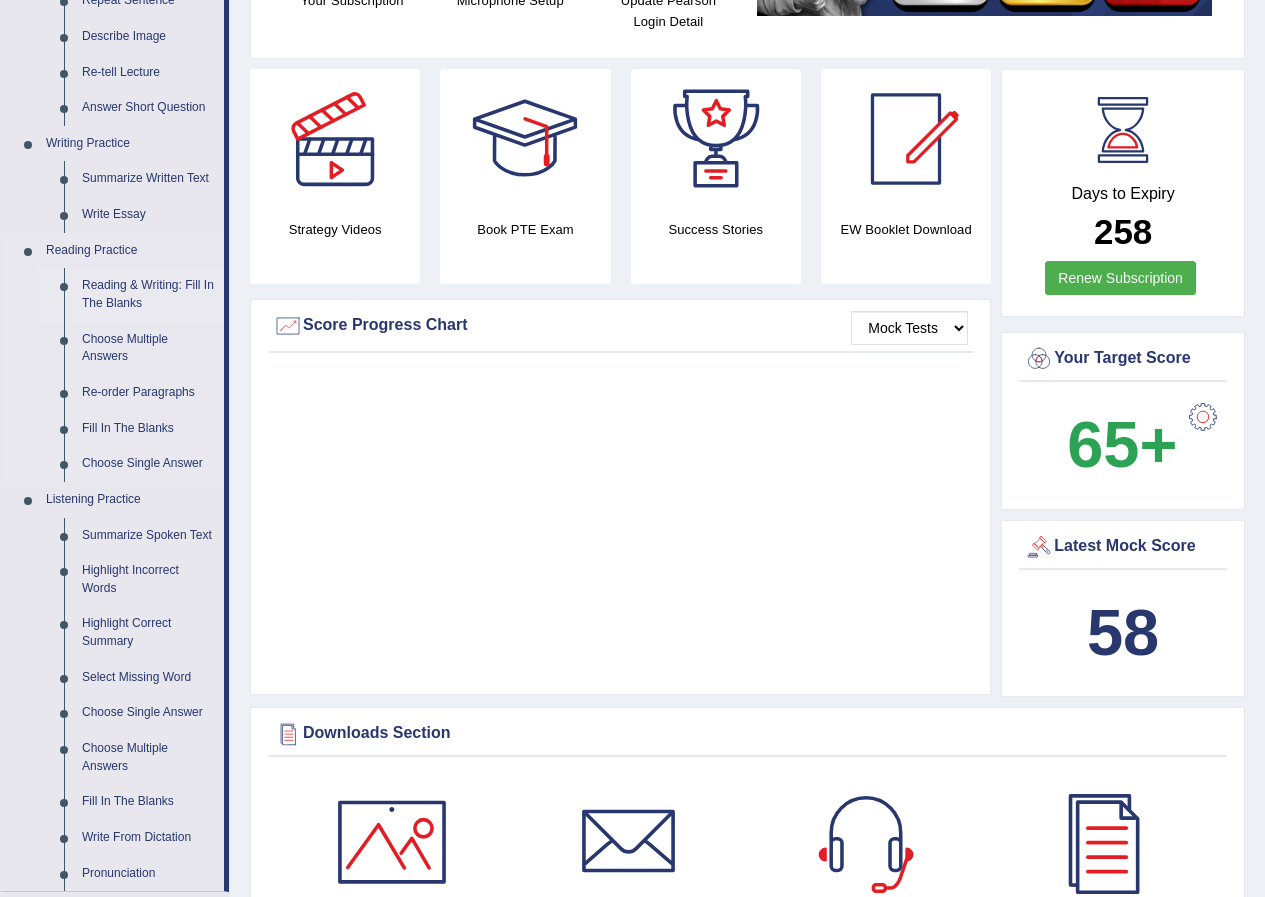 click on "Reading & Writing: Fill In The Blanks" at bounding box center [148, 294] 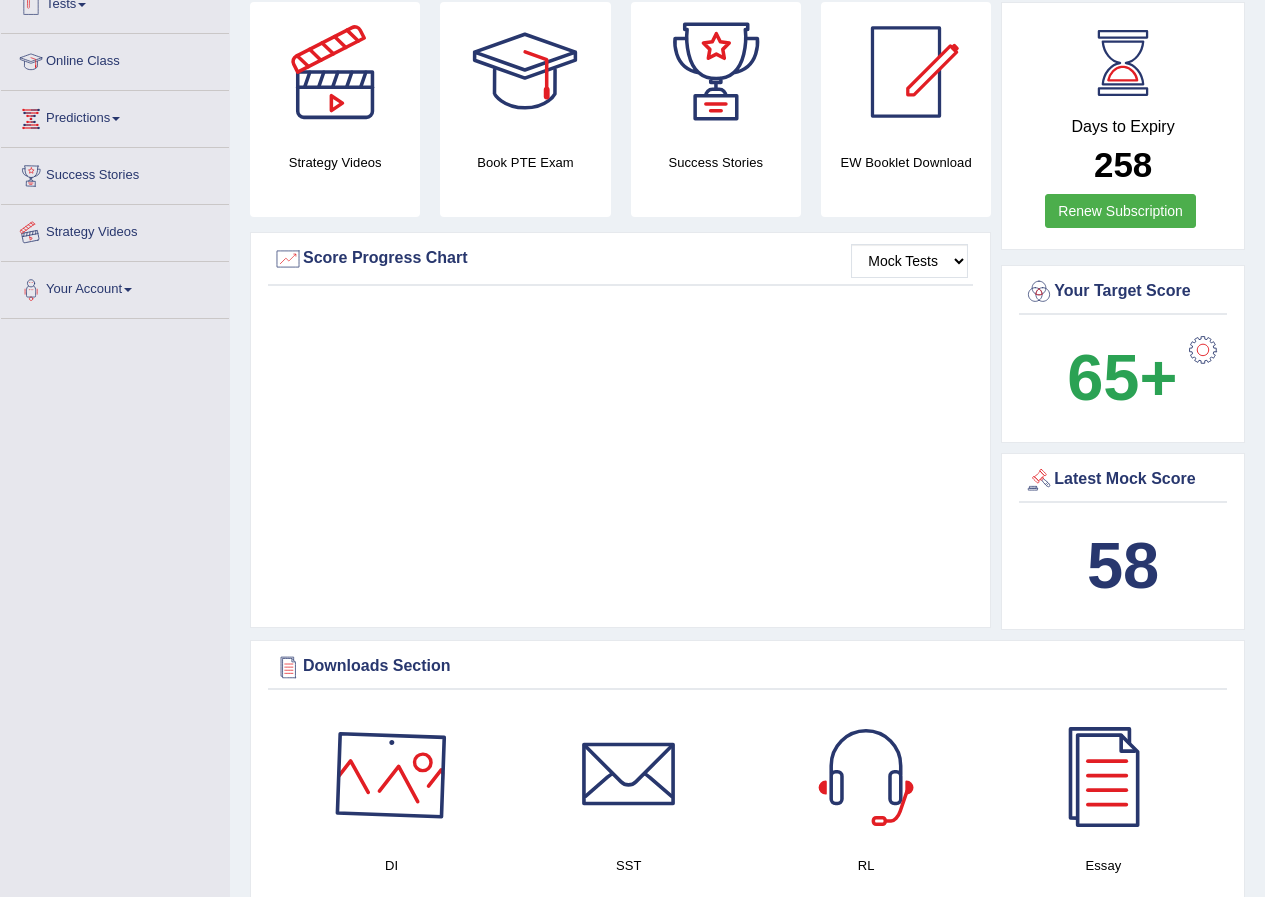 scroll, scrollTop: 630, scrollLeft: 0, axis: vertical 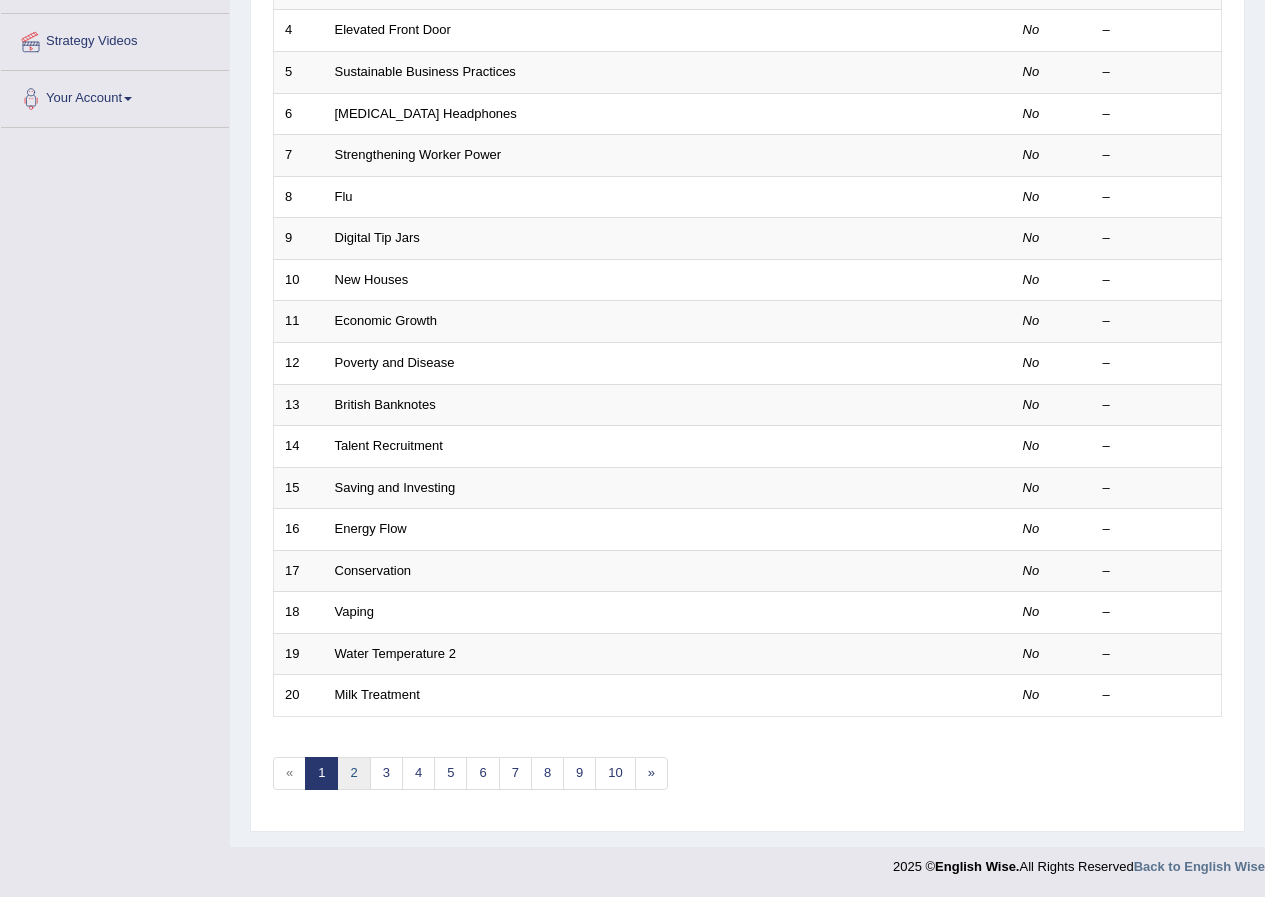 click on "2" at bounding box center (353, 773) 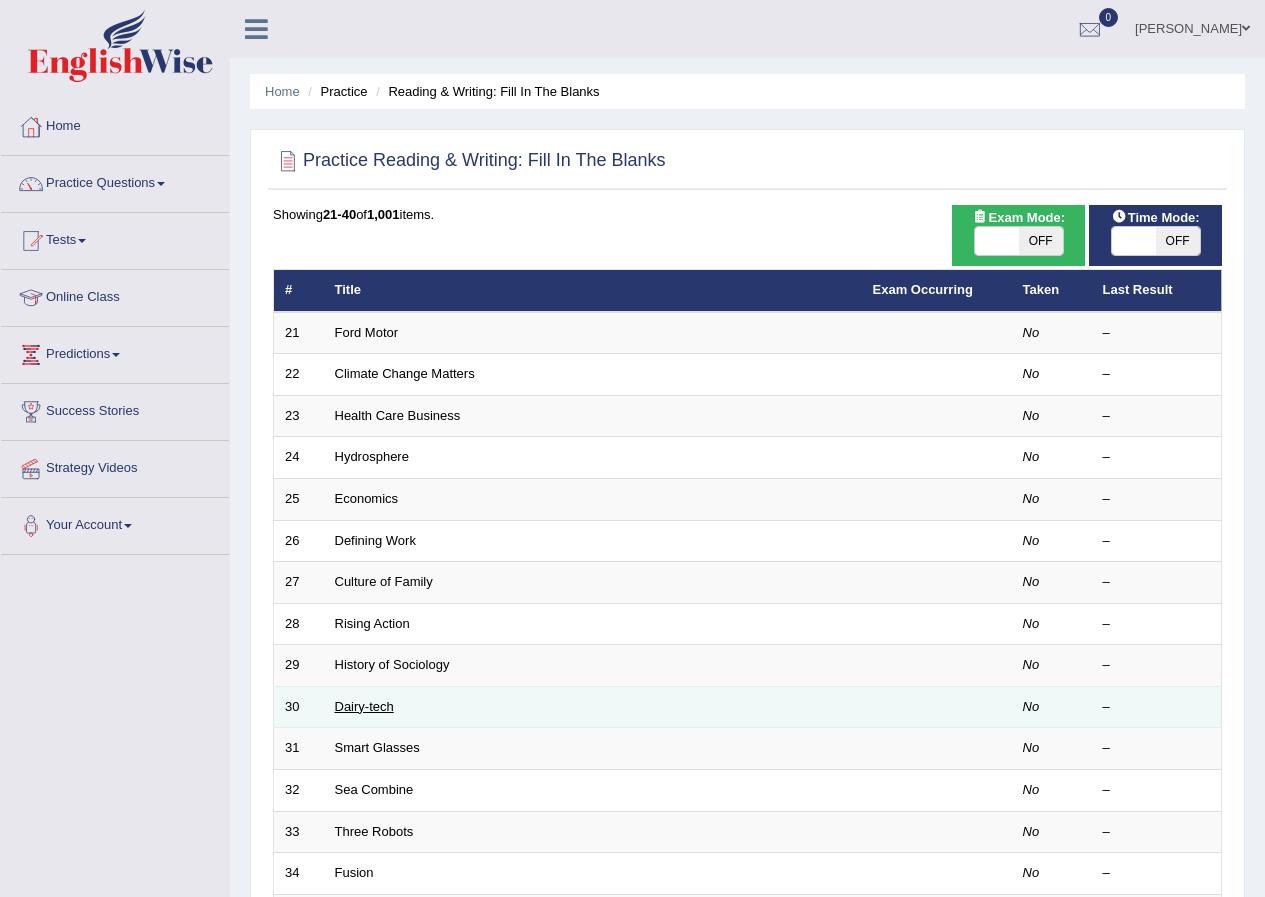 scroll, scrollTop: 0, scrollLeft: 0, axis: both 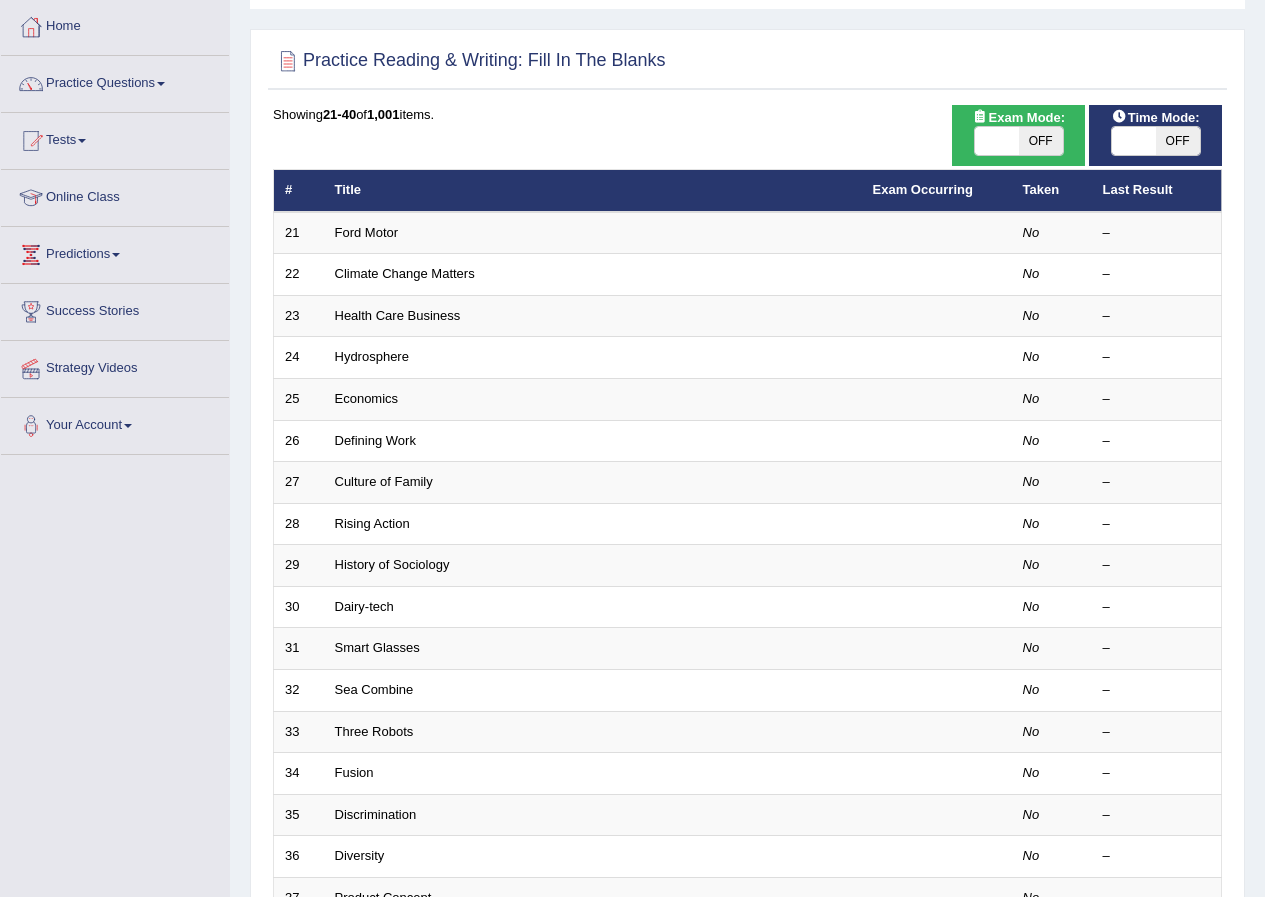 click on "OFF" at bounding box center (1041, 141) 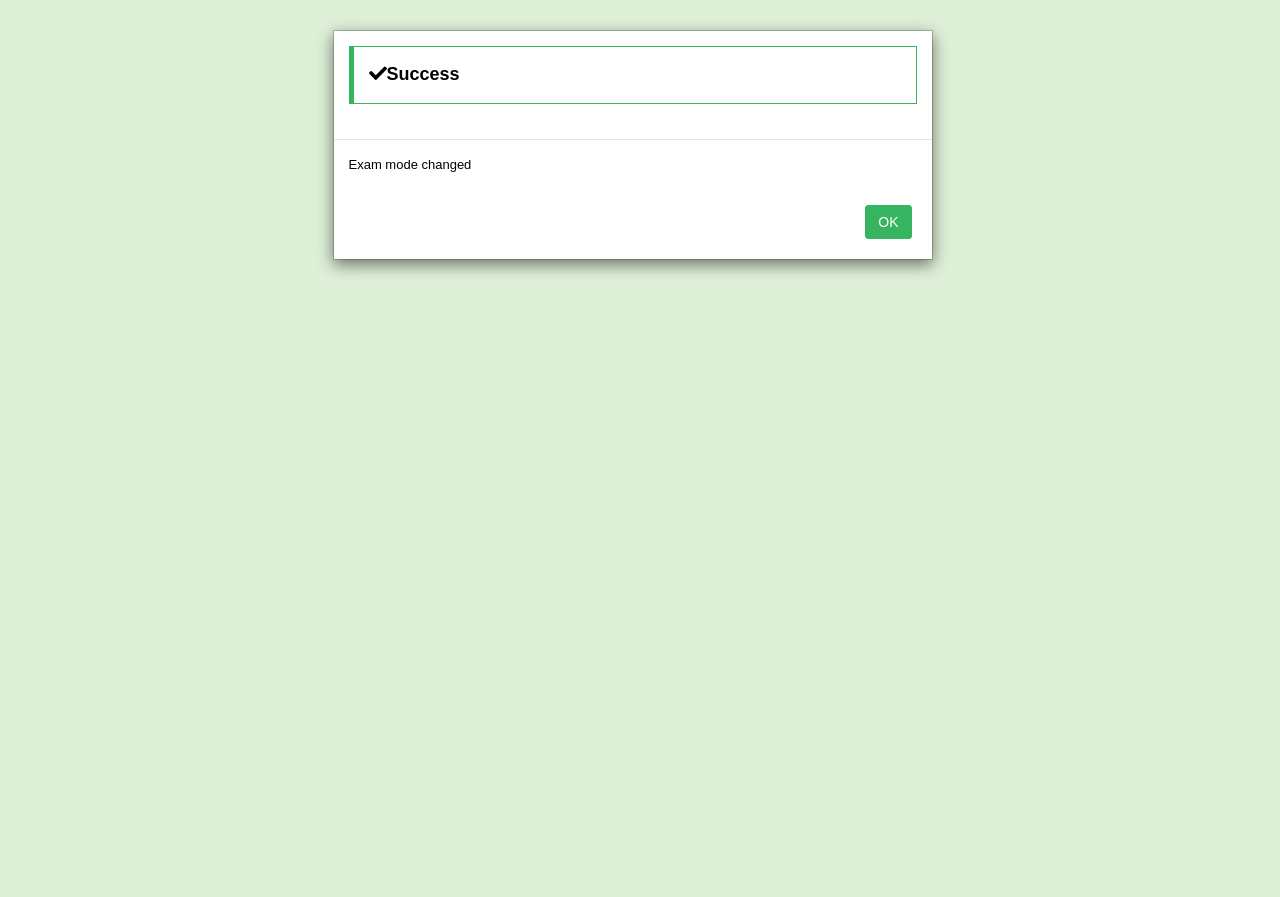 click on "OK" at bounding box center (888, 222) 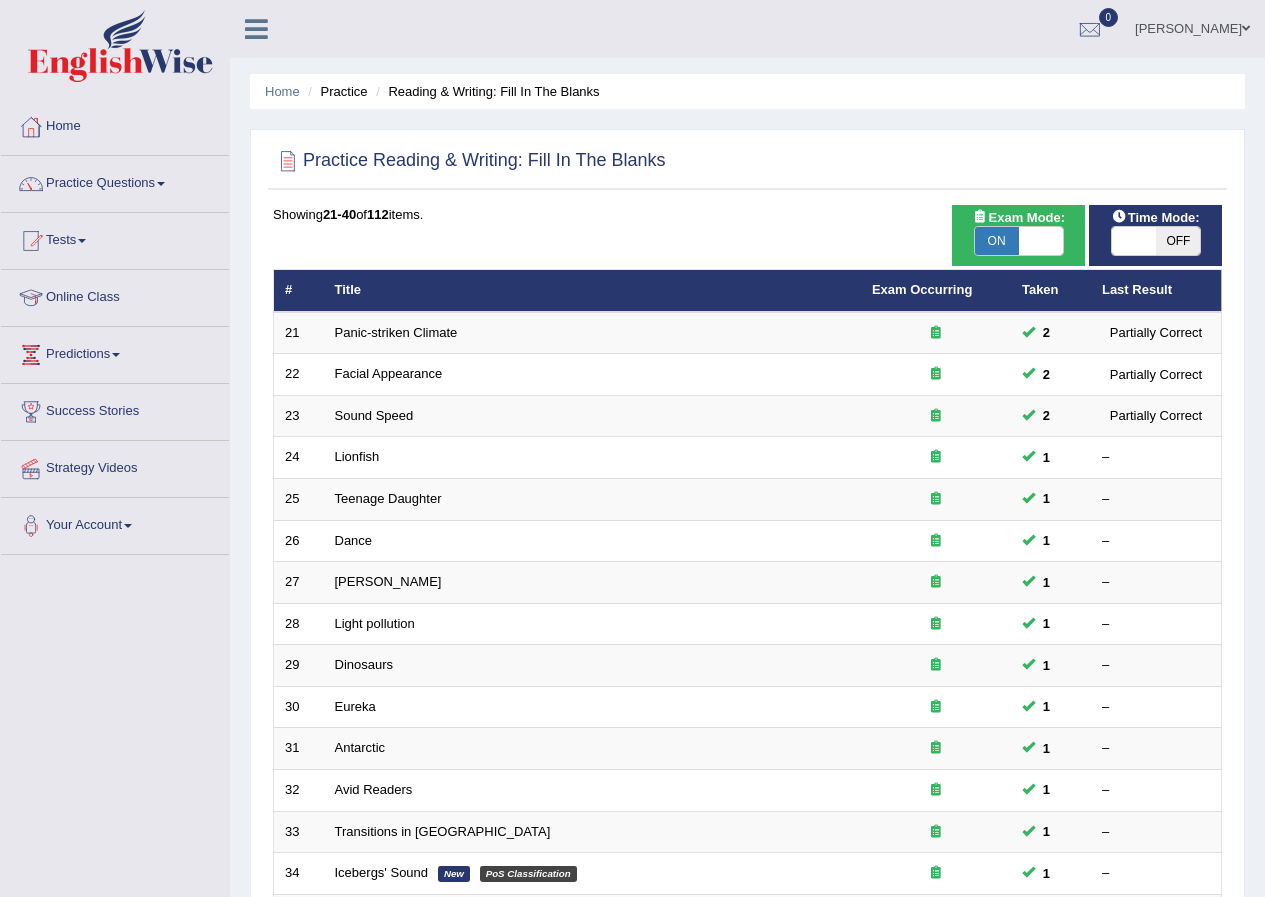 scroll, scrollTop: 100, scrollLeft: 0, axis: vertical 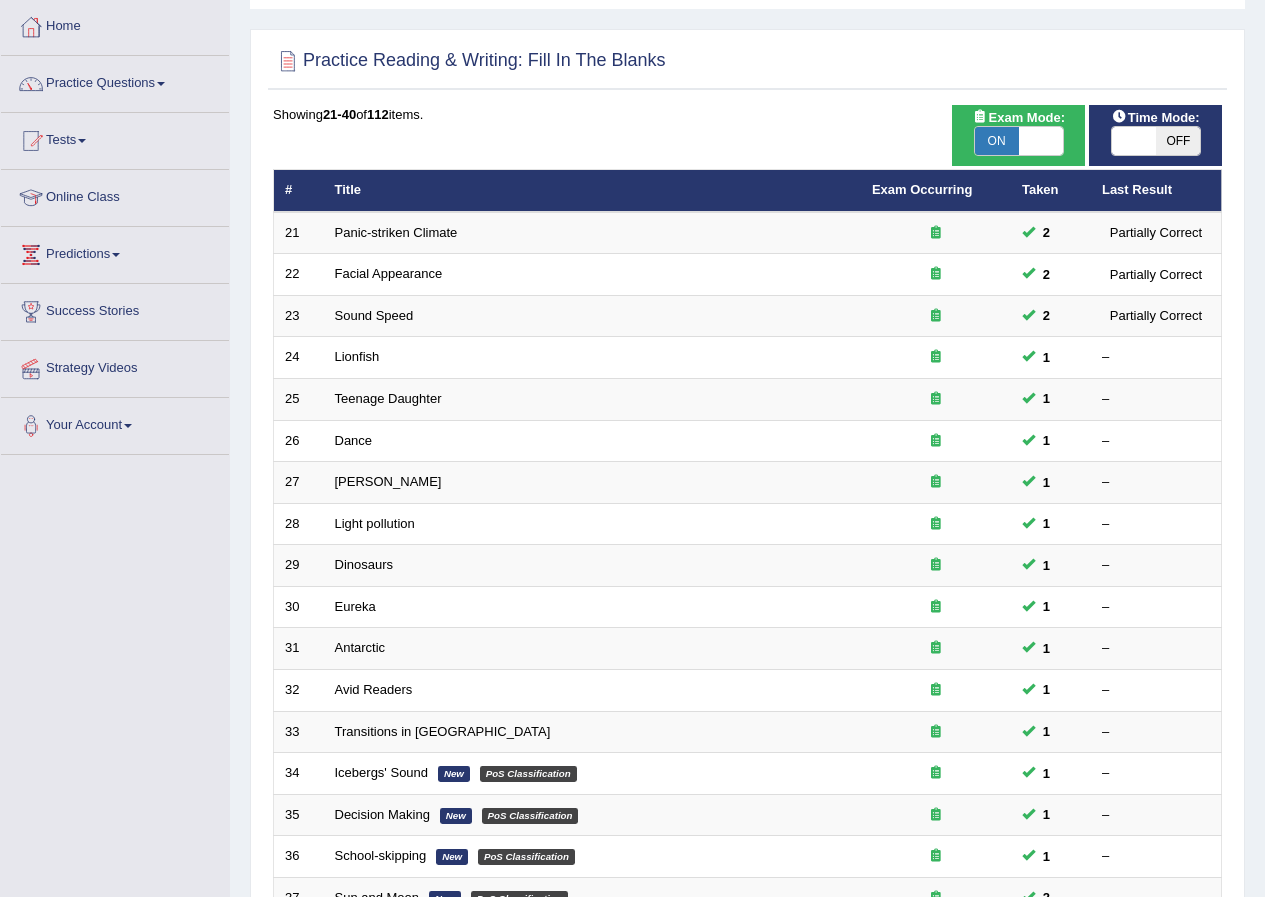 click on "OFF" at bounding box center [1178, 141] 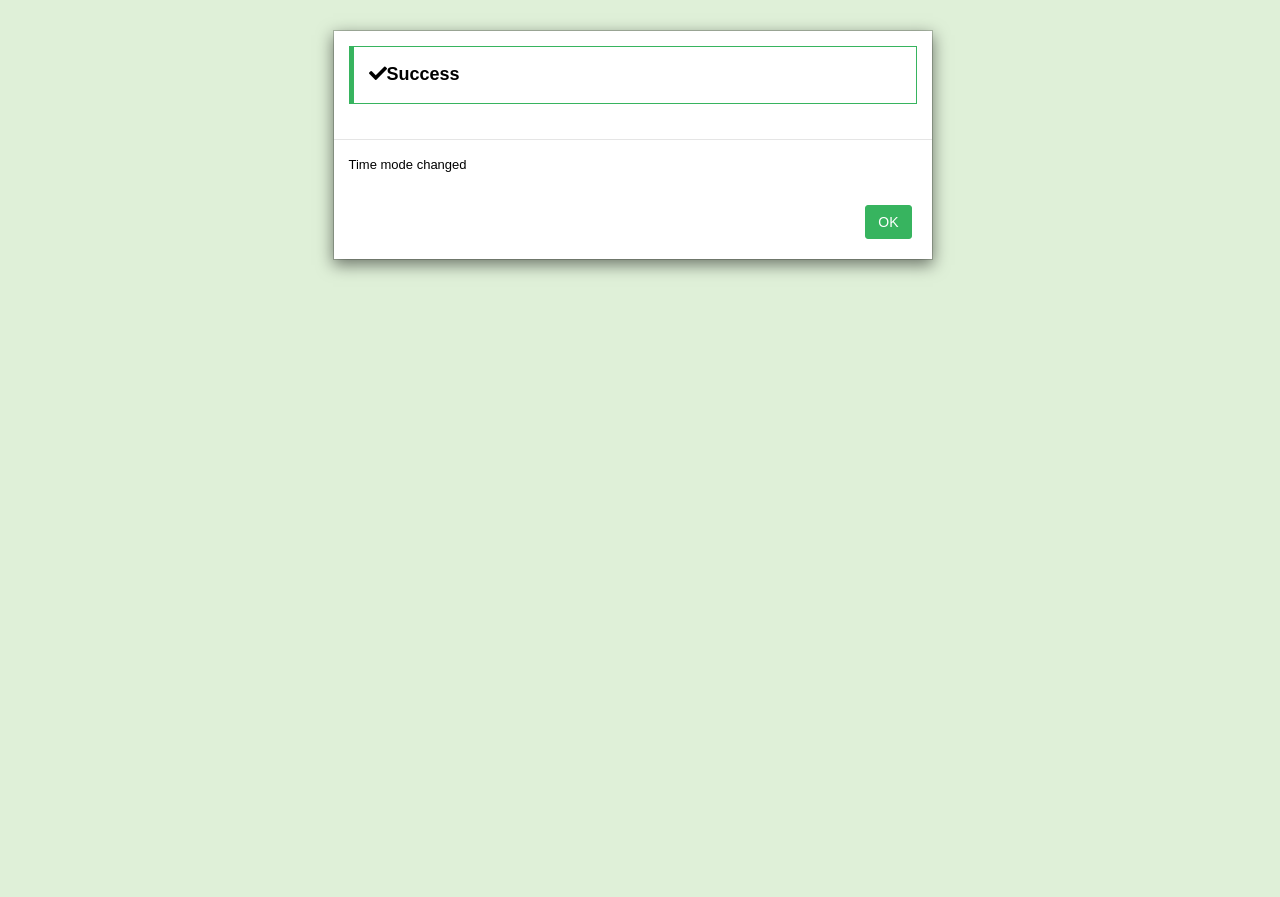 click on "OK" at bounding box center (888, 222) 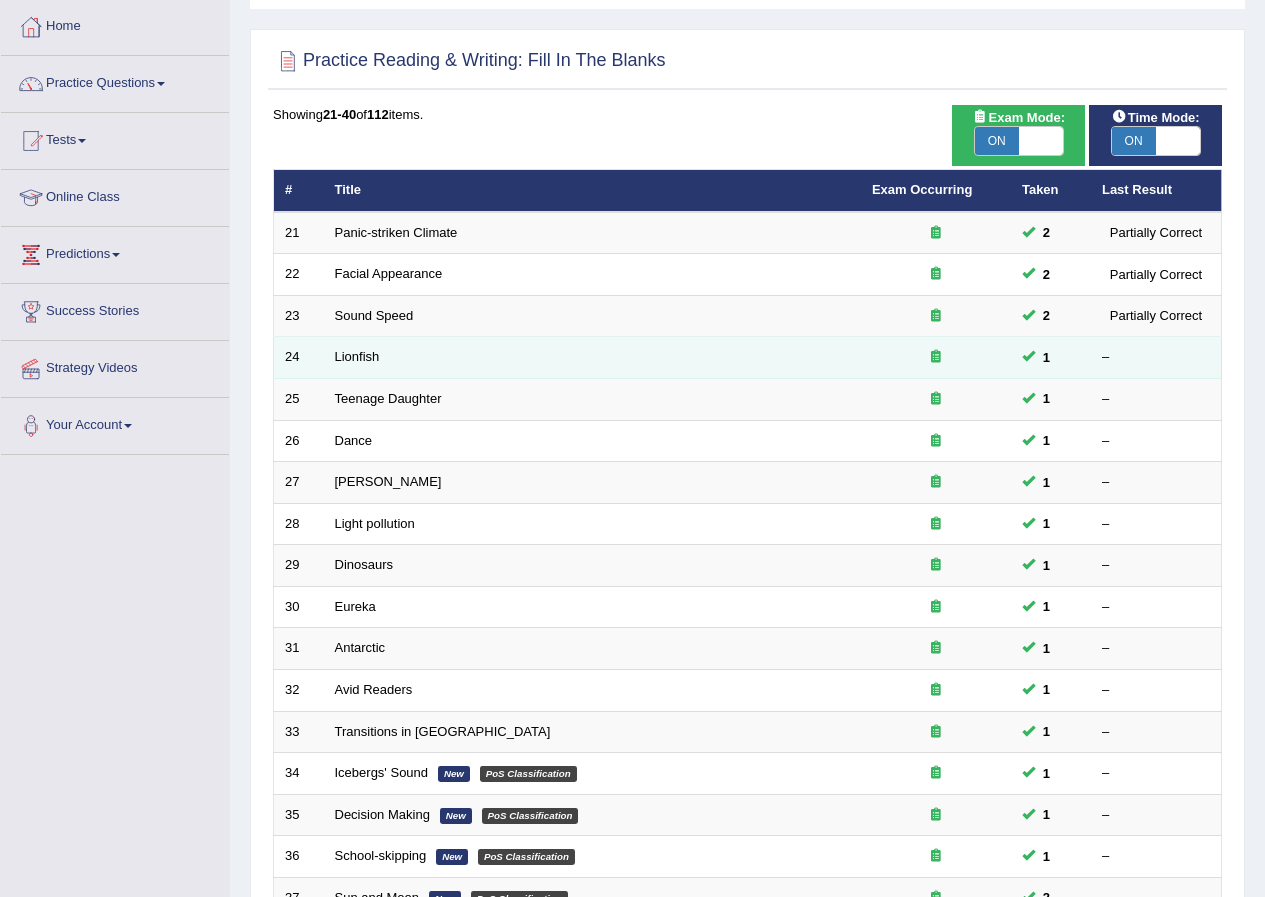 click on "24" at bounding box center [299, 358] 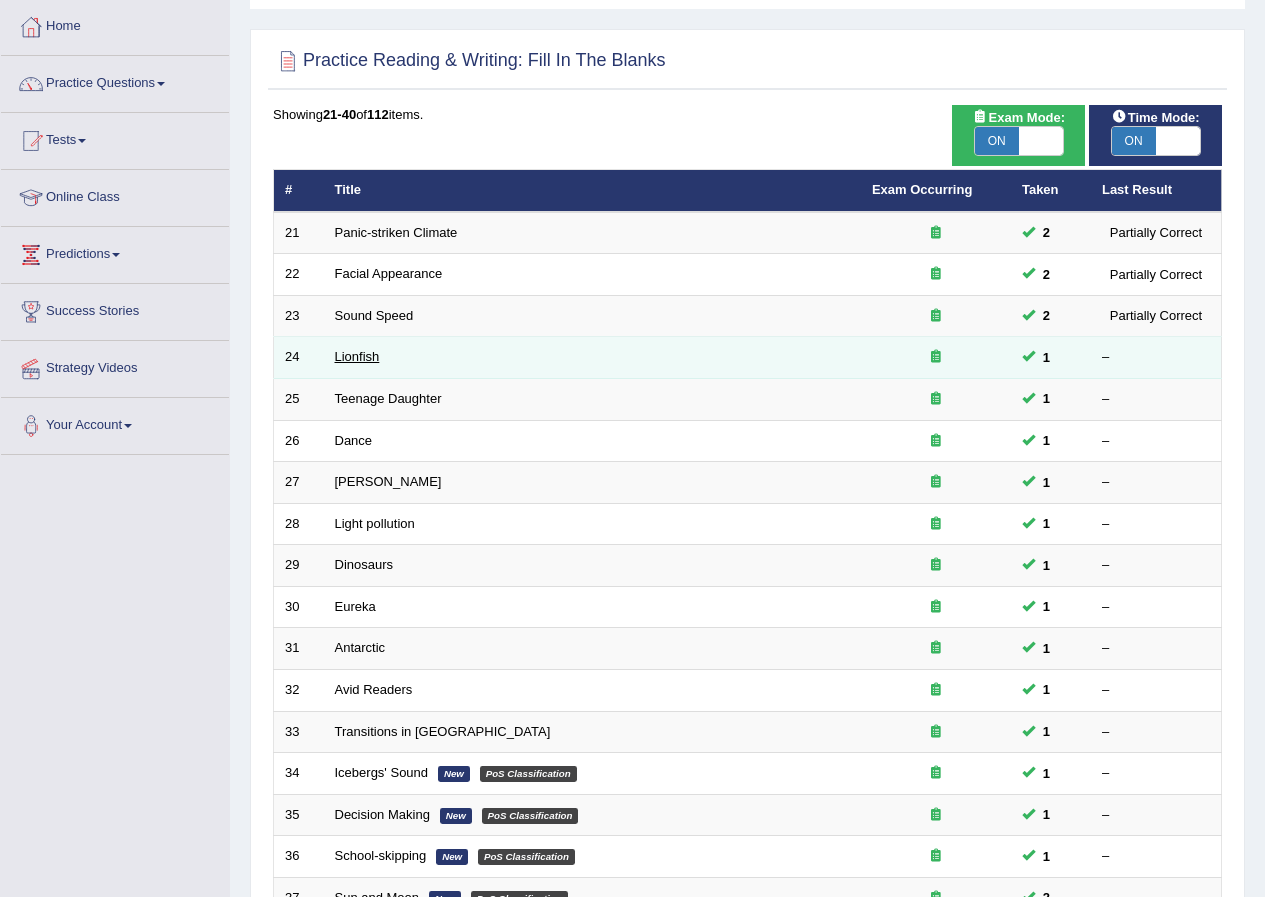 click on "Lionfish" at bounding box center (357, 356) 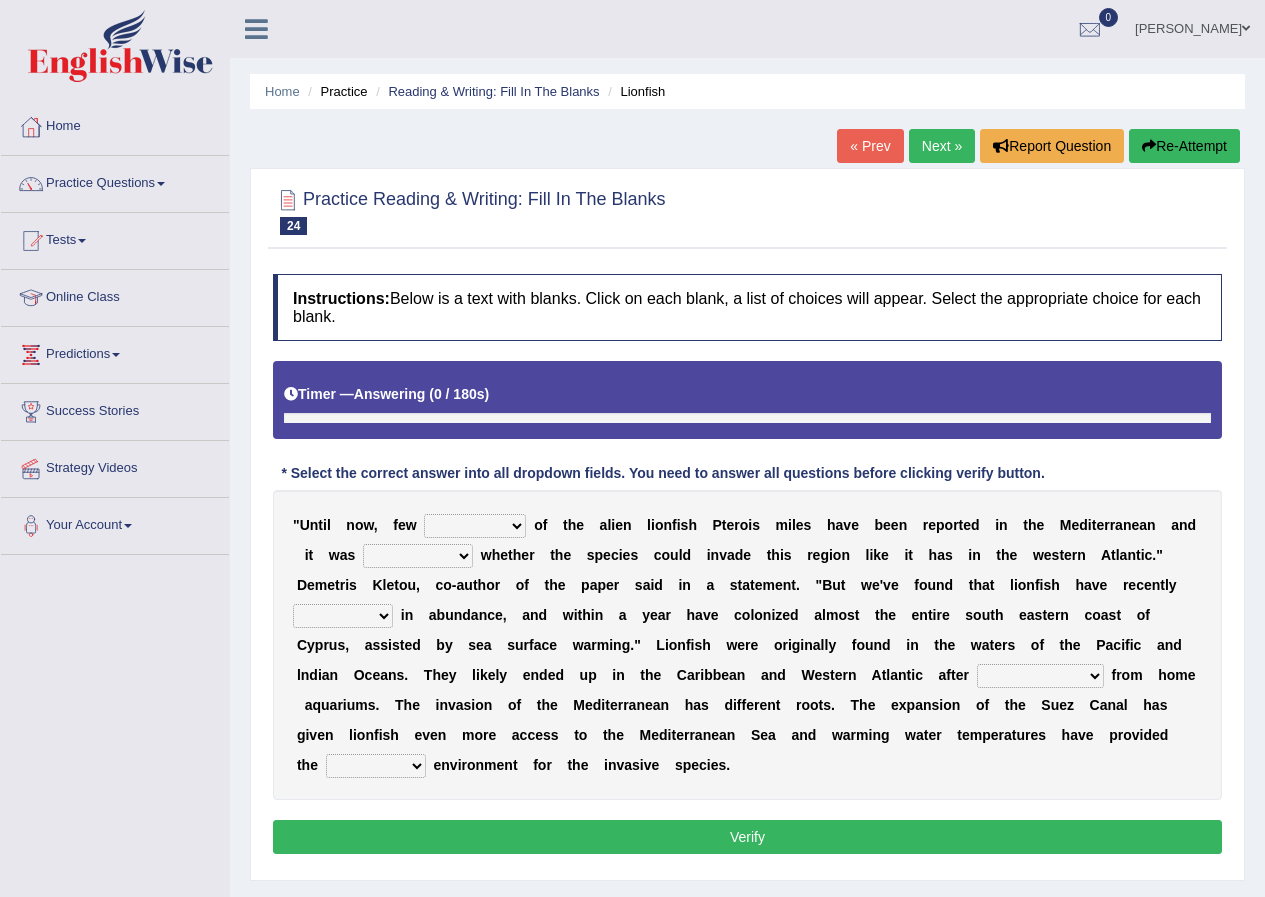 scroll, scrollTop: 0, scrollLeft: 0, axis: both 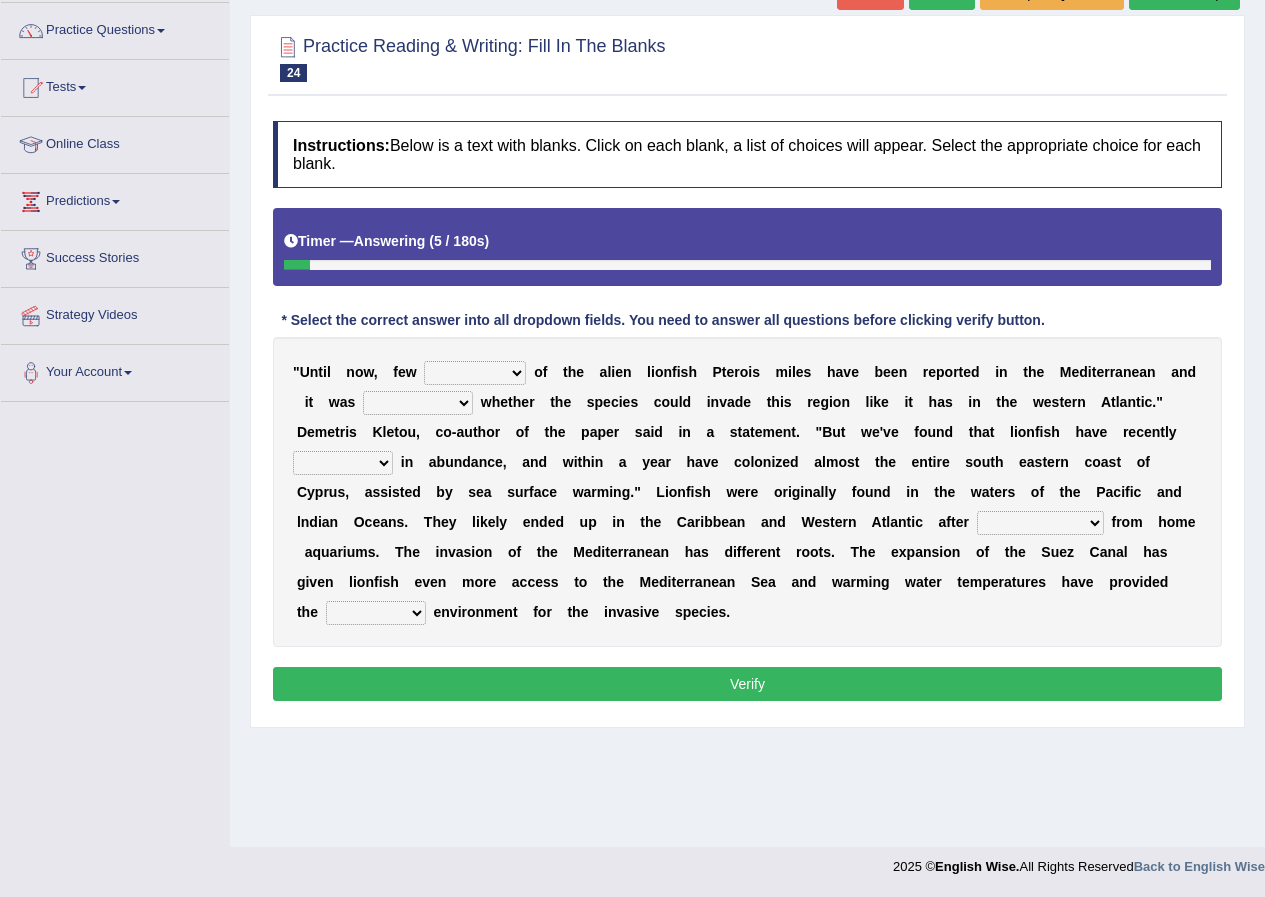click on "collections sights views sightings" at bounding box center [475, 373] 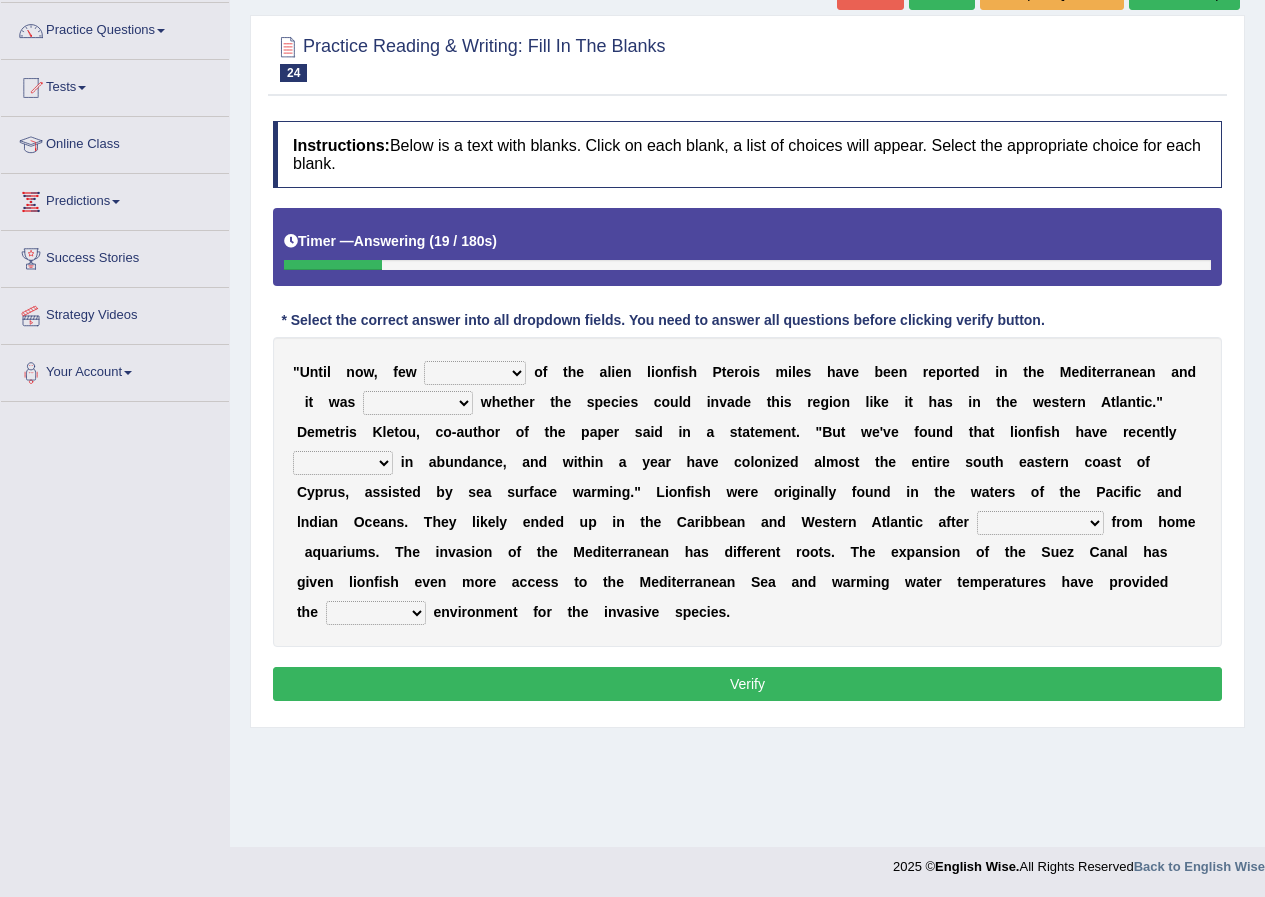 select on "sights" 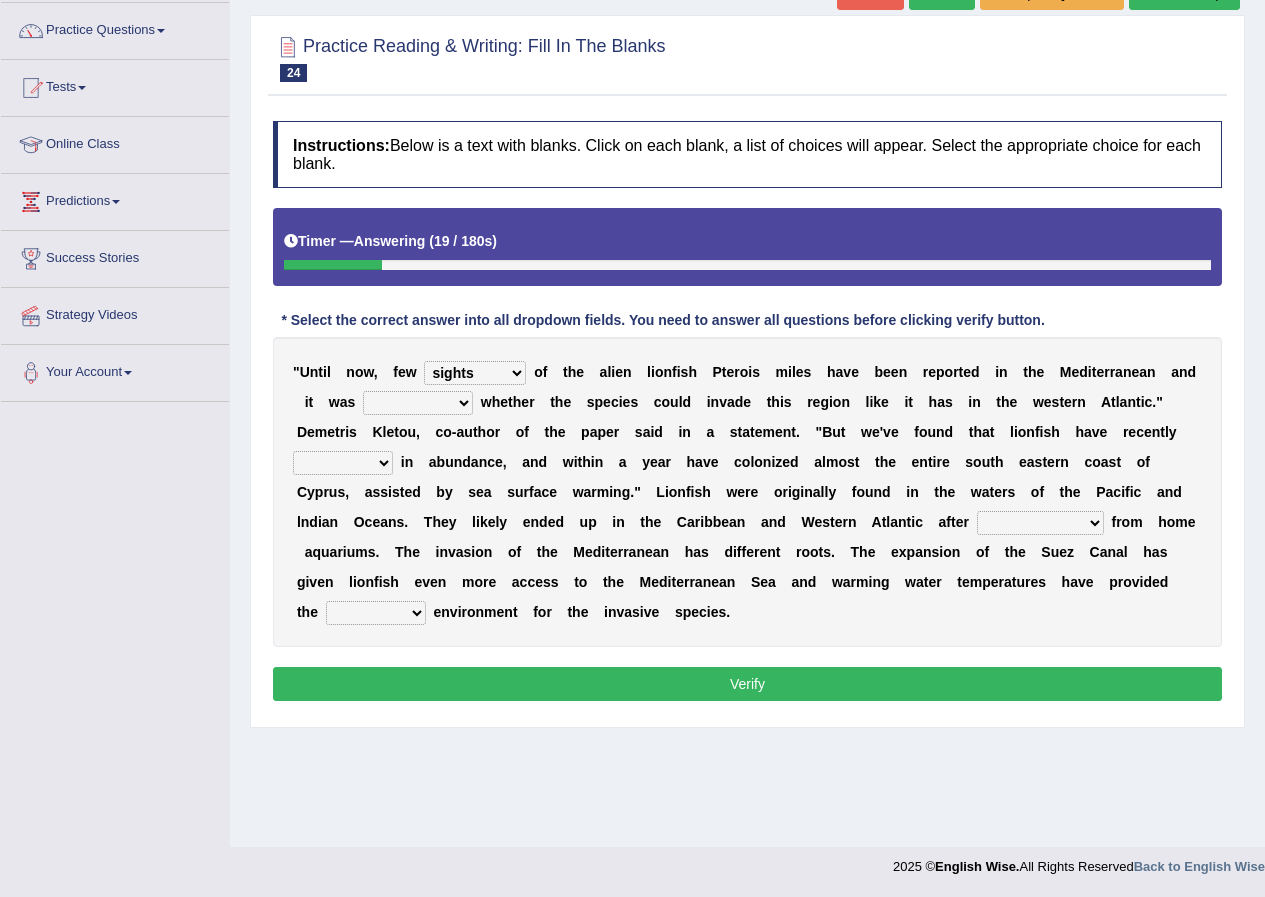 click on "collections sights views sightings" at bounding box center (475, 373) 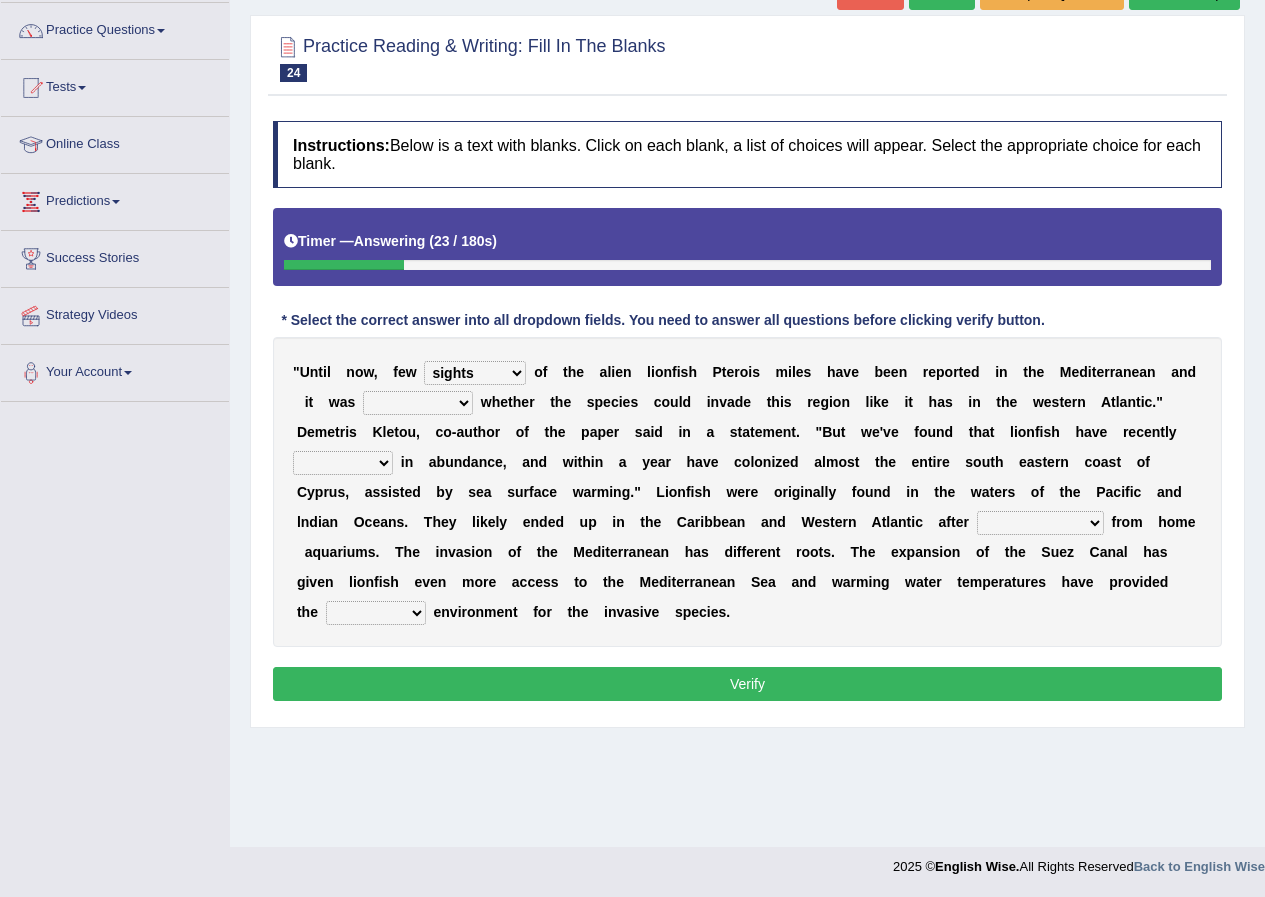 click on "somehow although that quesionable" at bounding box center (418, 403) 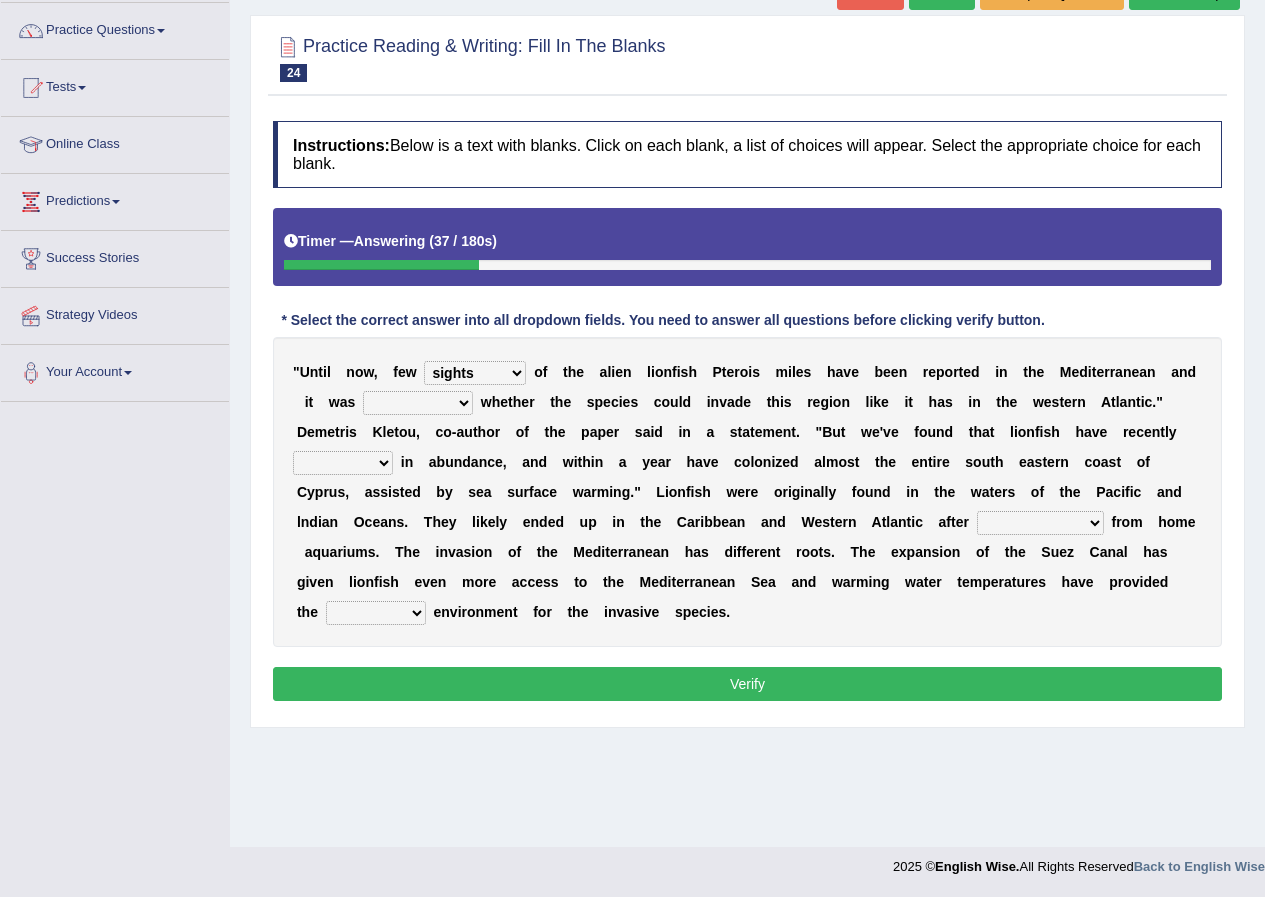 select on "somehow" 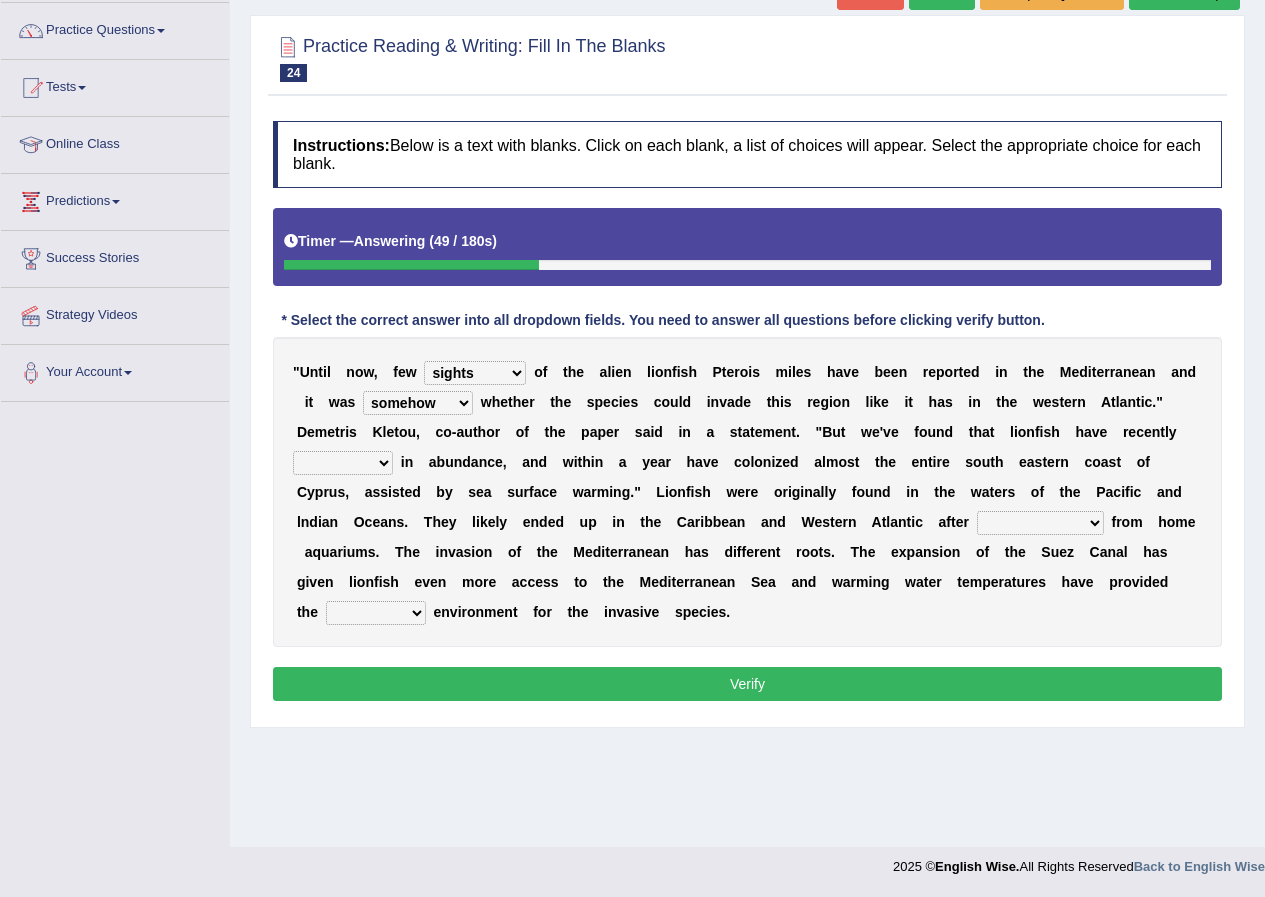 click on "shown flatted stabled increased" at bounding box center (343, 463) 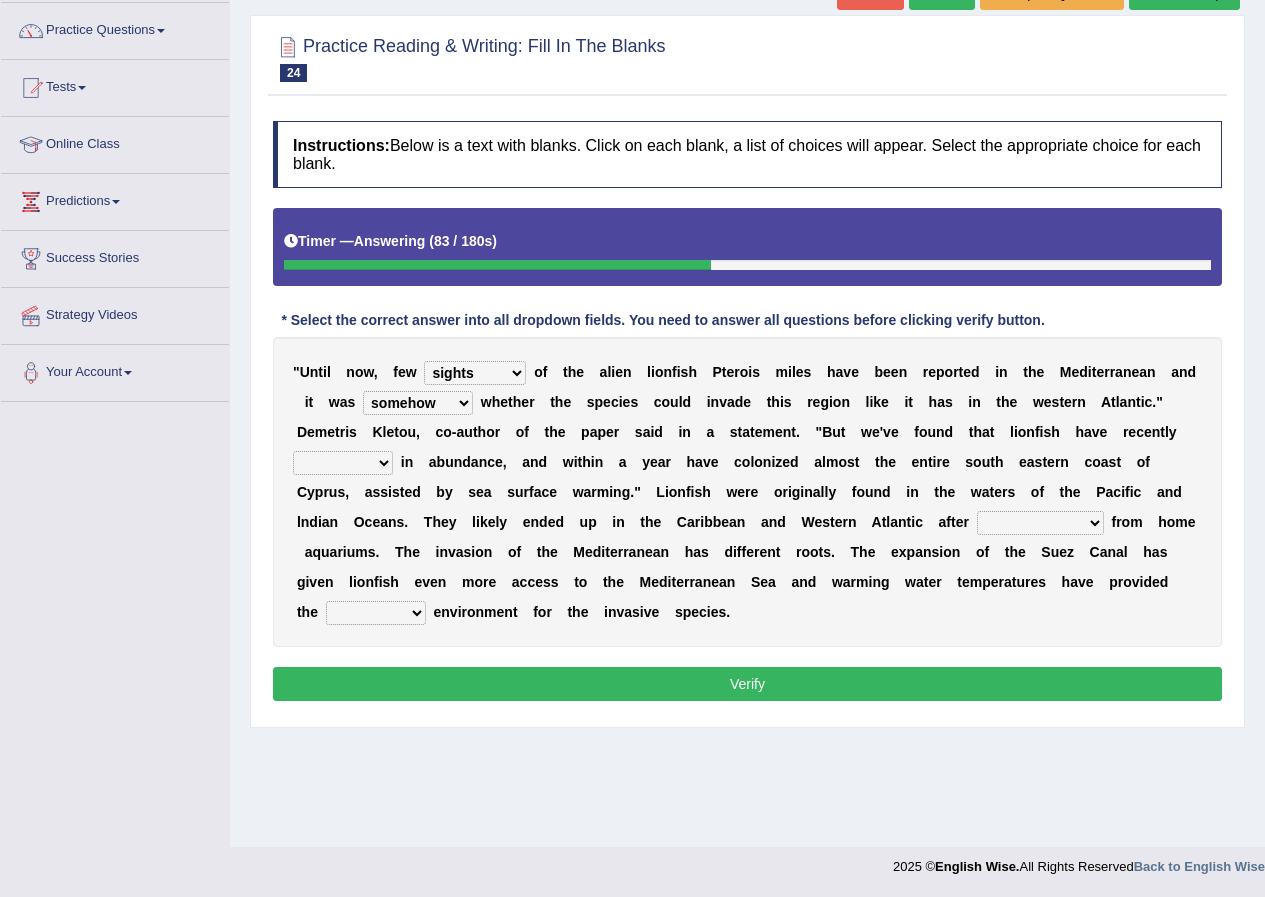 select on "increased" 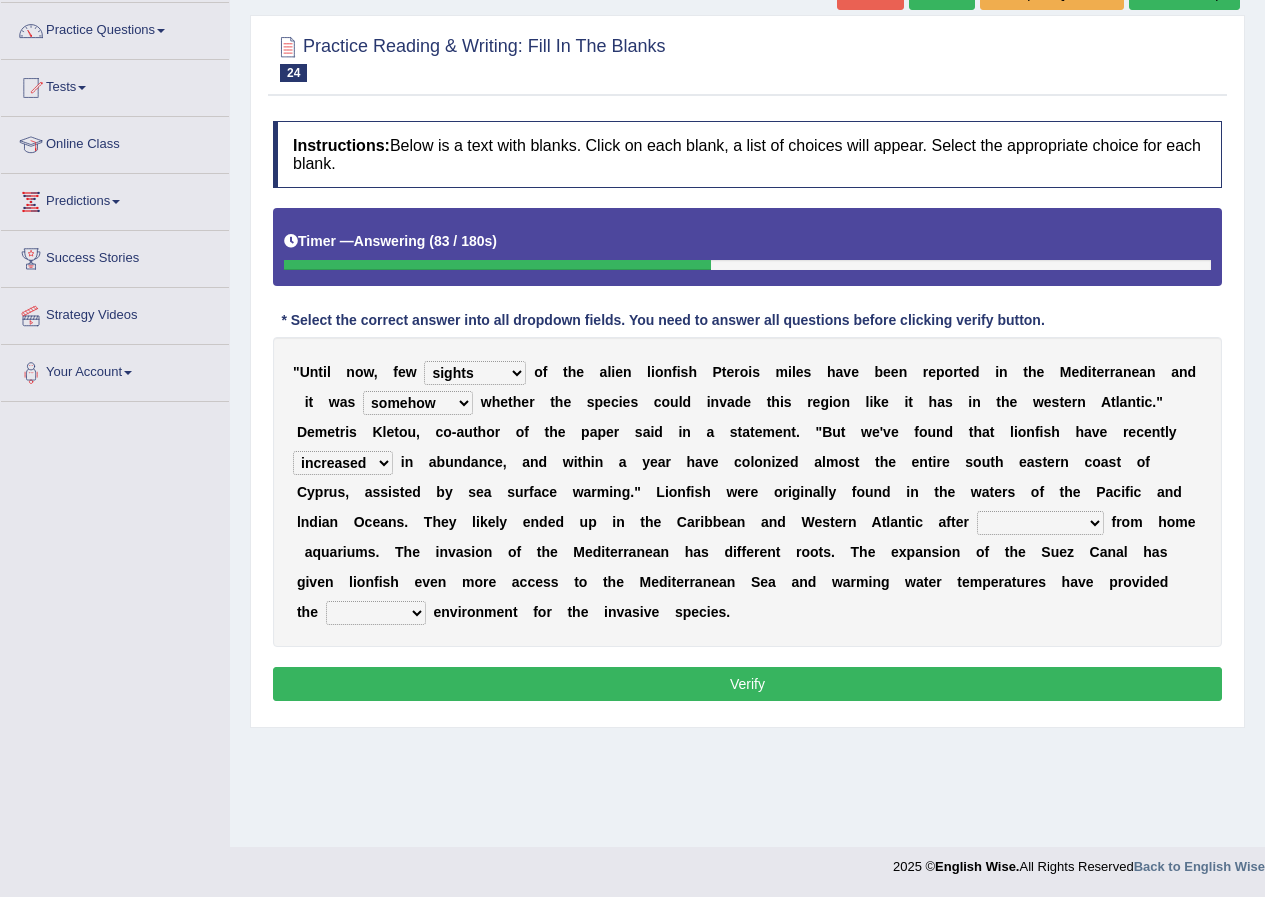 click on "shown flatted stabled increased" at bounding box center [343, 463] 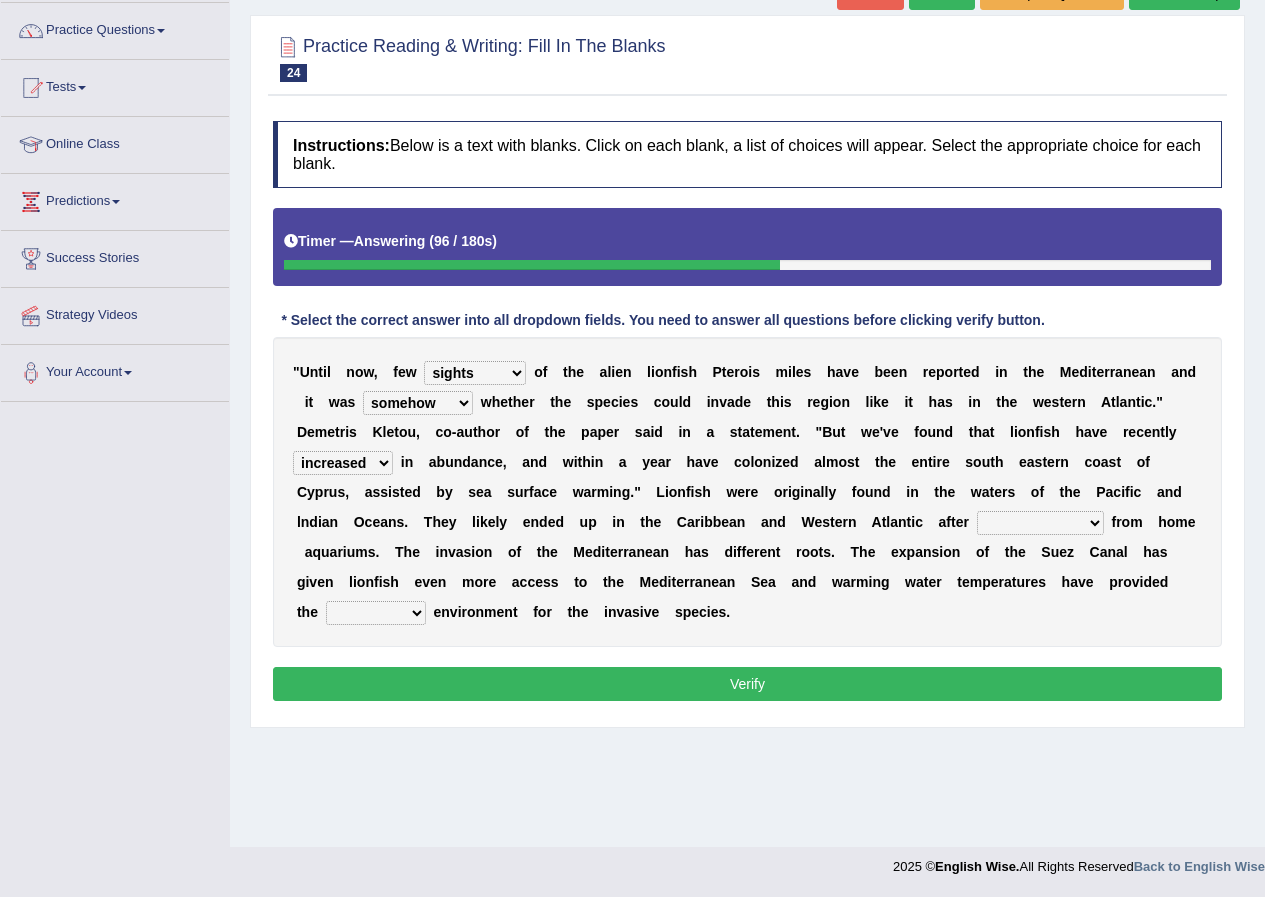click on "release being released released releasing" at bounding box center [1040, 523] 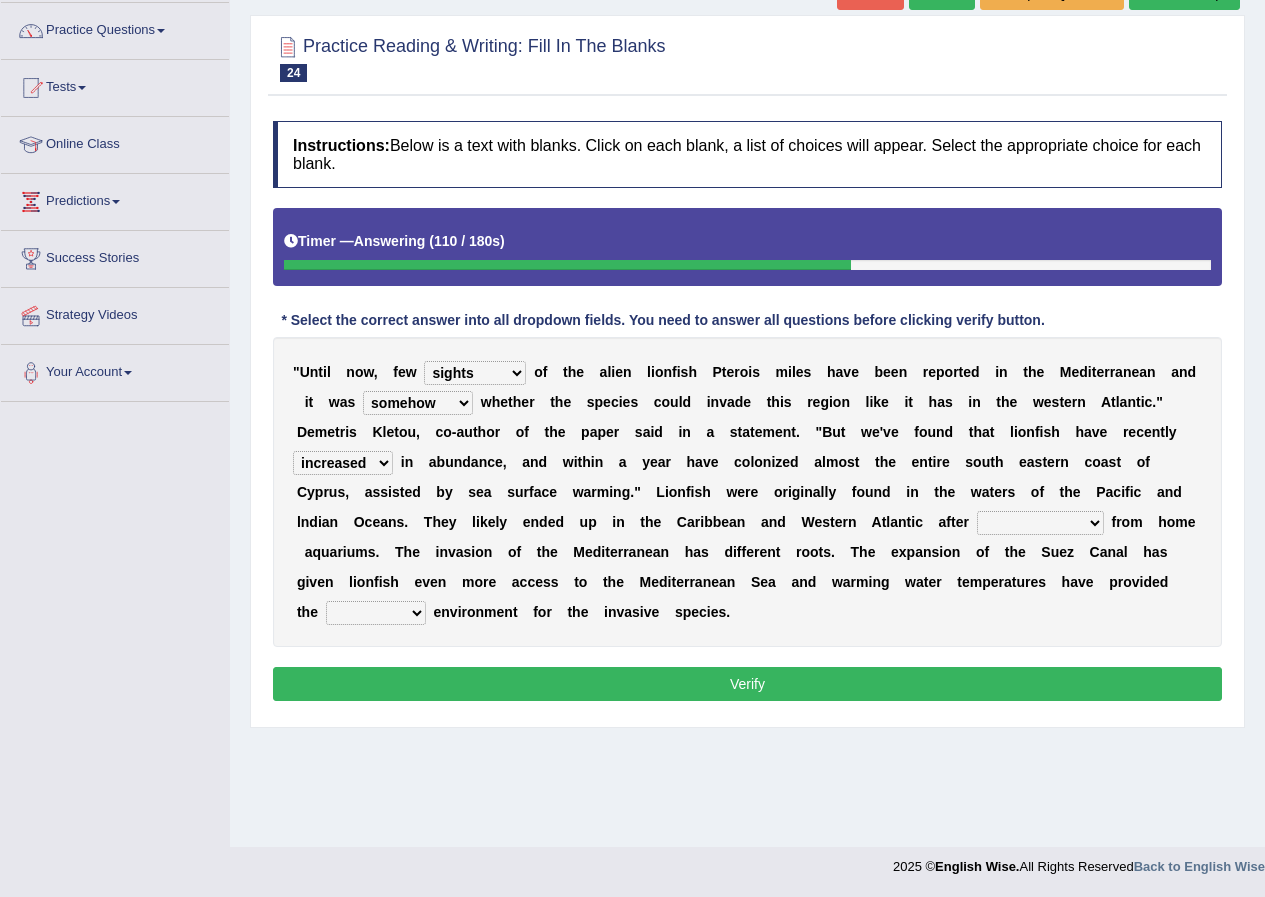 select on "being released" 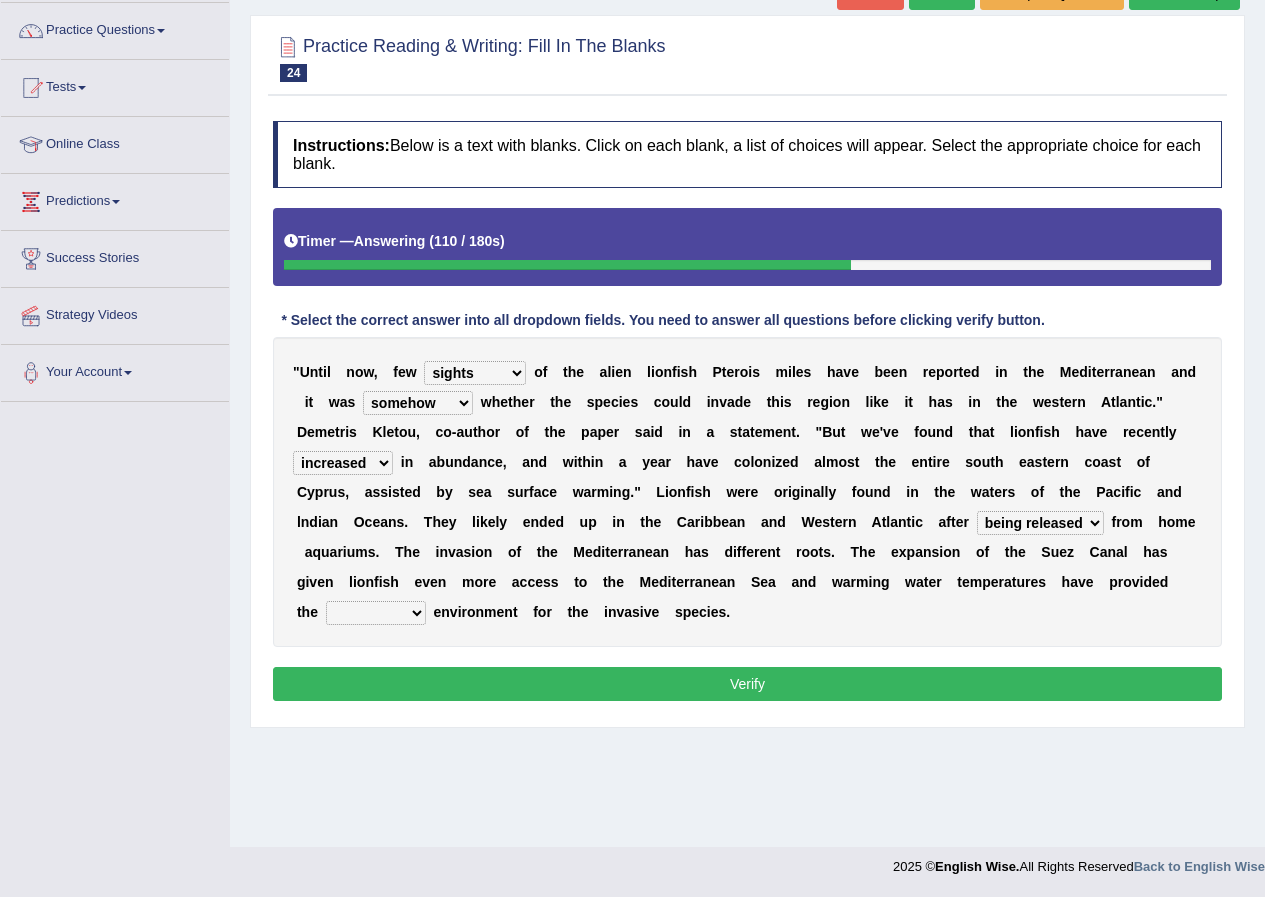 click on "release being released released releasing" at bounding box center [1040, 523] 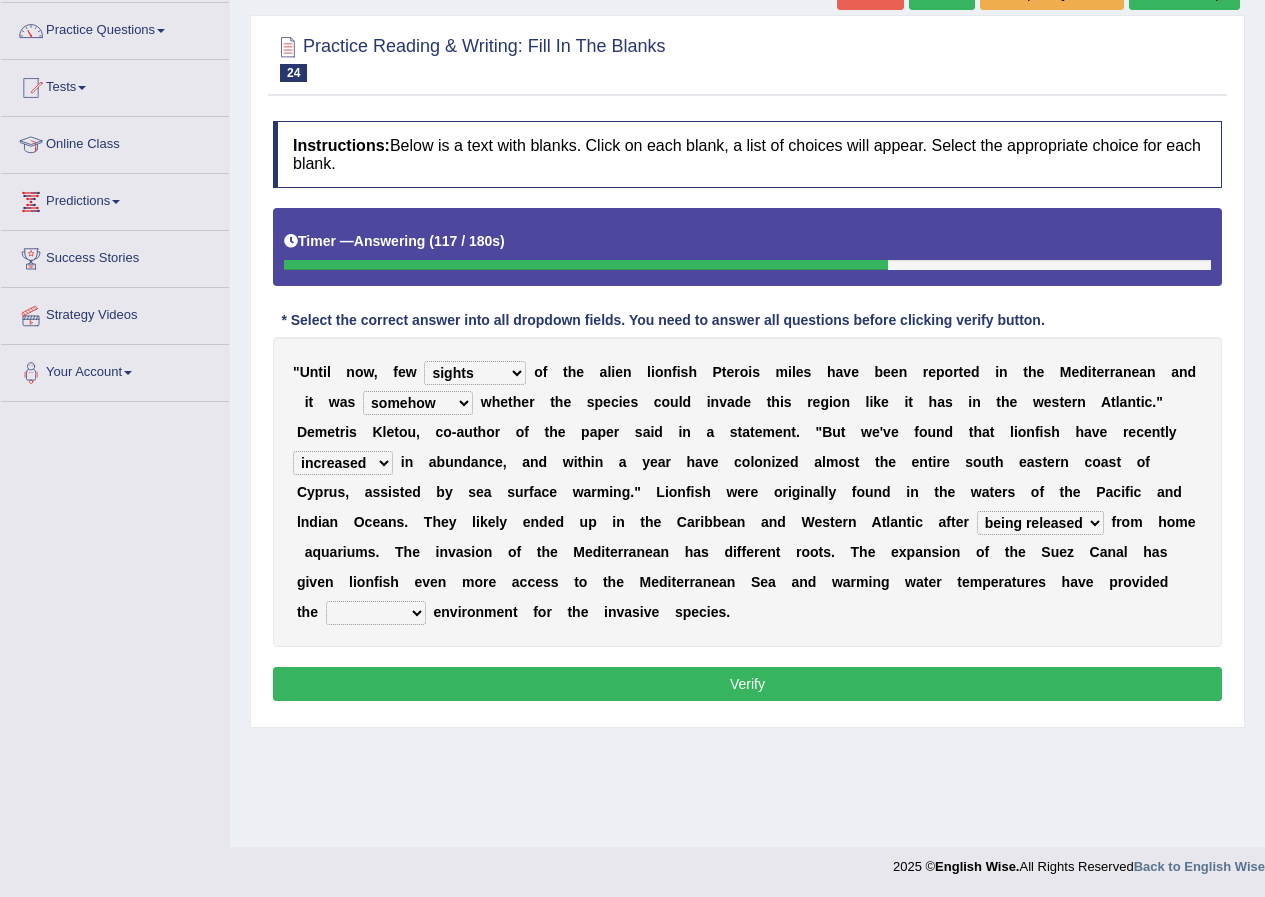 click on "whole overall partial perfect" at bounding box center (376, 613) 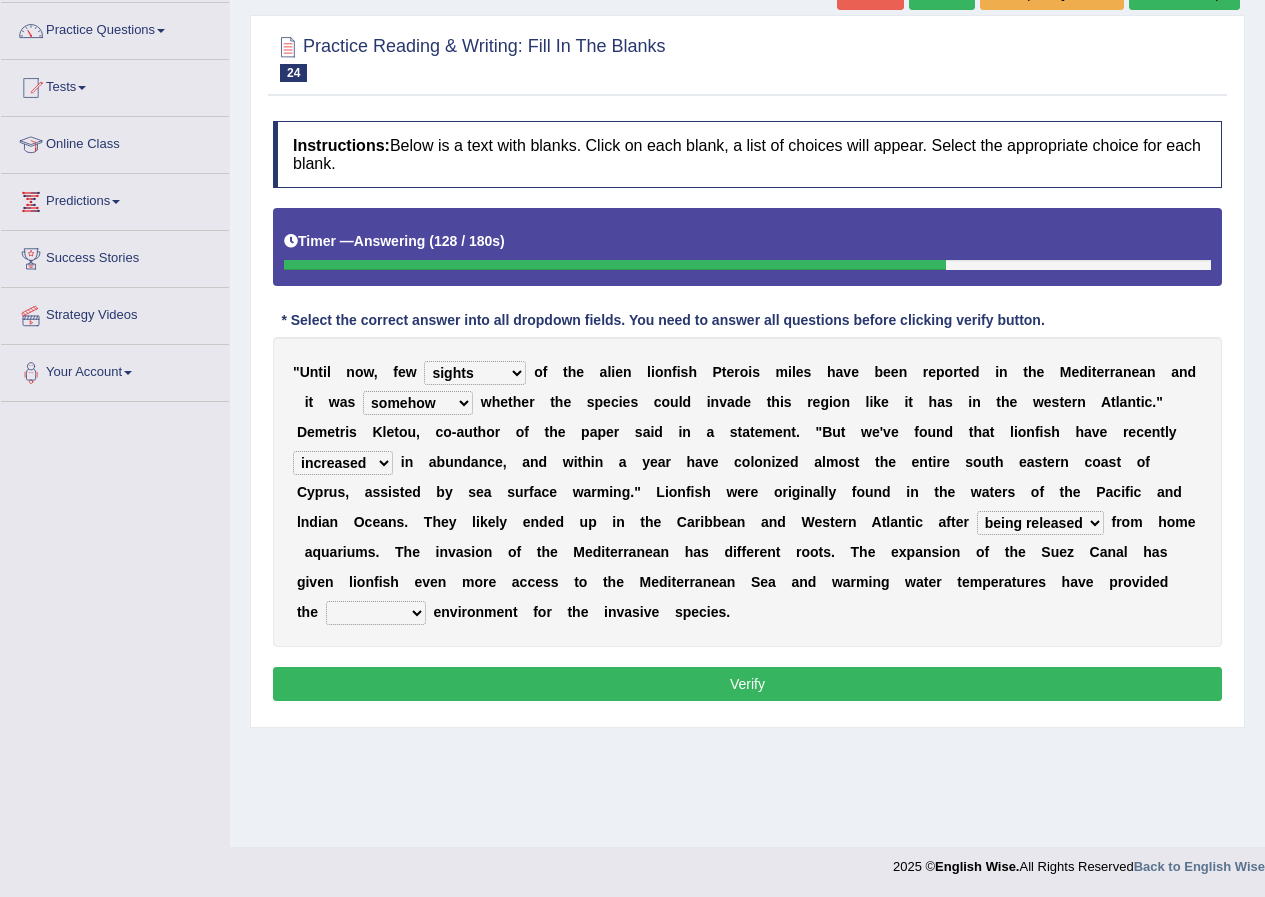 select on "perfect" 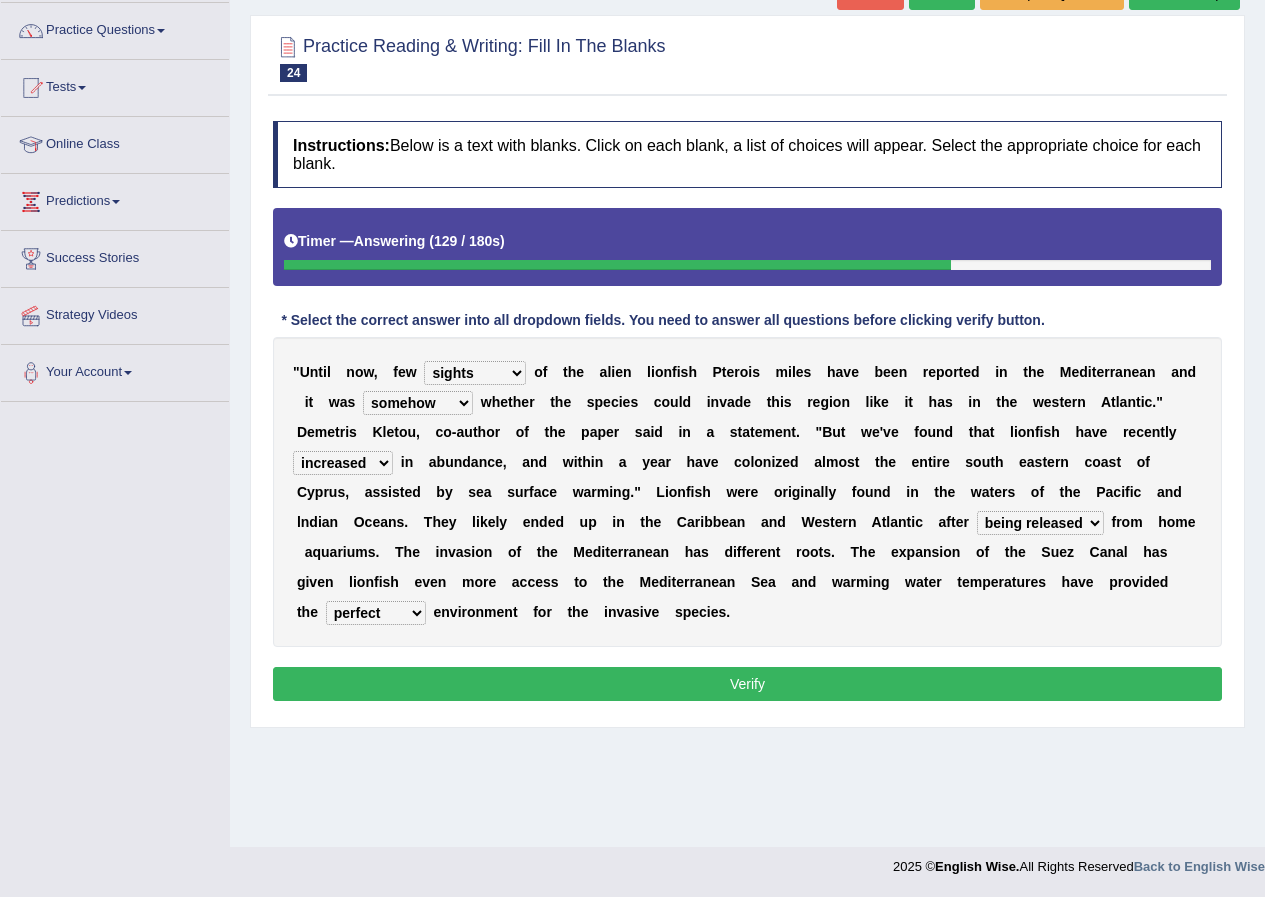 click on "Verify" at bounding box center (747, 684) 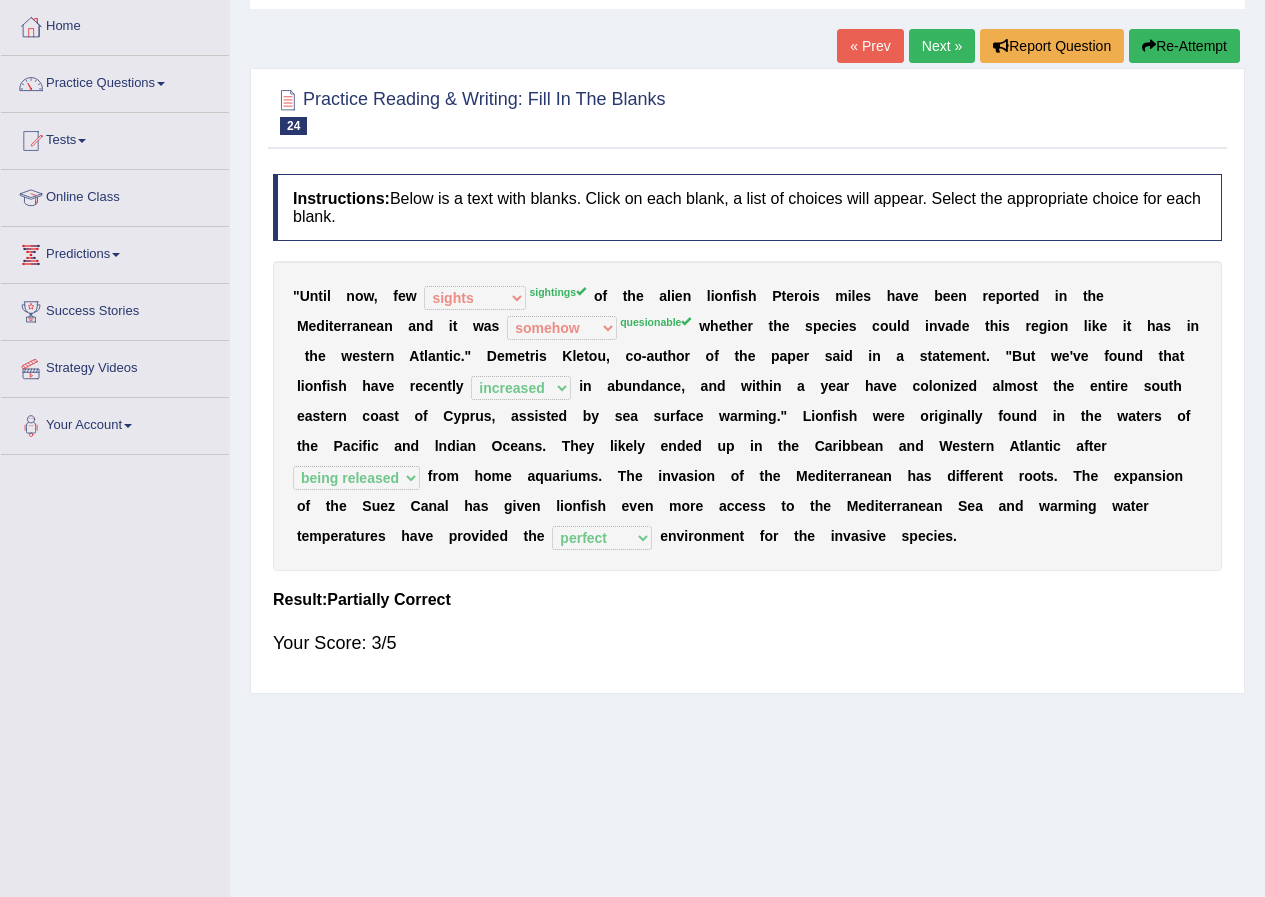 scroll, scrollTop: 53, scrollLeft: 0, axis: vertical 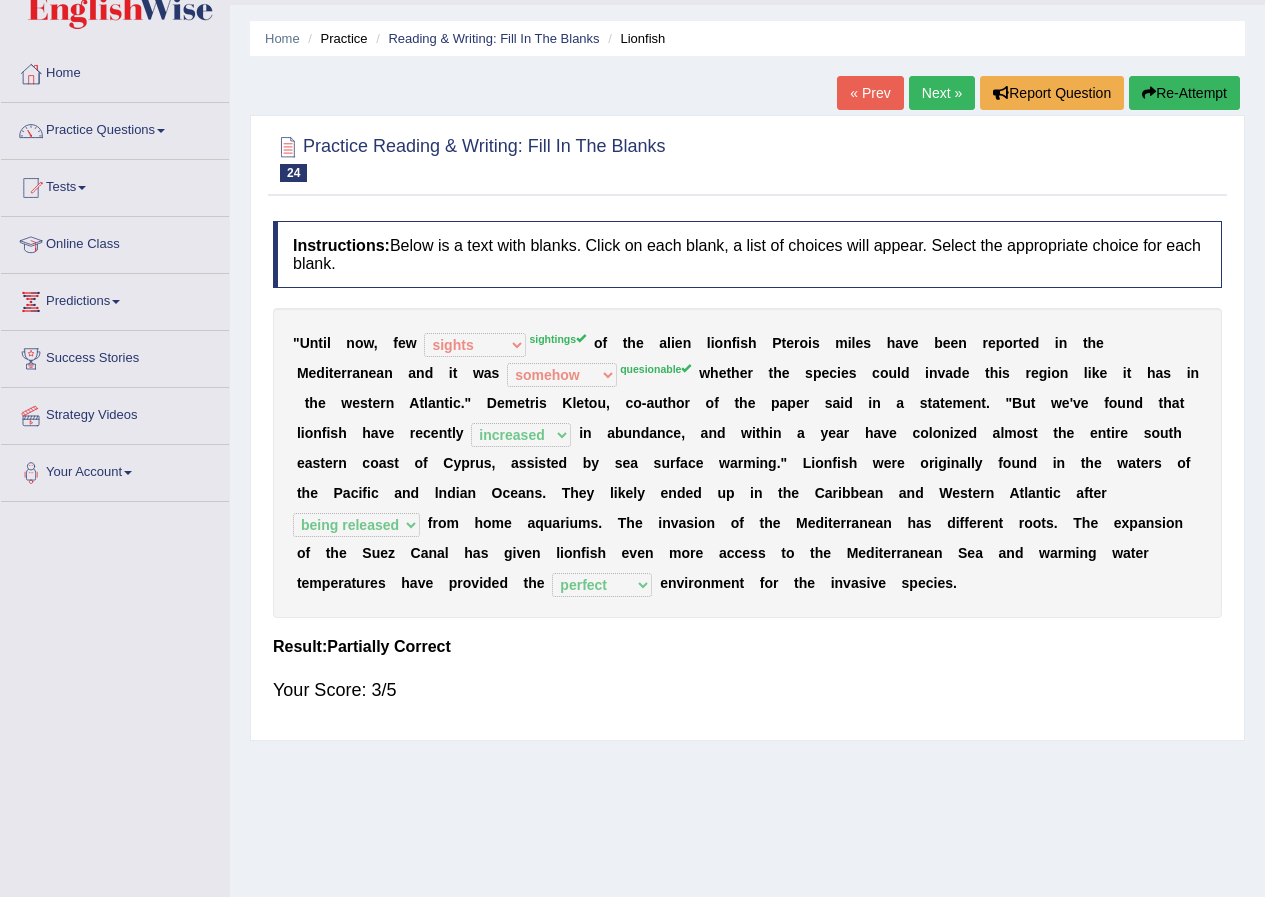 click on "Next »" at bounding box center (942, 93) 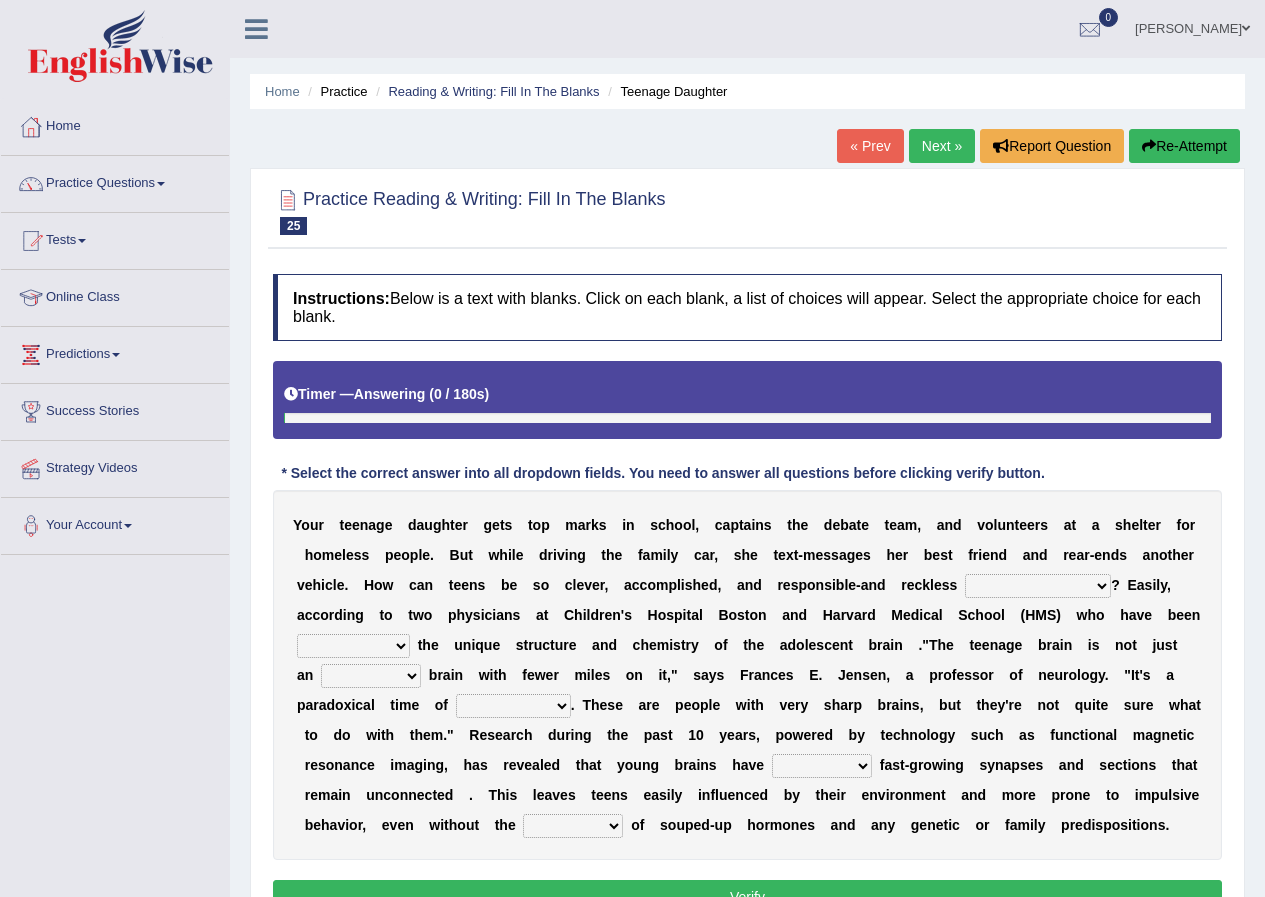 scroll, scrollTop: 0, scrollLeft: 0, axis: both 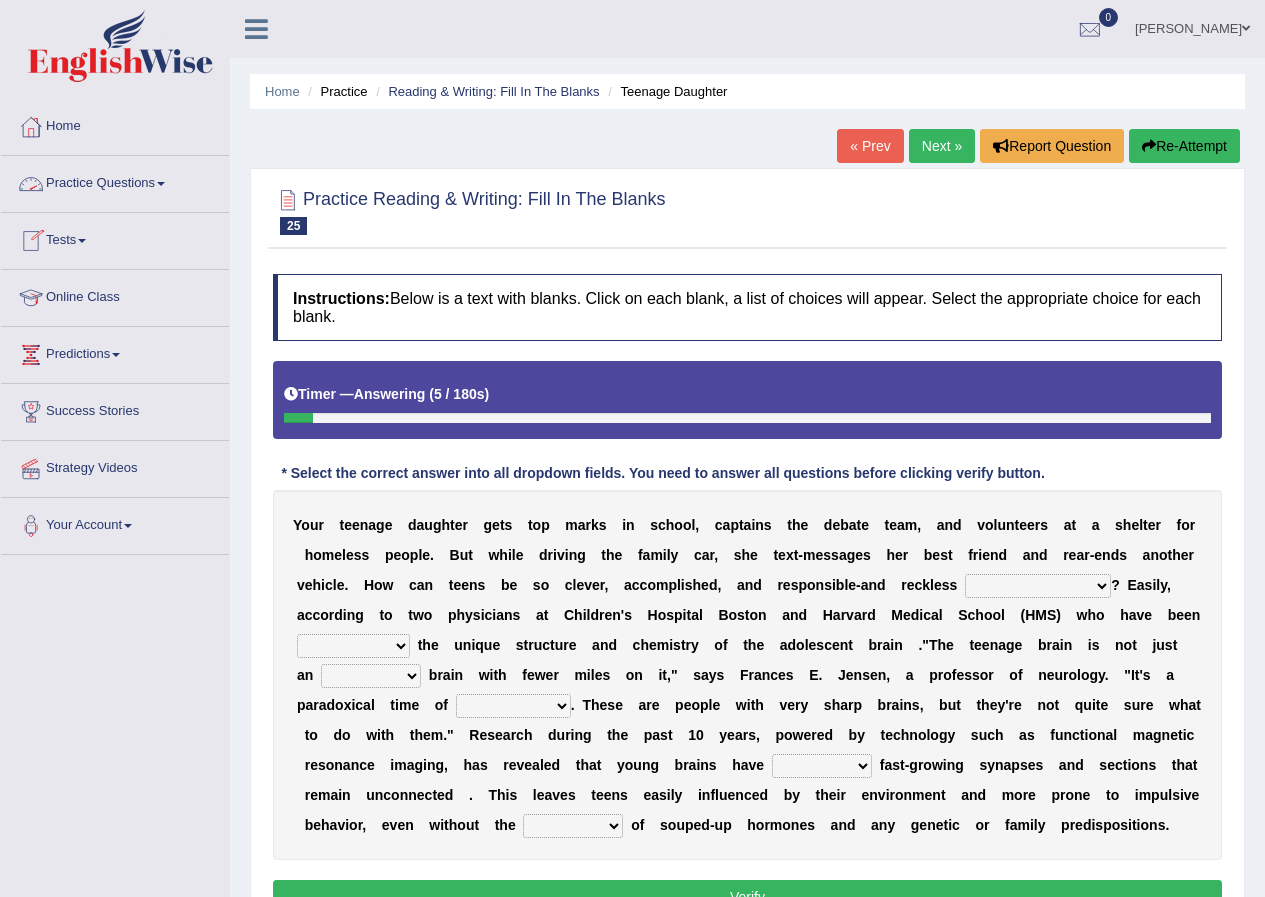 click on "Tests" at bounding box center [115, 238] 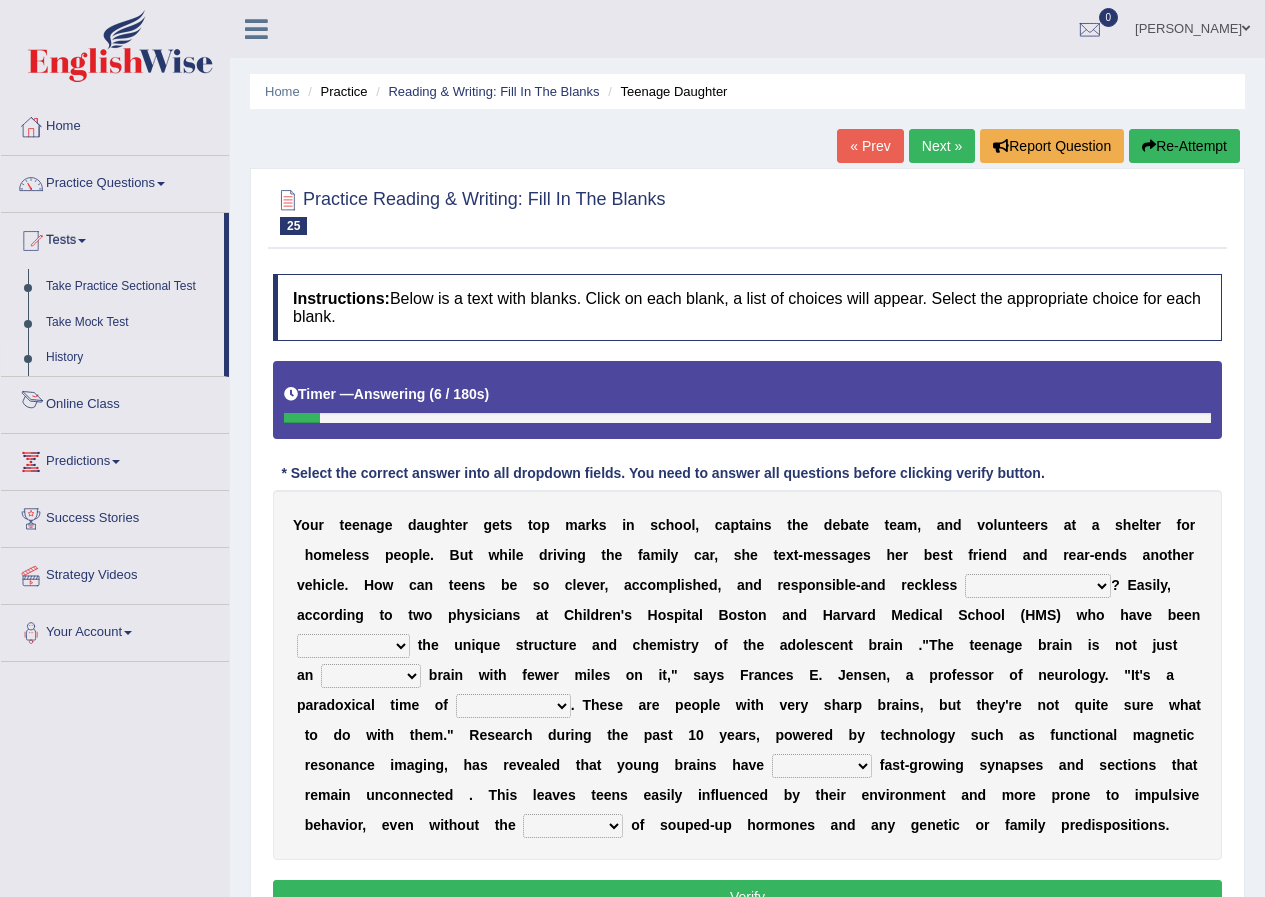 click on "History" at bounding box center (130, 358) 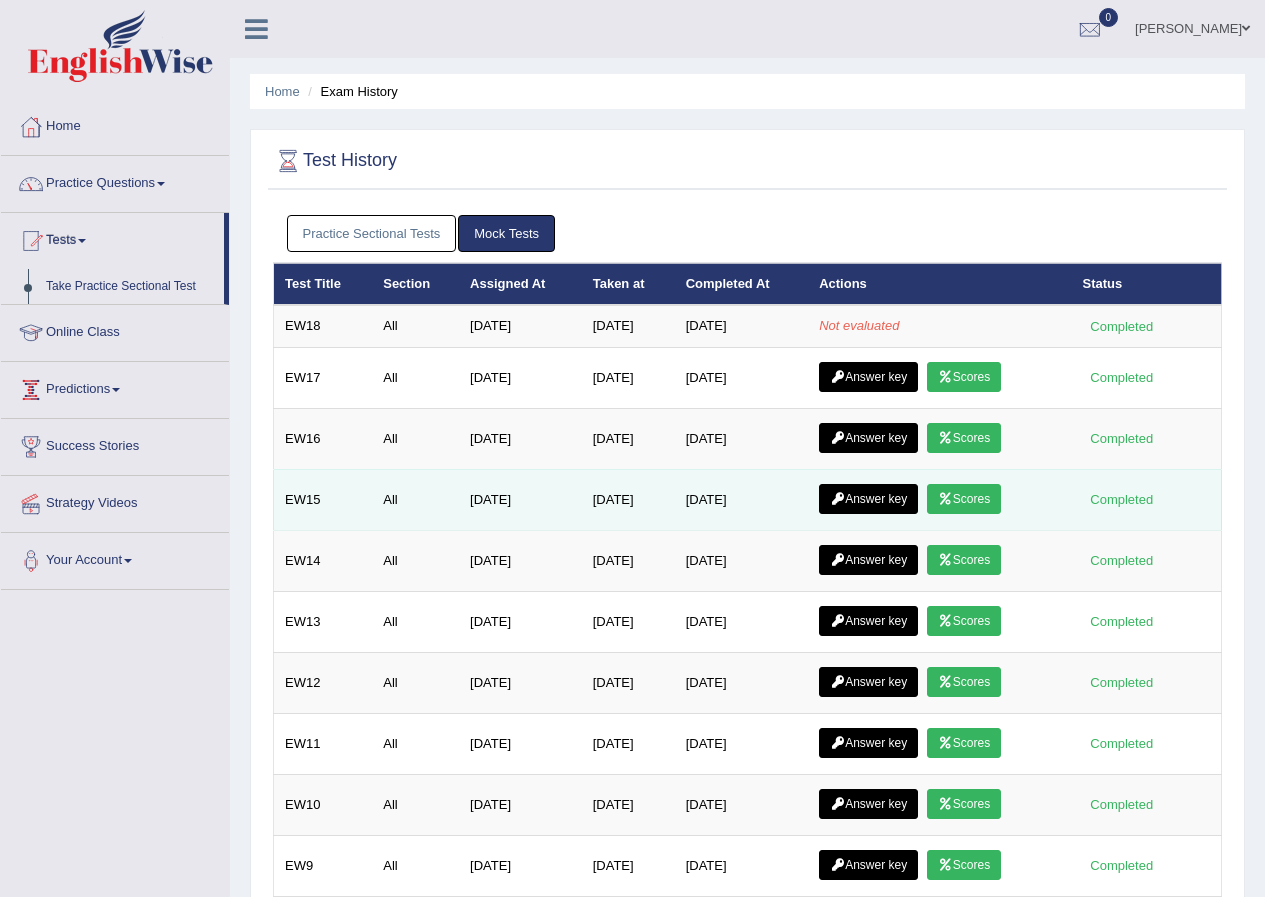 scroll, scrollTop: 0, scrollLeft: 0, axis: both 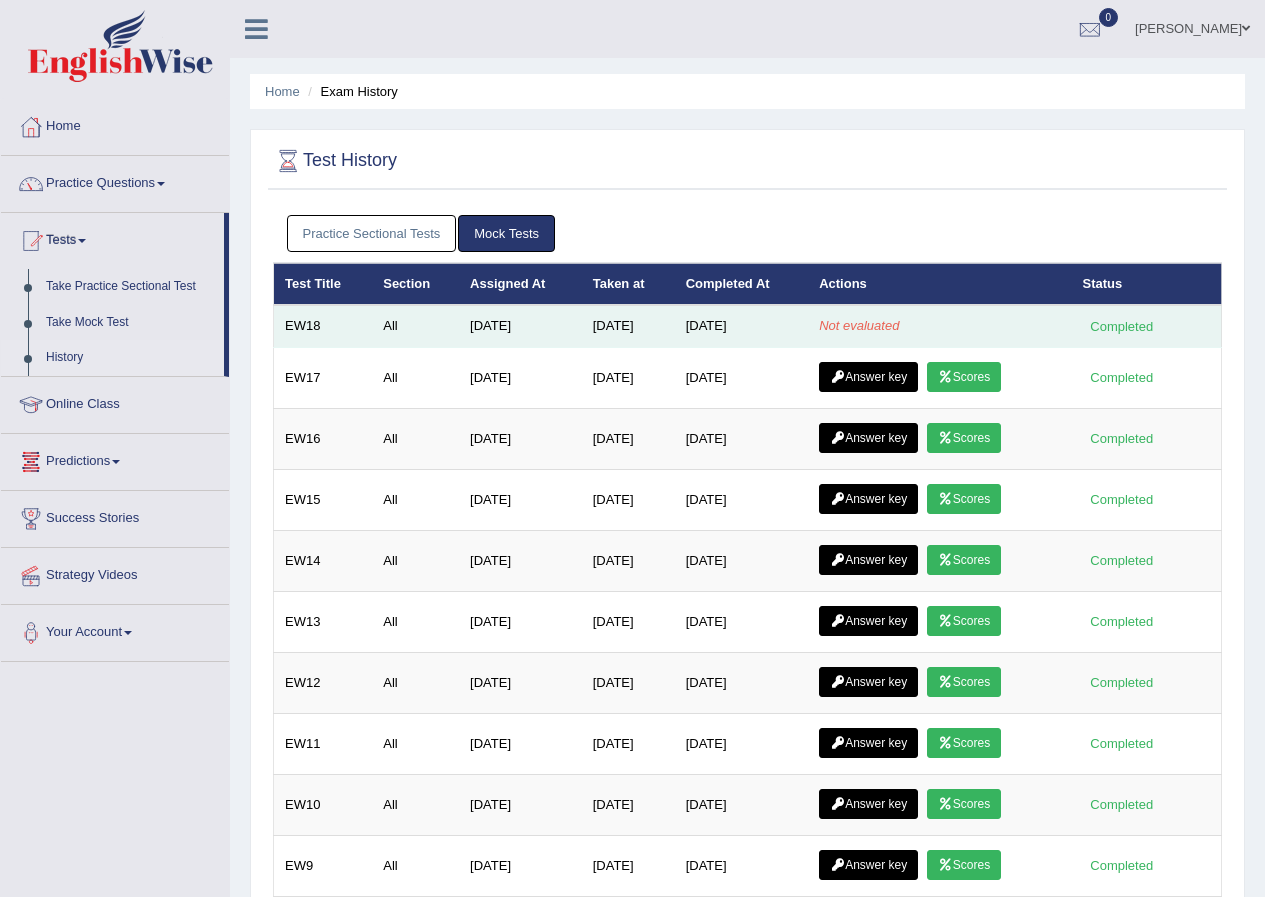 click on "Jul 14, 2025" at bounding box center [742, 326] 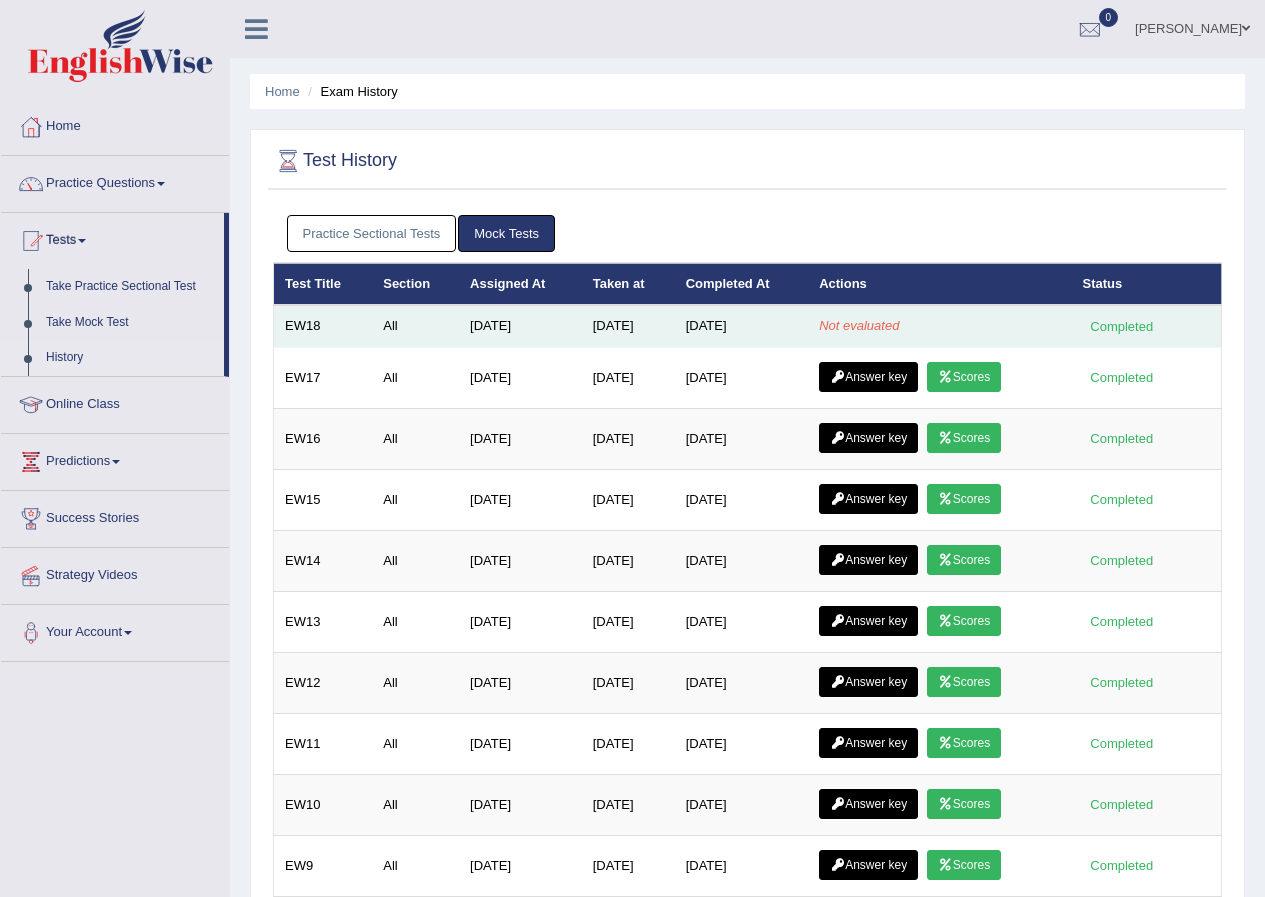 click on "Jul 14, 2025" at bounding box center (742, 326) 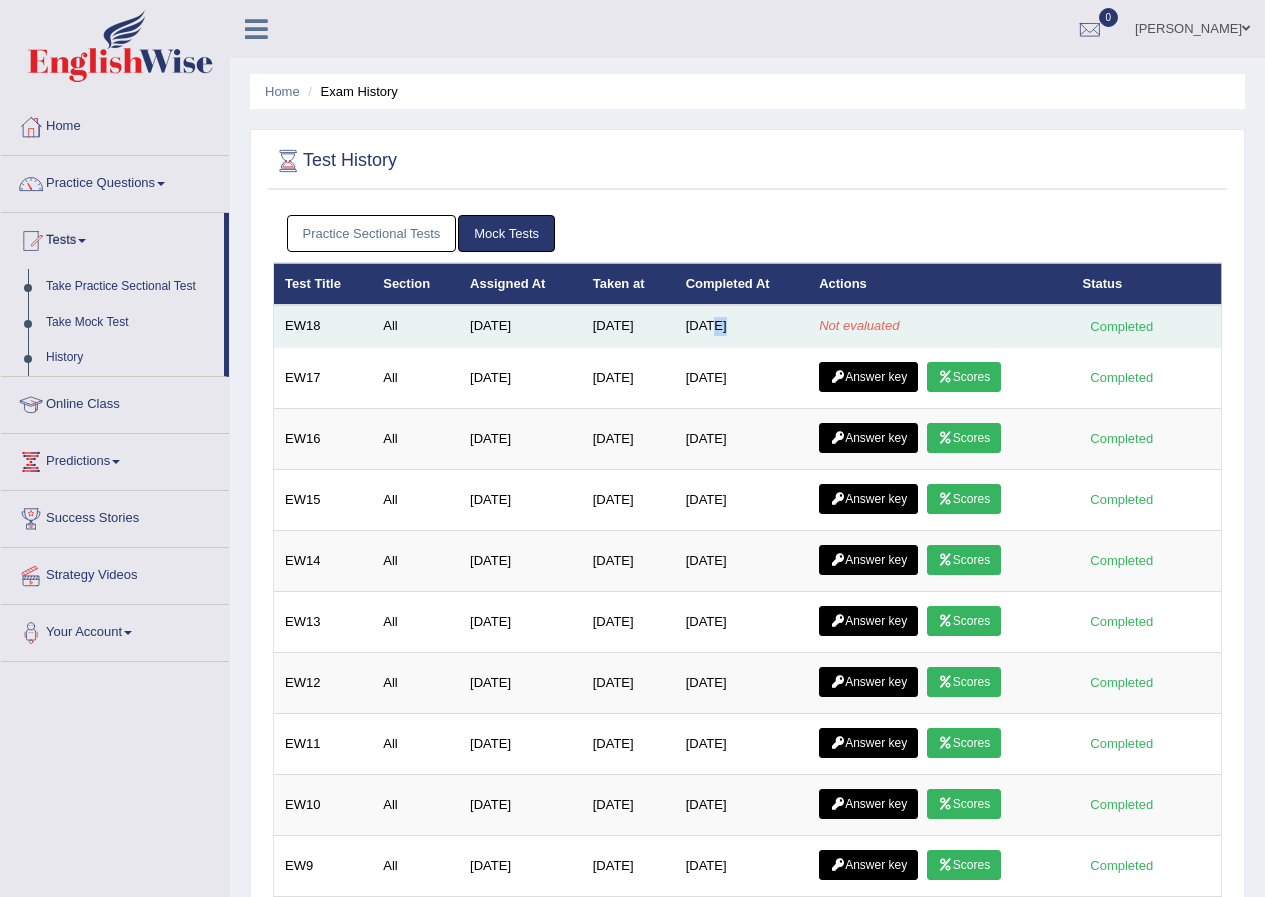 click on "Jul 14, 2025" at bounding box center [742, 326] 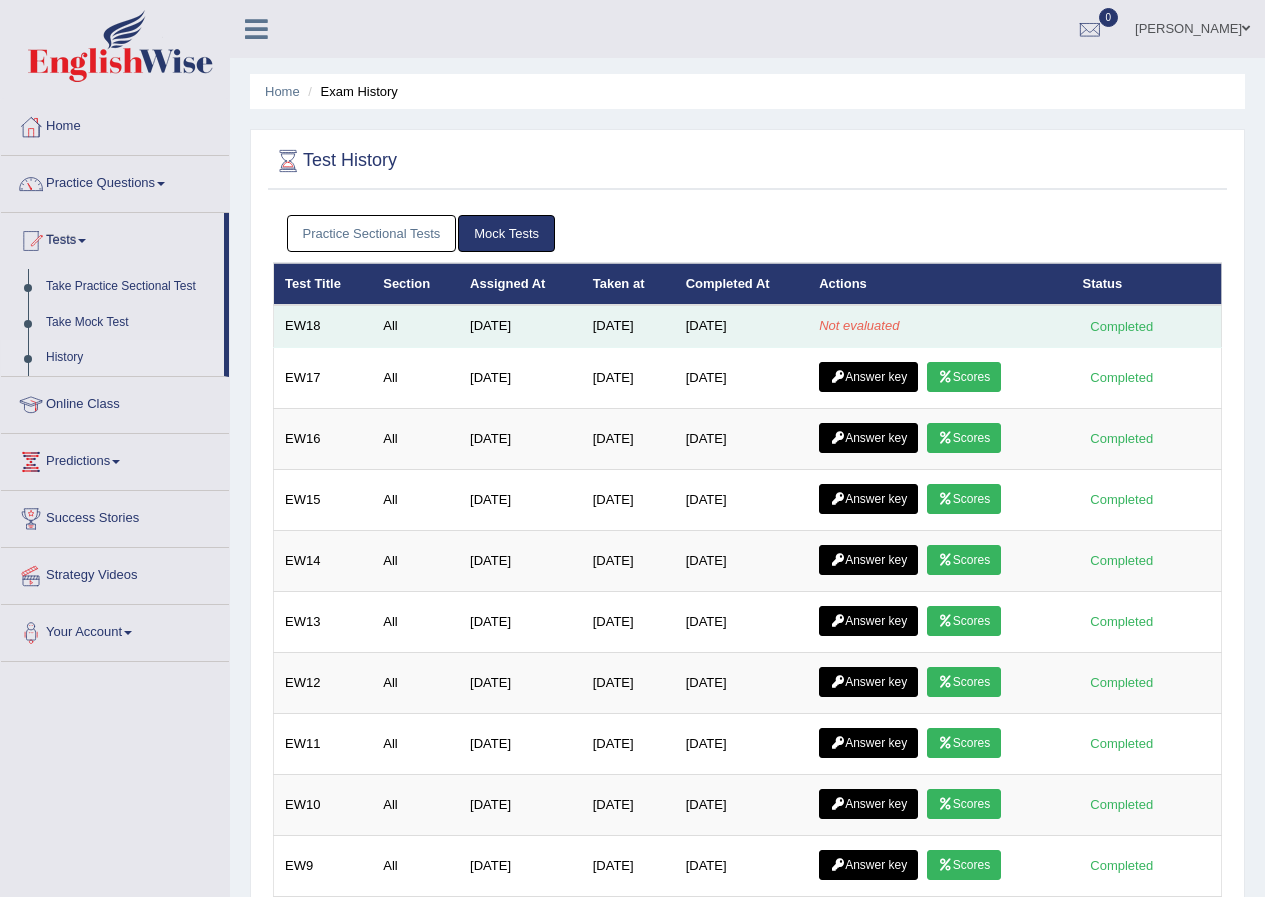 click on "Feb 12, 2025" at bounding box center (520, 326) 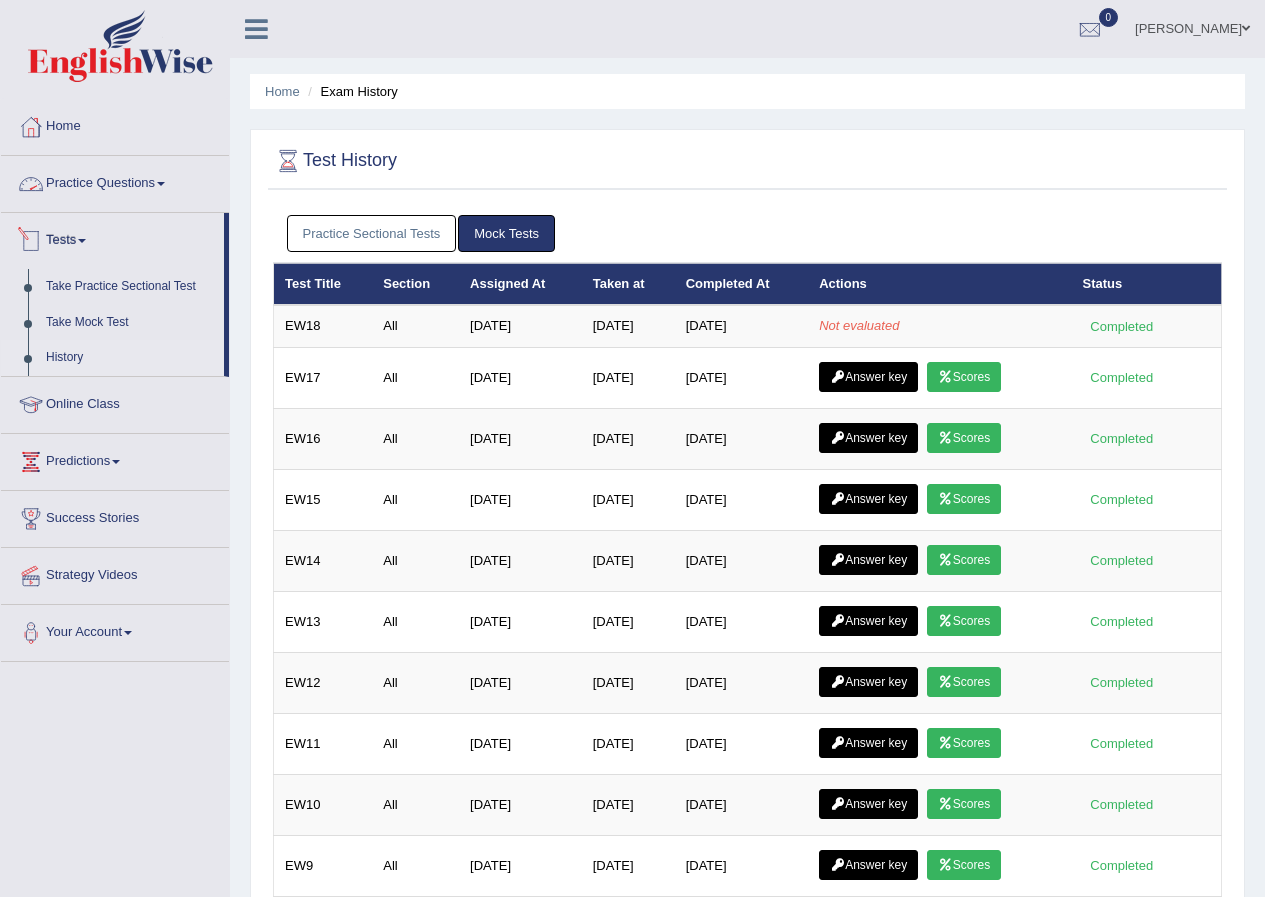 click on "Practice Questions" at bounding box center [115, 181] 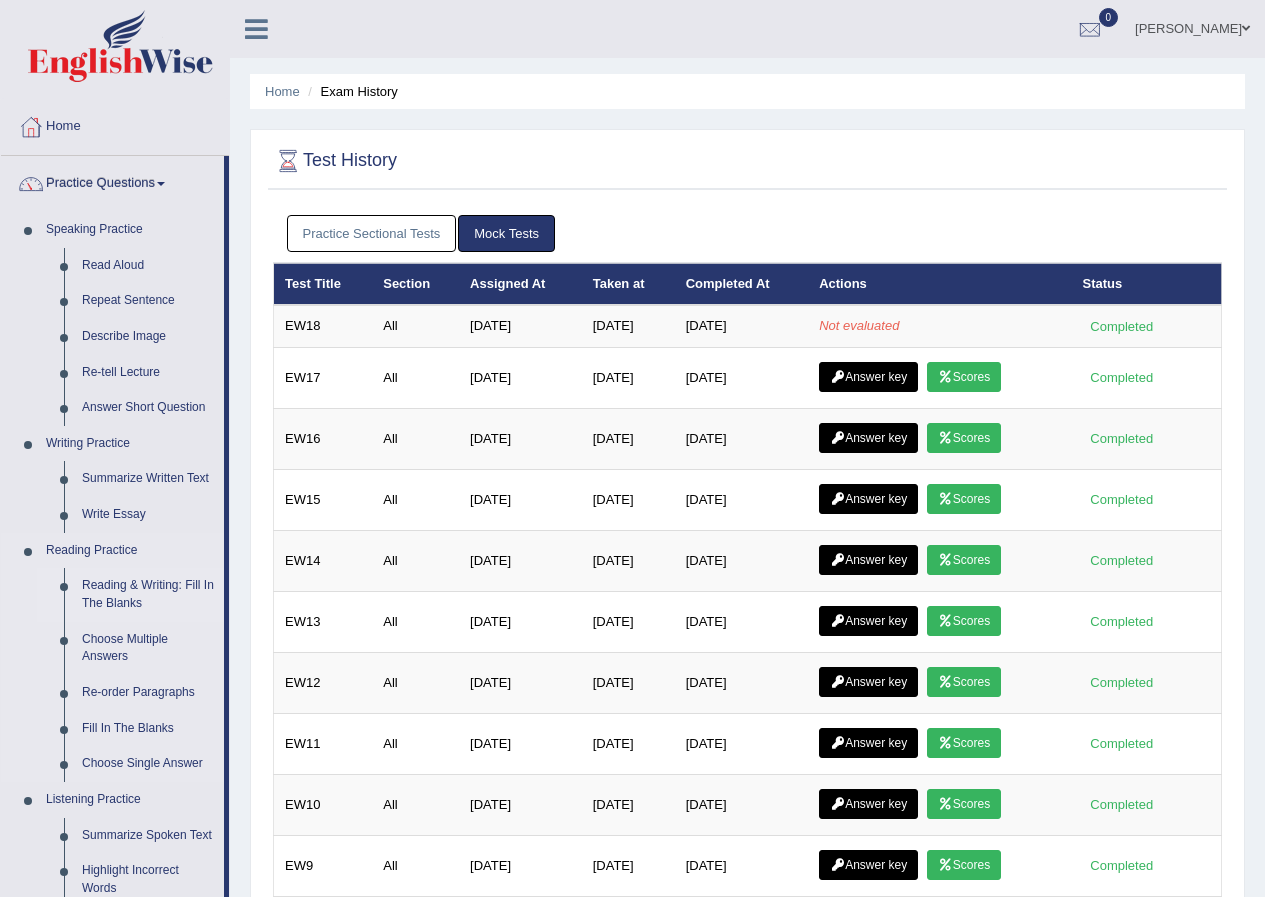 click on "Reading & Writing: Fill In The Blanks" at bounding box center [148, 594] 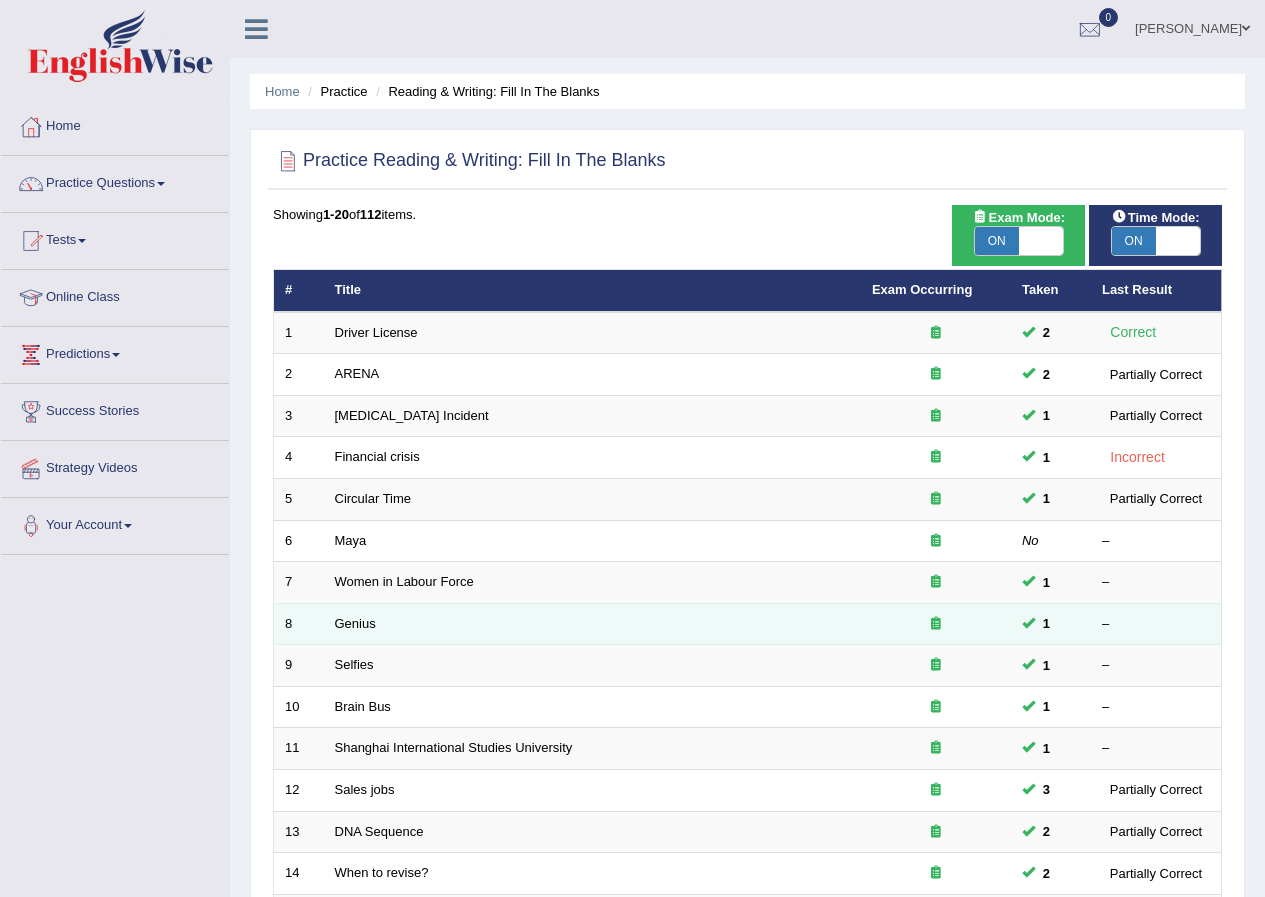 scroll, scrollTop: 0, scrollLeft: 0, axis: both 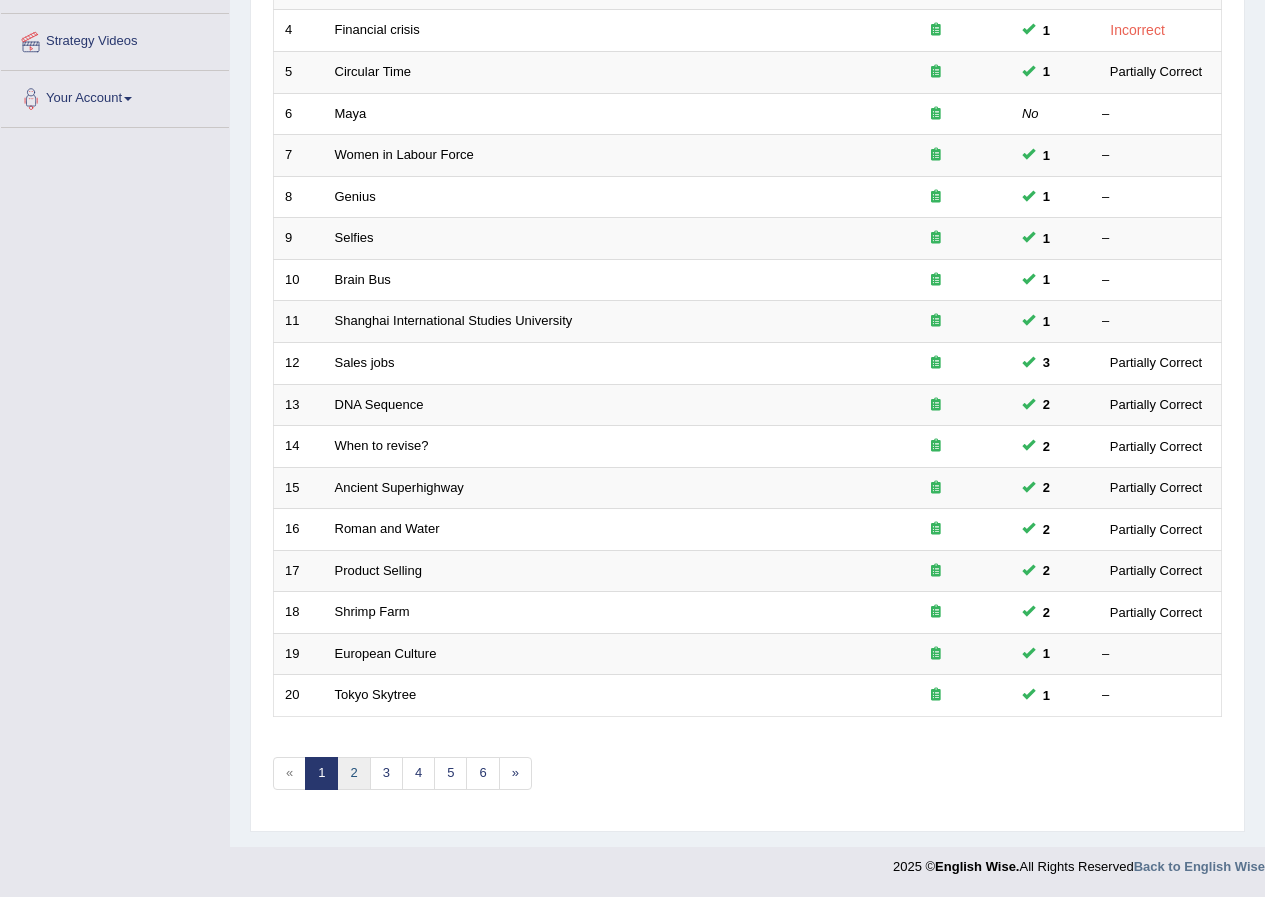 click on "2" at bounding box center [353, 773] 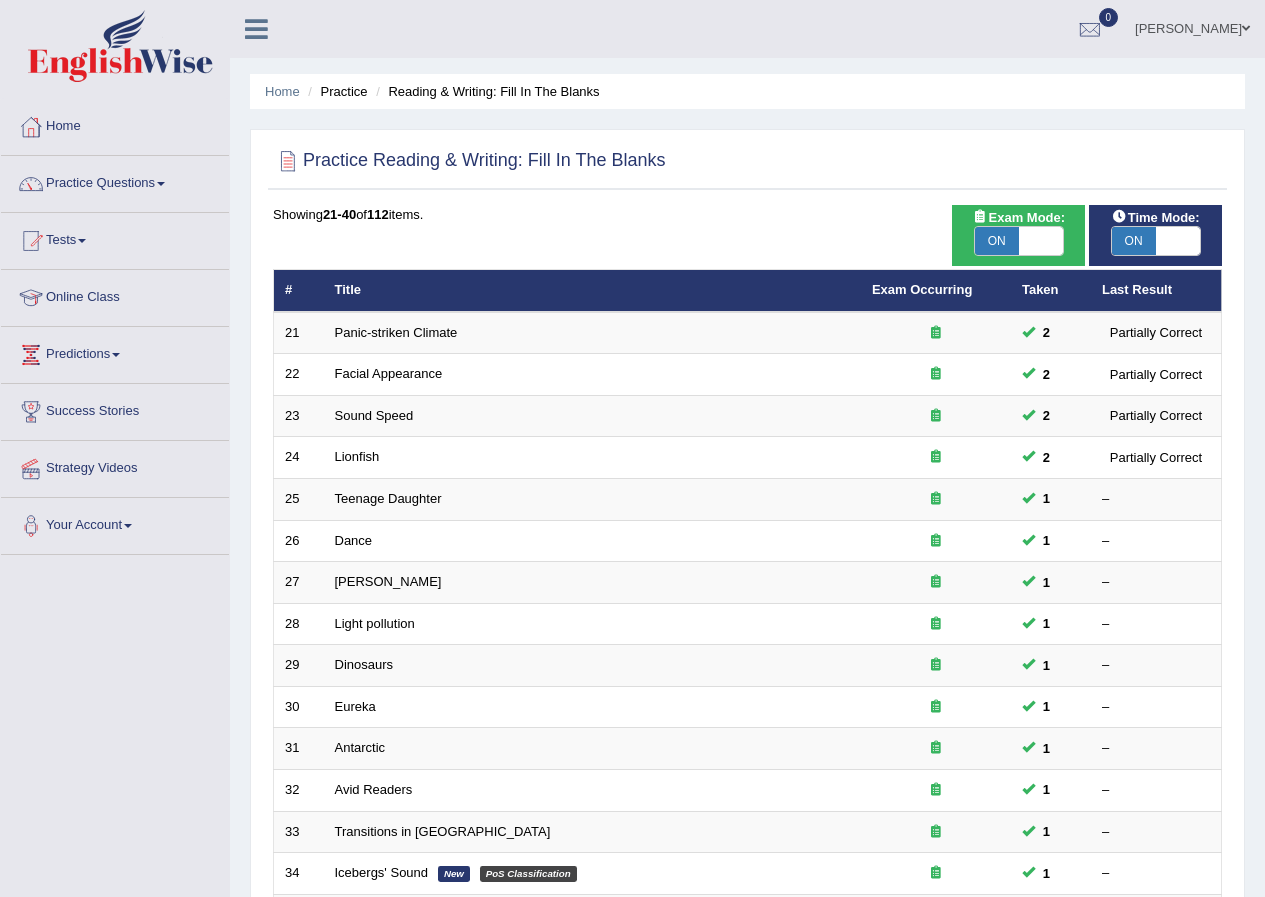 scroll, scrollTop: 200, scrollLeft: 0, axis: vertical 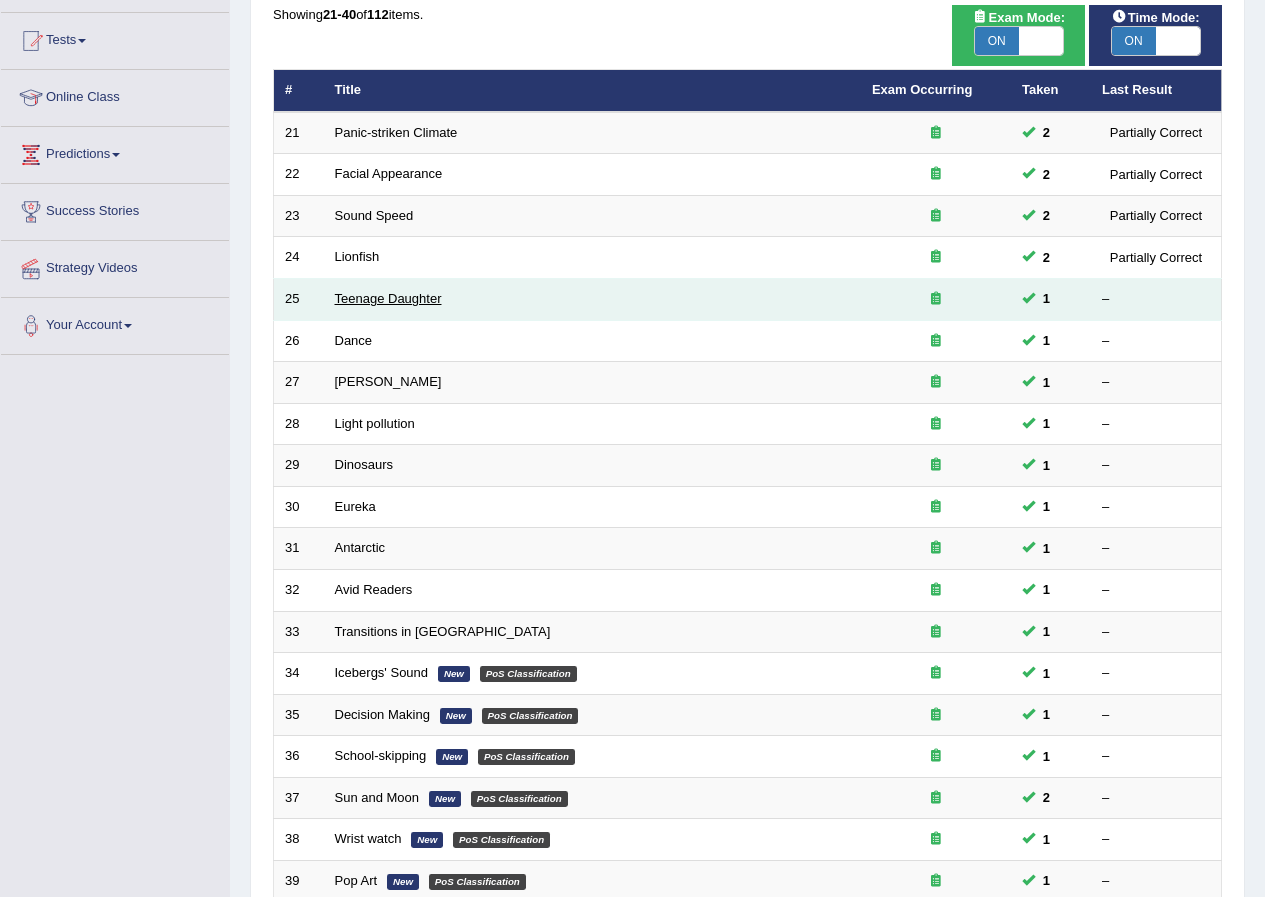click on "Teenage Daughter" at bounding box center [388, 298] 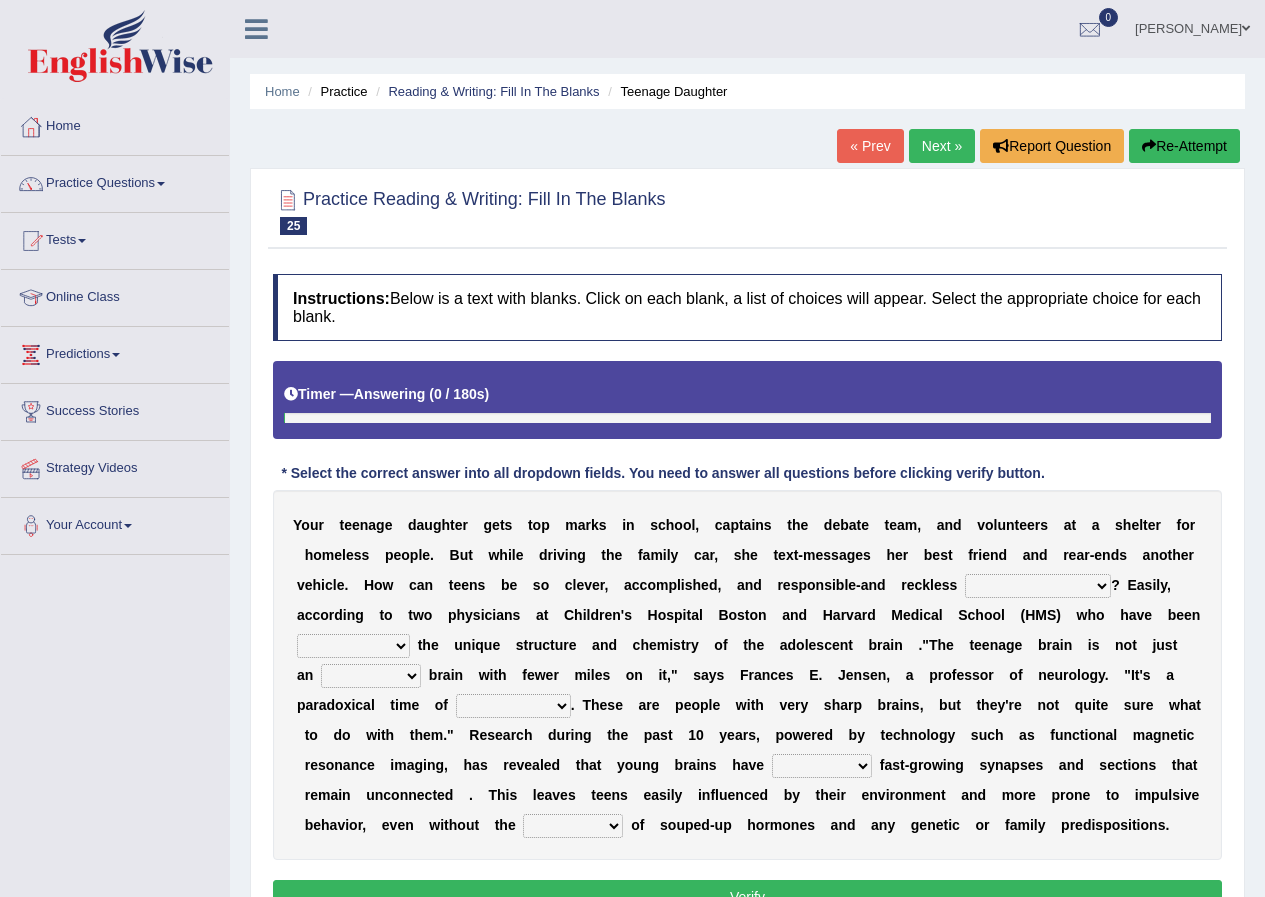 scroll, scrollTop: 0, scrollLeft: 0, axis: both 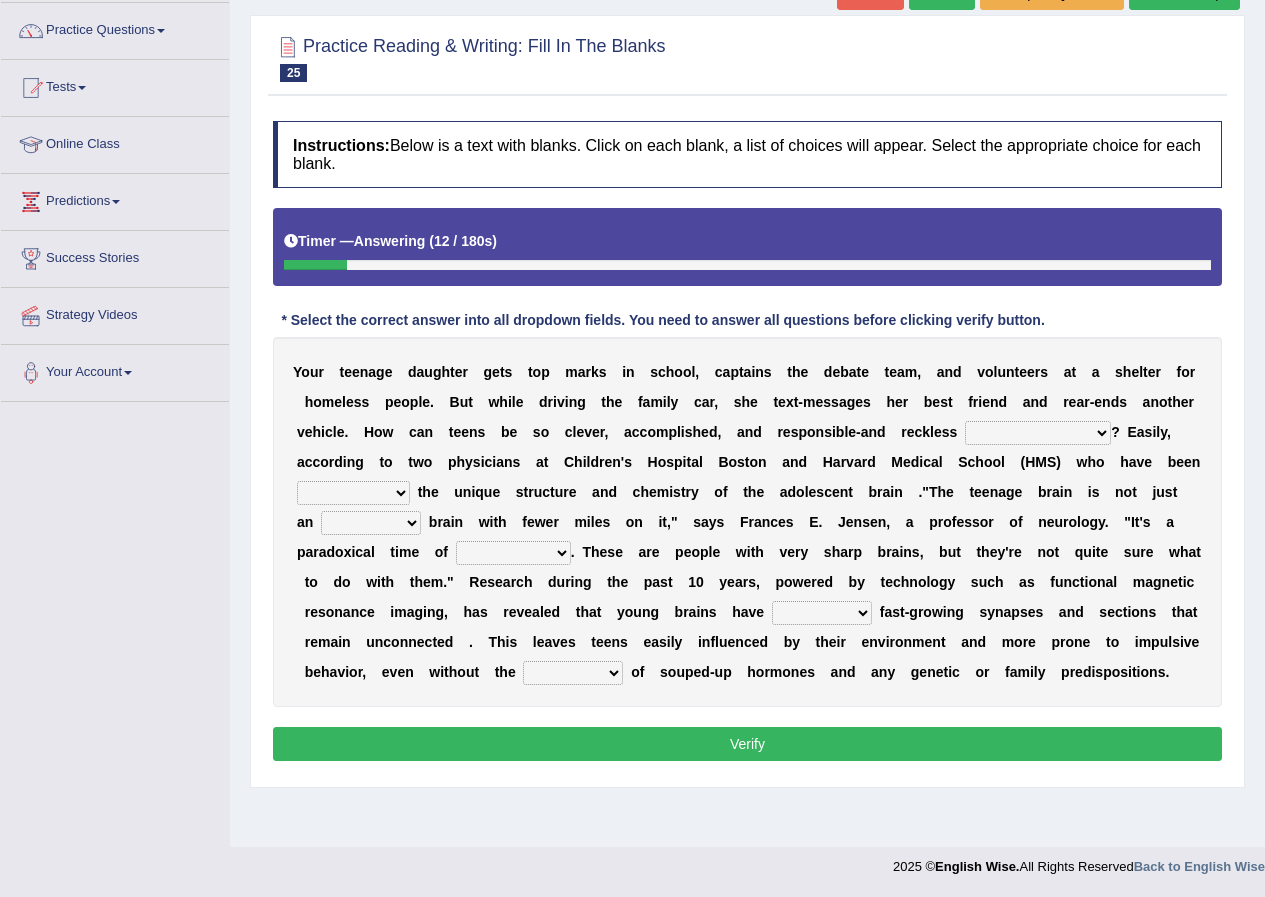 click on "for the time being at the same time as ever ingood time" at bounding box center [1038, 433] 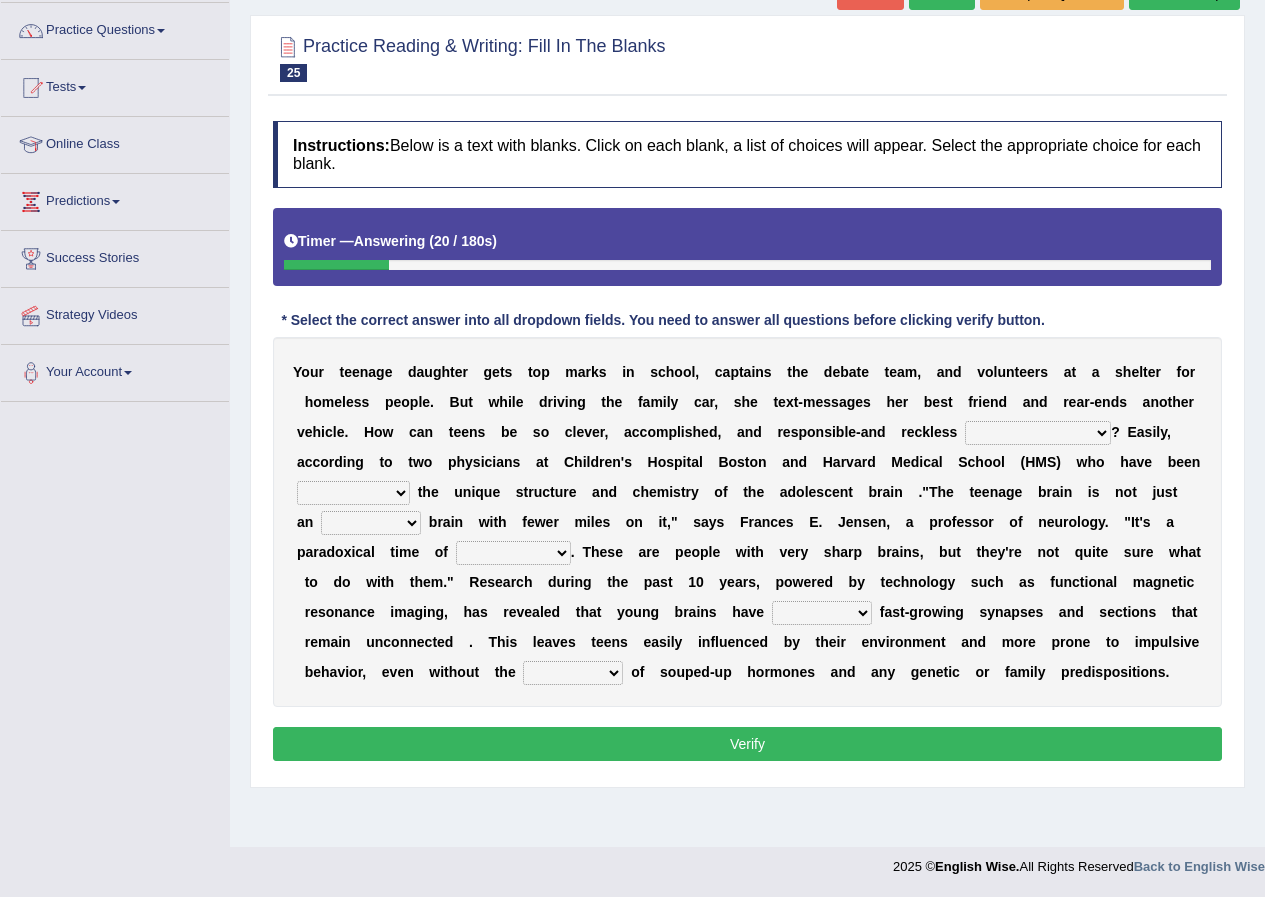 select on "at the same time" 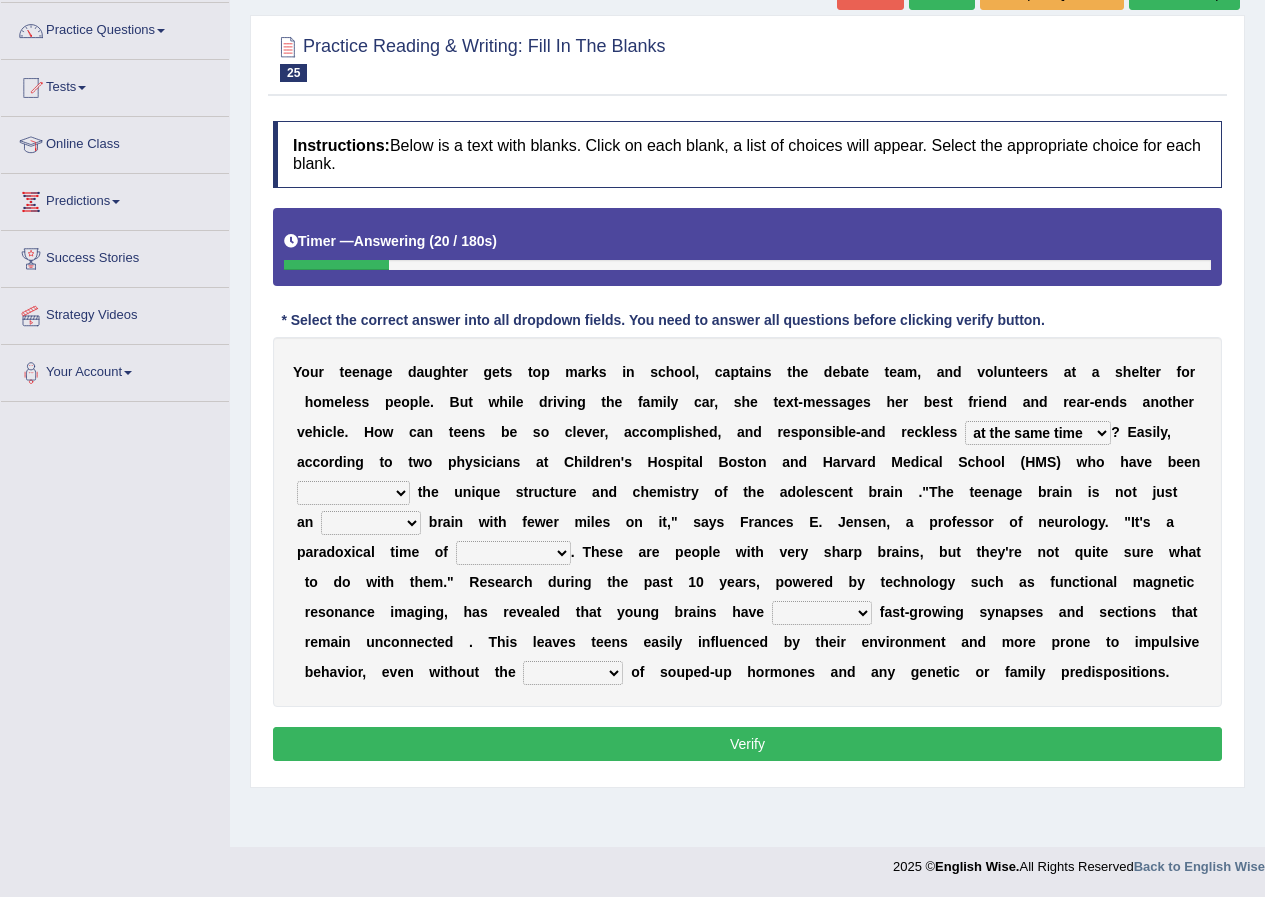 click on "for the time being at the same time as ever ingood time" at bounding box center [1038, 433] 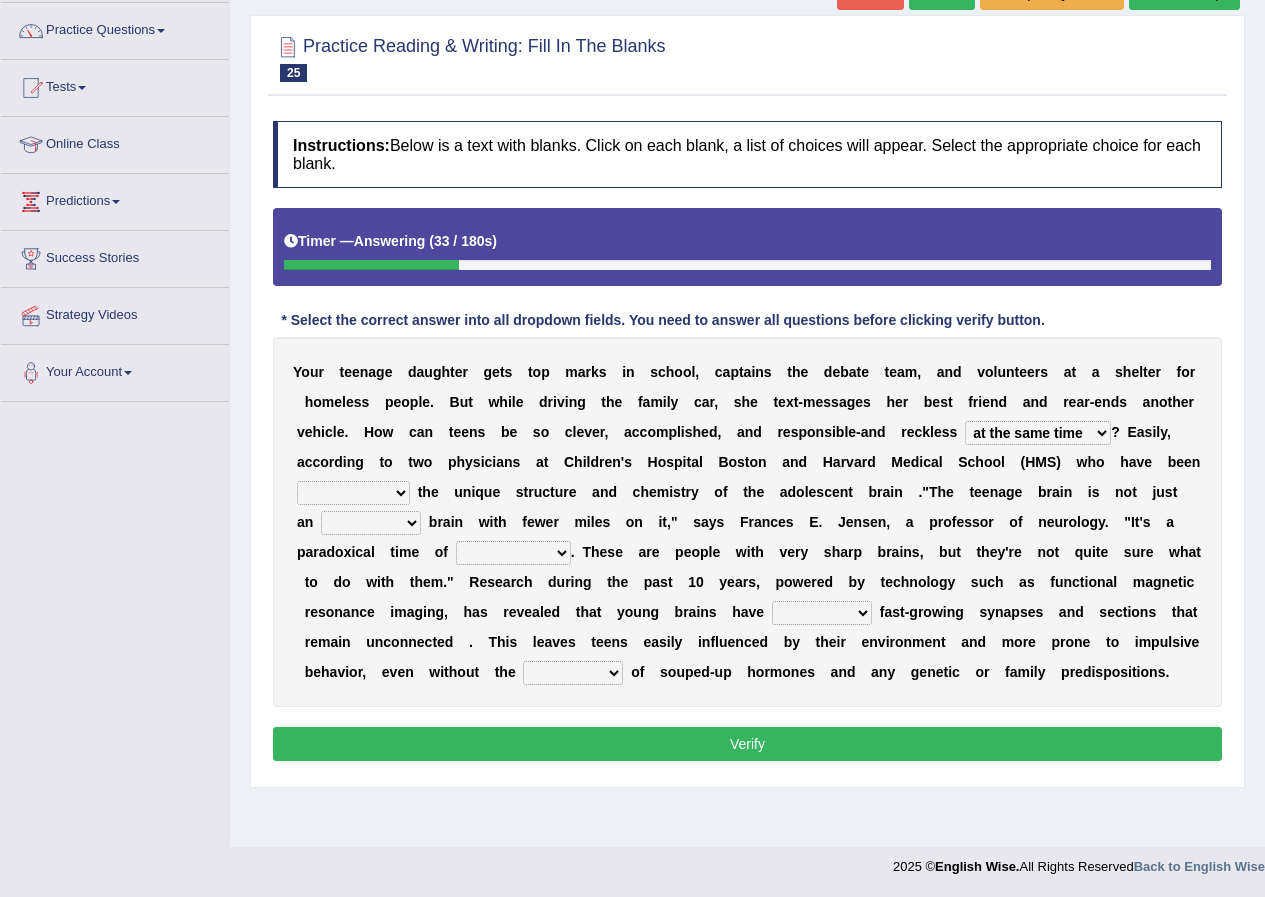 click on "explaining exploring exposing enumerating" at bounding box center (353, 493) 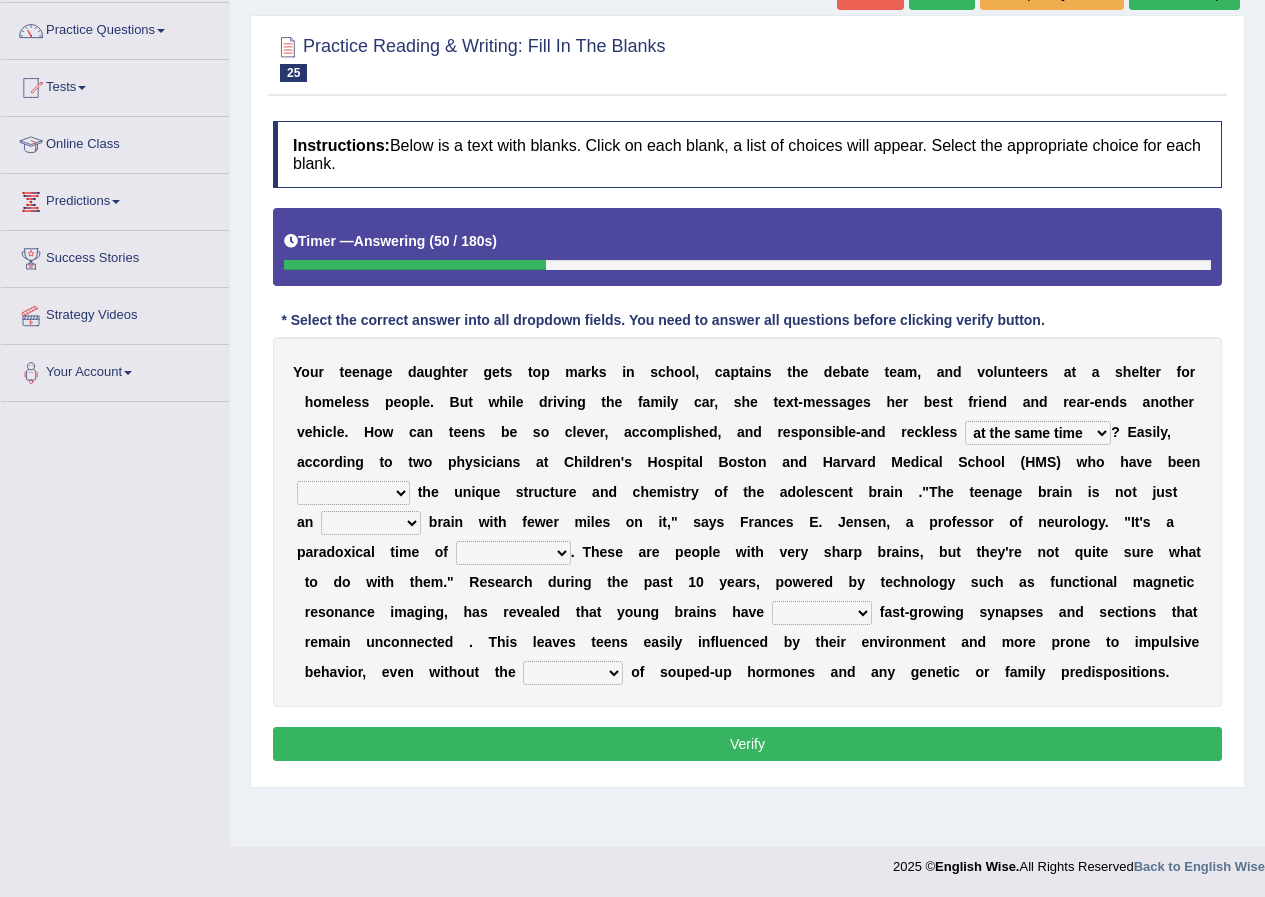 select on "explaining" 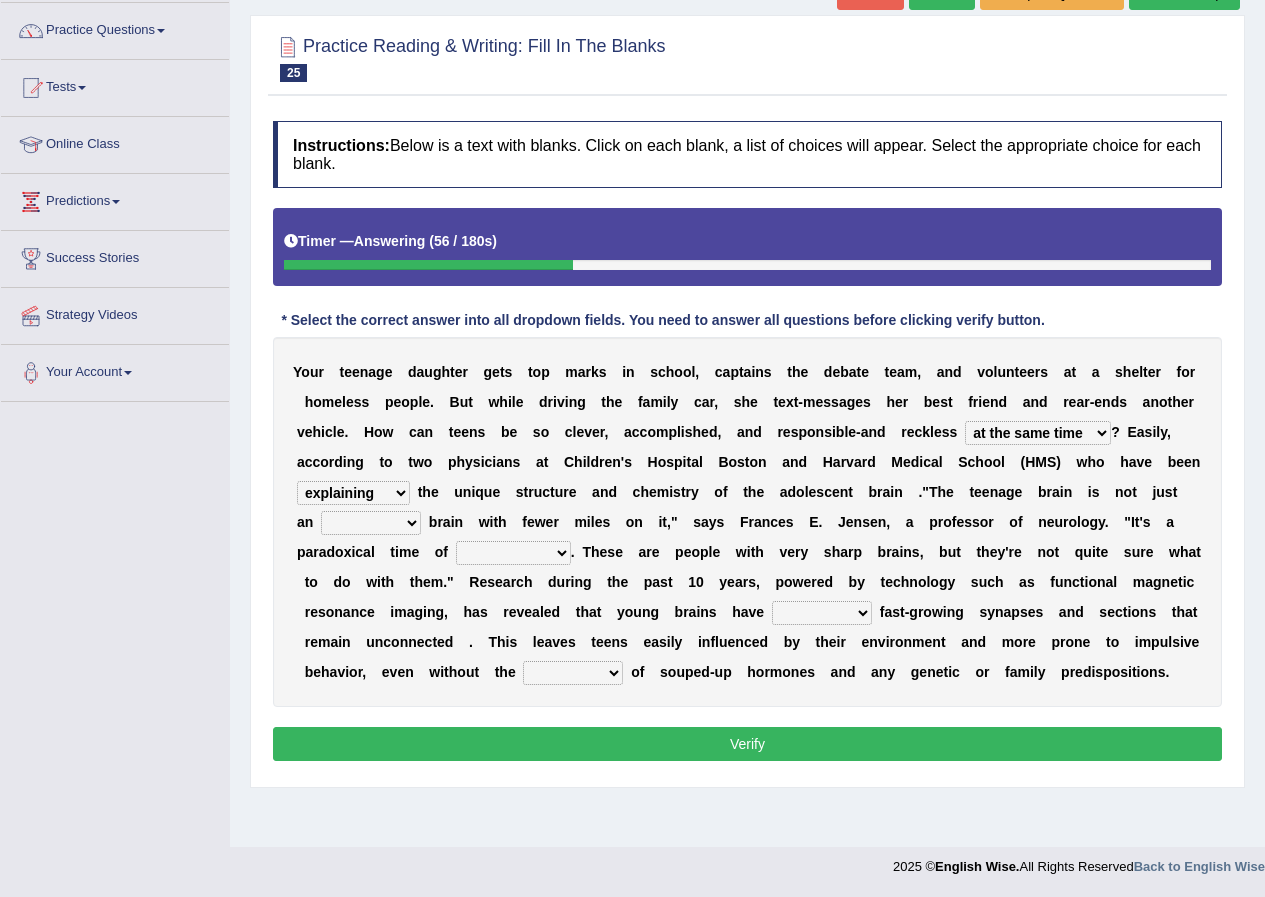 click on "ample adult adulthood abundant" at bounding box center (371, 523) 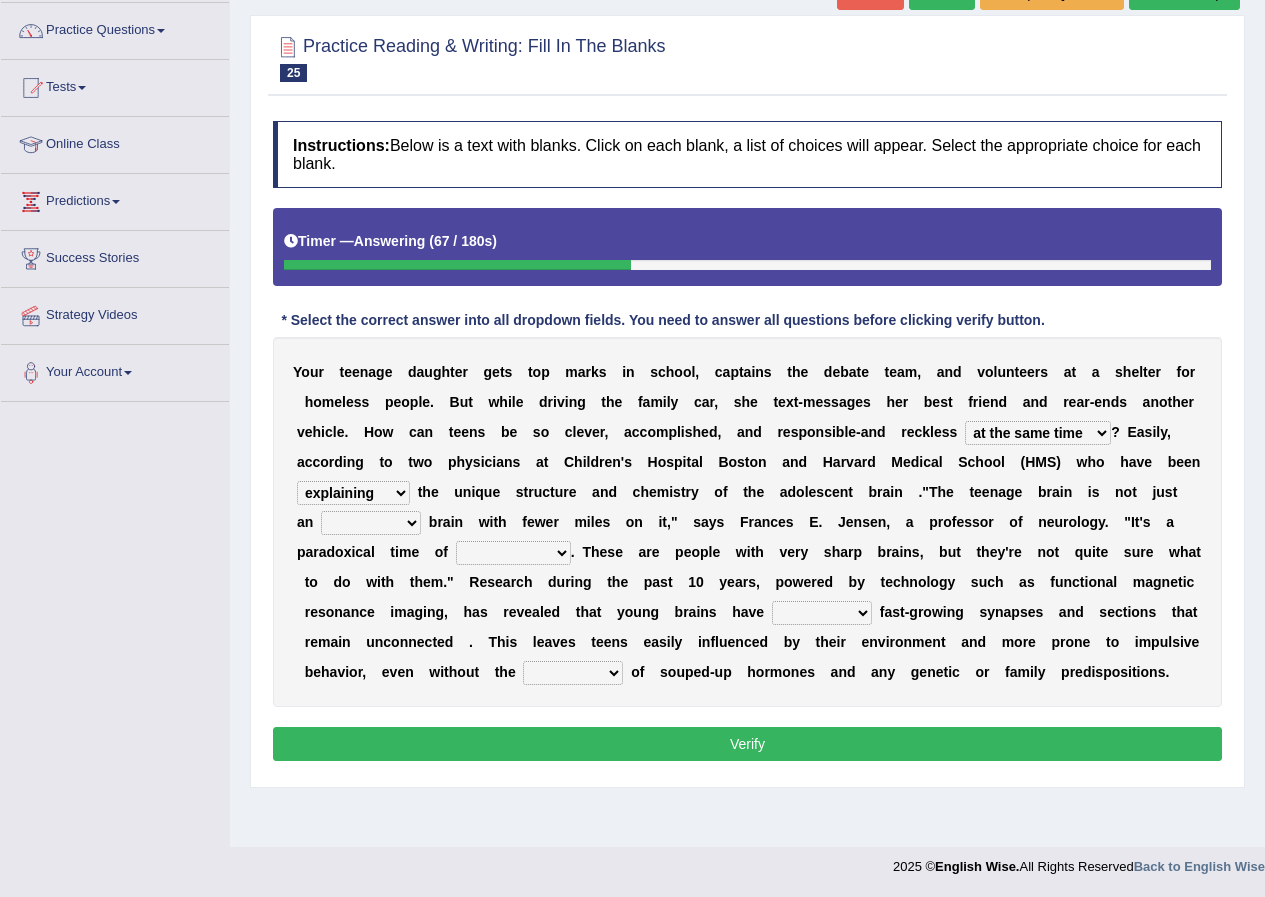 select on "ample" 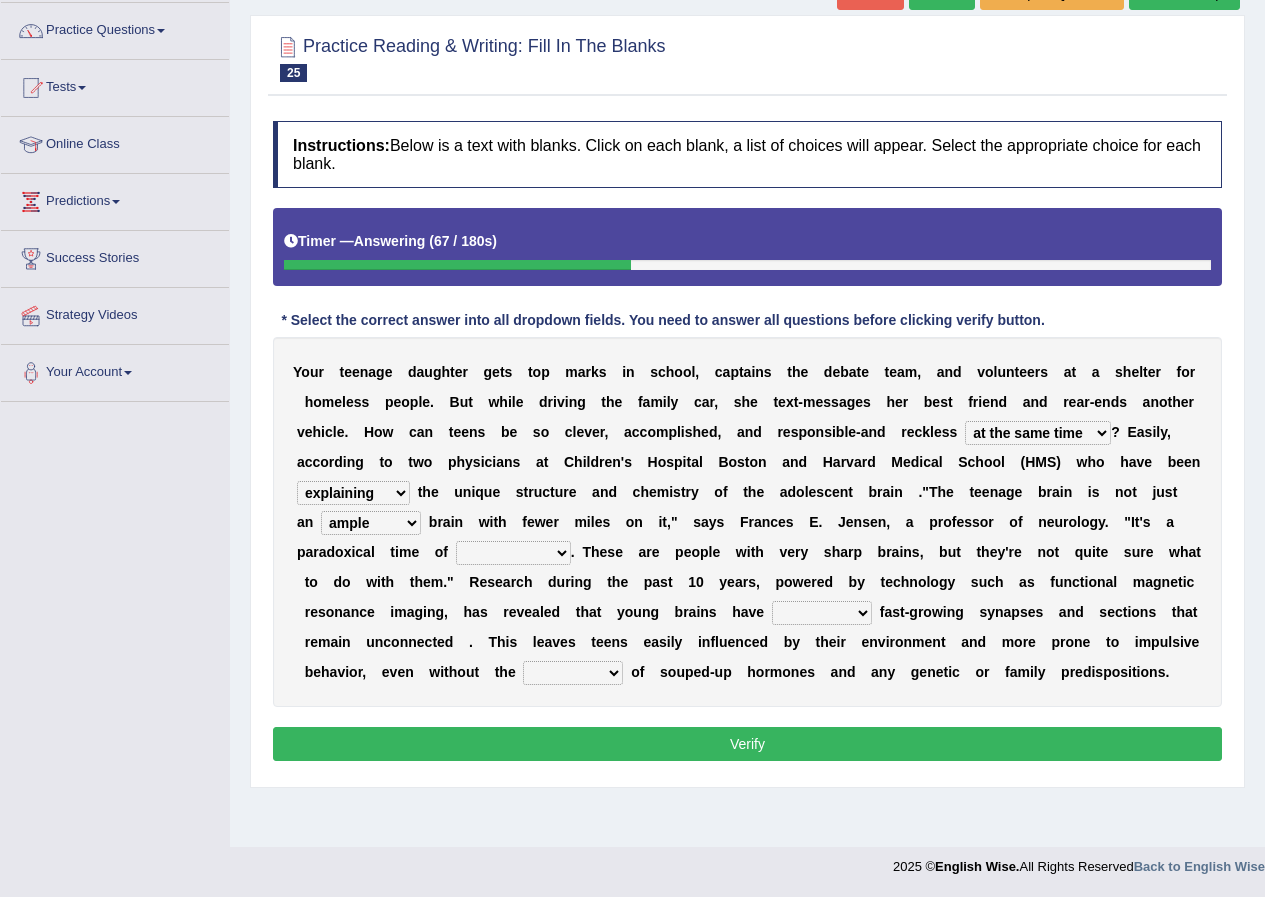 click on "ample adult adulthood abundant" at bounding box center [371, 523] 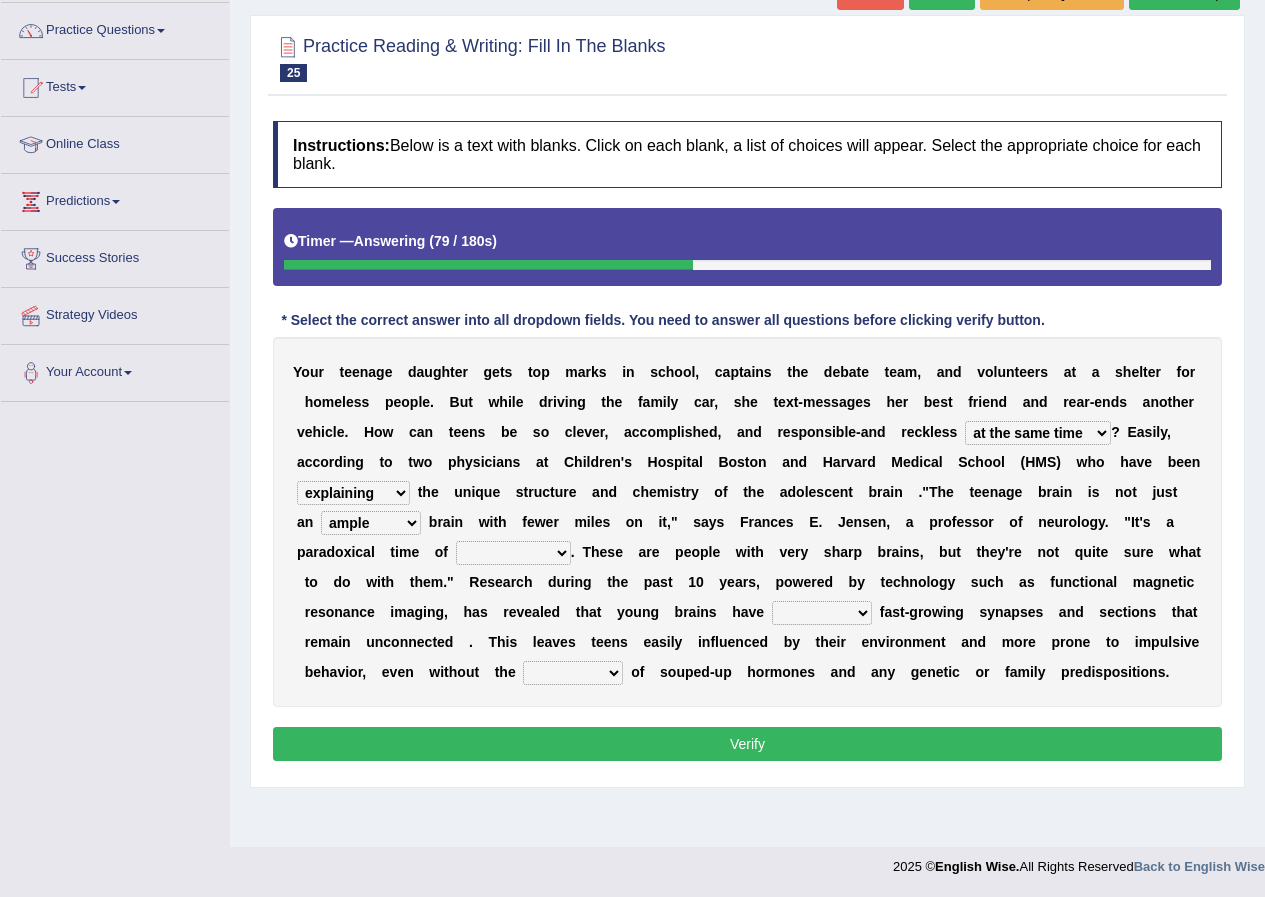 click on "enrichment development adornment adoration" at bounding box center (513, 553) 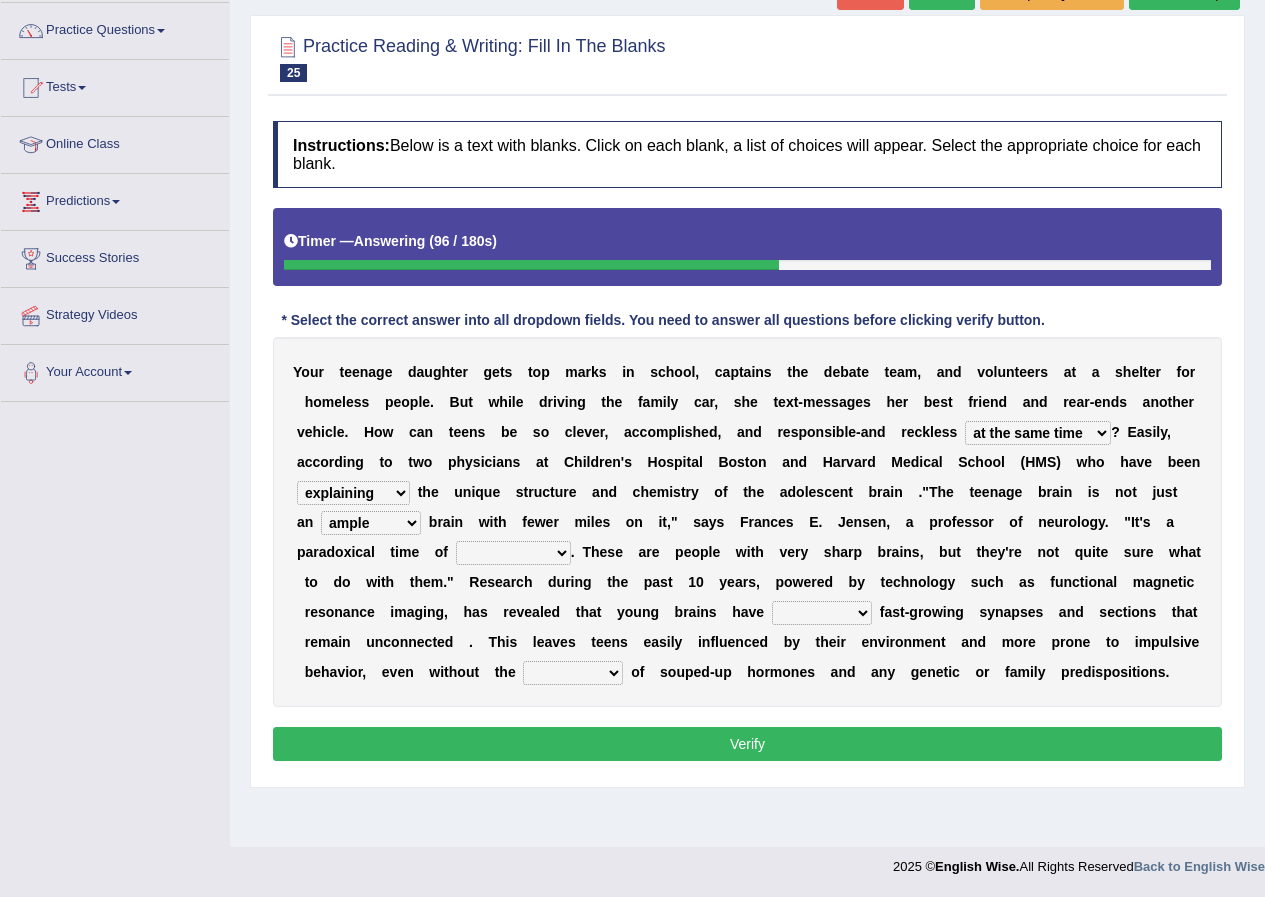 select on "development" 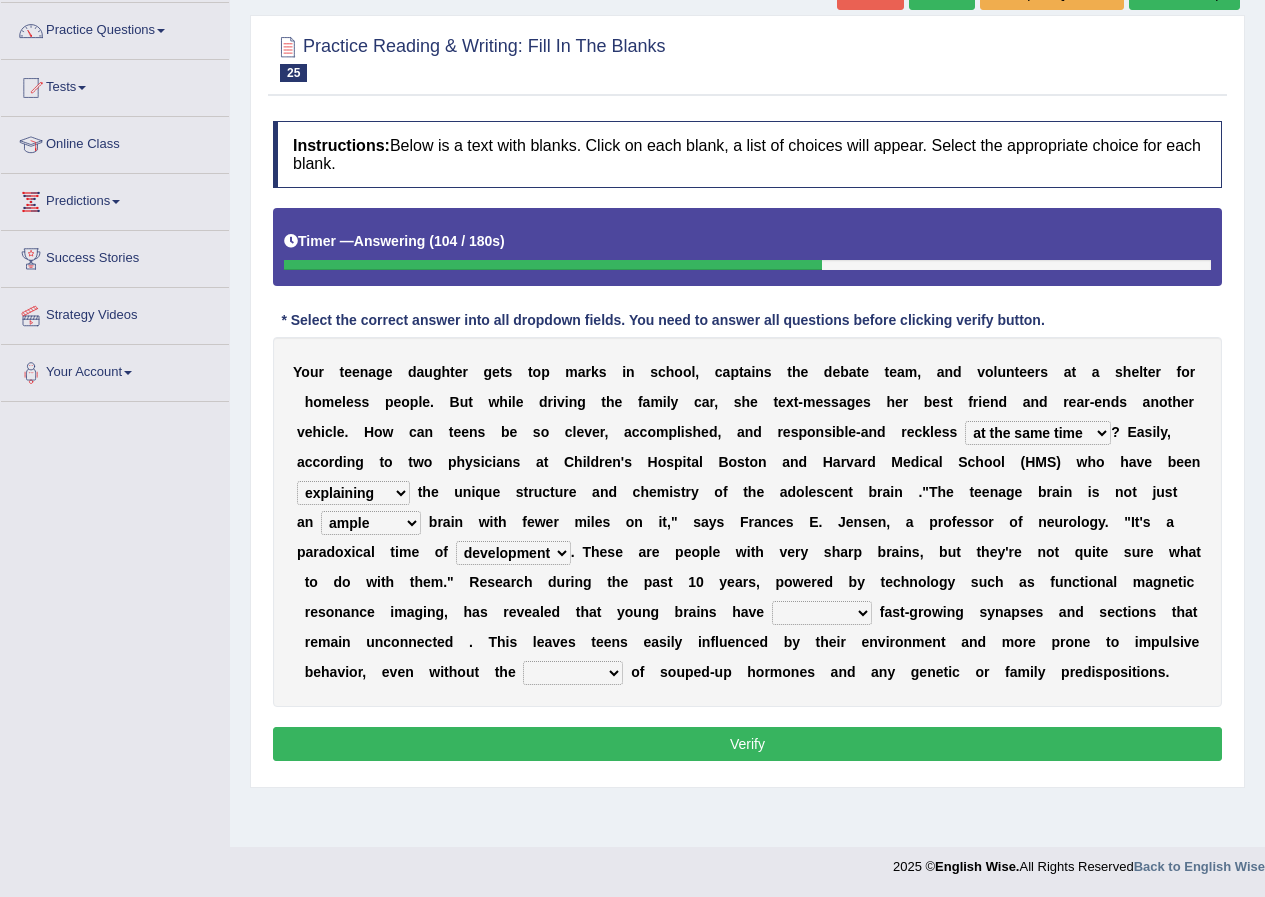 click on "both either whole few" at bounding box center [822, 613] 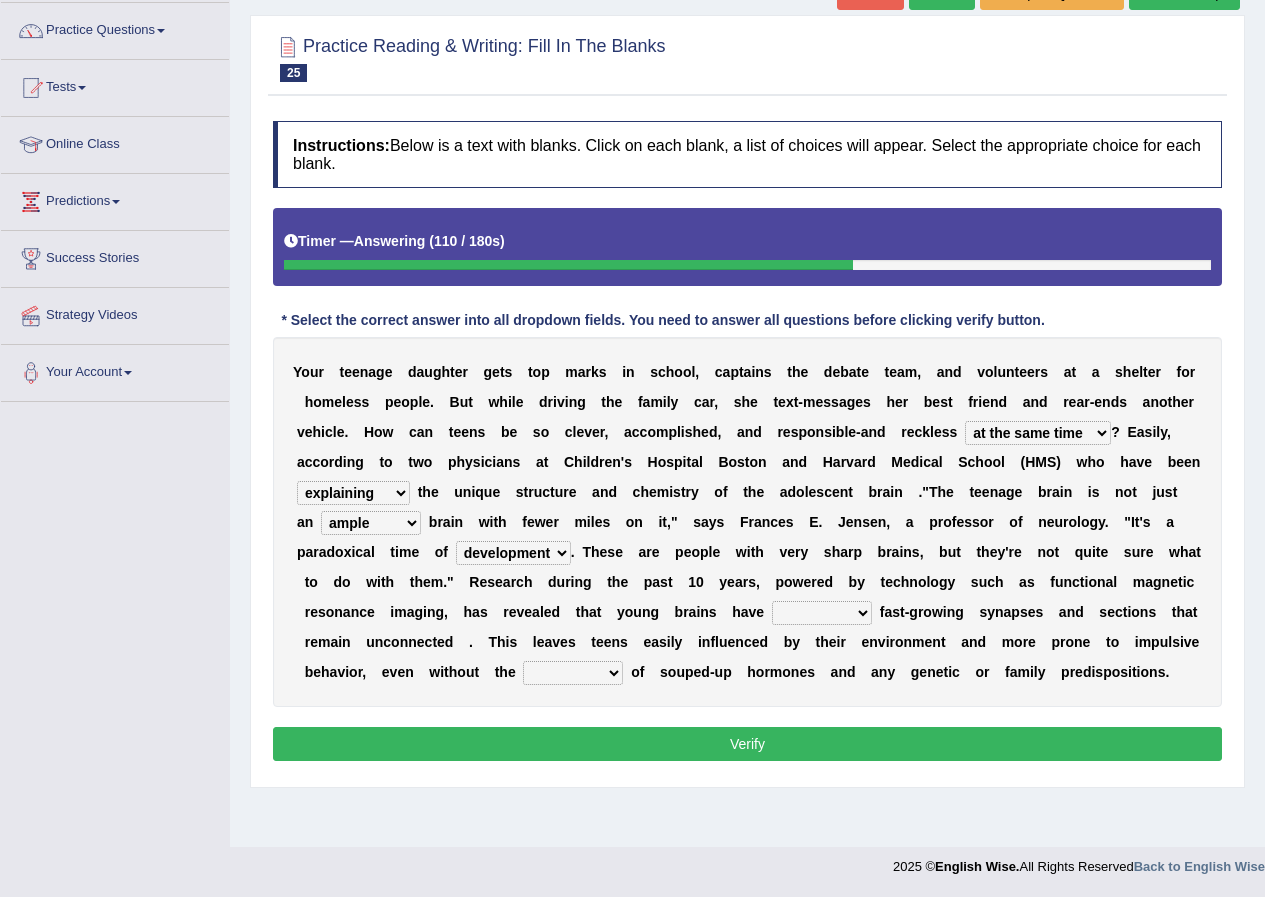 select on "both" 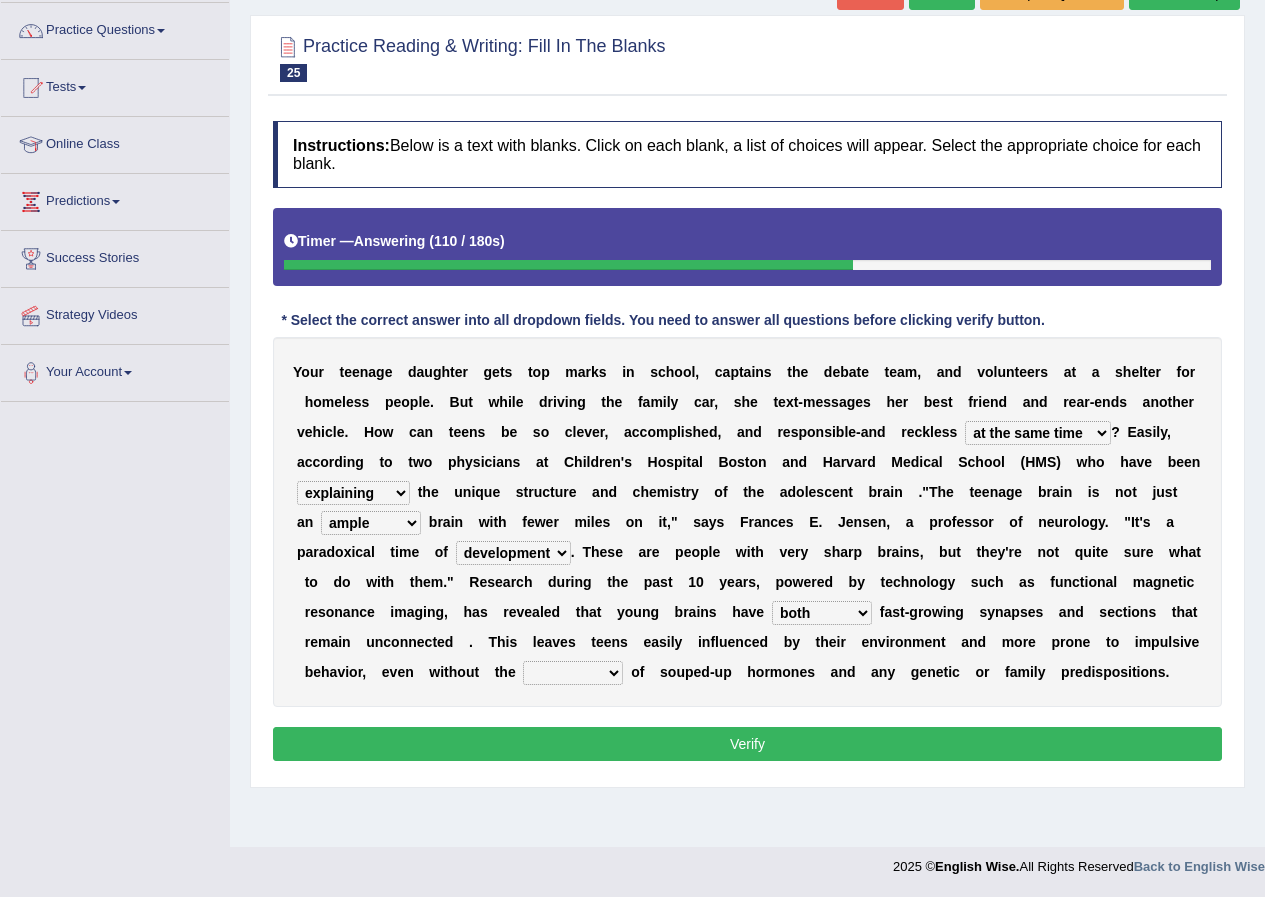 click on "both either whole few" at bounding box center (822, 613) 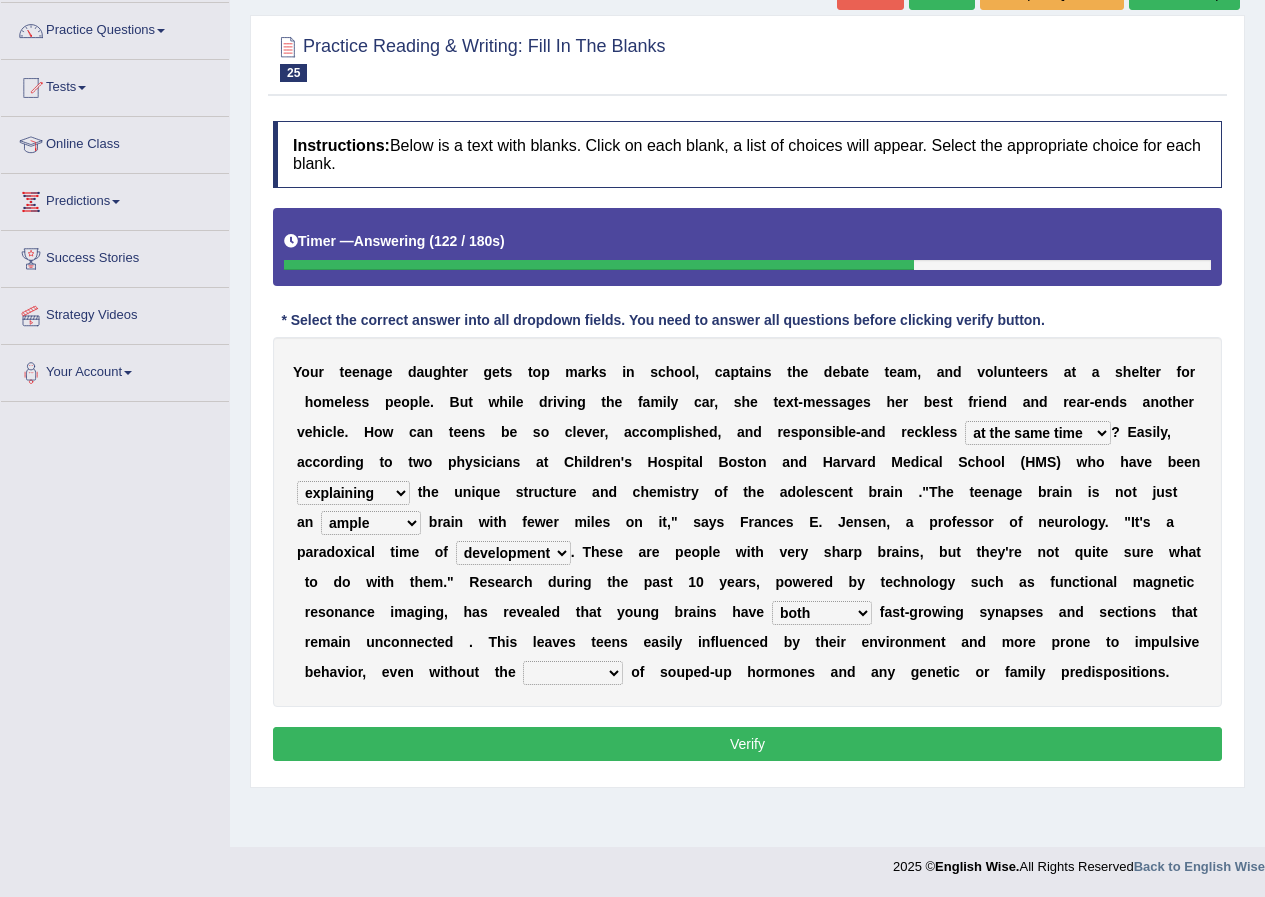 click on "impact impress impair impose" at bounding box center (573, 673) 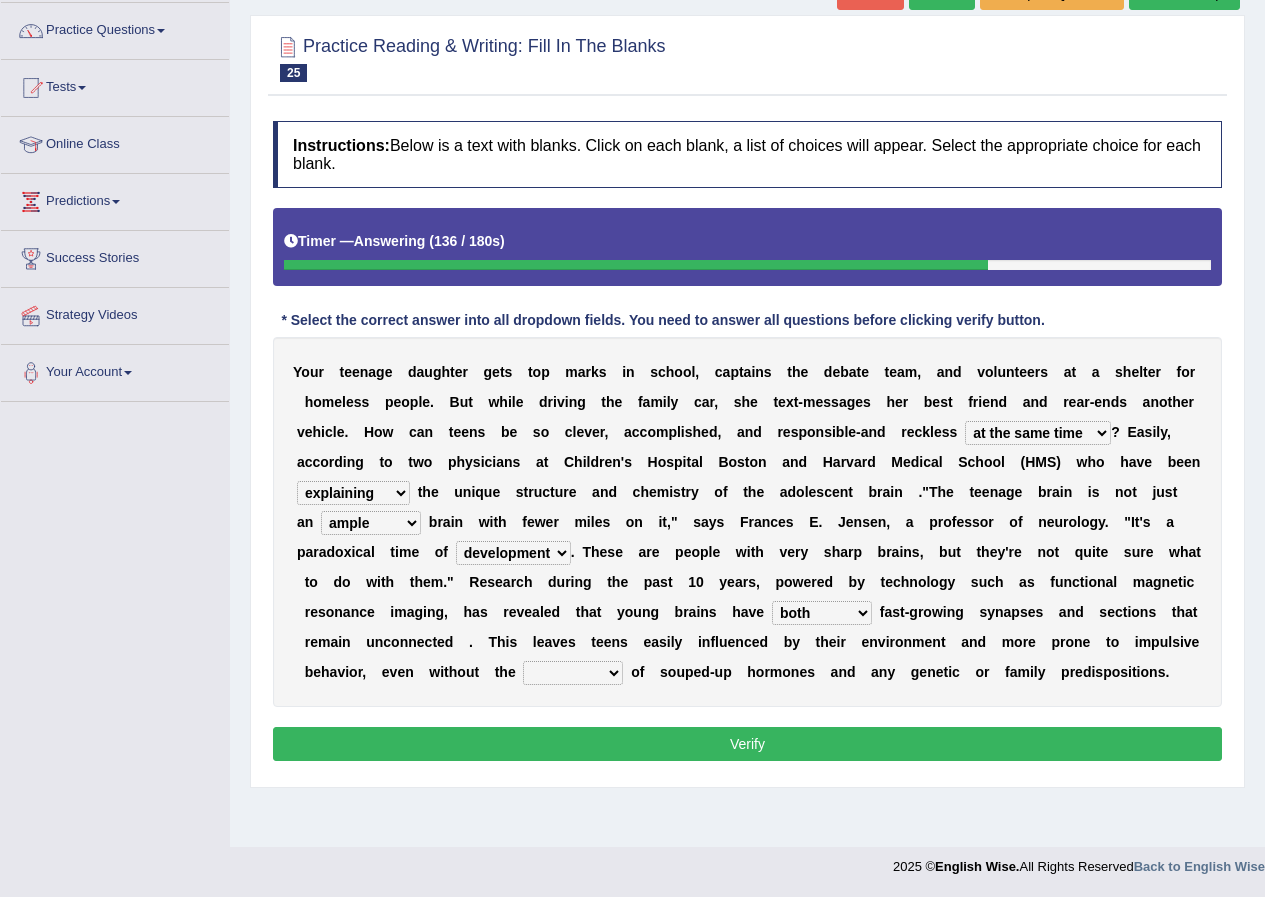 select on "impose" 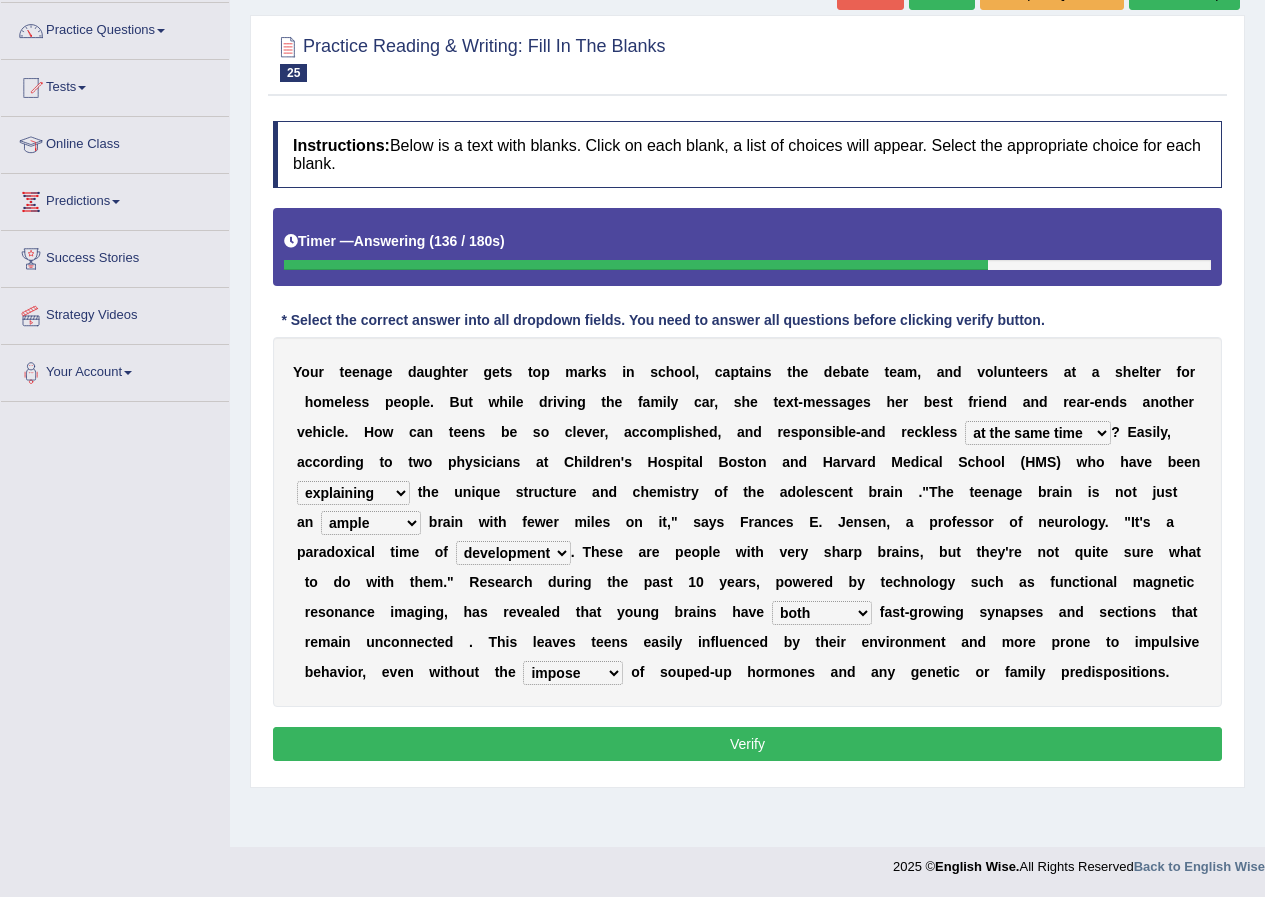 click on "impact impress impair impose" at bounding box center [573, 673] 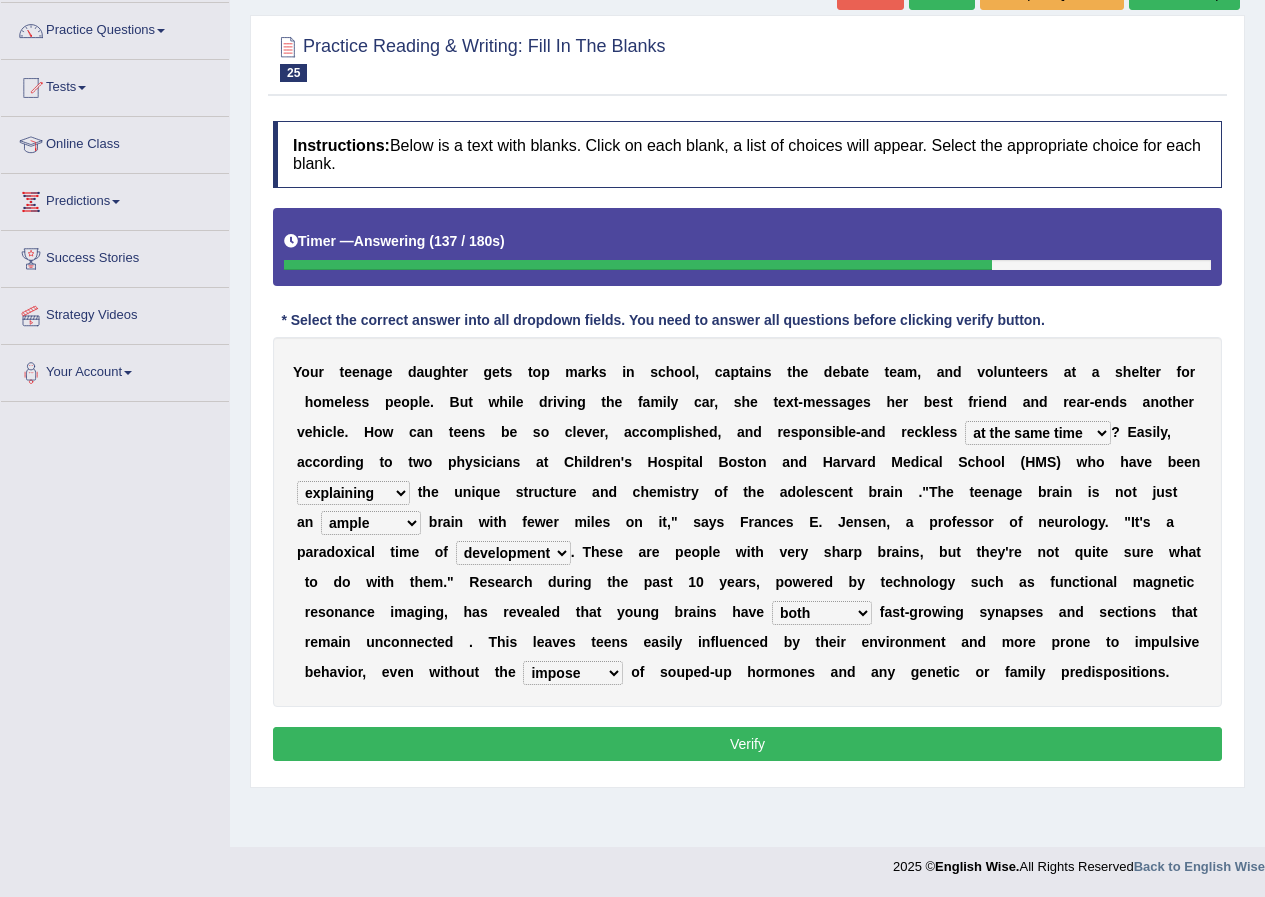 click on "Verify" at bounding box center [747, 744] 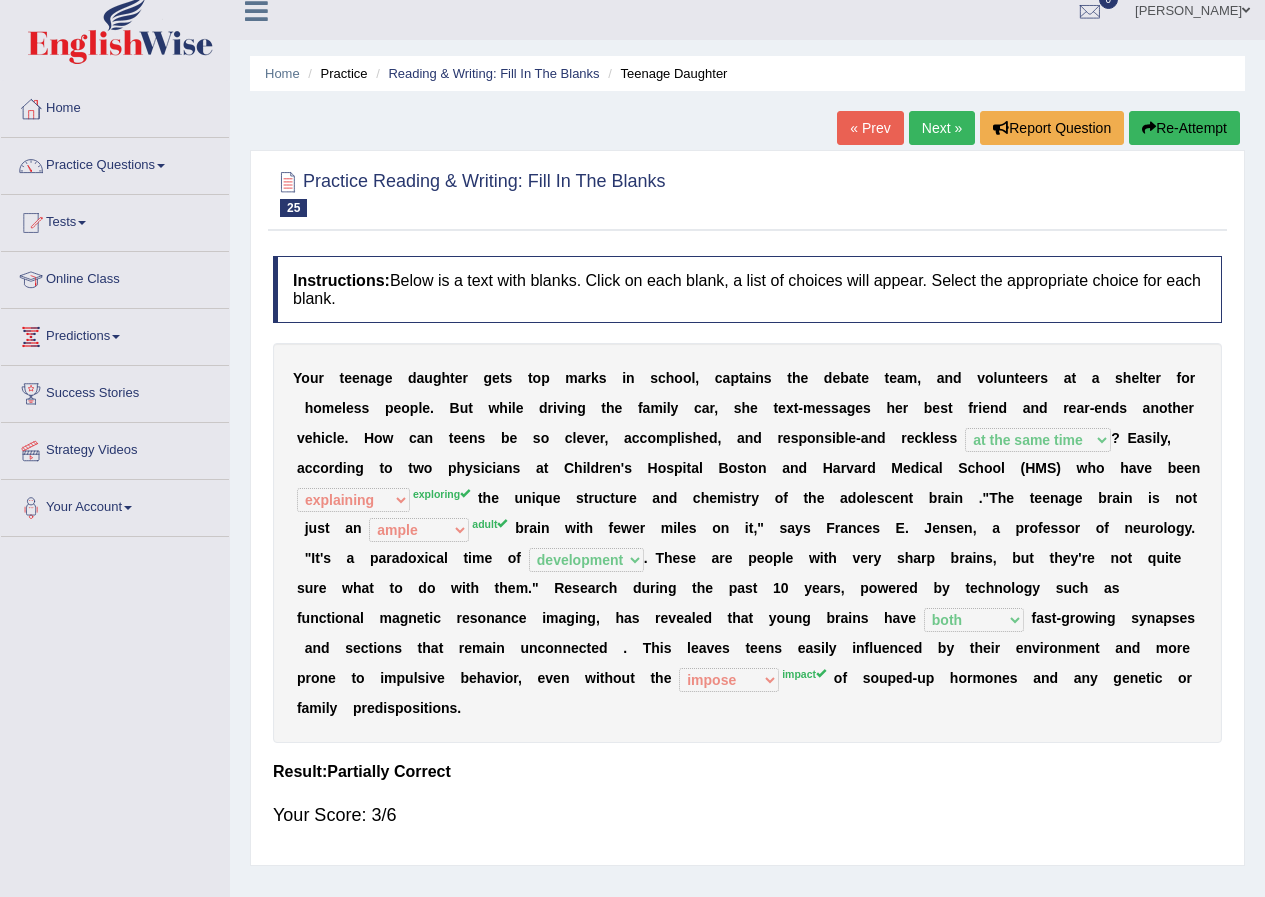 scroll, scrollTop: 0, scrollLeft: 0, axis: both 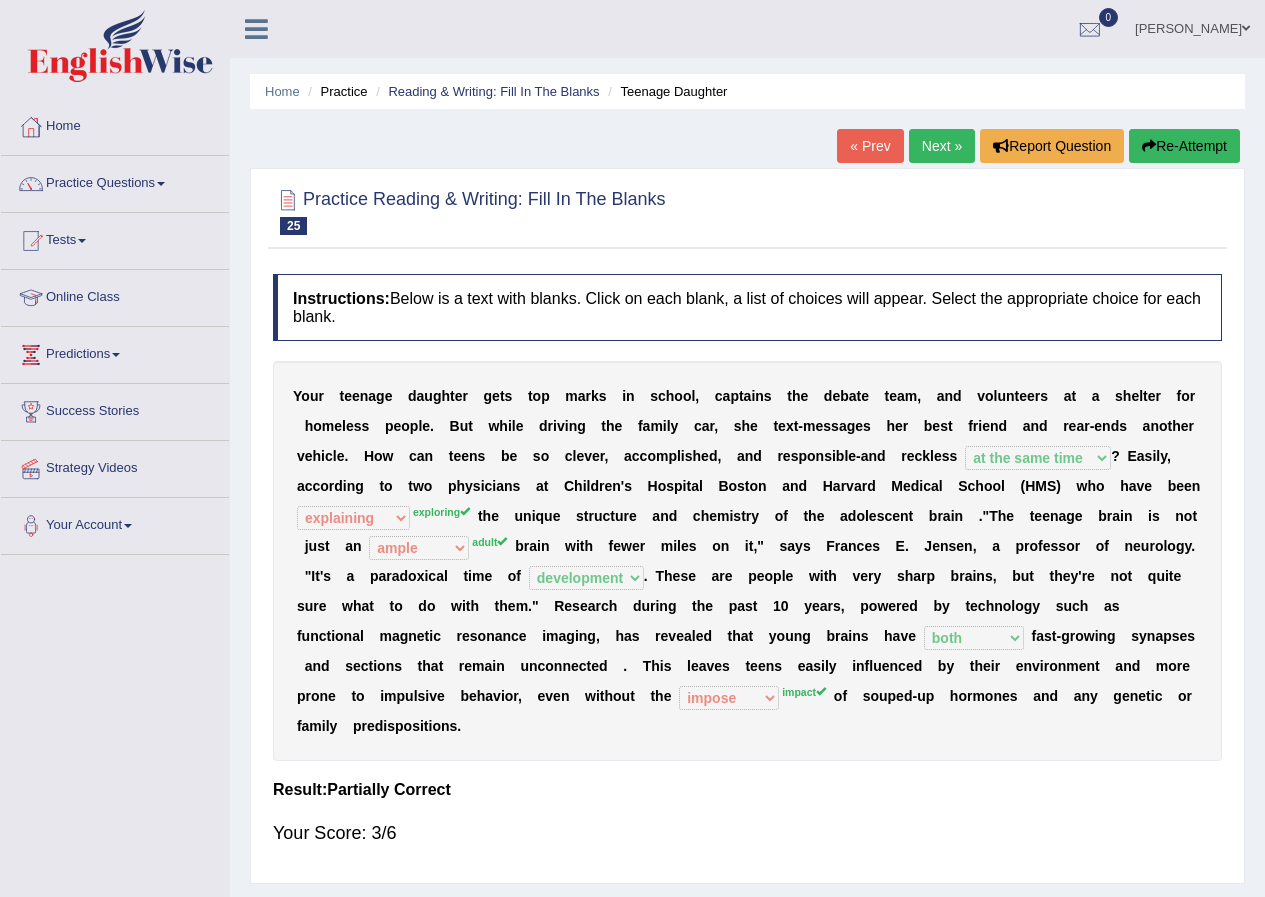 click on "Next »" at bounding box center (942, 146) 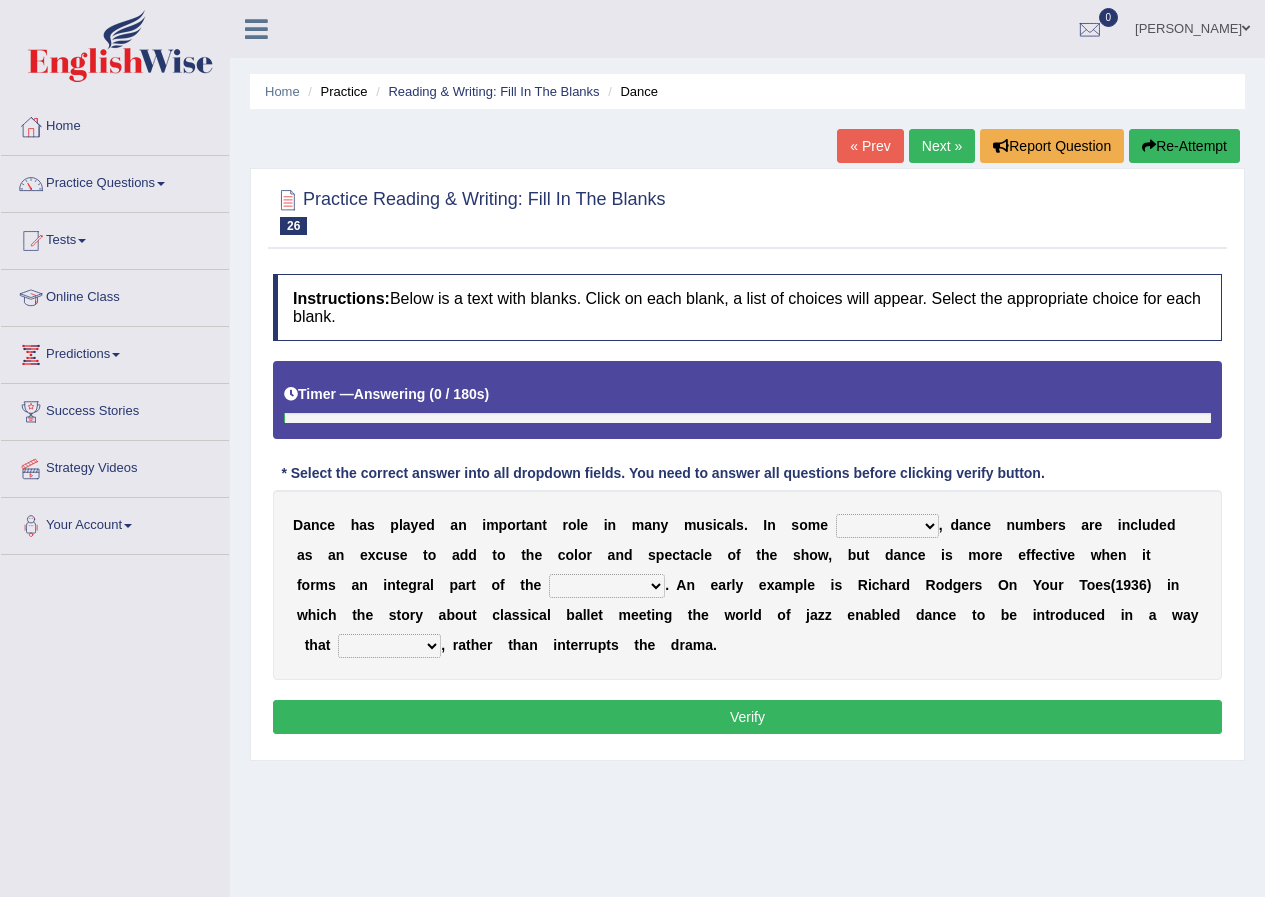 scroll, scrollTop: 0, scrollLeft: 0, axis: both 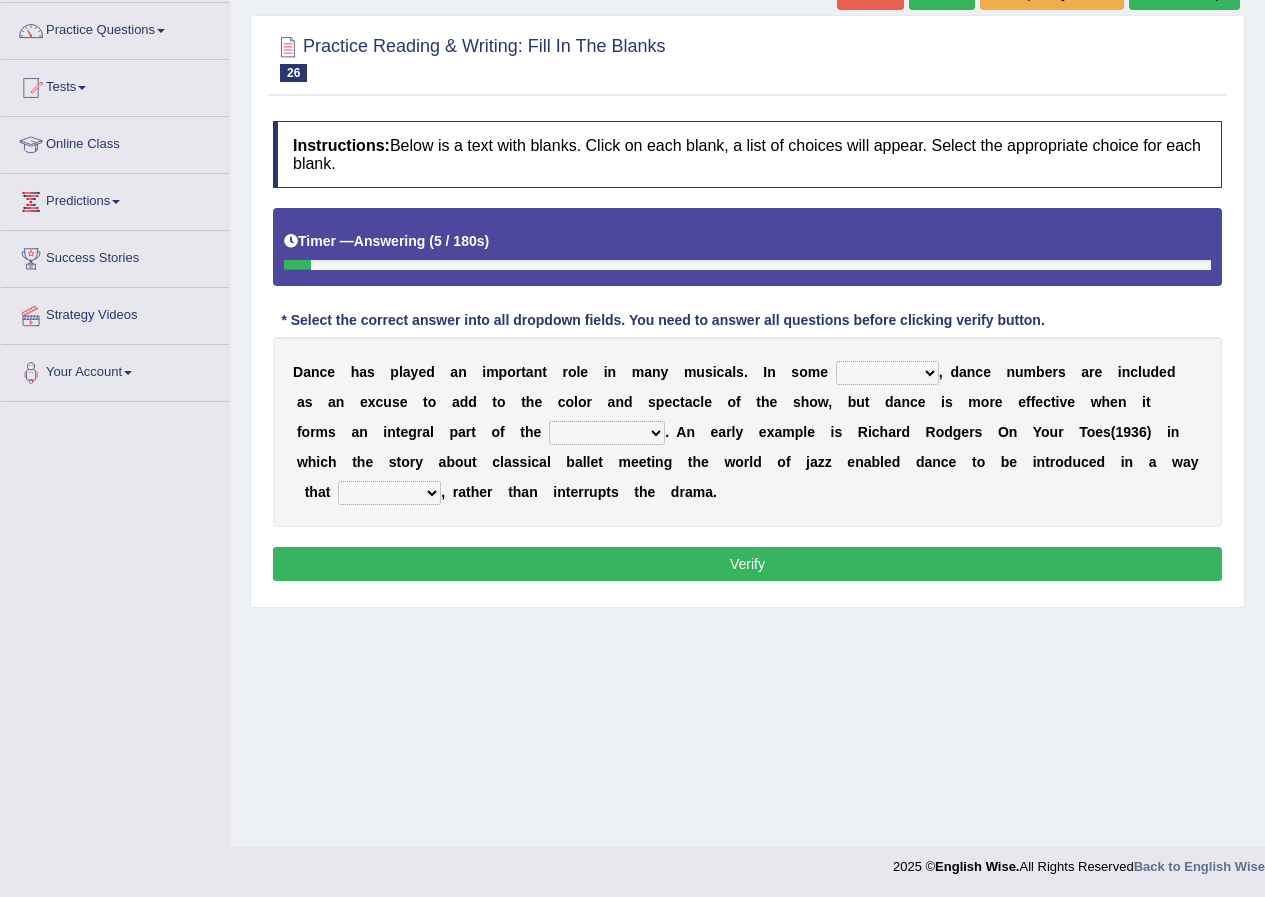 click on "dimentions cases brief extent" at bounding box center (887, 373) 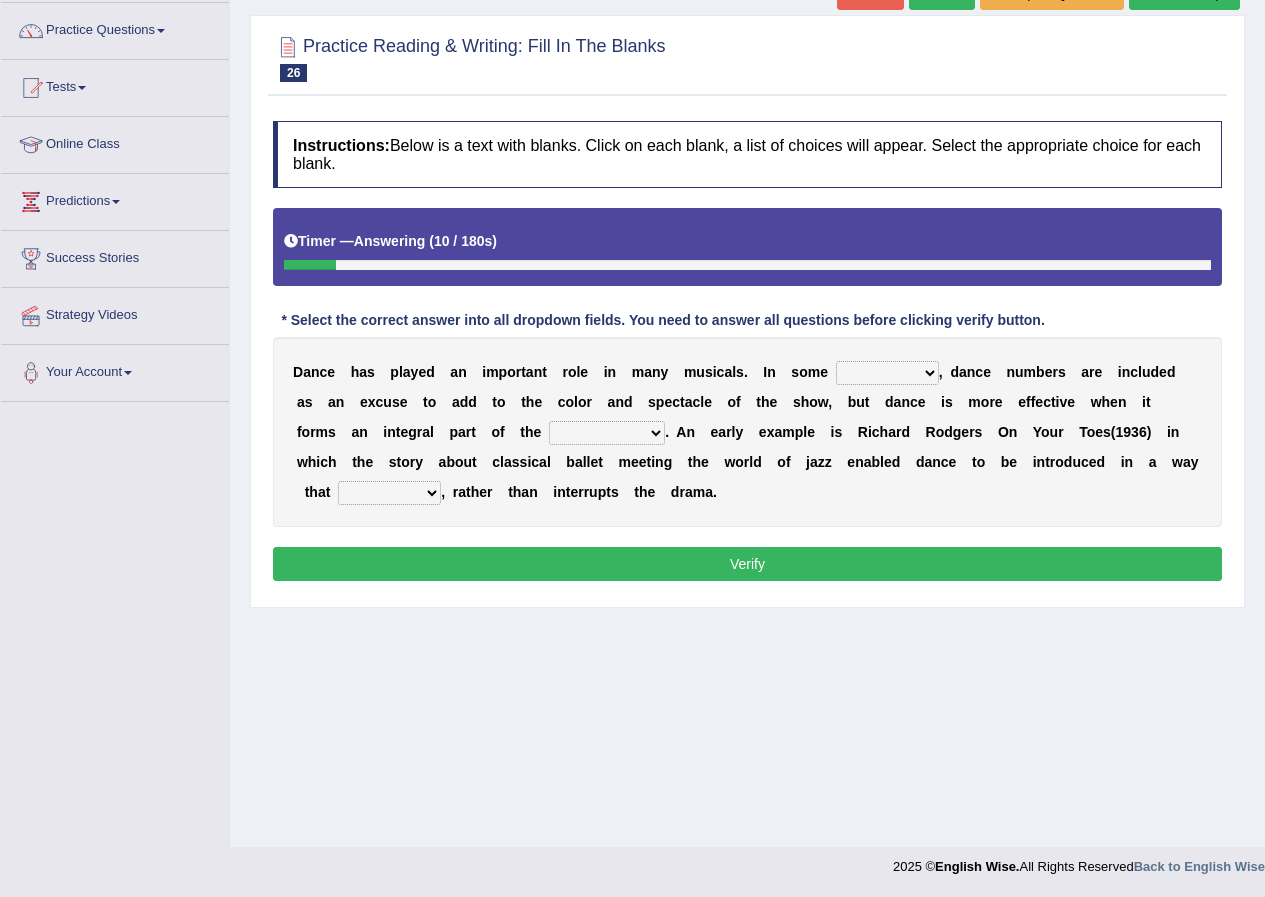 select on "cases" 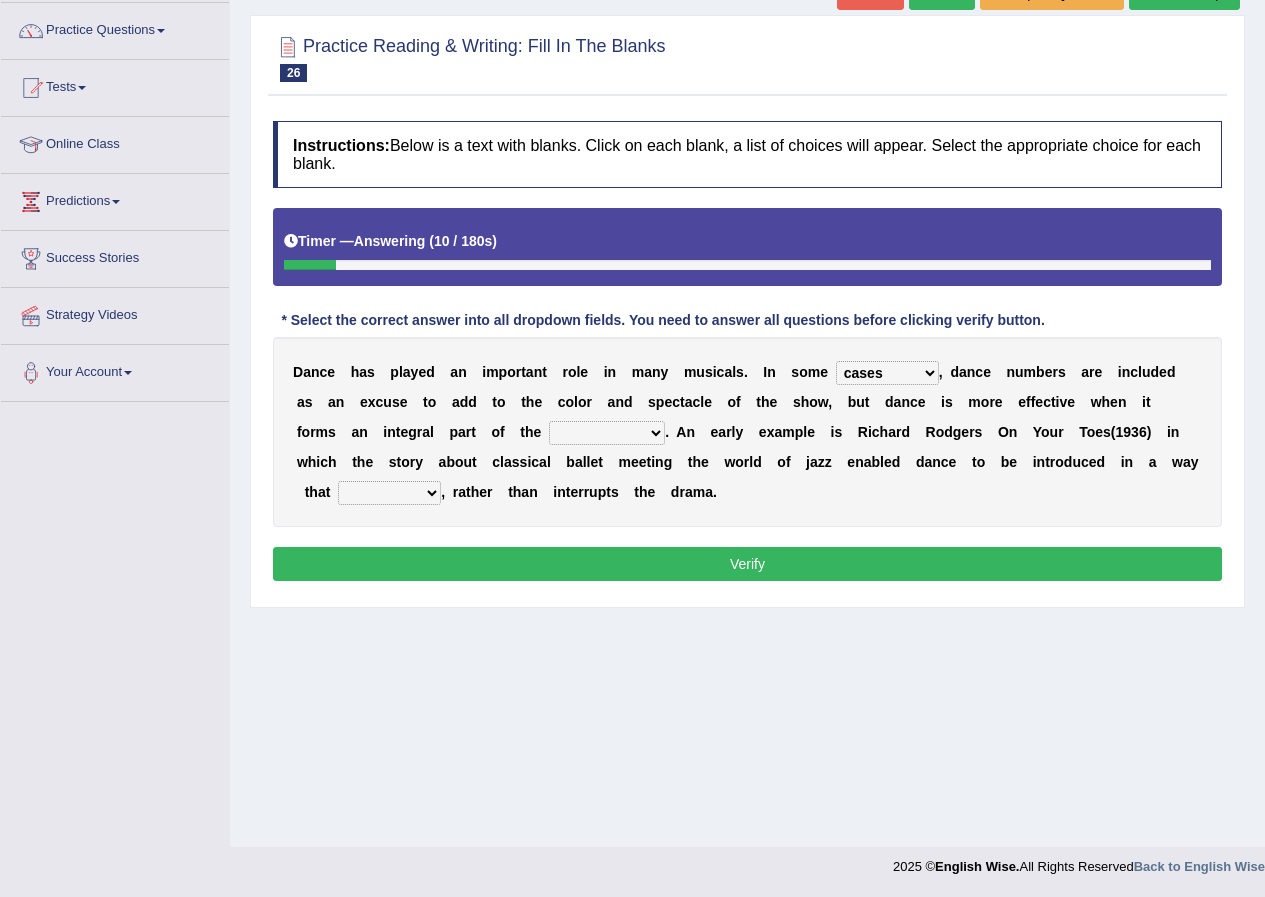 click on "dimentions cases brief extent" at bounding box center [887, 373] 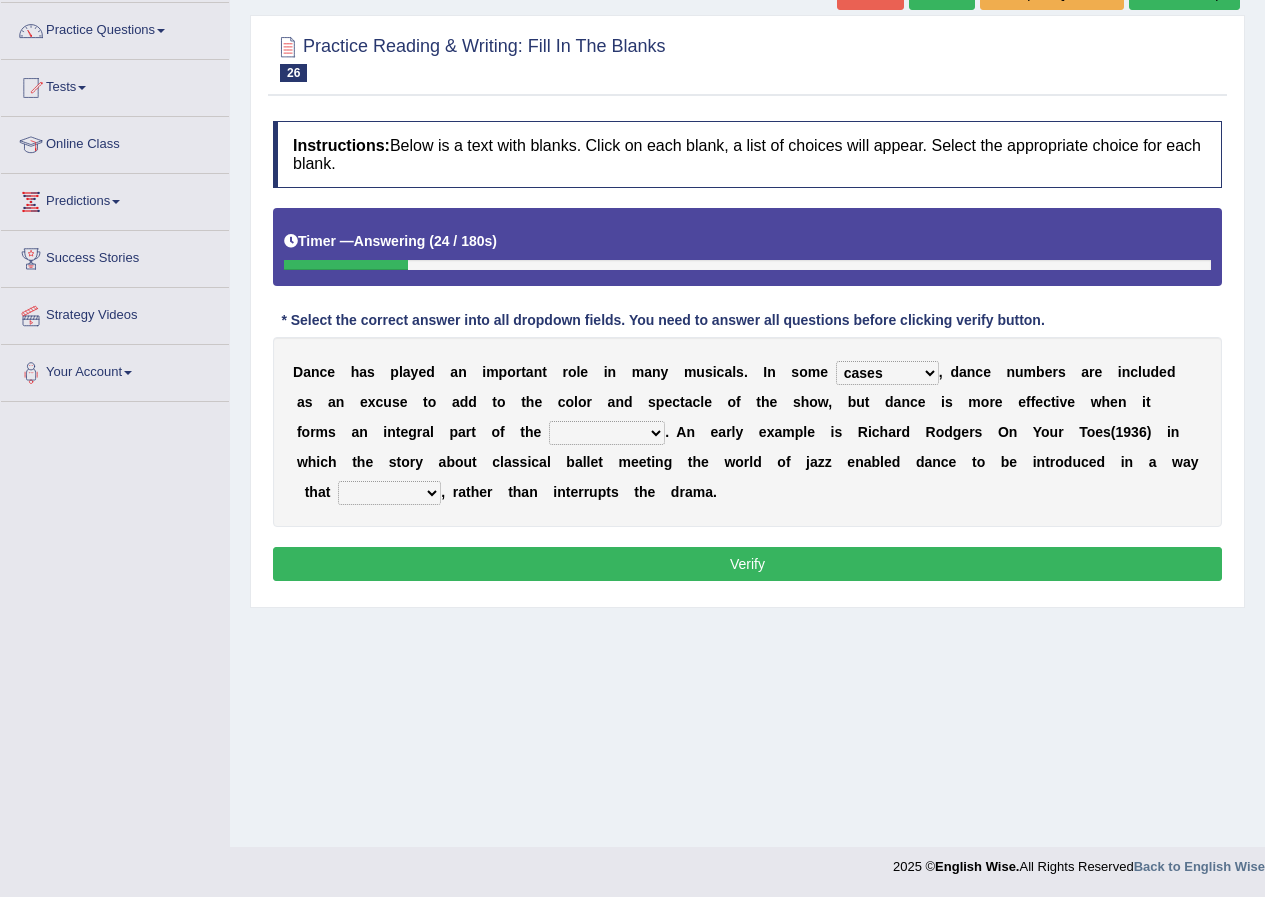 click on "prowess plot phenomenon round about" at bounding box center (607, 433) 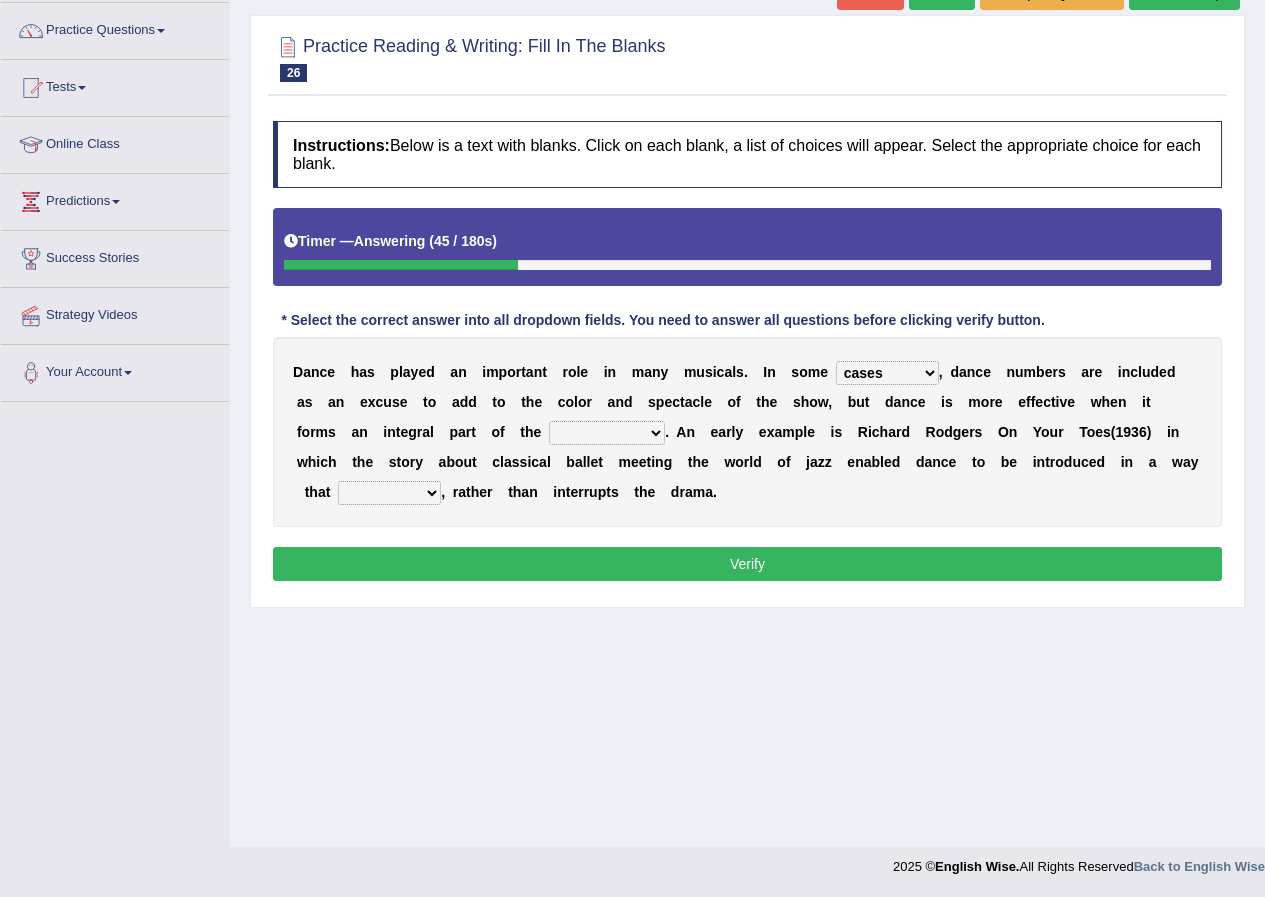 click on "Home
Practice
Reading & Writing: Fill In The Blanks
Dance
« Prev Next »  Report Question  Re-Attempt
Practice Reading & Writing: Fill In The Blanks
26
Dance
Instructions:  Below is a text with blanks. Click on each blank, a list of choices will appear. Select the appropriate choice for each blank.
Timer —  Answering   ( 45 / 180s ) Skip * Select the correct answer into all dropdown fields. You need to answer all questions before clicking verify button. D a n c e       h a s       p l a y e d       a n       i m p o r t a n t       r o l e       i n       m a n y       m u s i c a l s .       I n       s o m e    dimentions cases brief extent ,    d a n c e       n u m b e r s       a r e       i n c l u d e d       a s       a n       e x c u s e       t o       a d d" at bounding box center (747, 347) 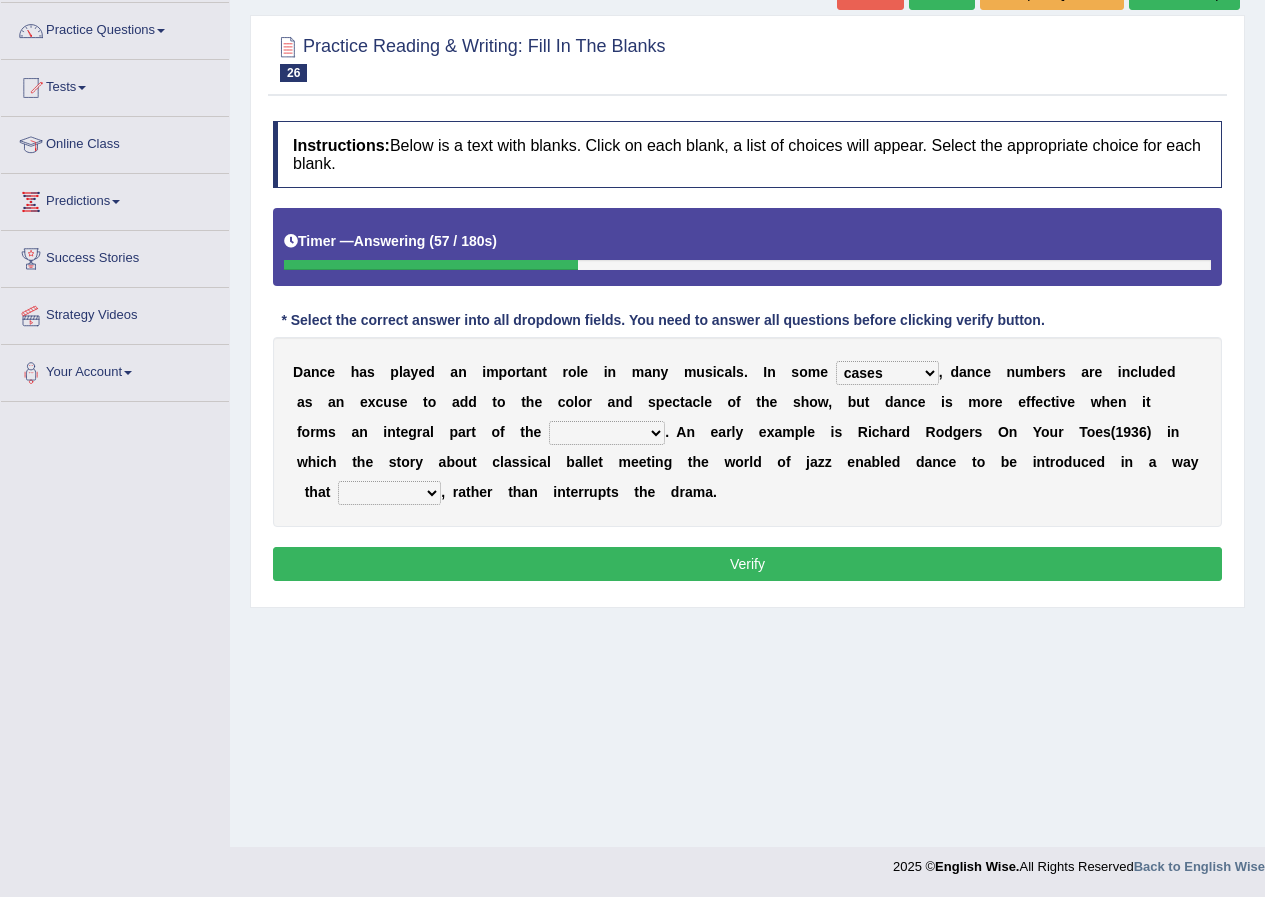 click on "crumples enhances encumbers levels" at bounding box center [389, 493] 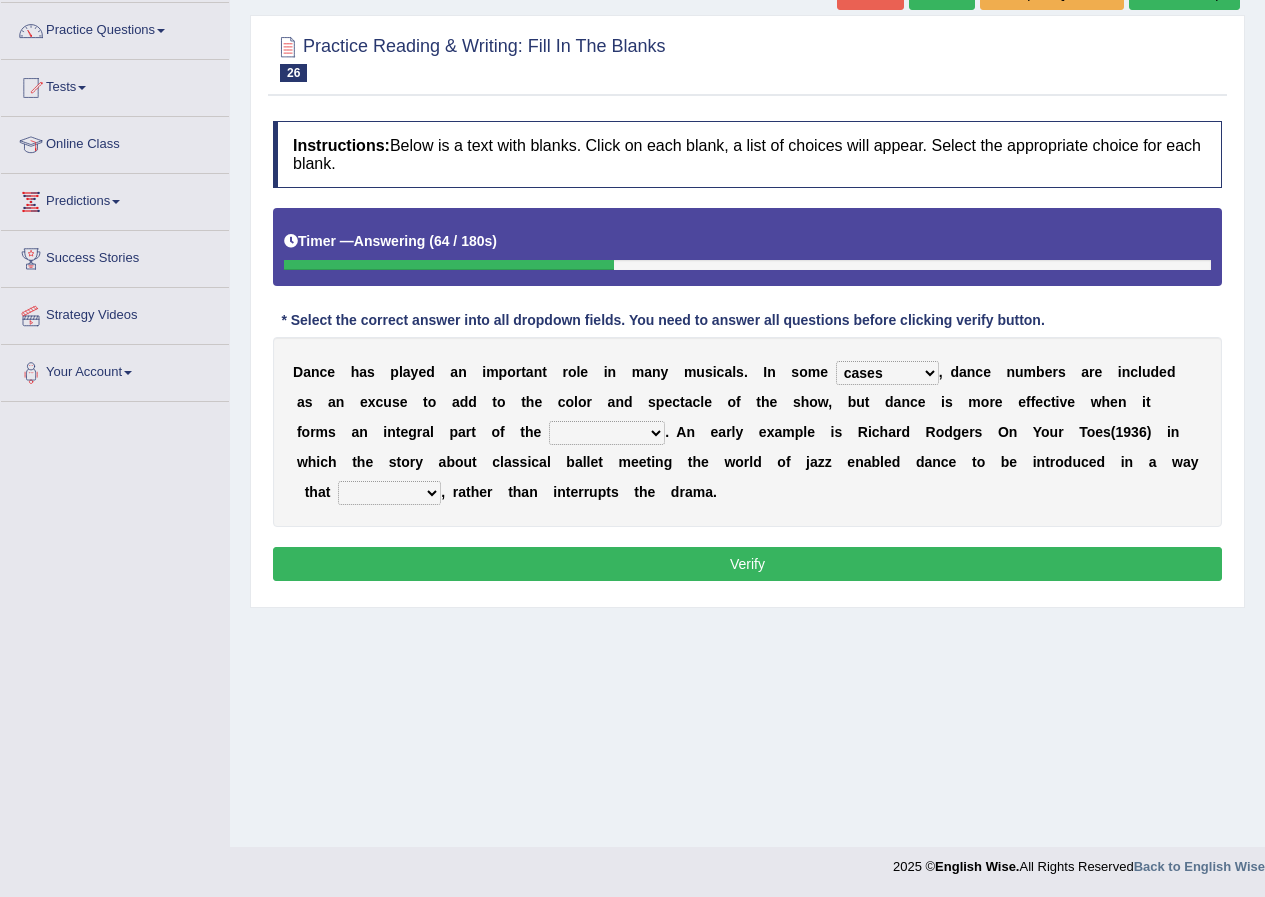 select on "crumples" 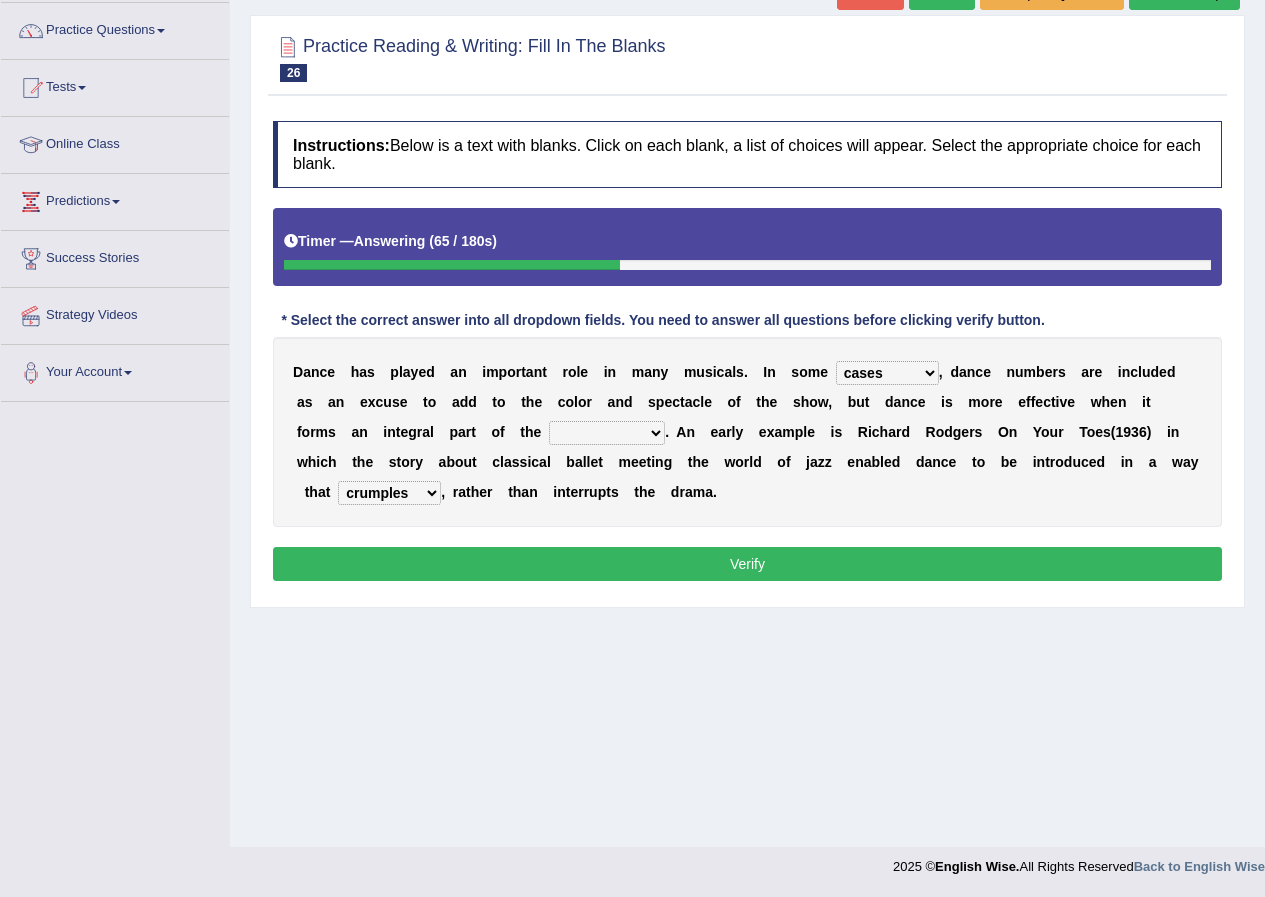 click on "prowess plot phenomenon round about" at bounding box center [607, 433] 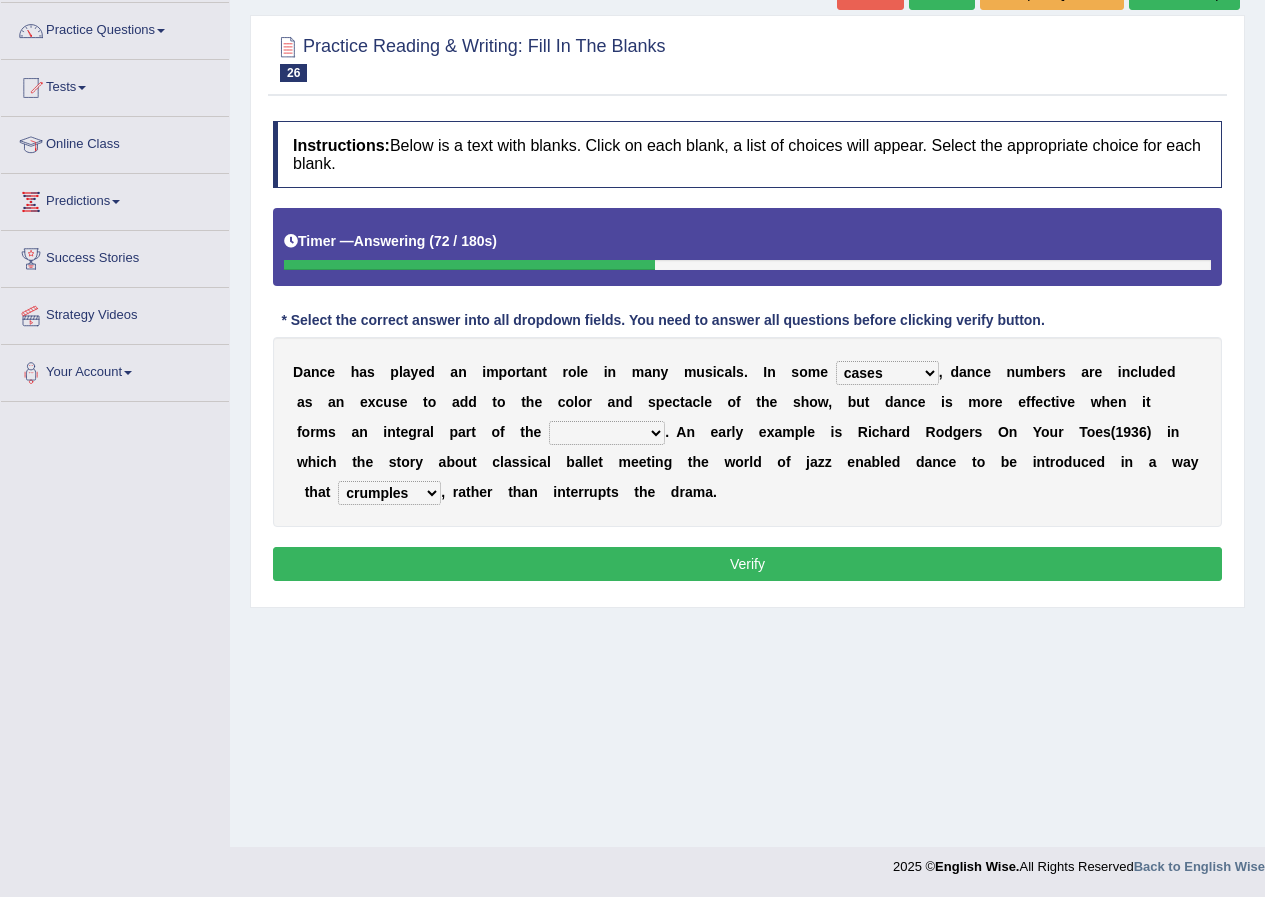 select on "phenomenon" 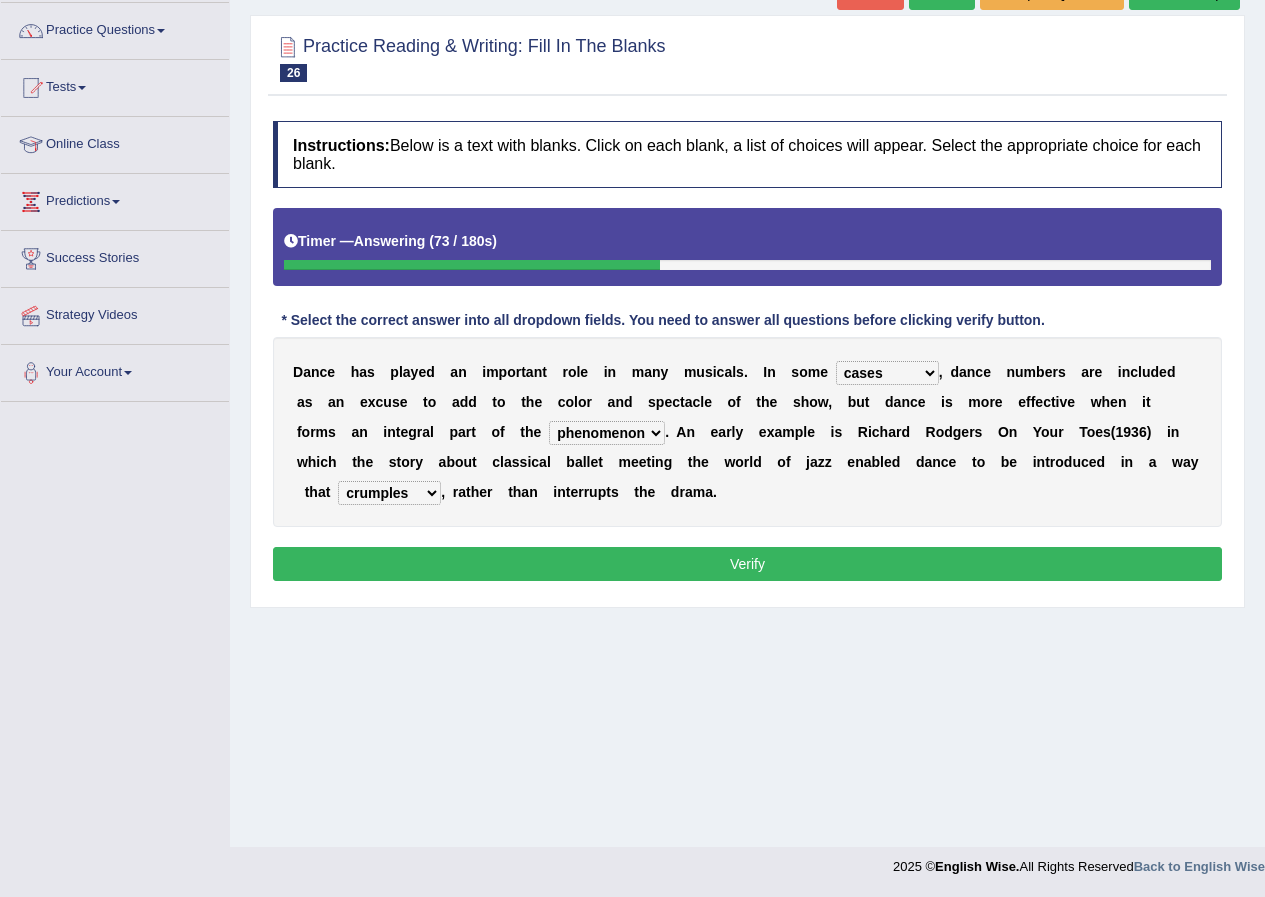 click on "Verify" at bounding box center [747, 564] 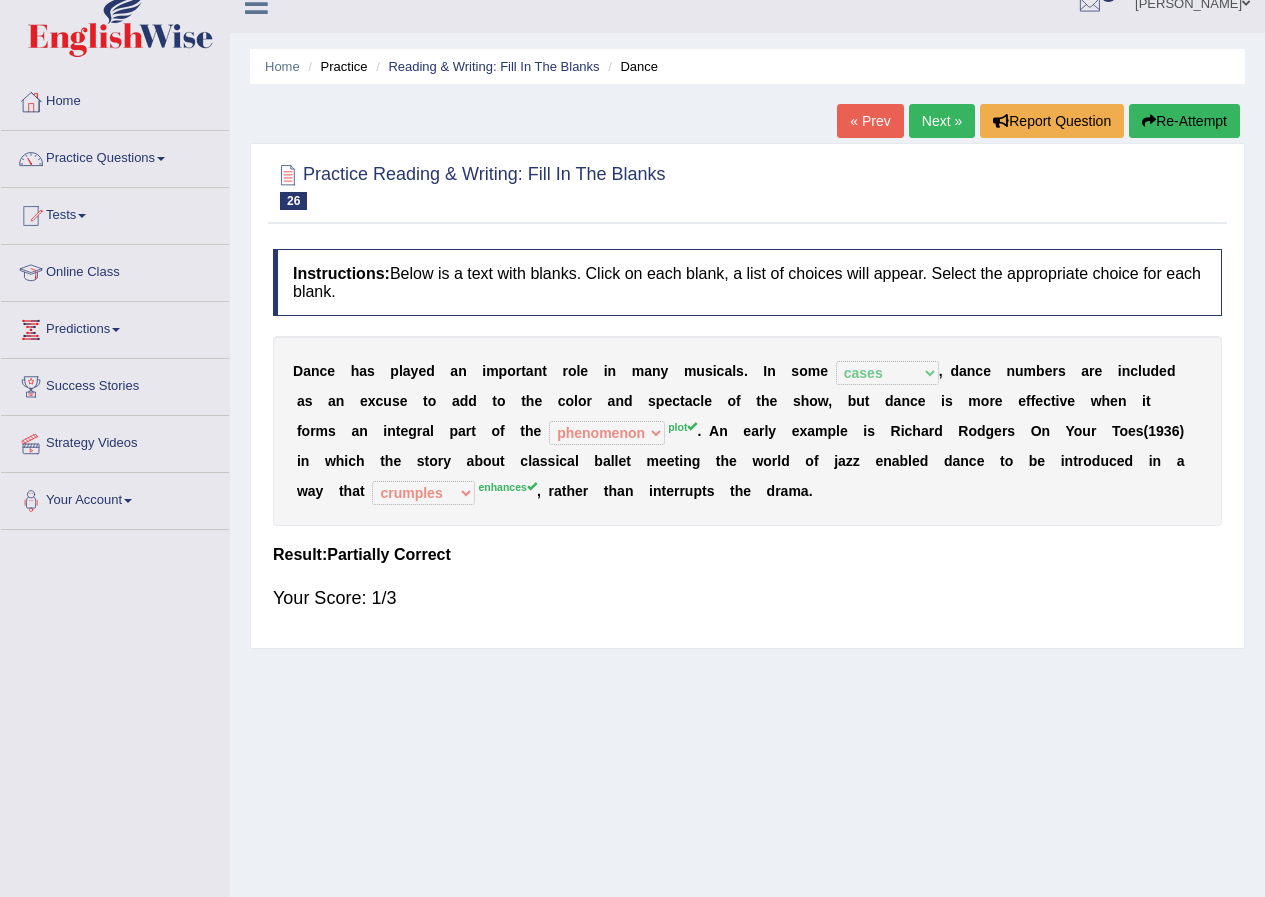 scroll, scrollTop: 0, scrollLeft: 0, axis: both 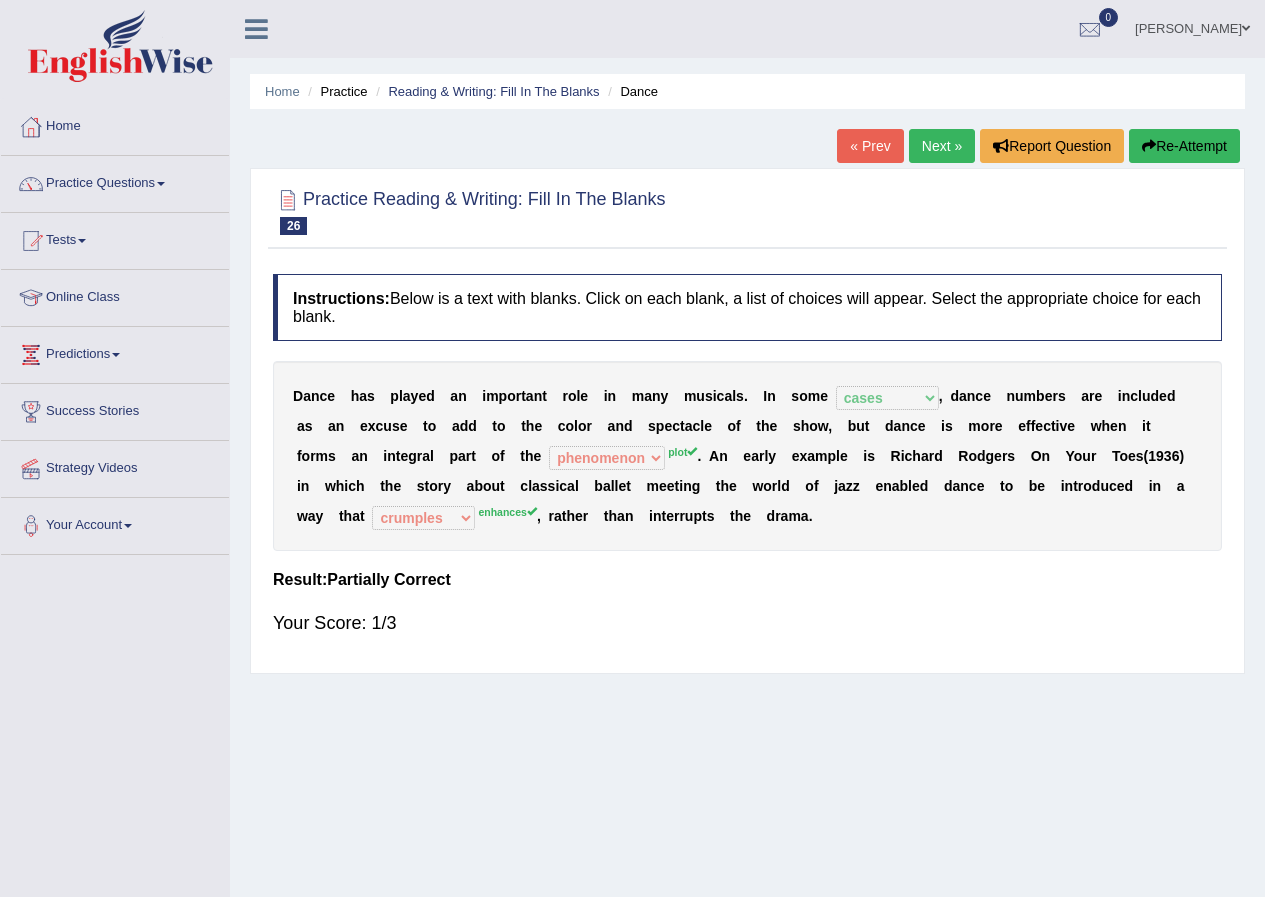 click on "Next »" at bounding box center [942, 146] 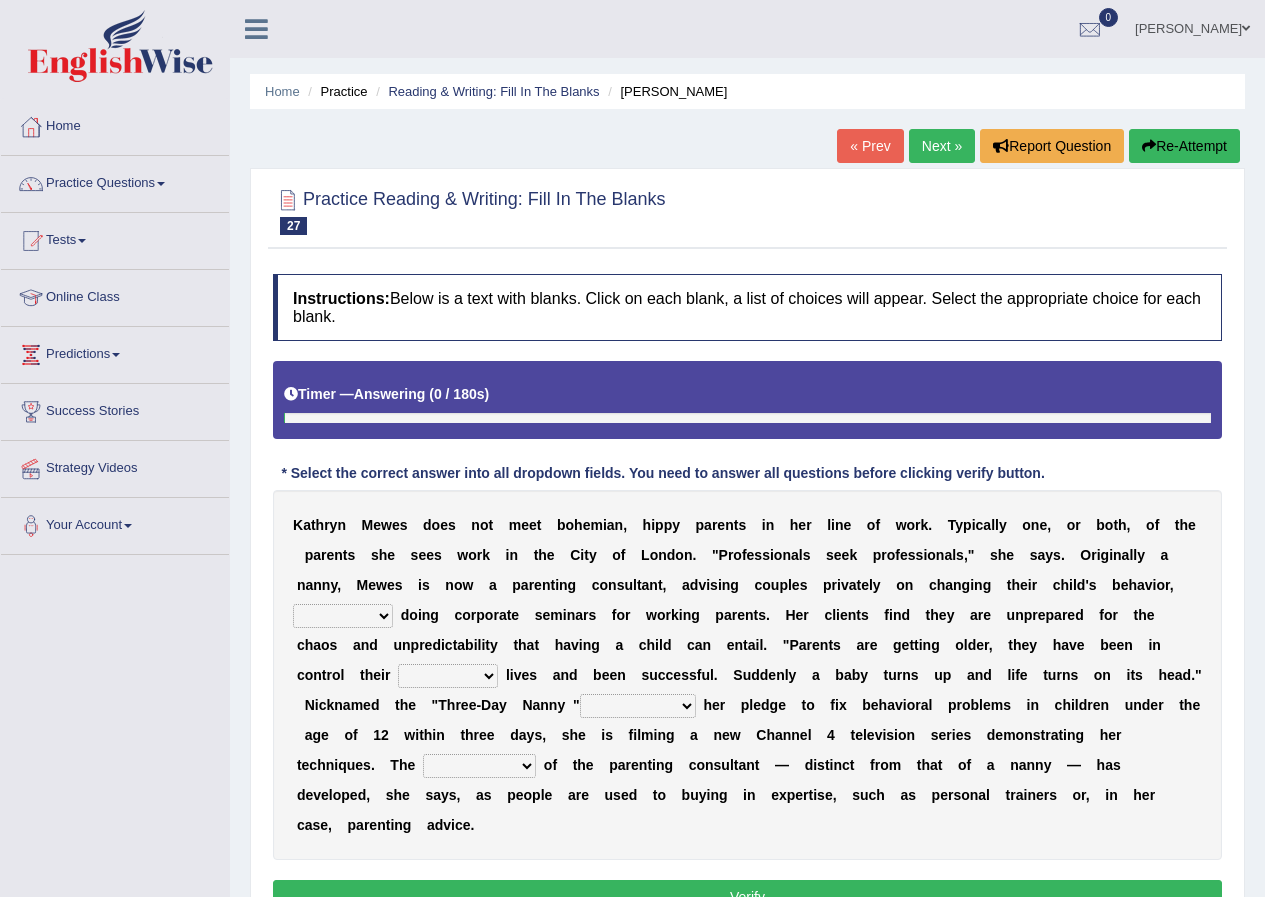 scroll, scrollTop: 0, scrollLeft: 0, axis: both 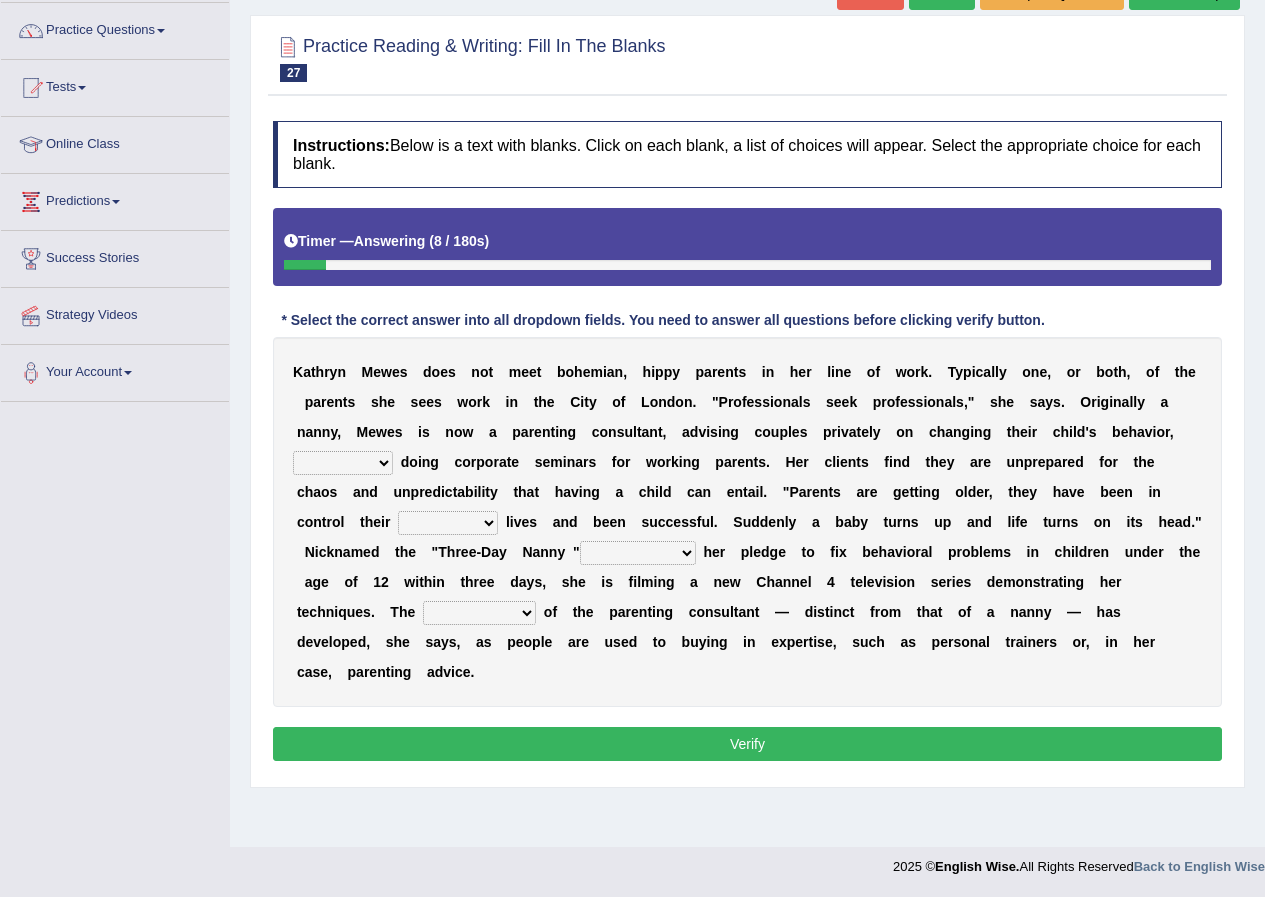 click on "as long as in order to in spite of as well as" at bounding box center [343, 463] 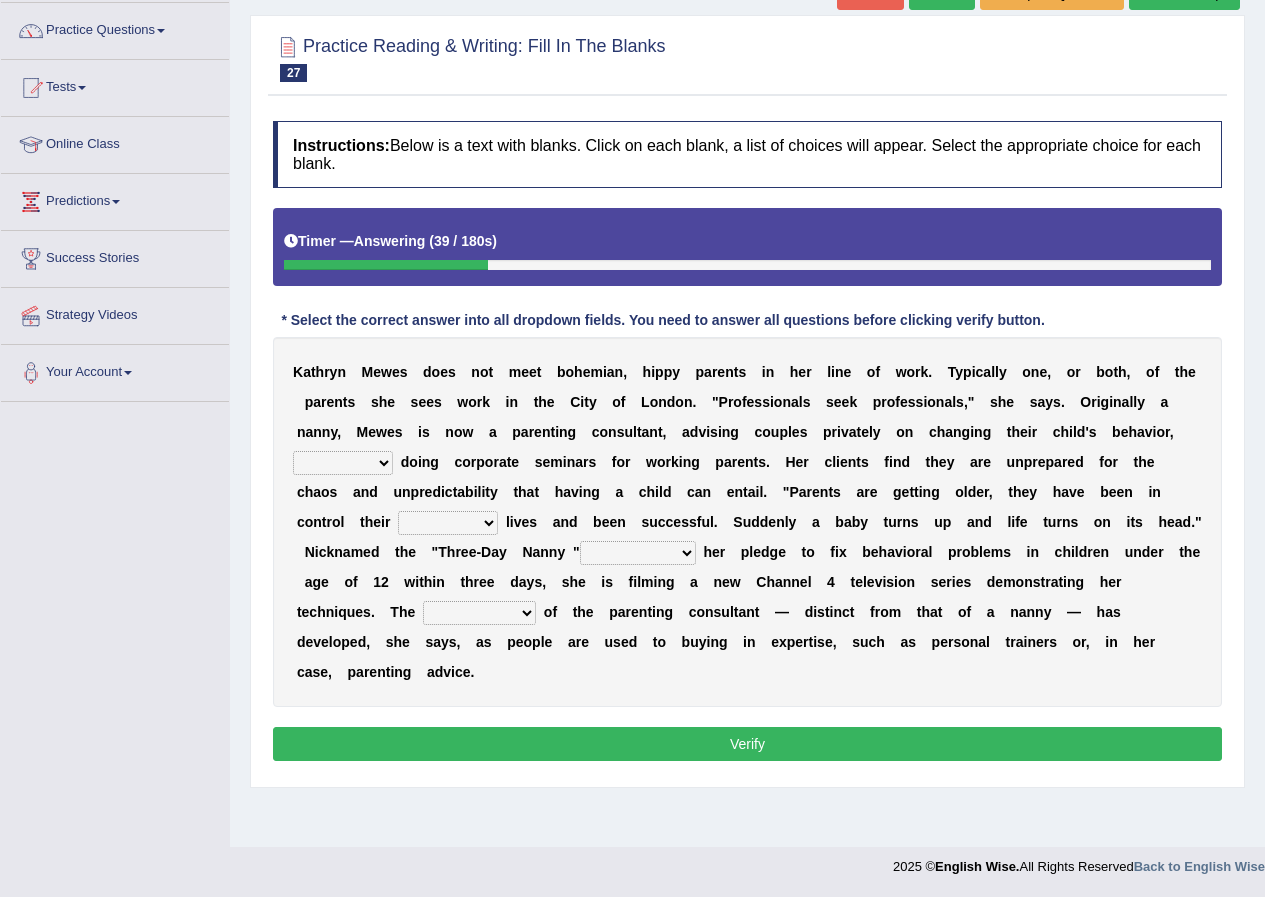 select on "as well as" 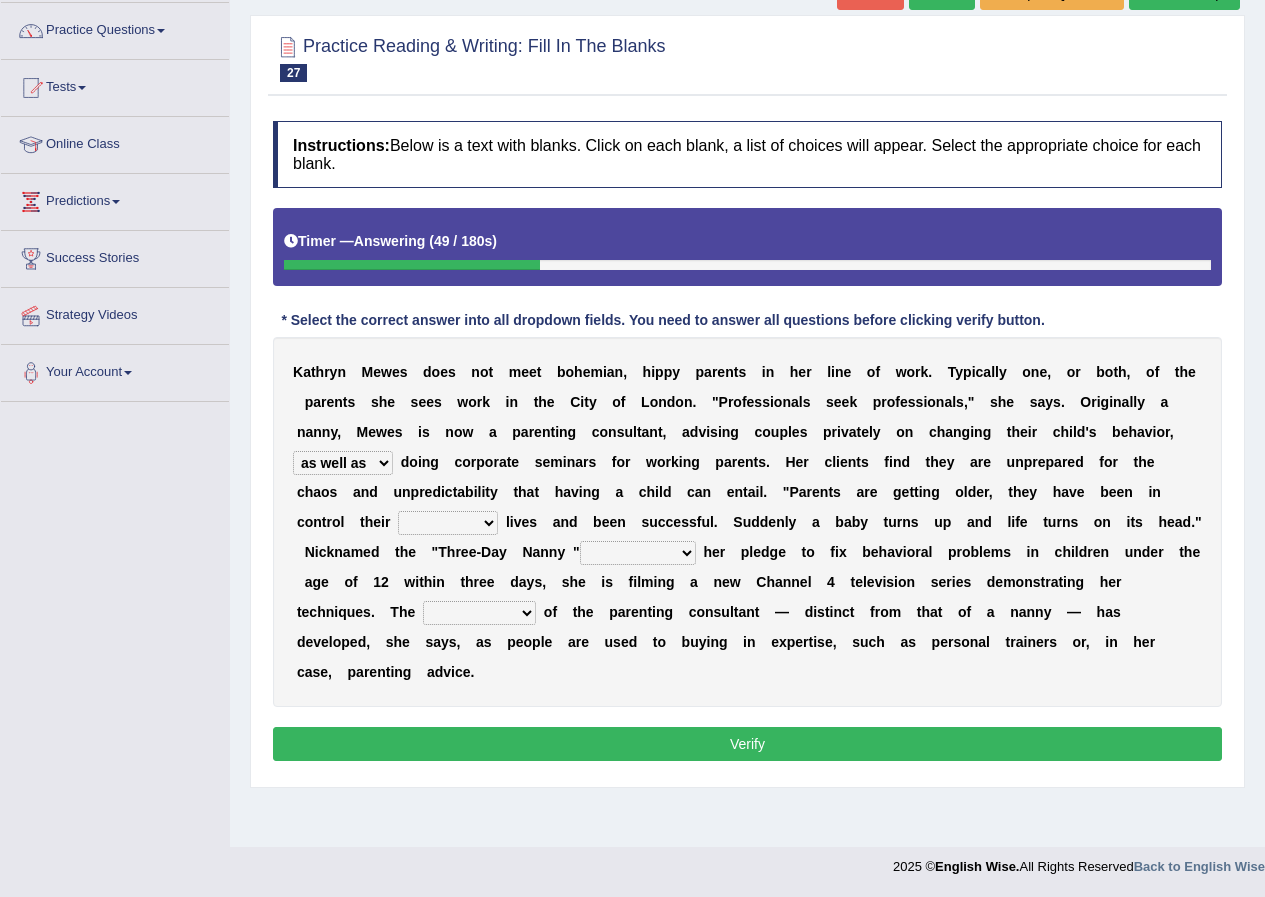 click on "whole all full every" at bounding box center [448, 523] 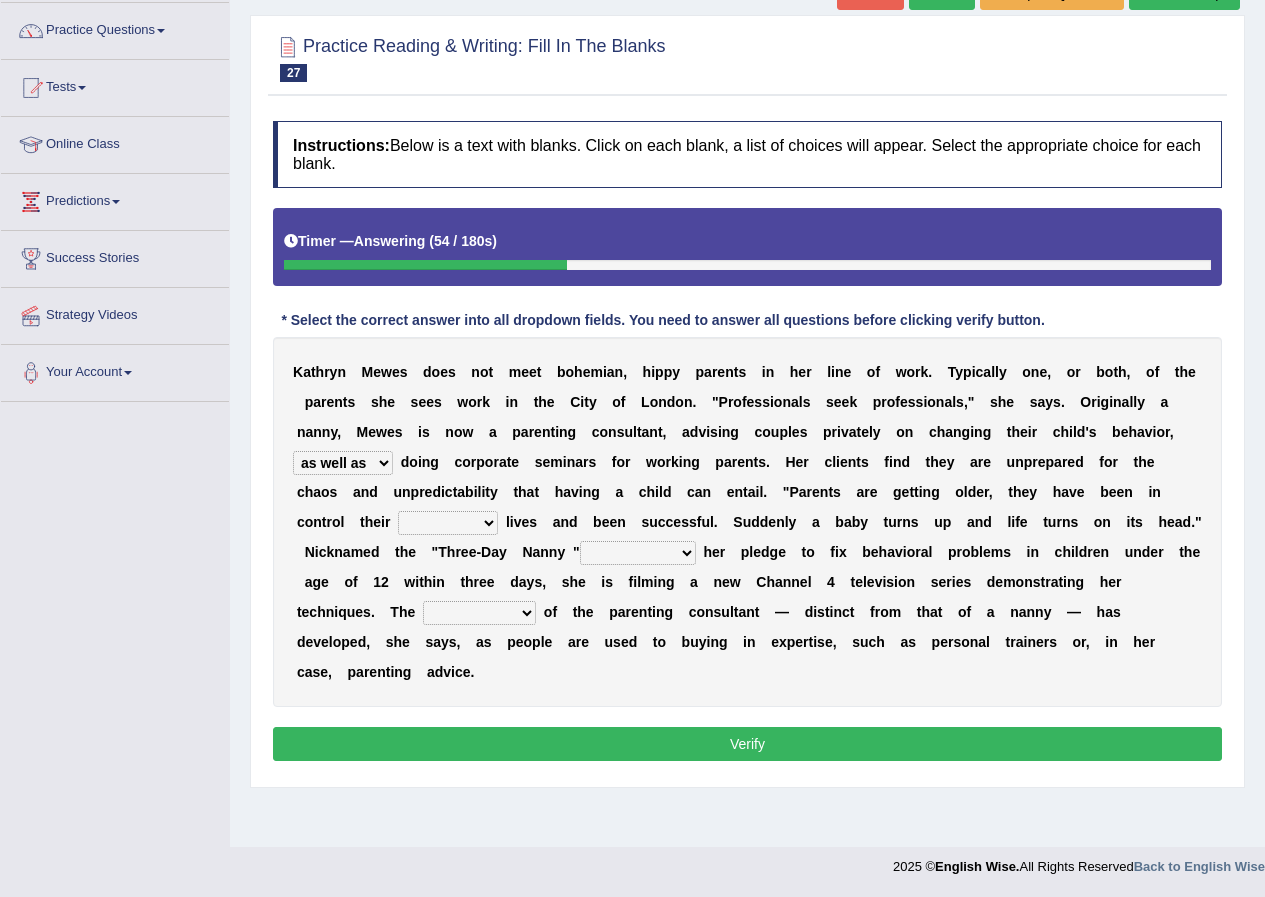 select on "whole" 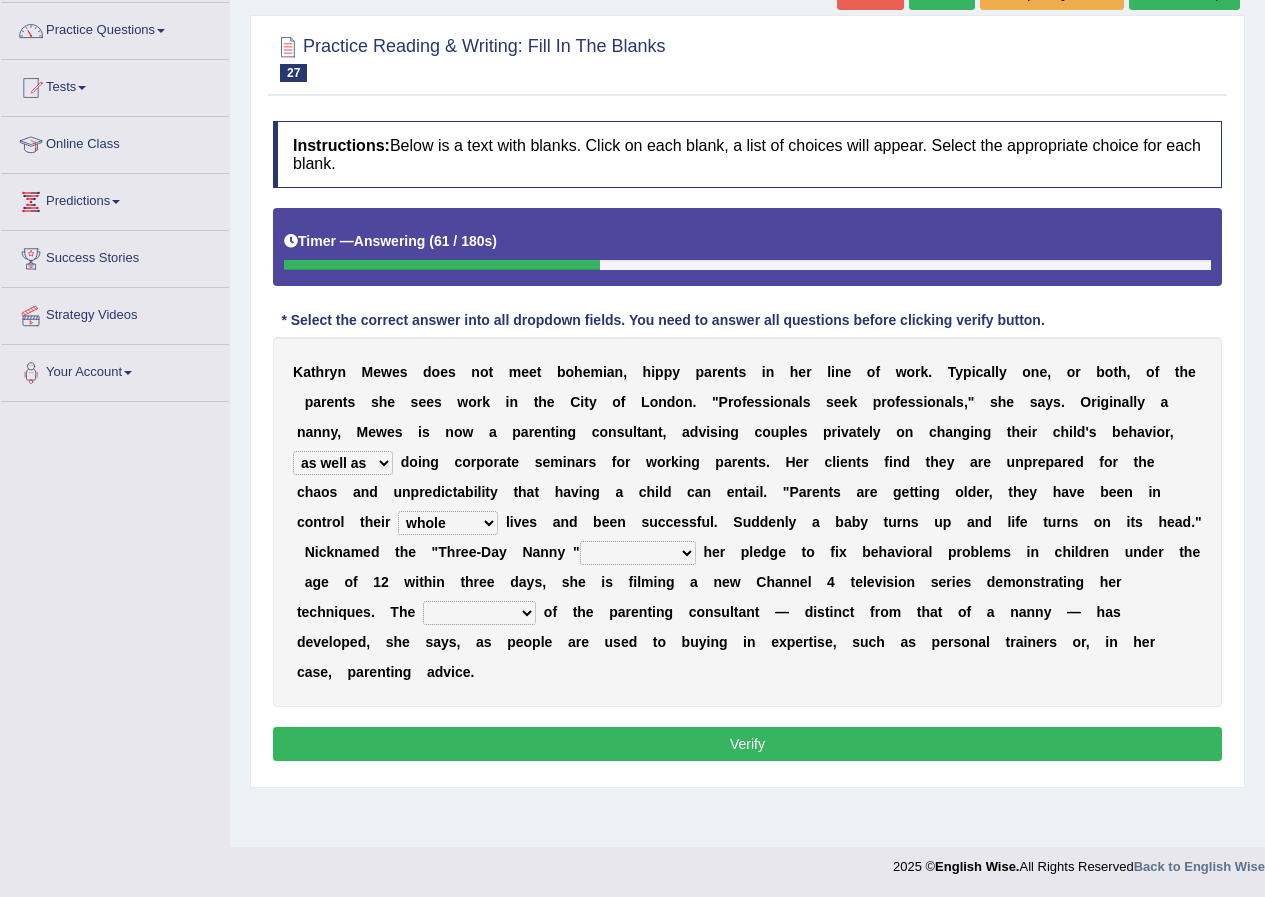 click on "related with together with because of according to" at bounding box center (638, 553) 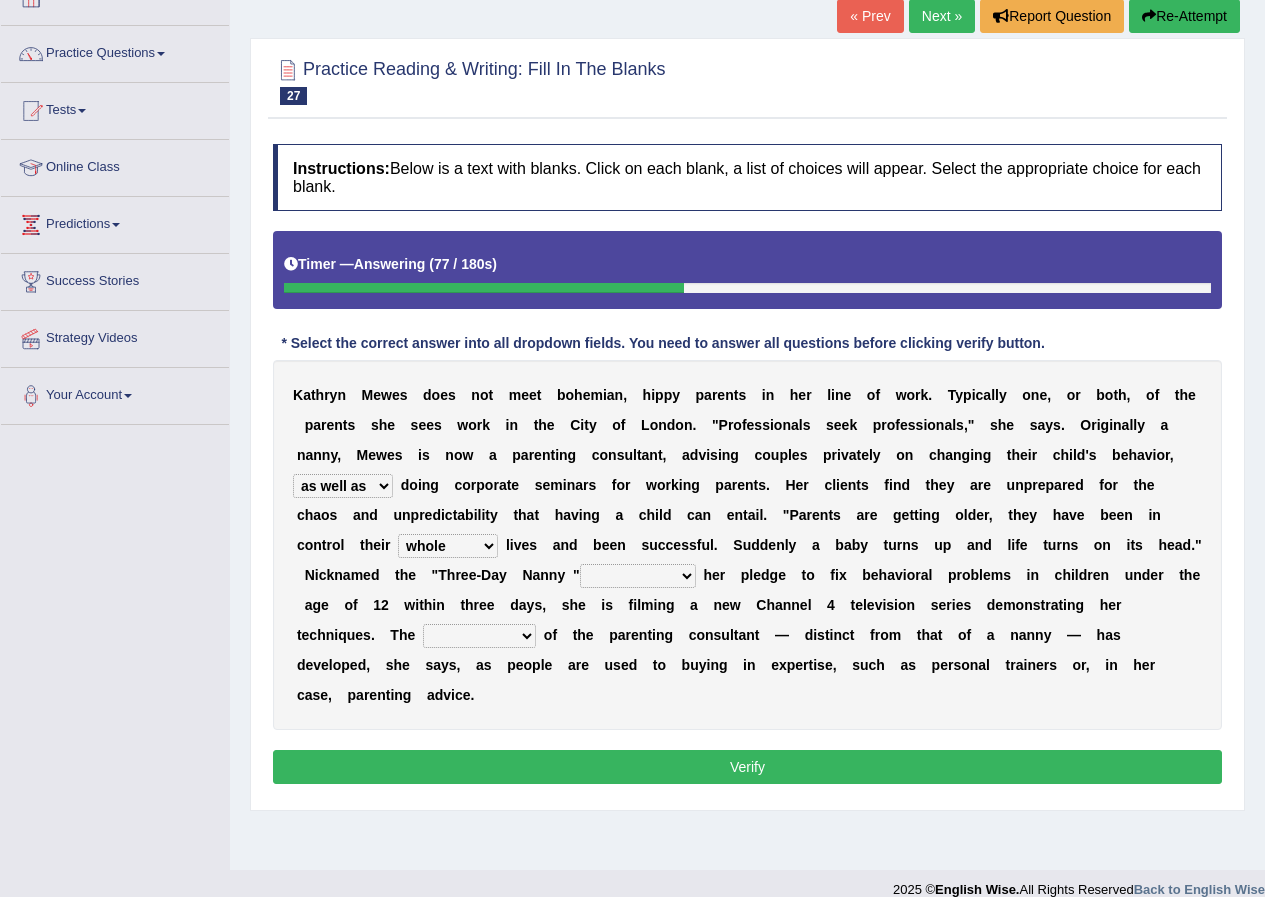 scroll, scrollTop: 153, scrollLeft: 0, axis: vertical 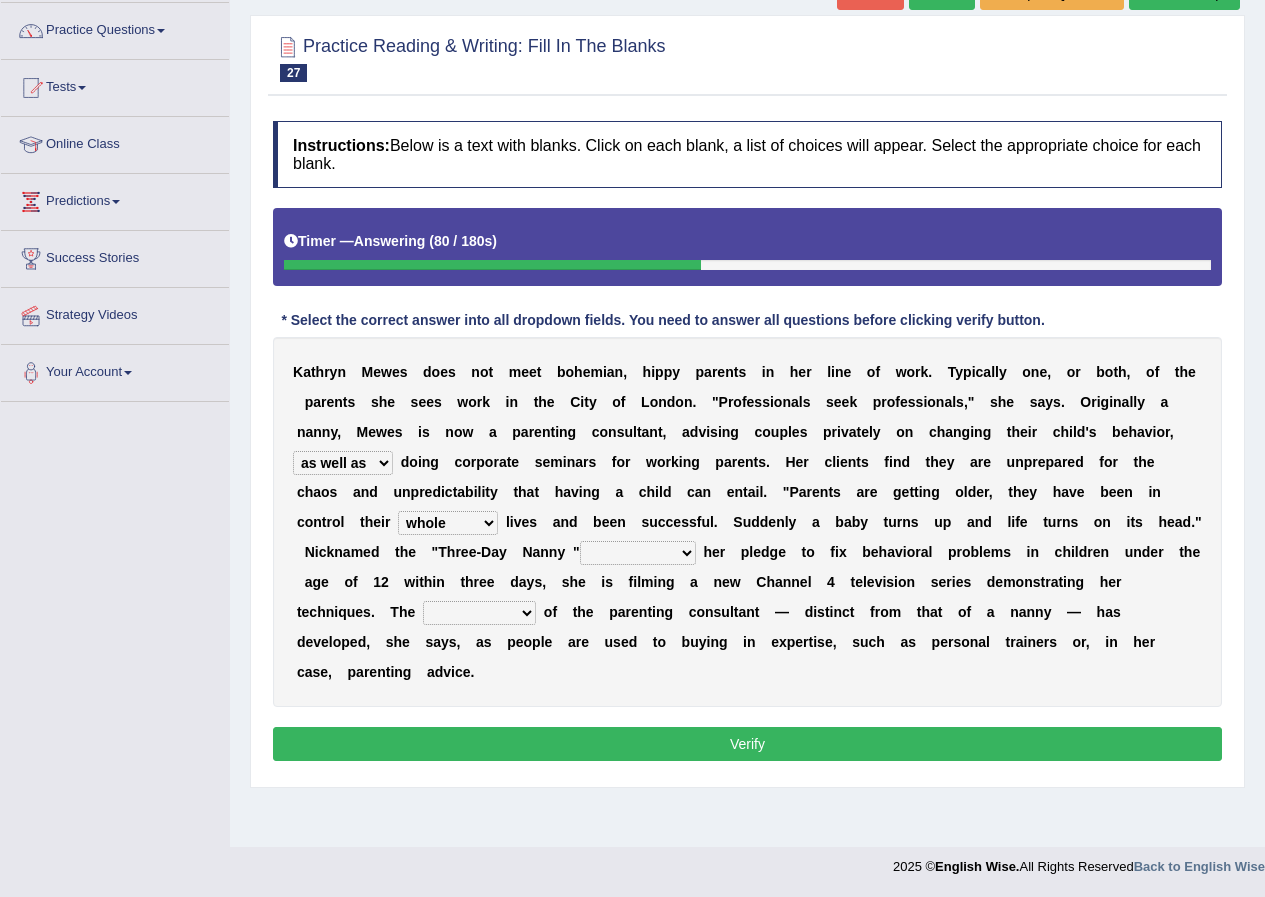 click on "related with together with because of according to" at bounding box center [638, 553] 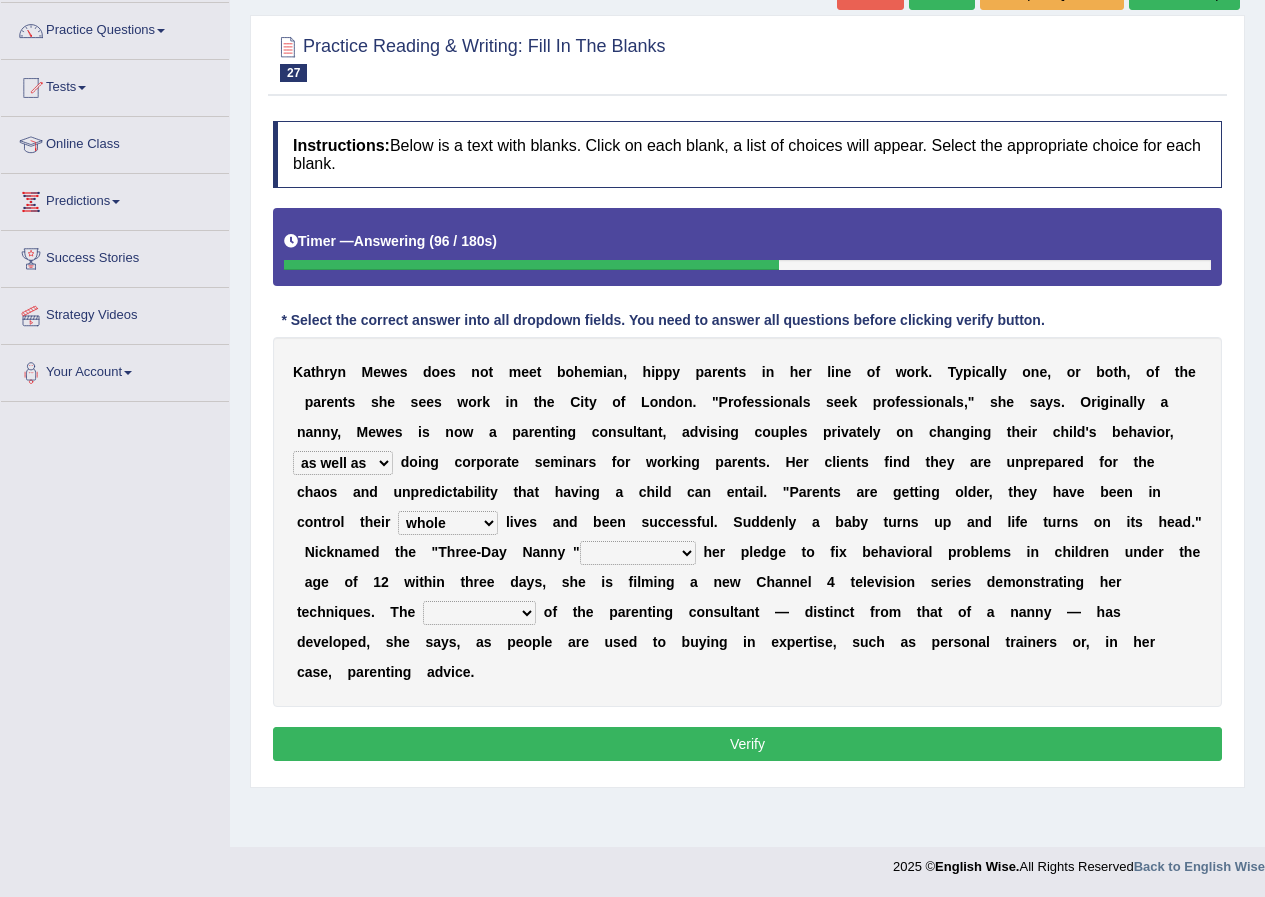 select on "because of" 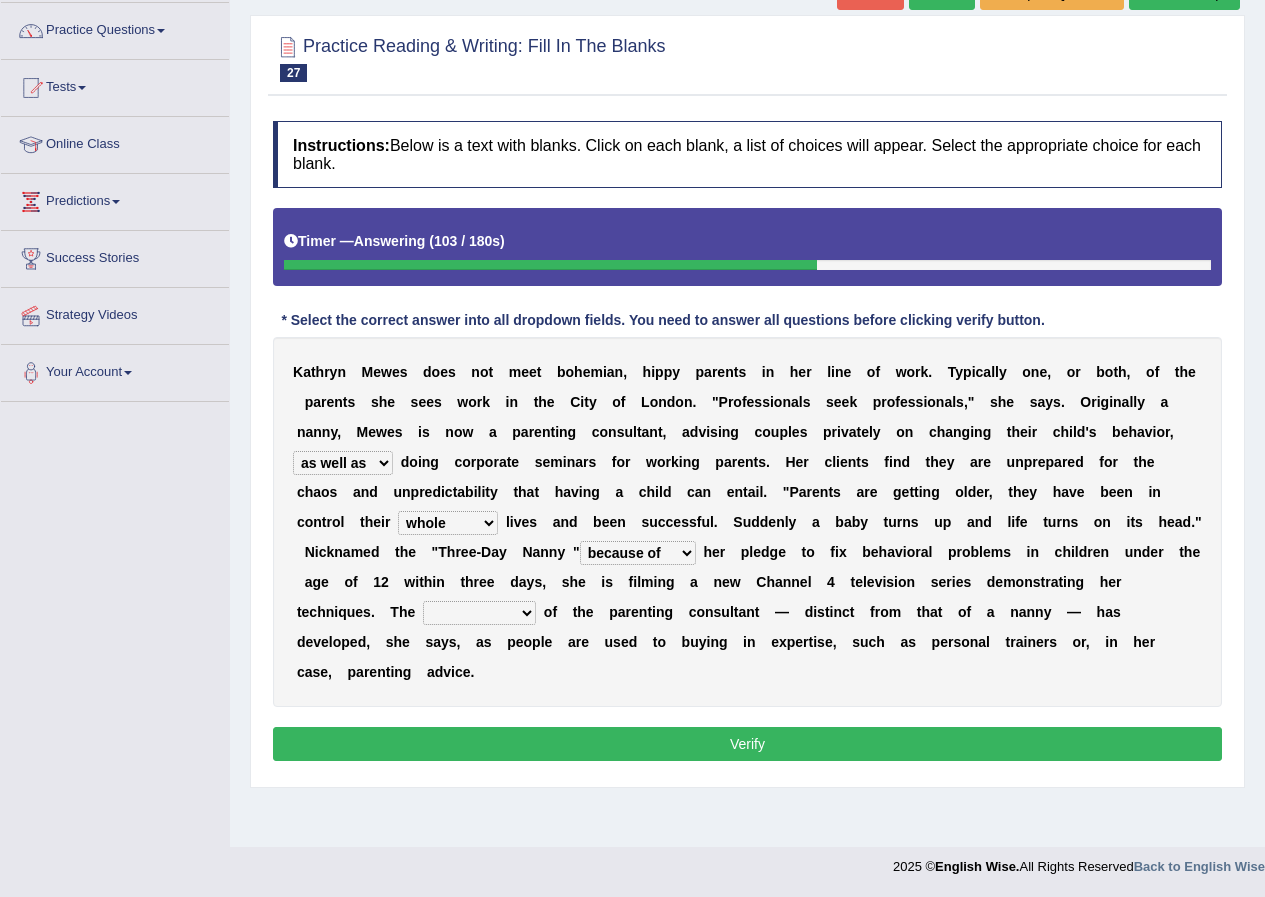 click on "percentage performance role belief" at bounding box center (479, 613) 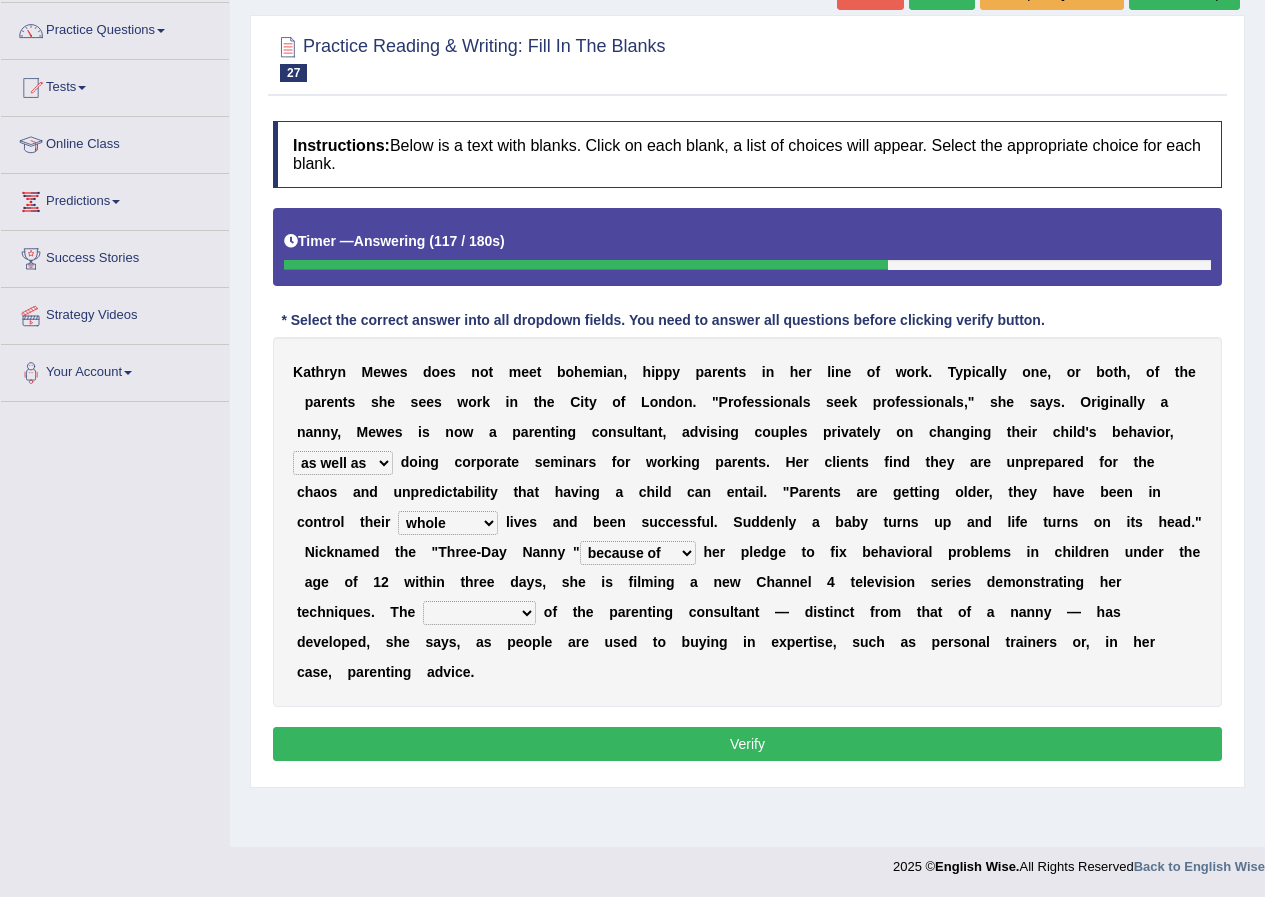 select on "belief" 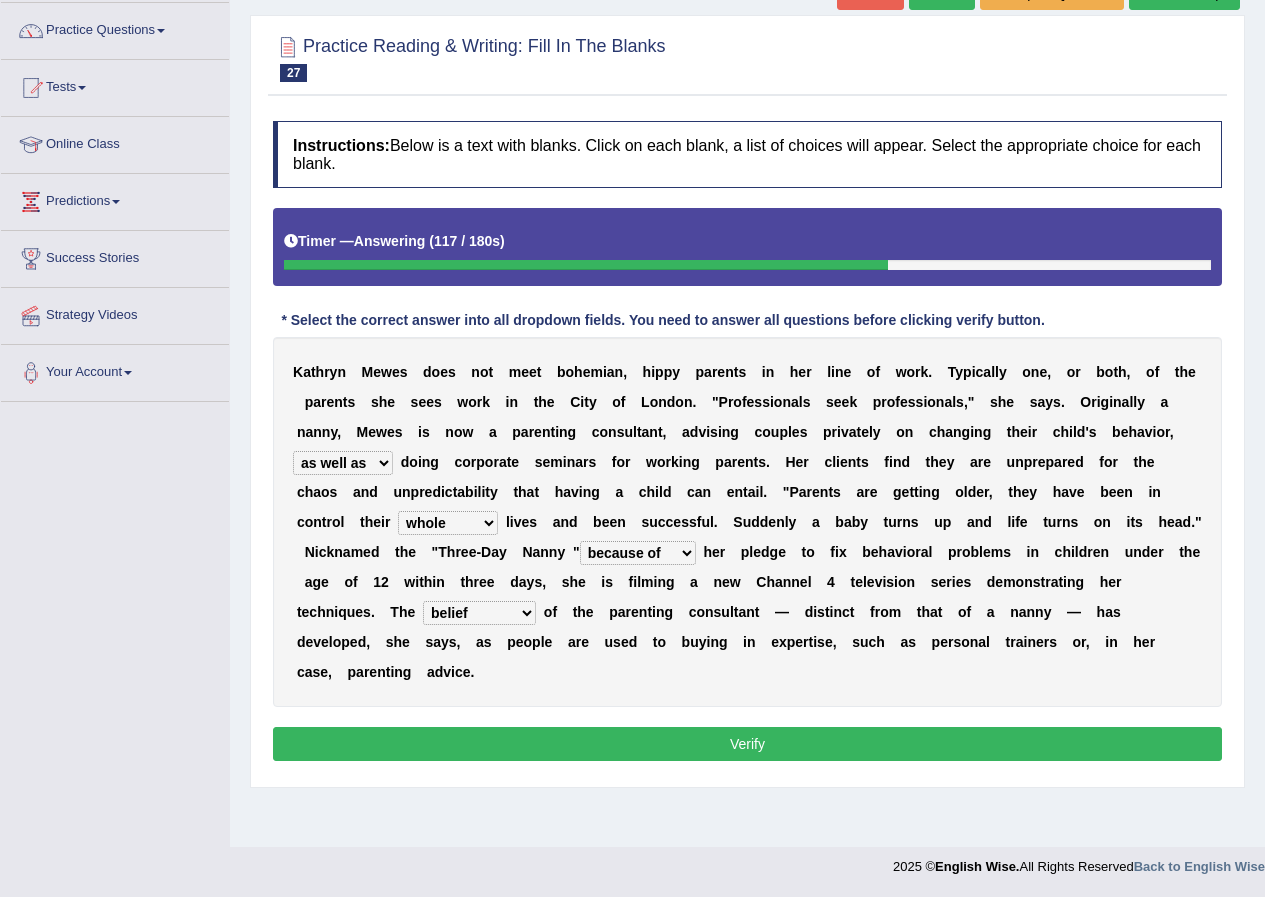 click on "percentage performance role belief" at bounding box center [479, 613] 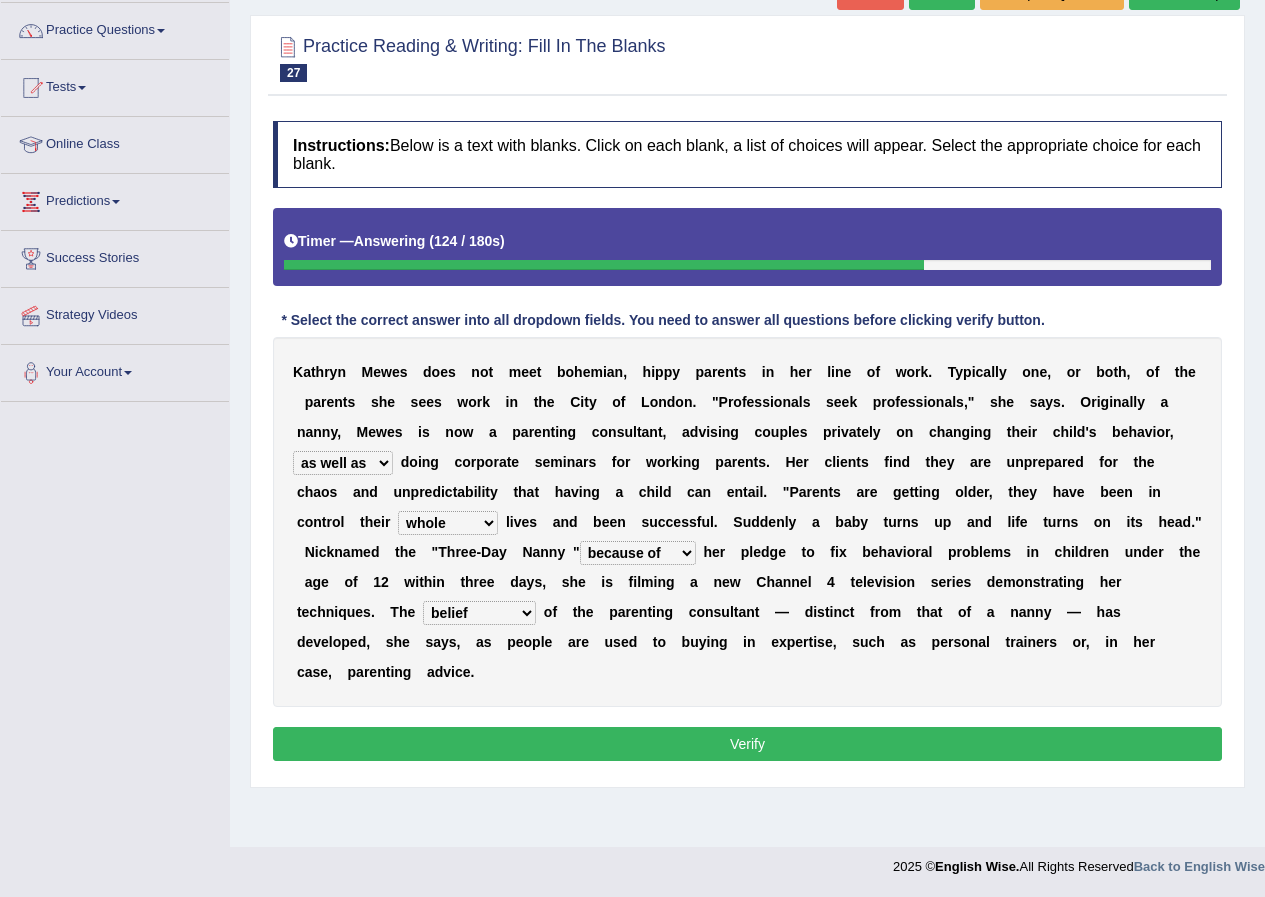click on "Verify" at bounding box center (747, 744) 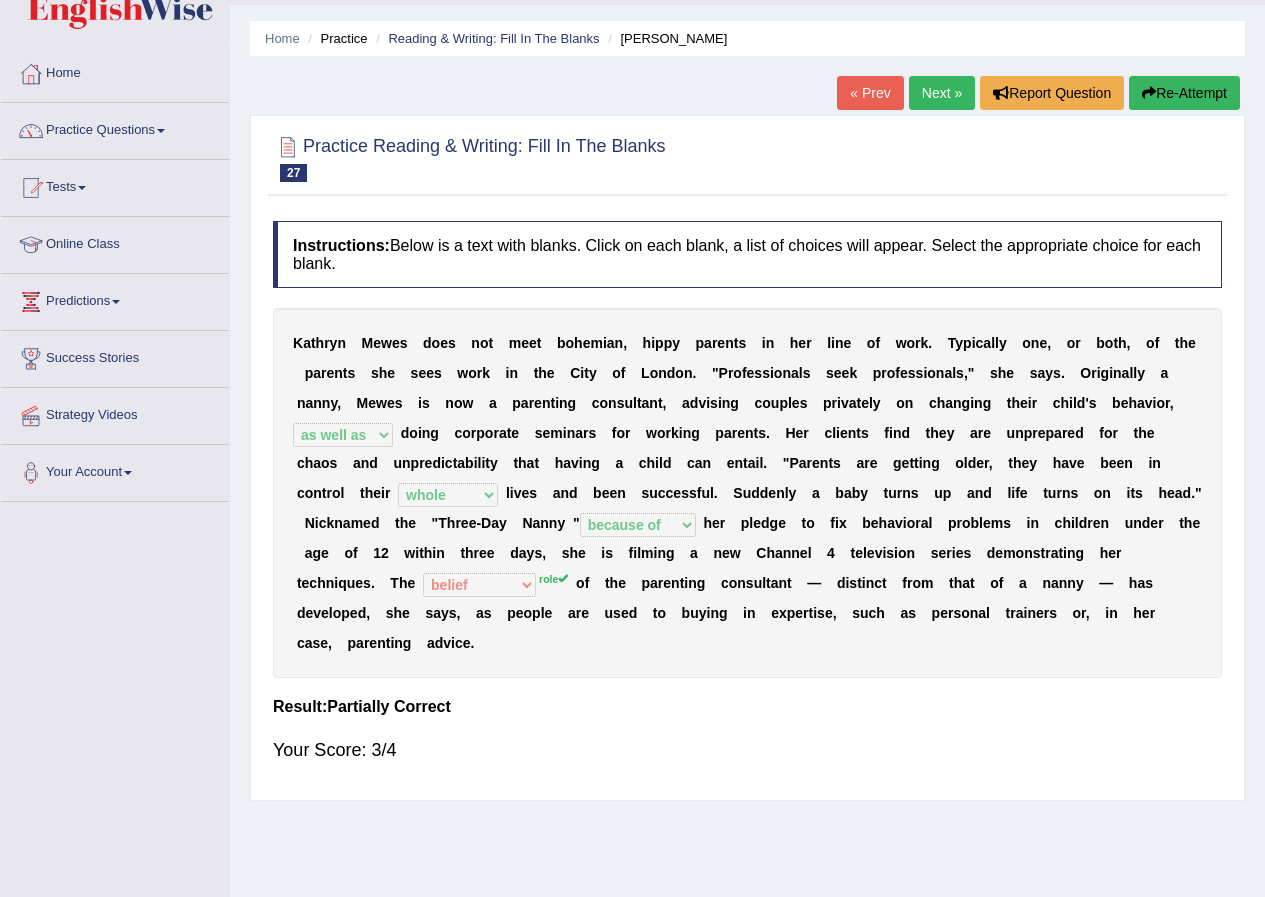 scroll, scrollTop: 0, scrollLeft: 0, axis: both 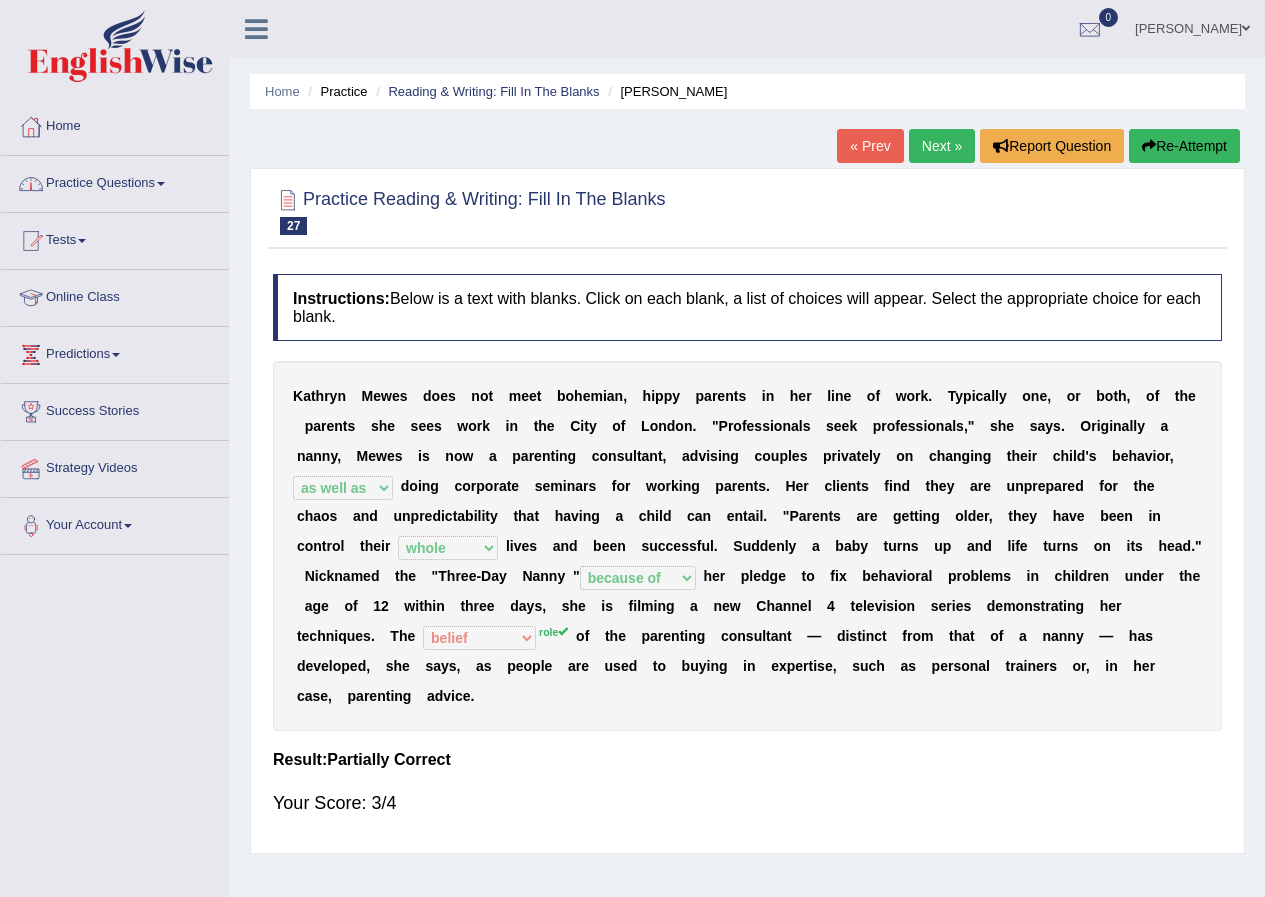 click on "Next »" at bounding box center [942, 146] 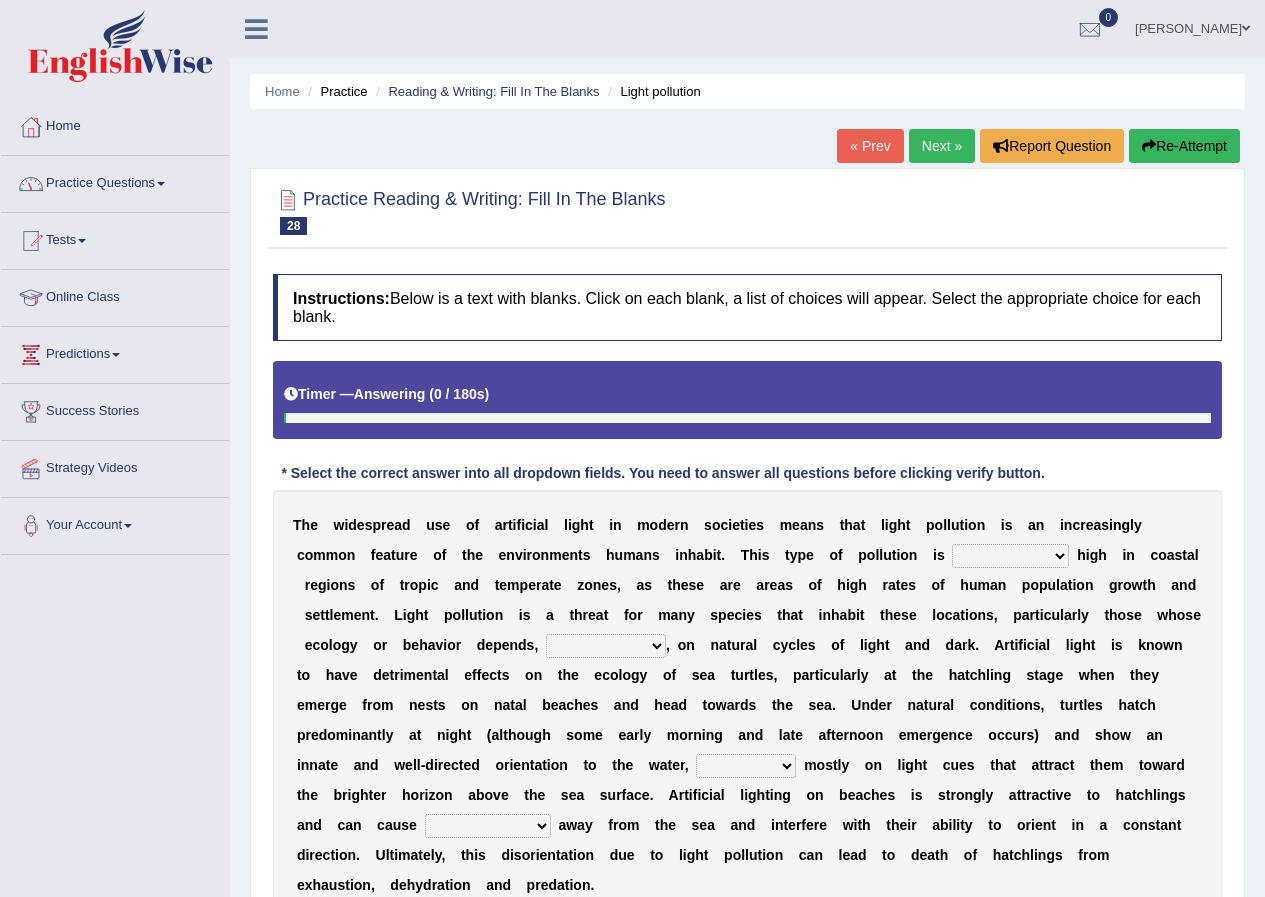 scroll, scrollTop: 0, scrollLeft: 0, axis: both 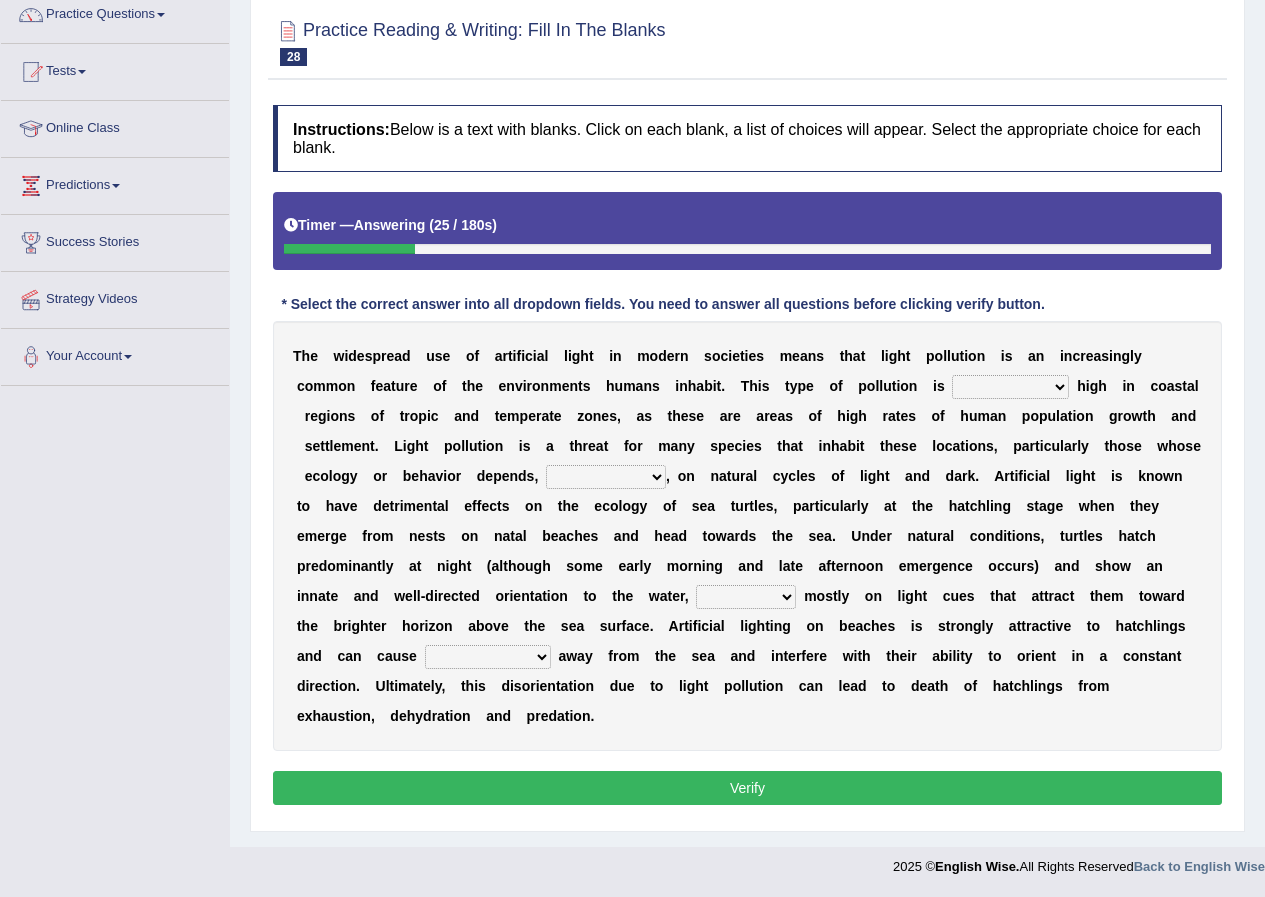 click on "exceptionally absolutely completely rarely" at bounding box center [1010, 387] 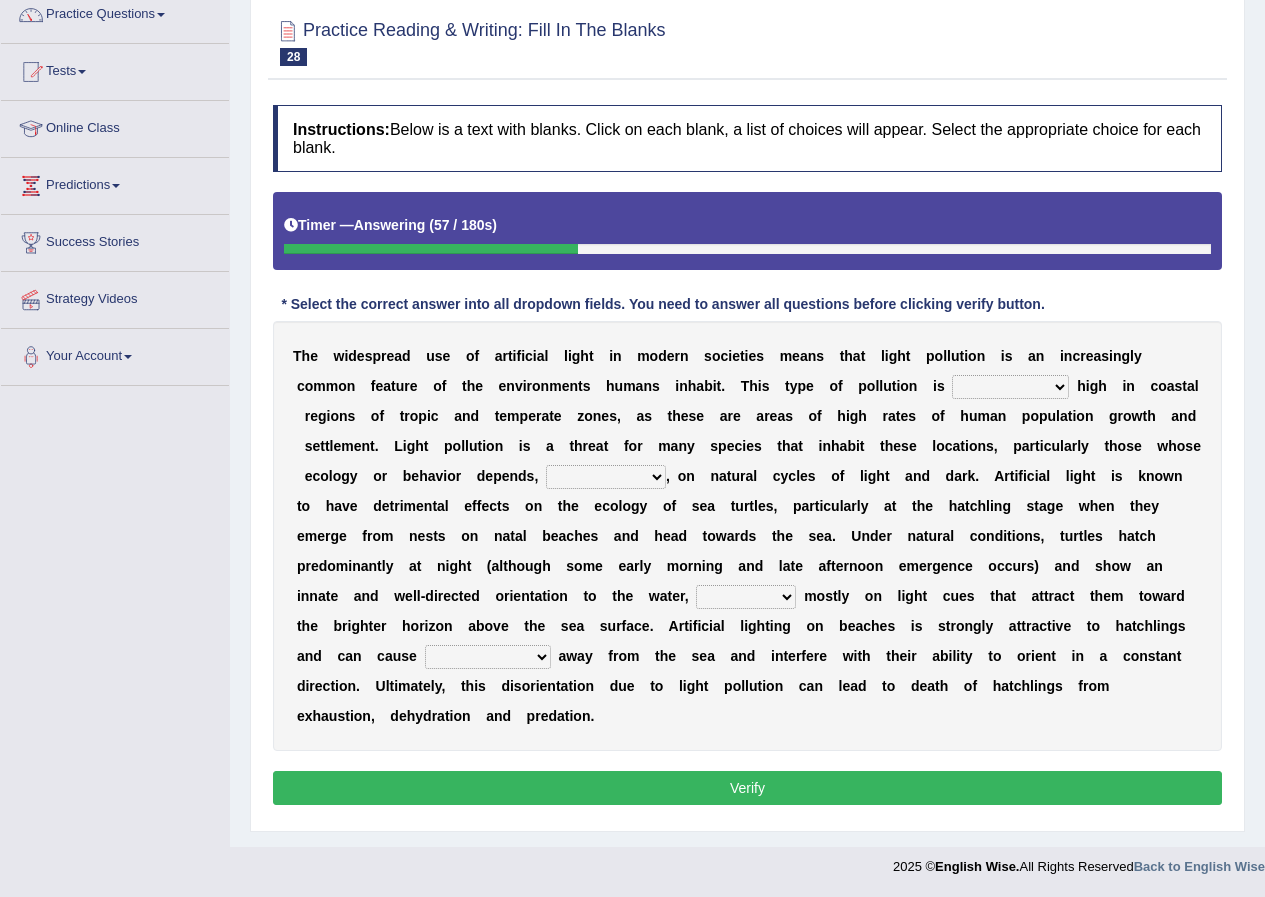 select on "completely" 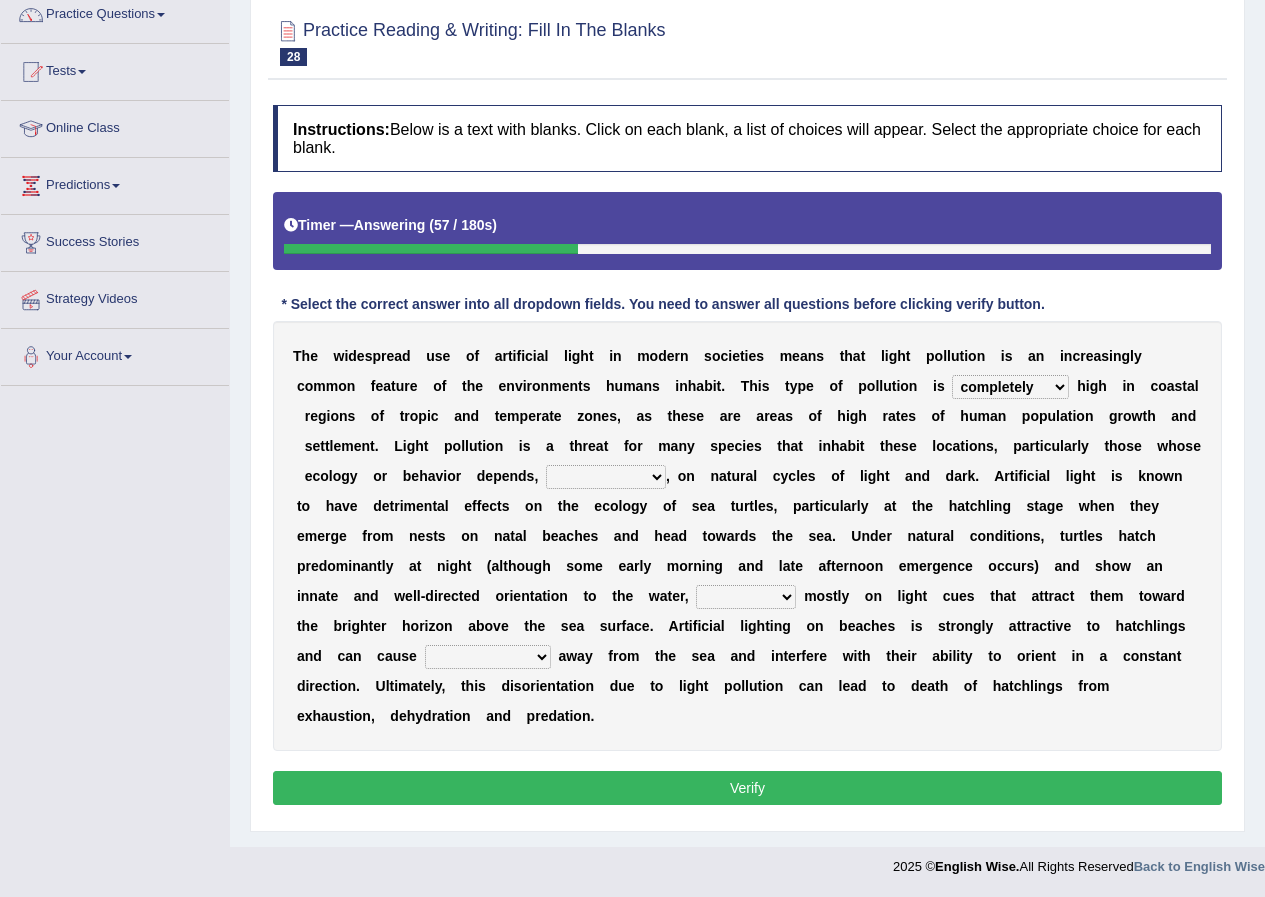 click on "exceptionally absolutely completely rarely" at bounding box center [1010, 387] 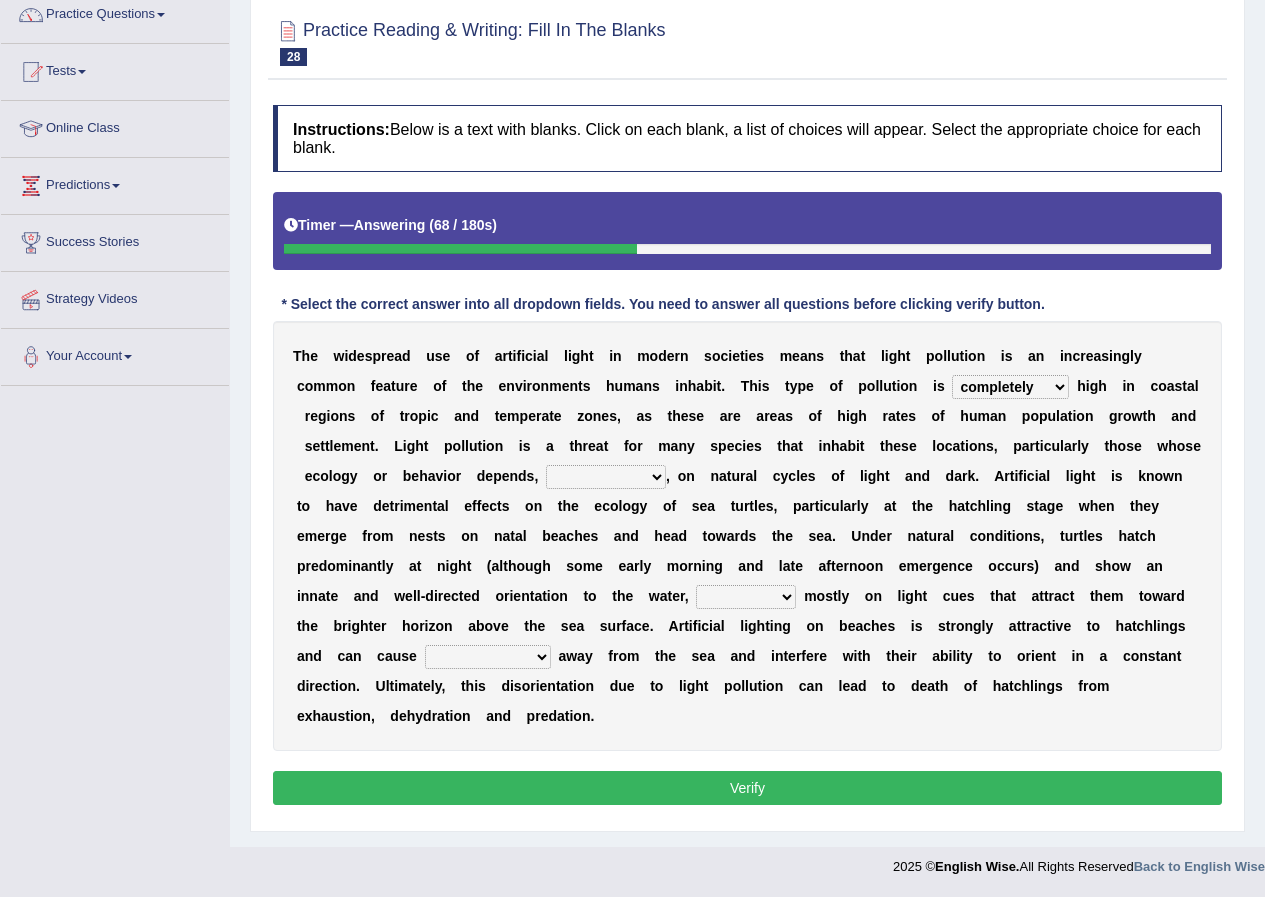 click on "in no way in some way by the wy in some ways" at bounding box center [606, 477] 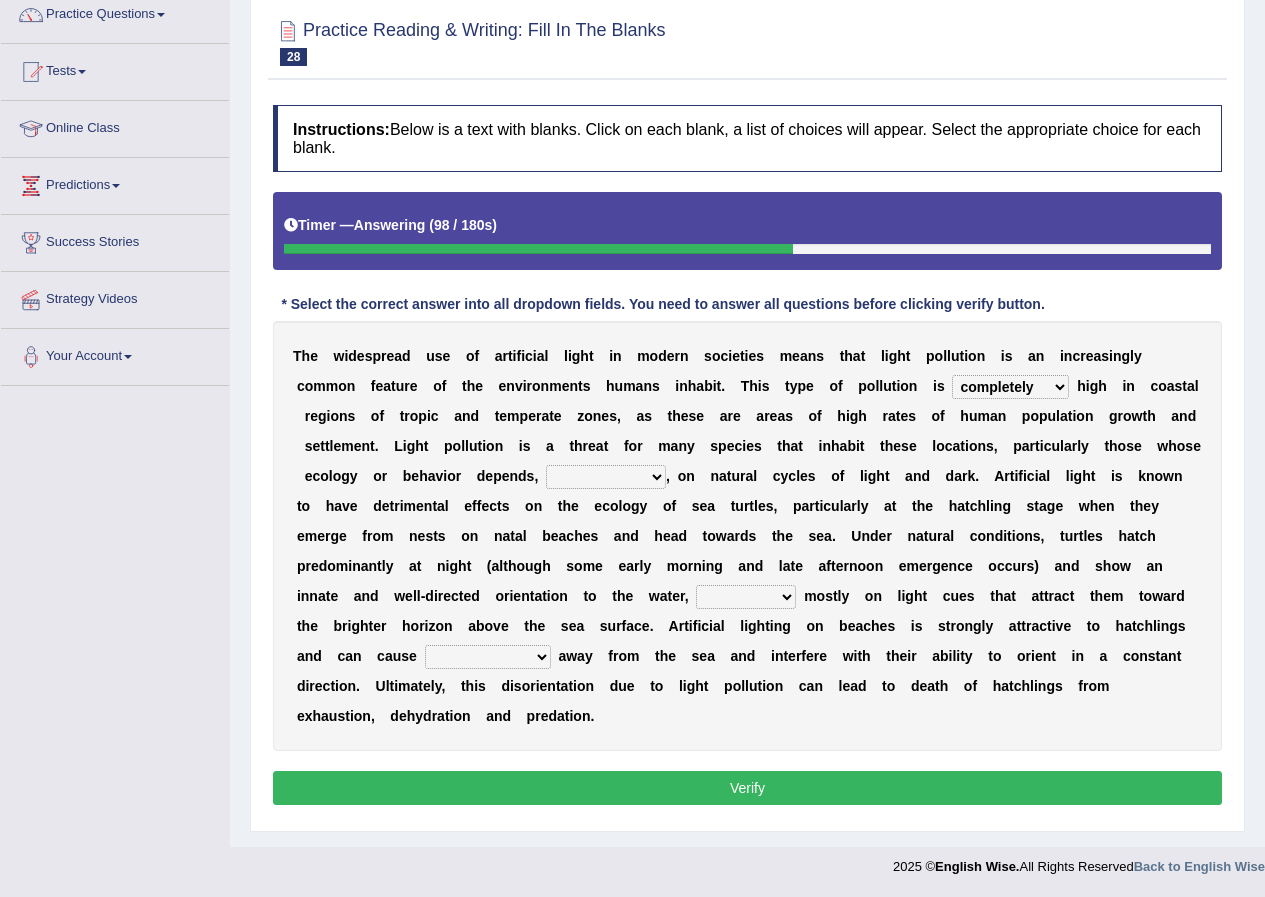 select on "in no way" 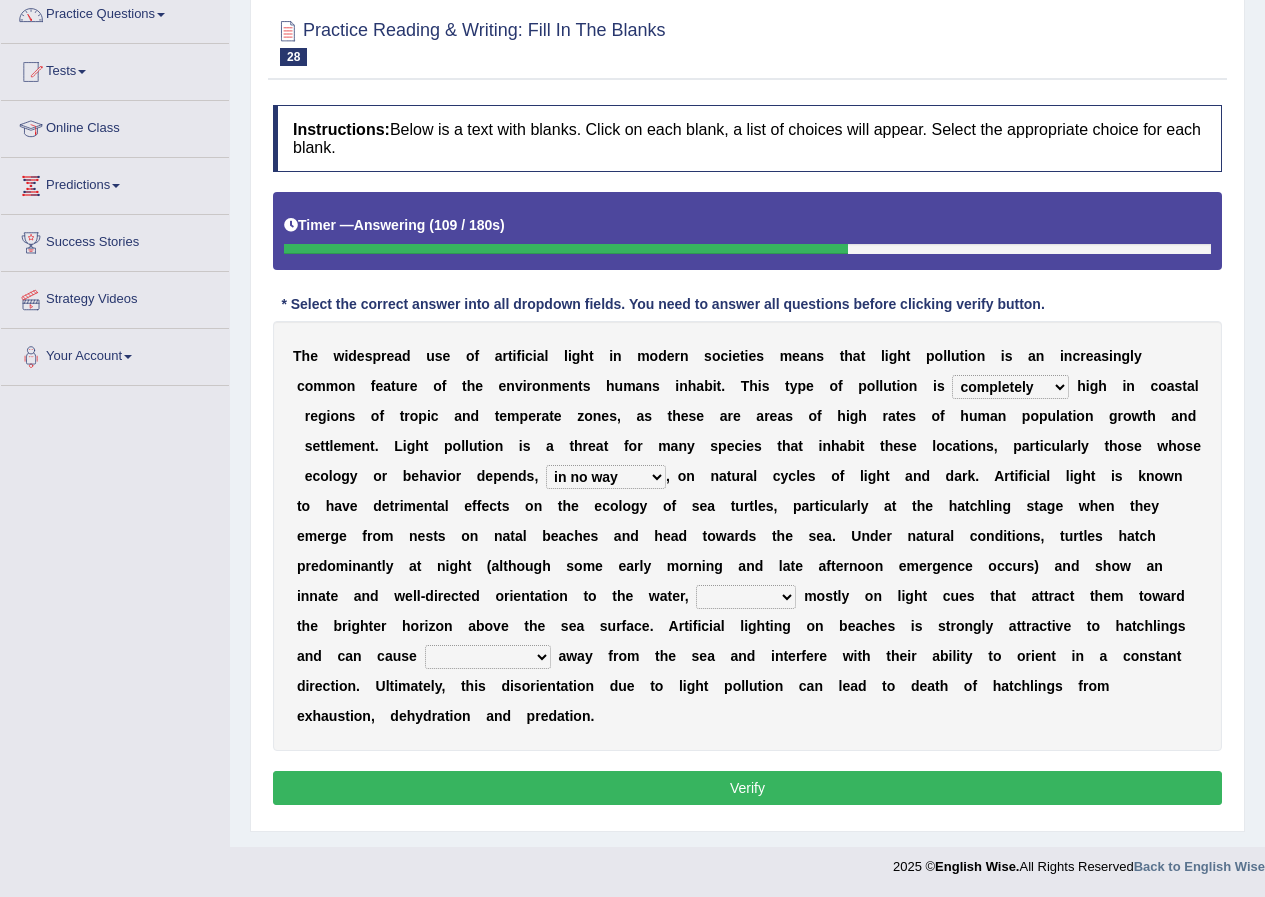 click on "imposing figuring relying pouring" at bounding box center [746, 597] 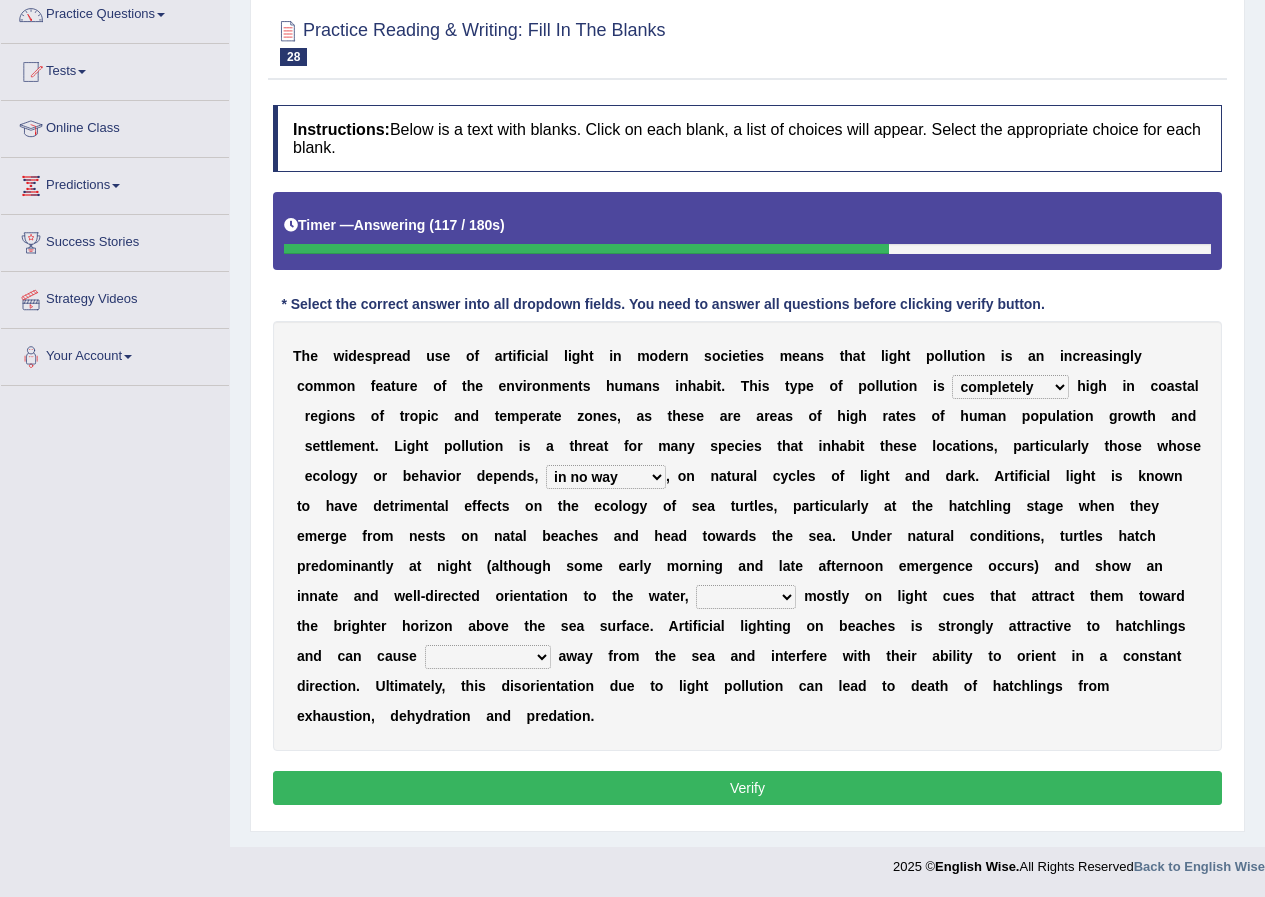 select on "imposing" 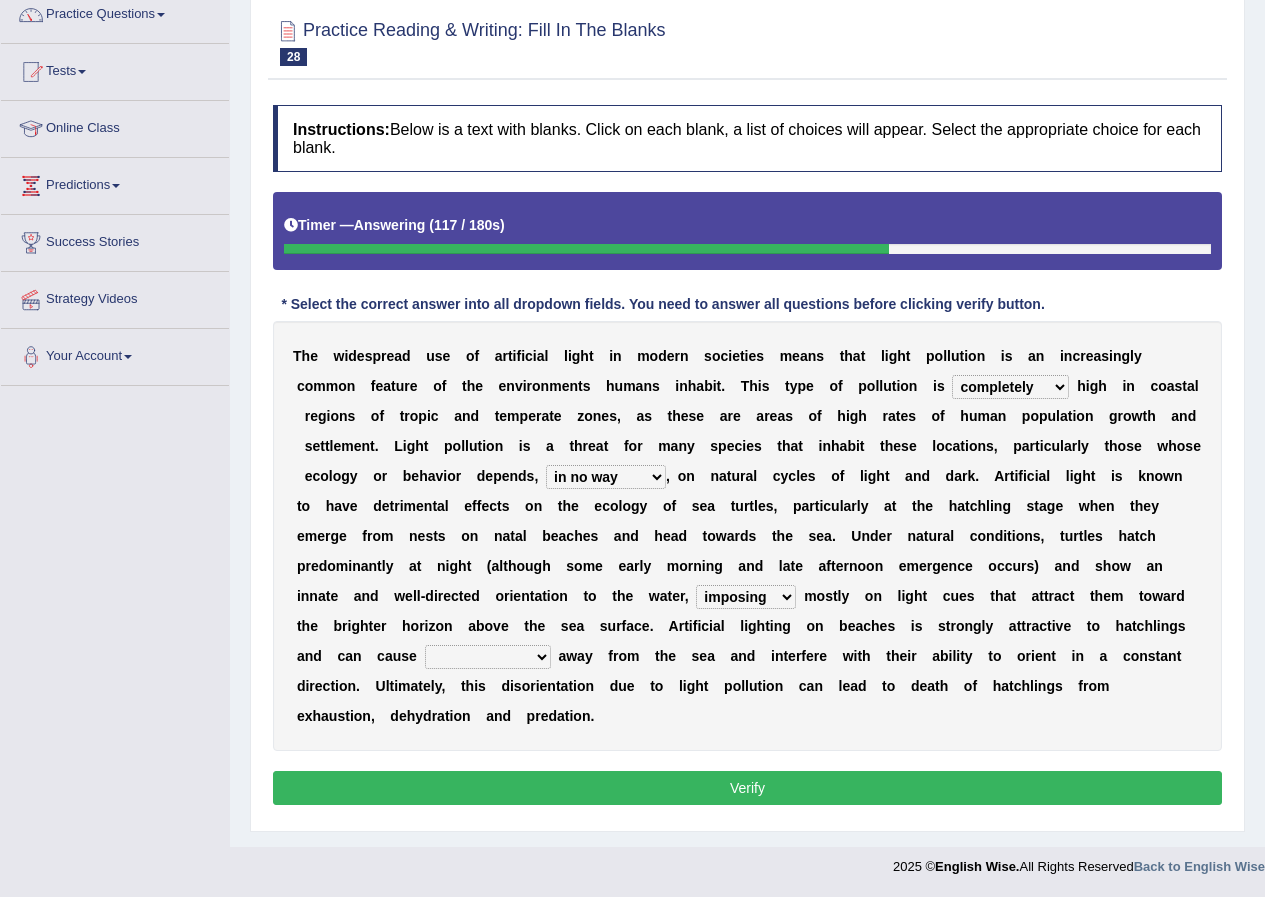 click on "imposing figuring relying pouring" at bounding box center [746, 597] 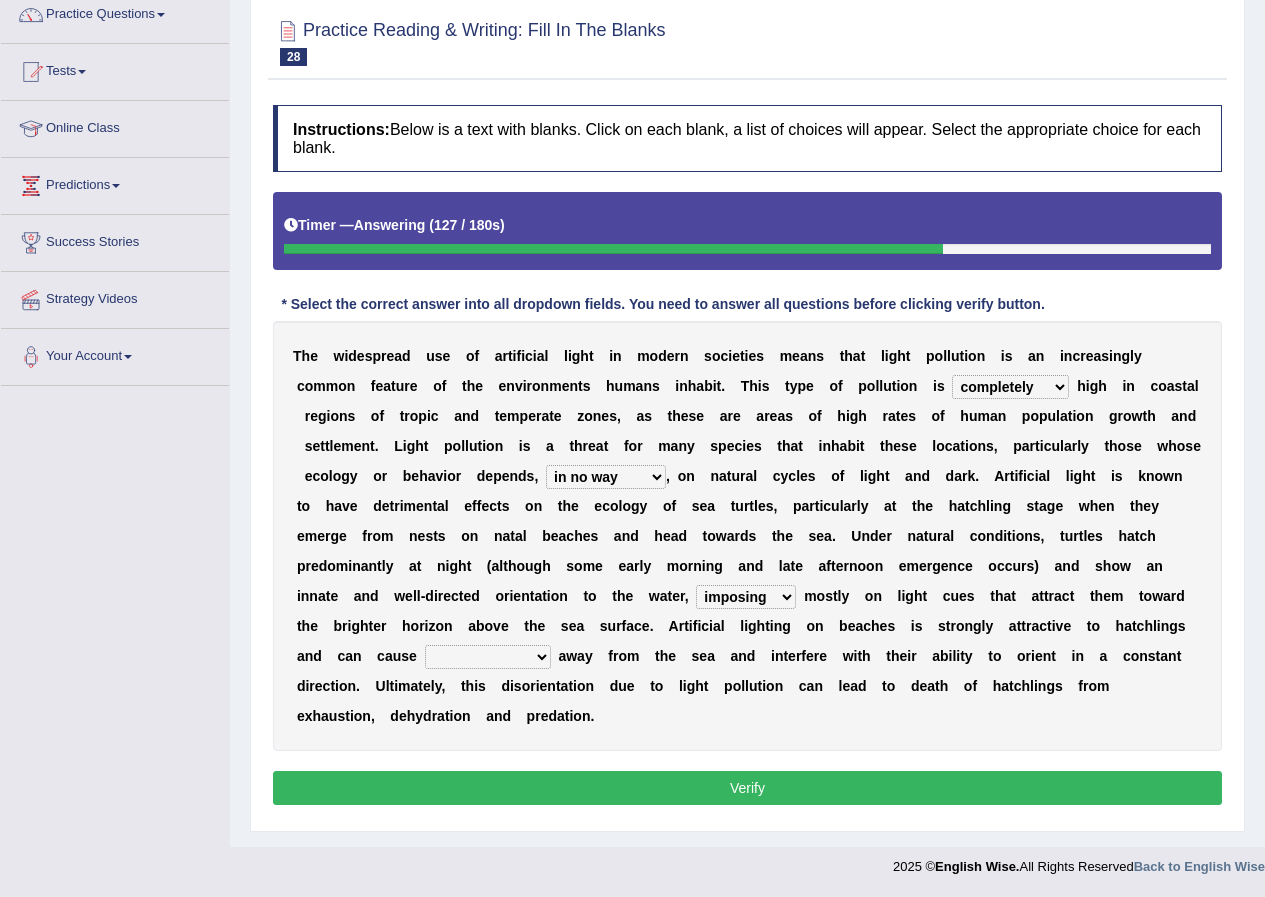 click on "them to move it to move which to move that to move" at bounding box center [488, 657] 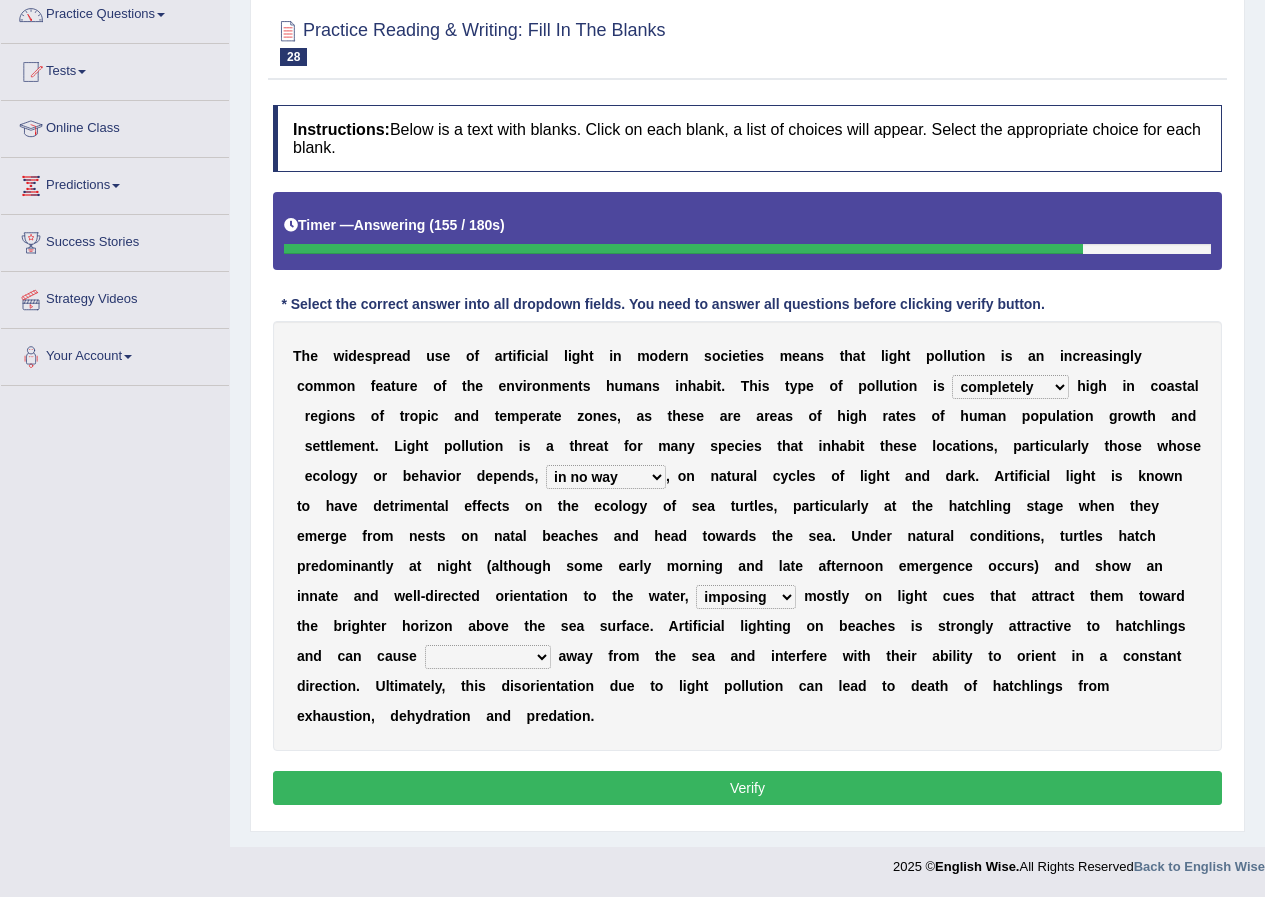 select on "them to move" 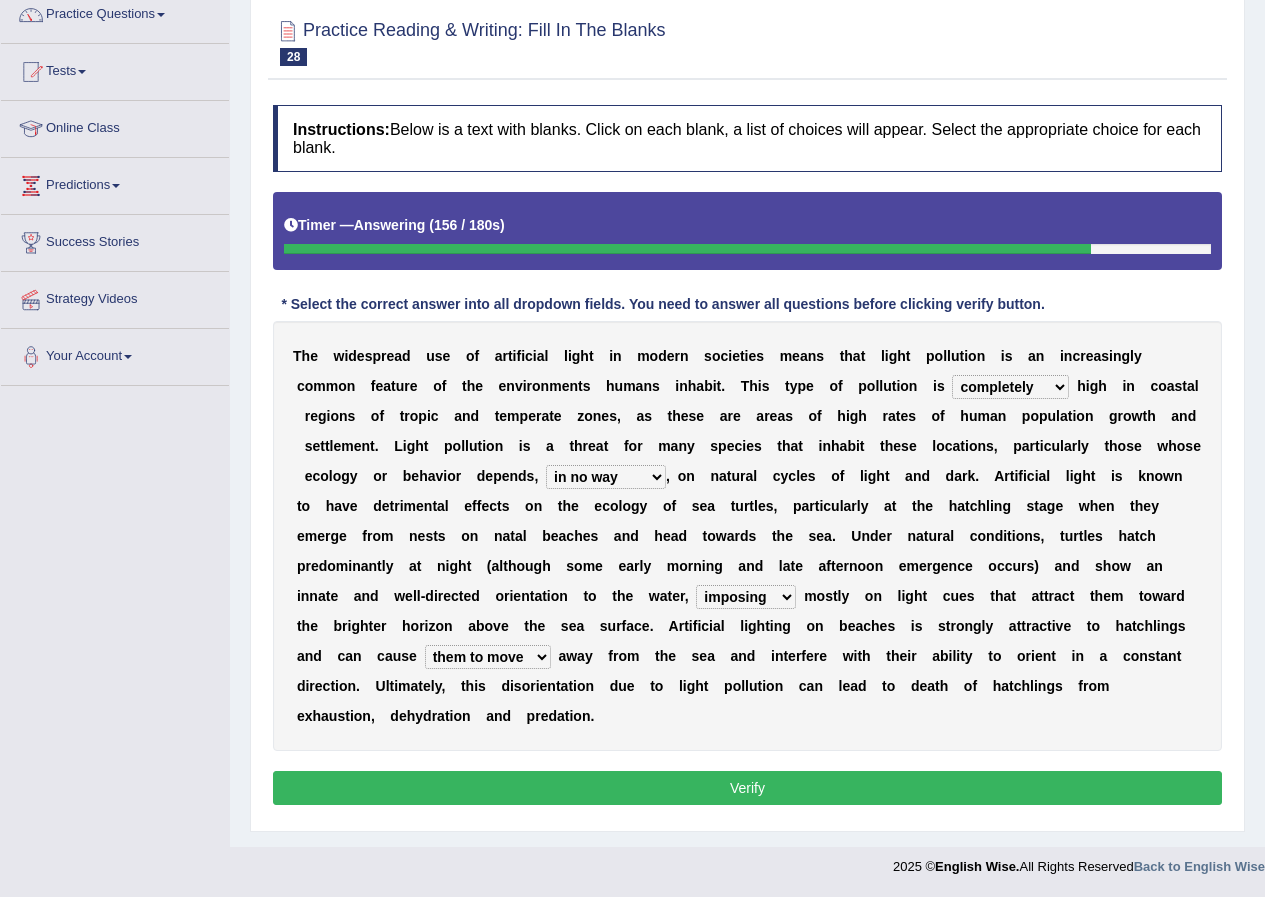 click on "Verify" at bounding box center (747, 788) 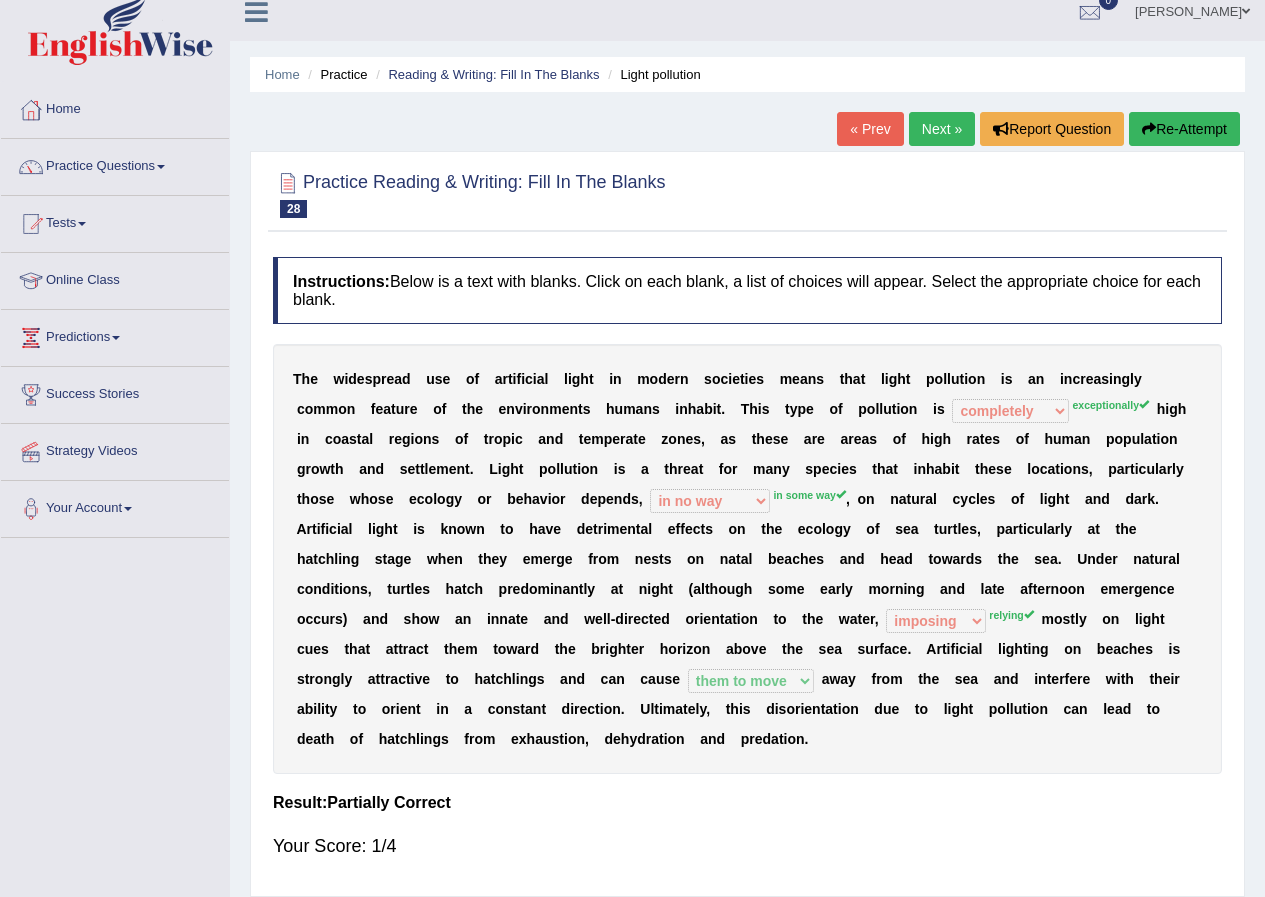 scroll, scrollTop: 0, scrollLeft: 0, axis: both 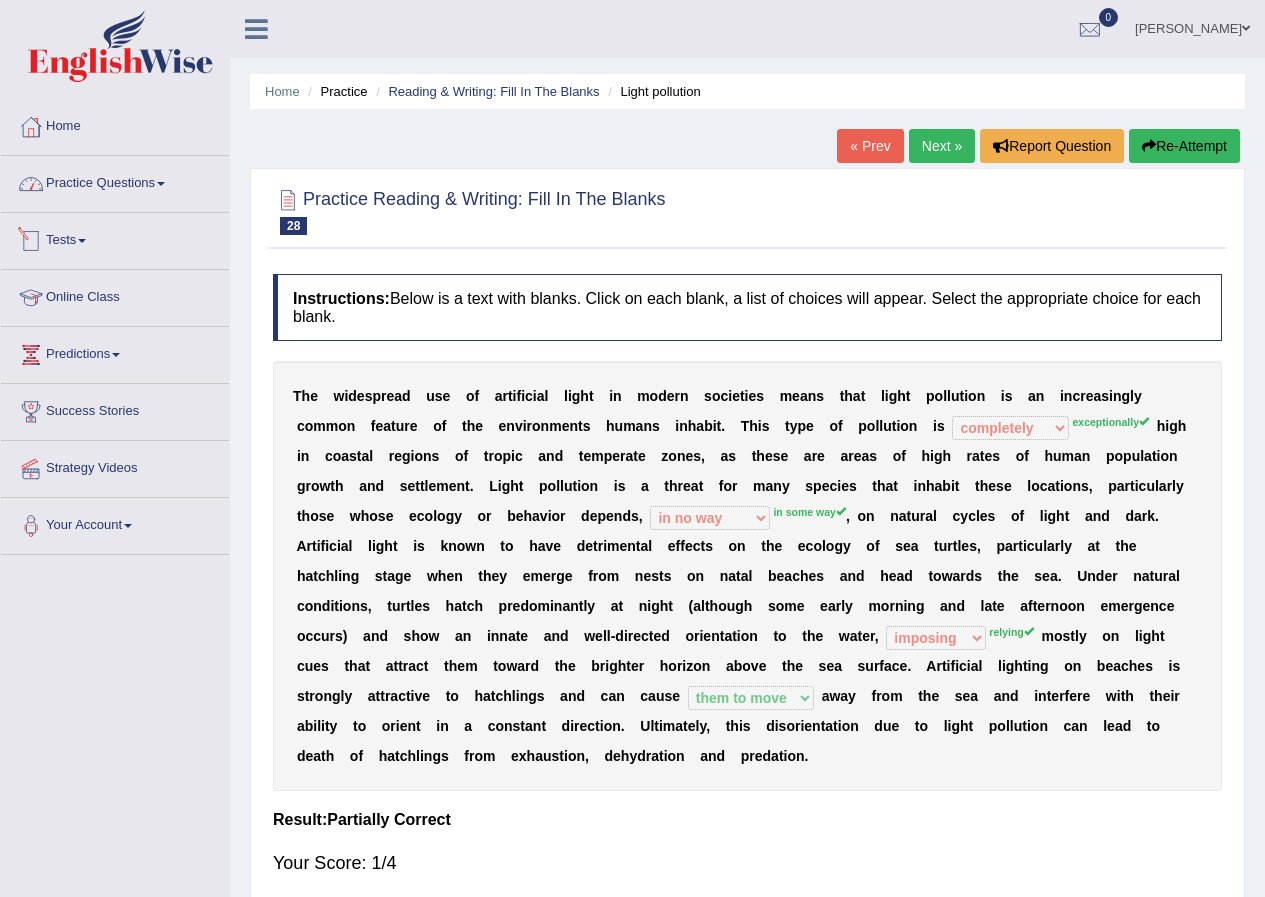 click on "Practice Questions" at bounding box center [115, 181] 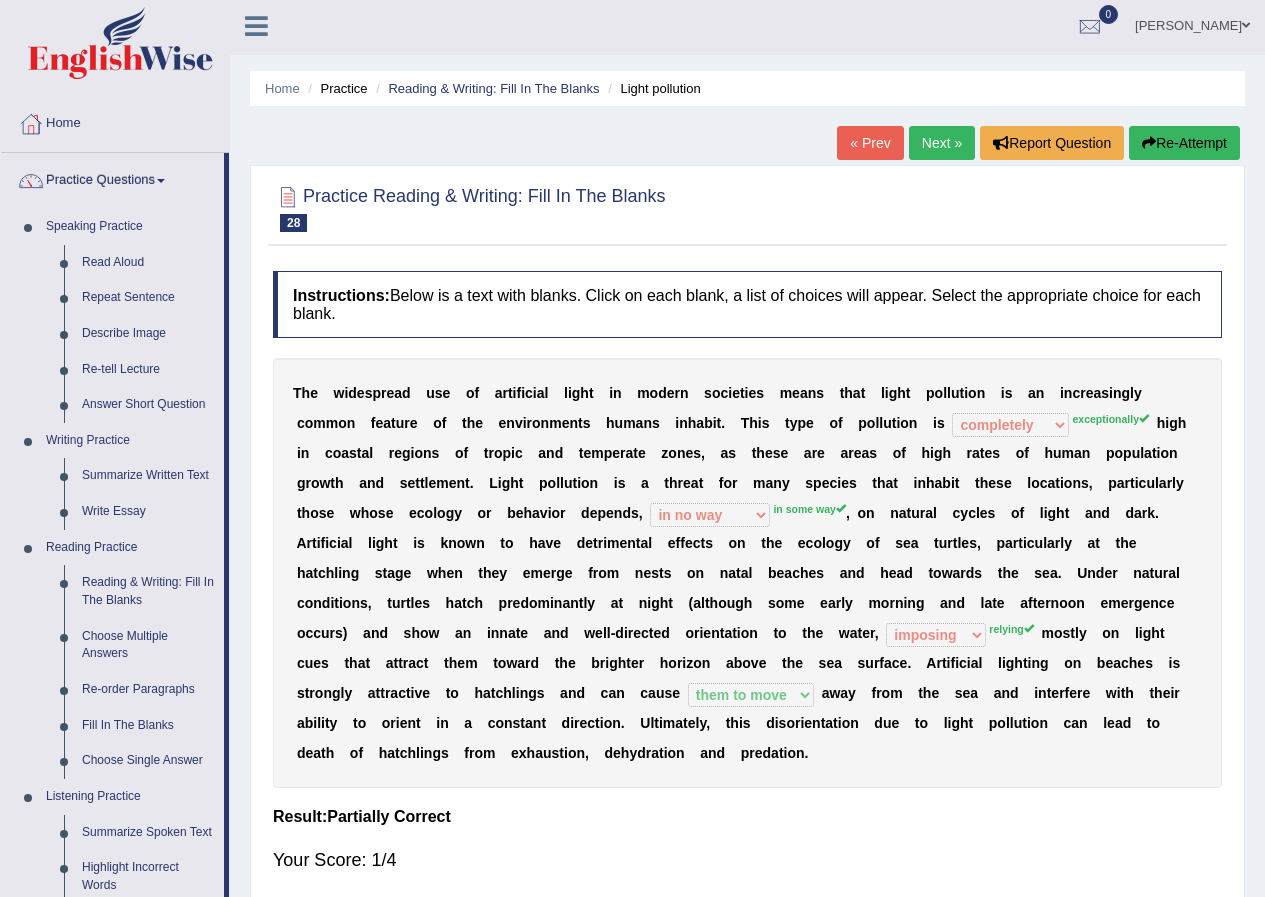 scroll, scrollTop: 0, scrollLeft: 0, axis: both 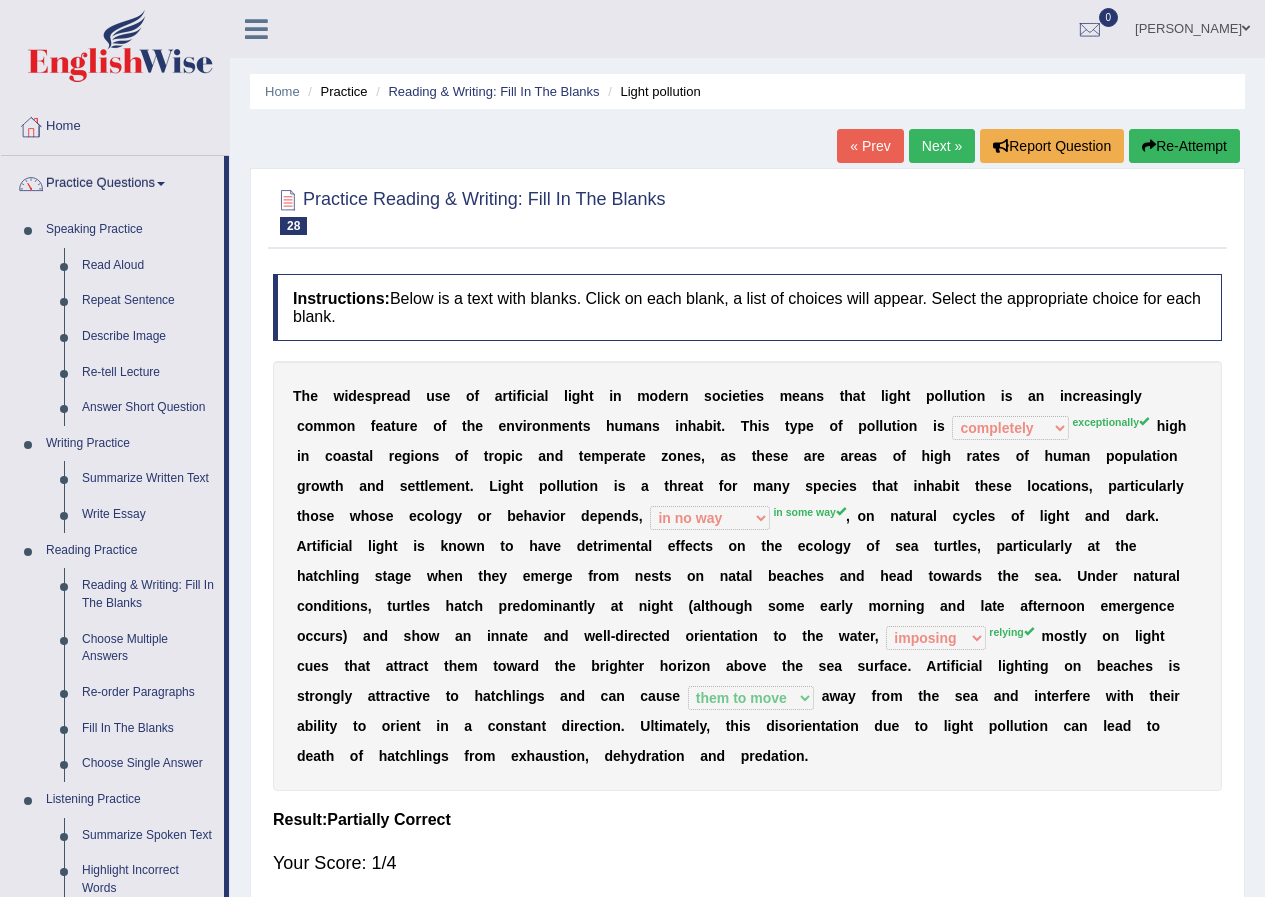 click on "Next »" at bounding box center (942, 146) 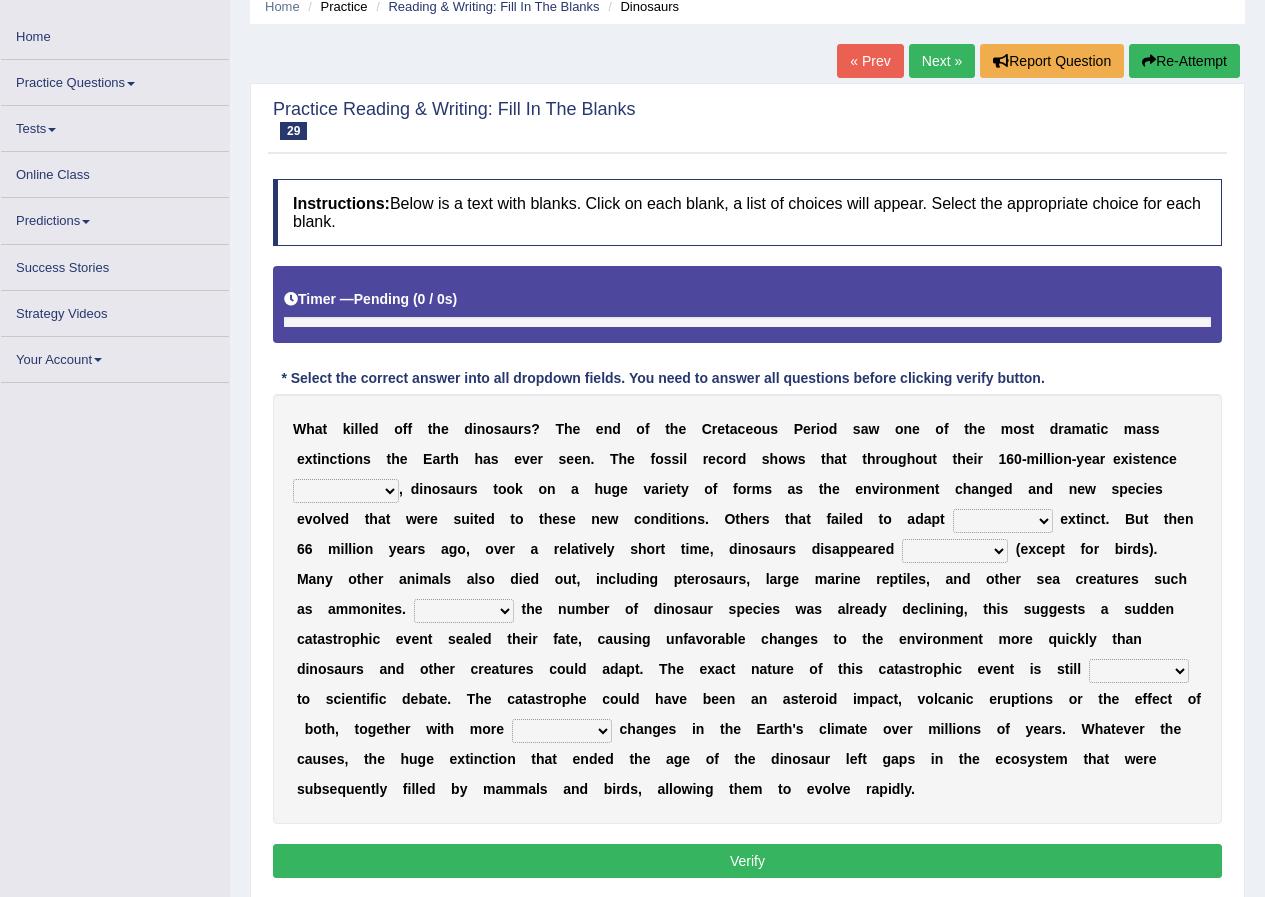 scroll, scrollTop: 169, scrollLeft: 0, axis: vertical 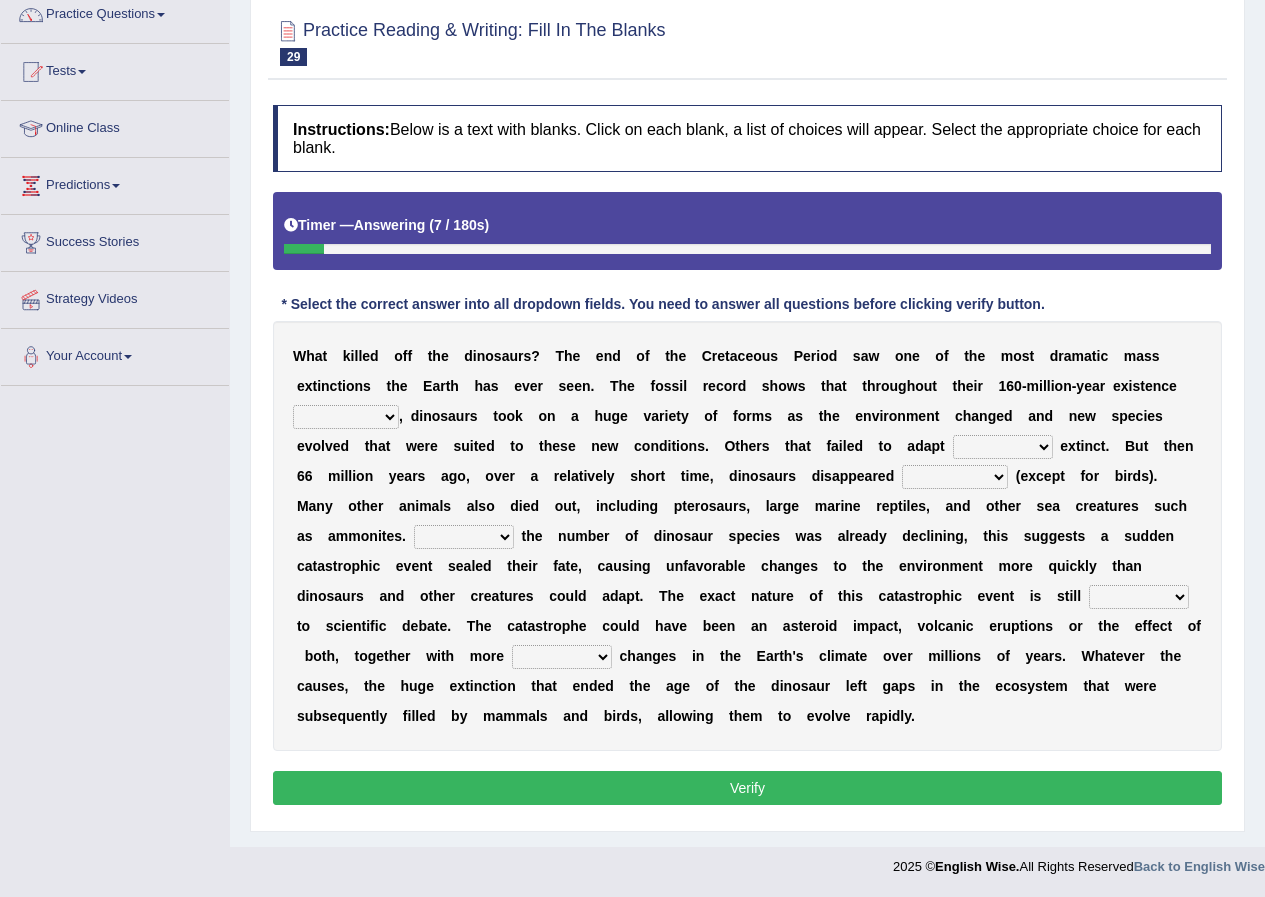 click on "existence continuous extent expectation" at bounding box center [346, 417] 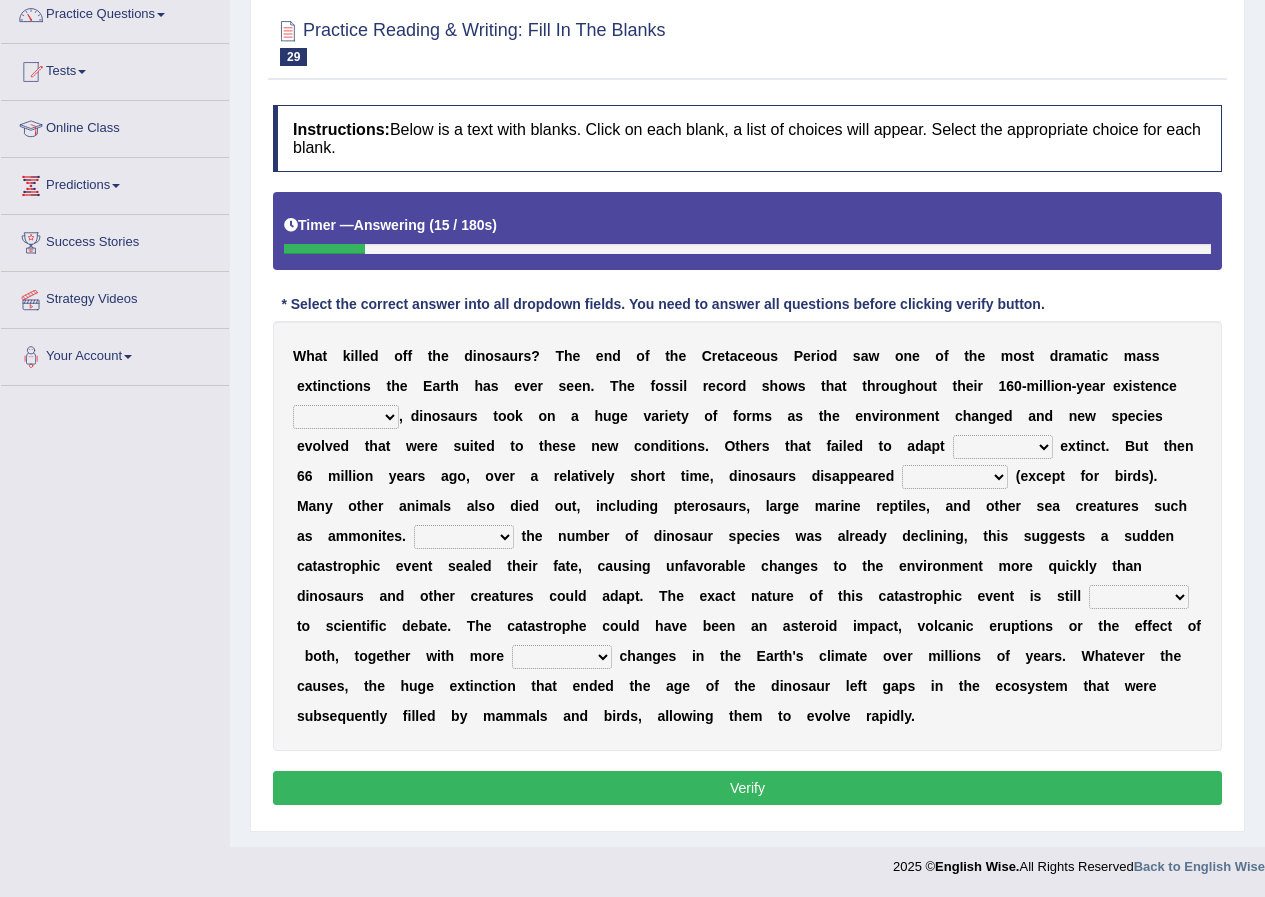 select on "extent" 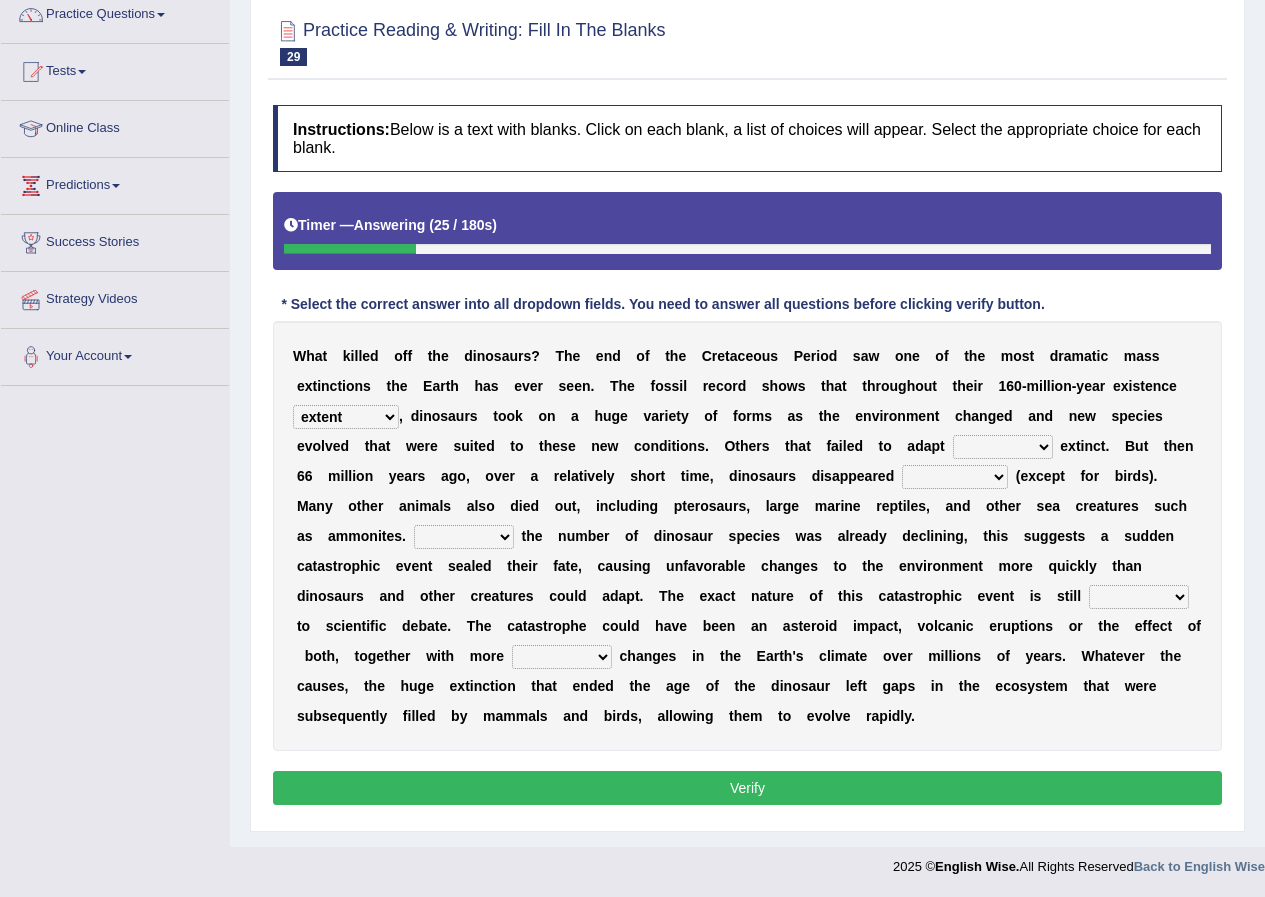 click on "went to go going go" at bounding box center (1003, 447) 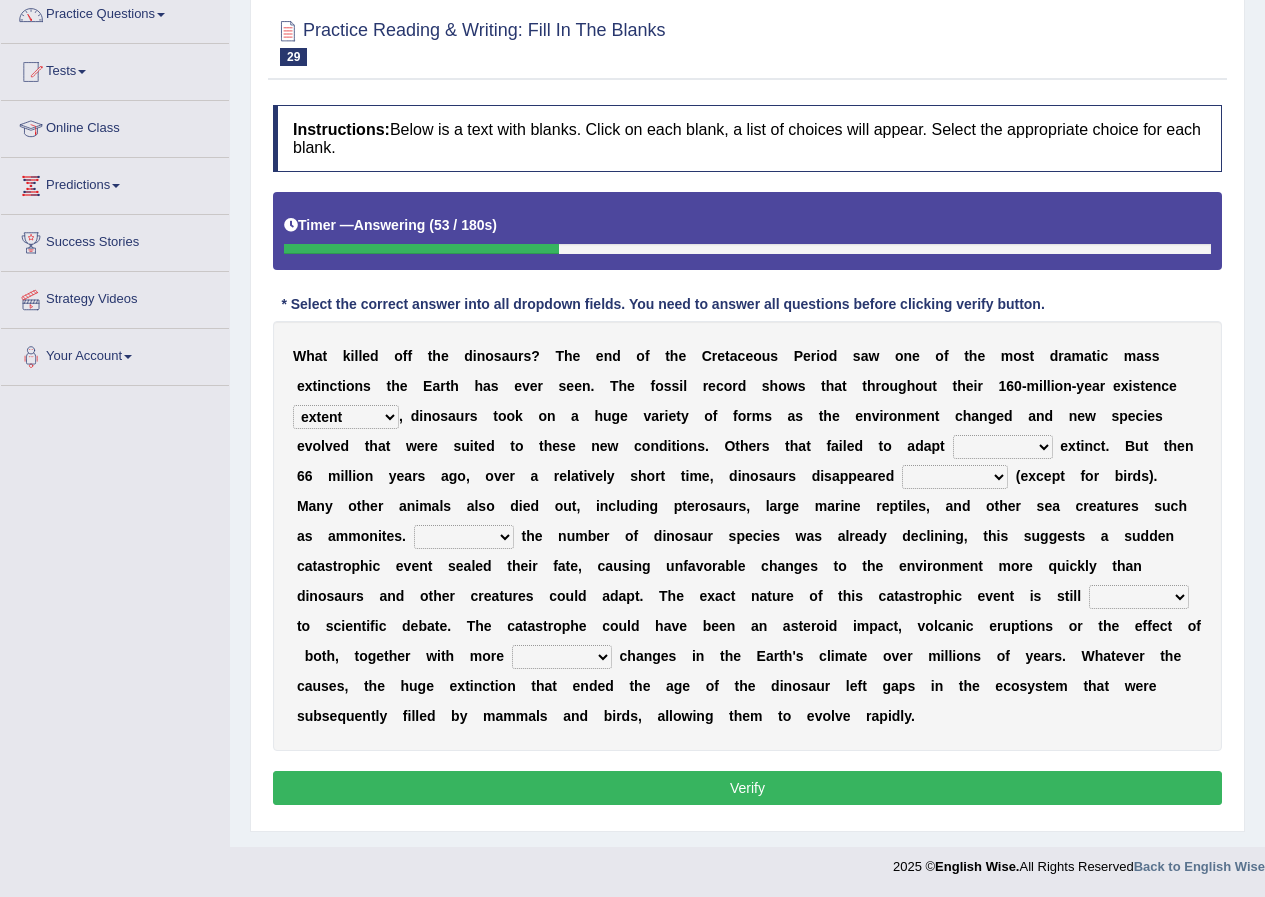 select on "to go" 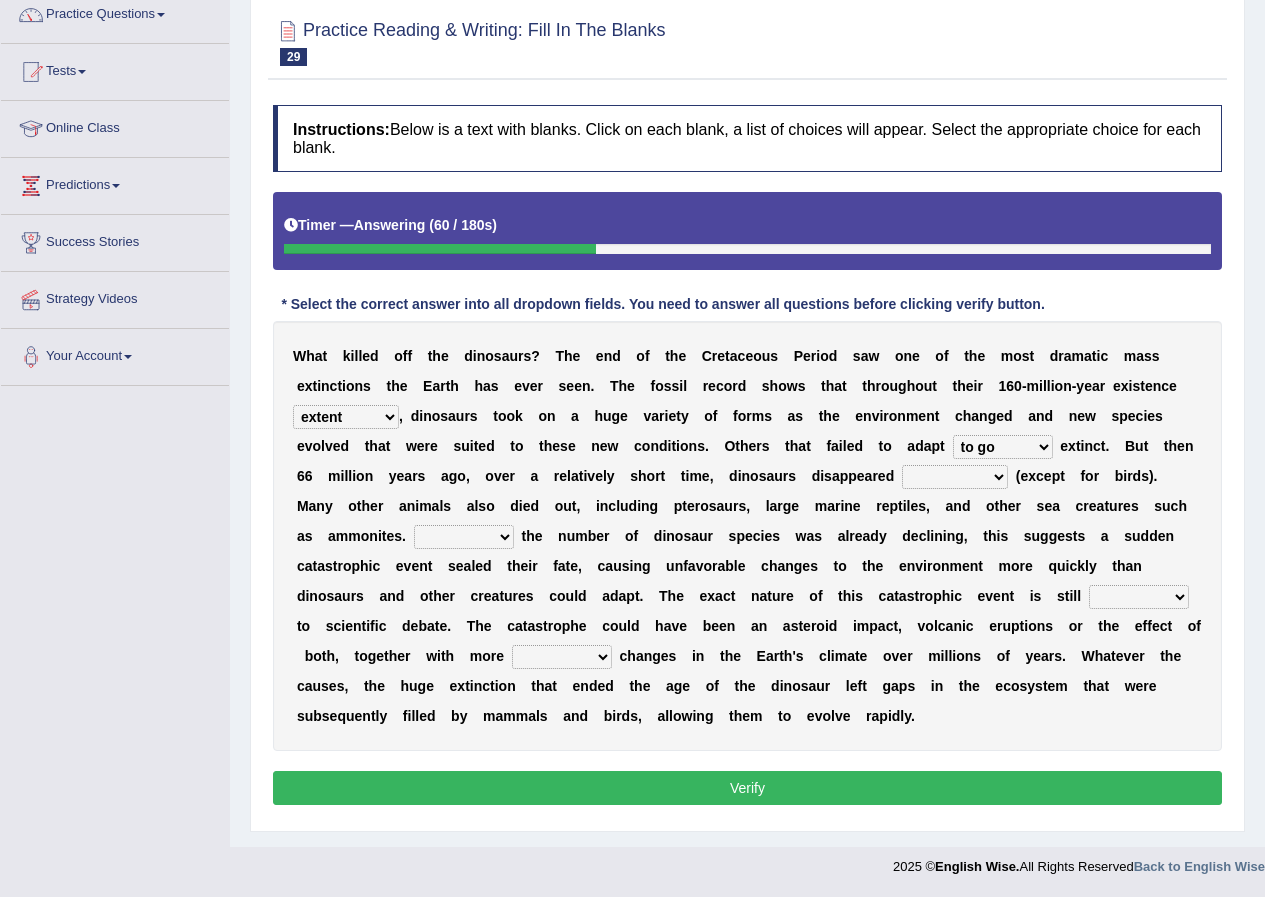 click on "partially gradually completely excessively" at bounding box center [955, 477] 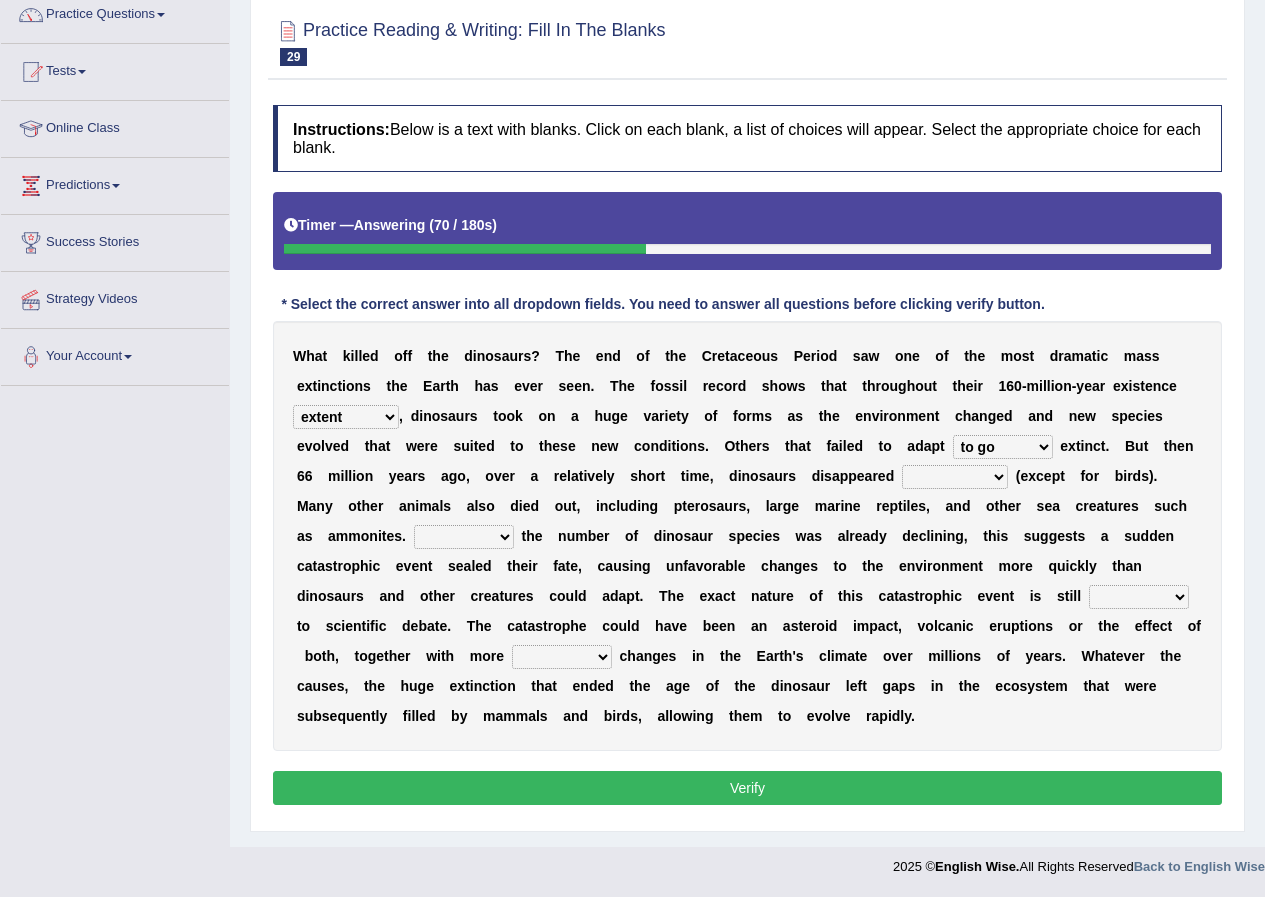 select on "completely" 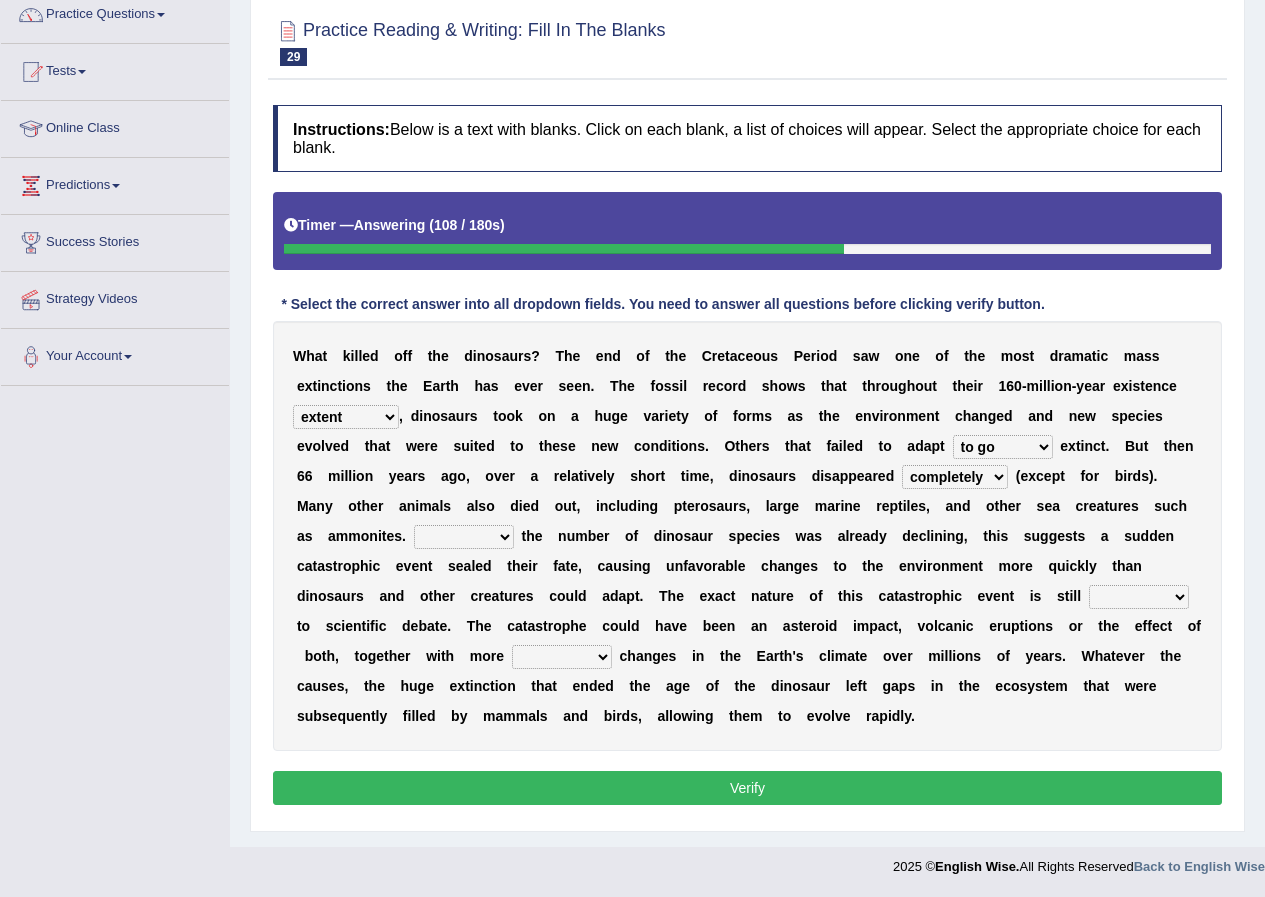 click on "However Because Although Unless" at bounding box center (464, 537) 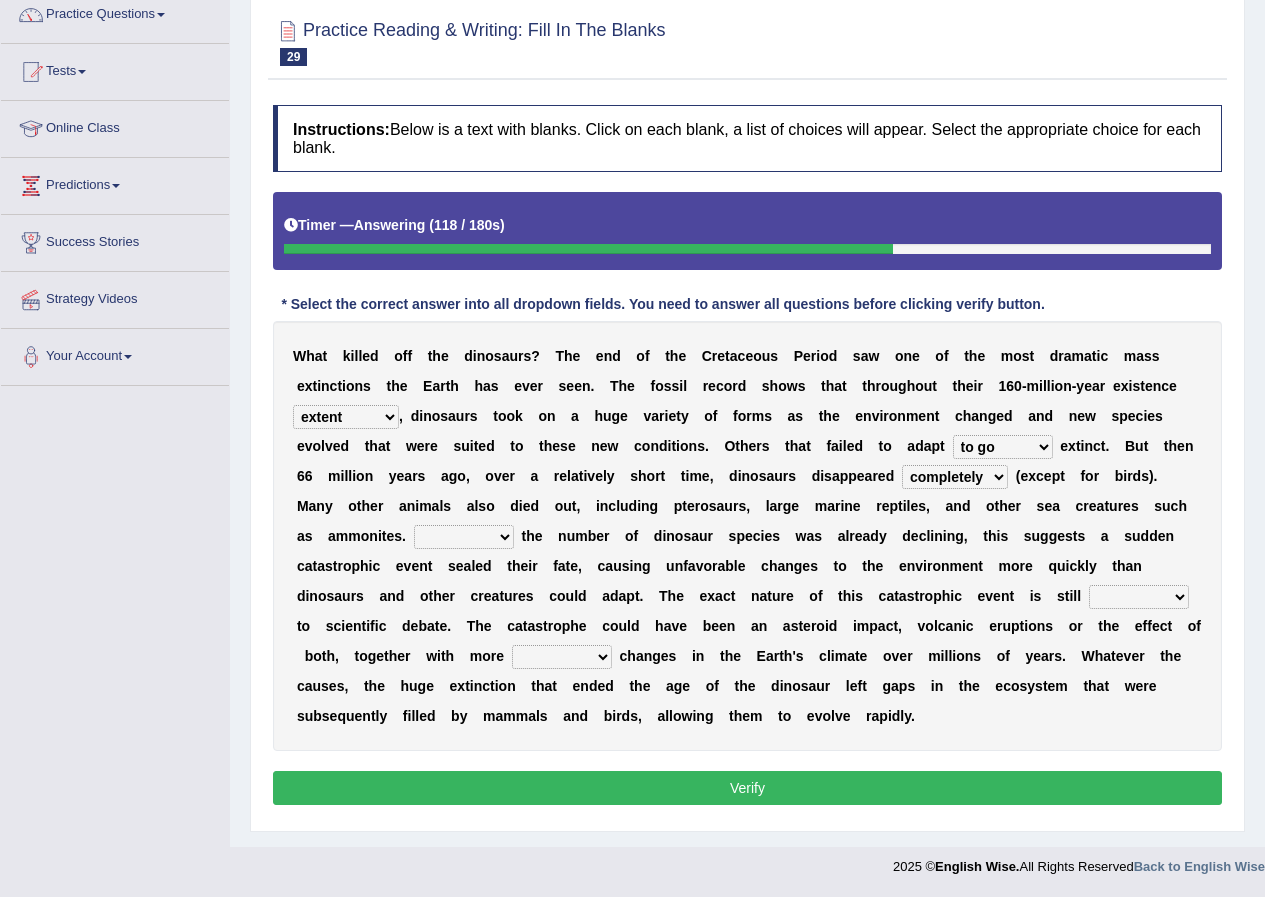 select on "Although" 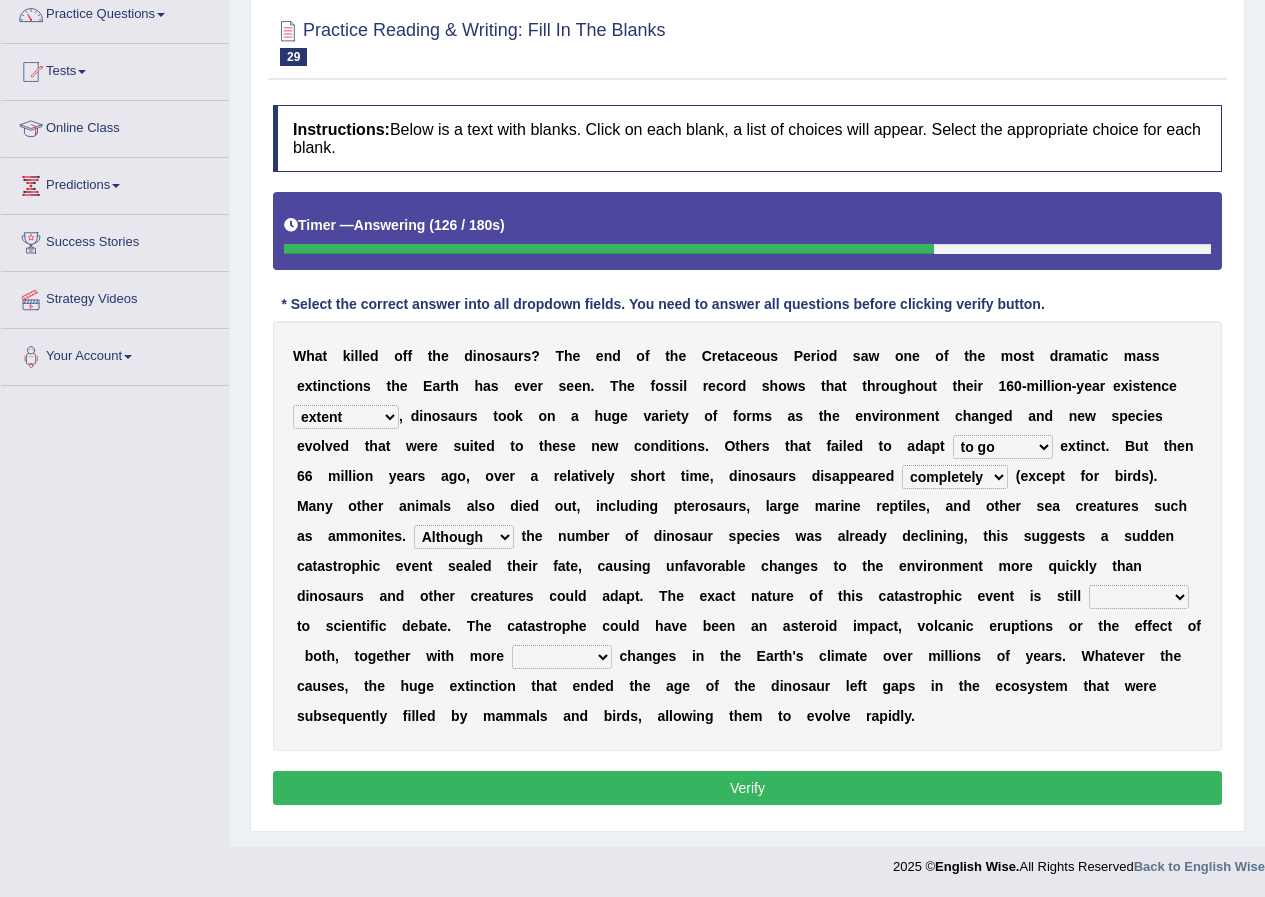 click on "relative open additional focused" at bounding box center [1139, 597] 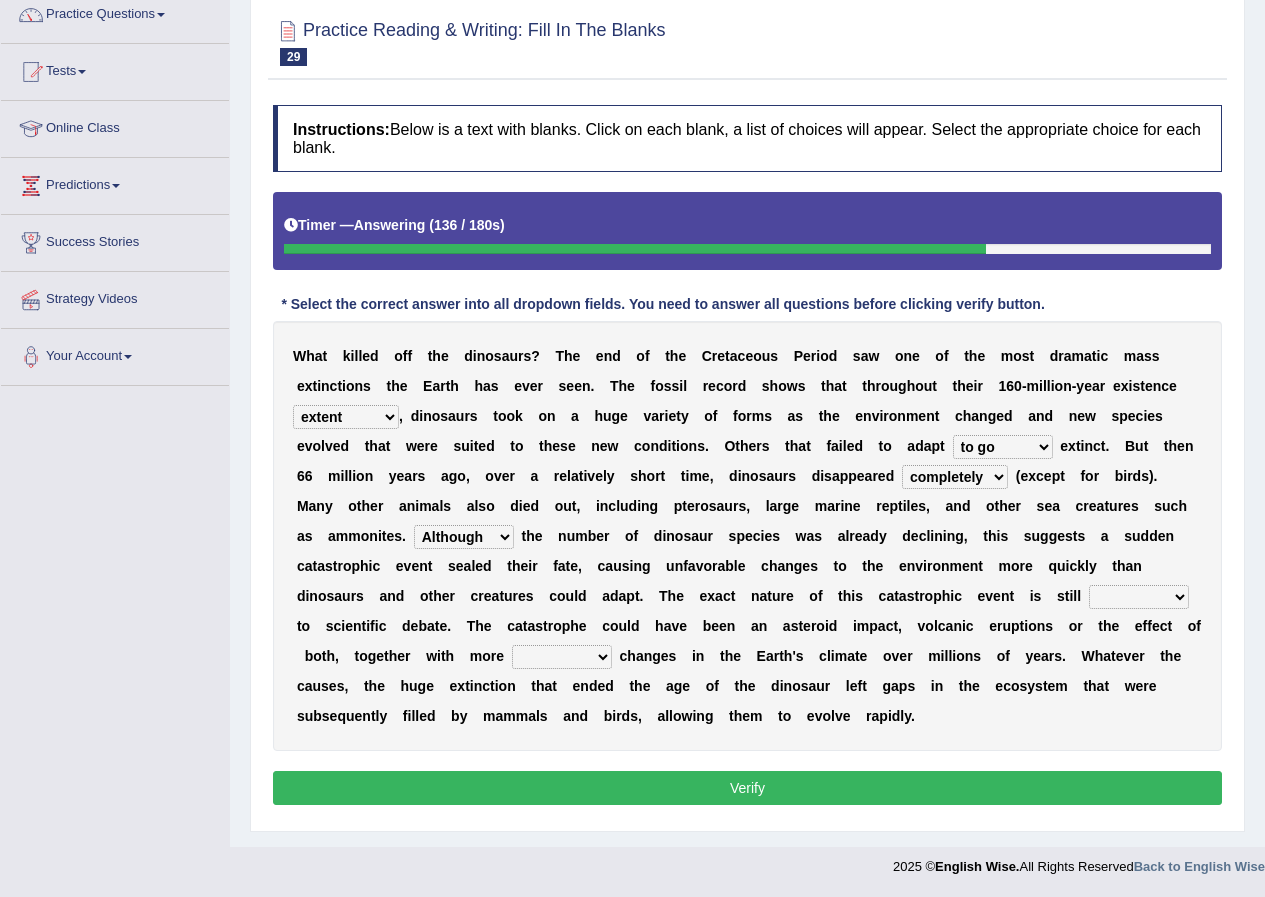 select on "open" 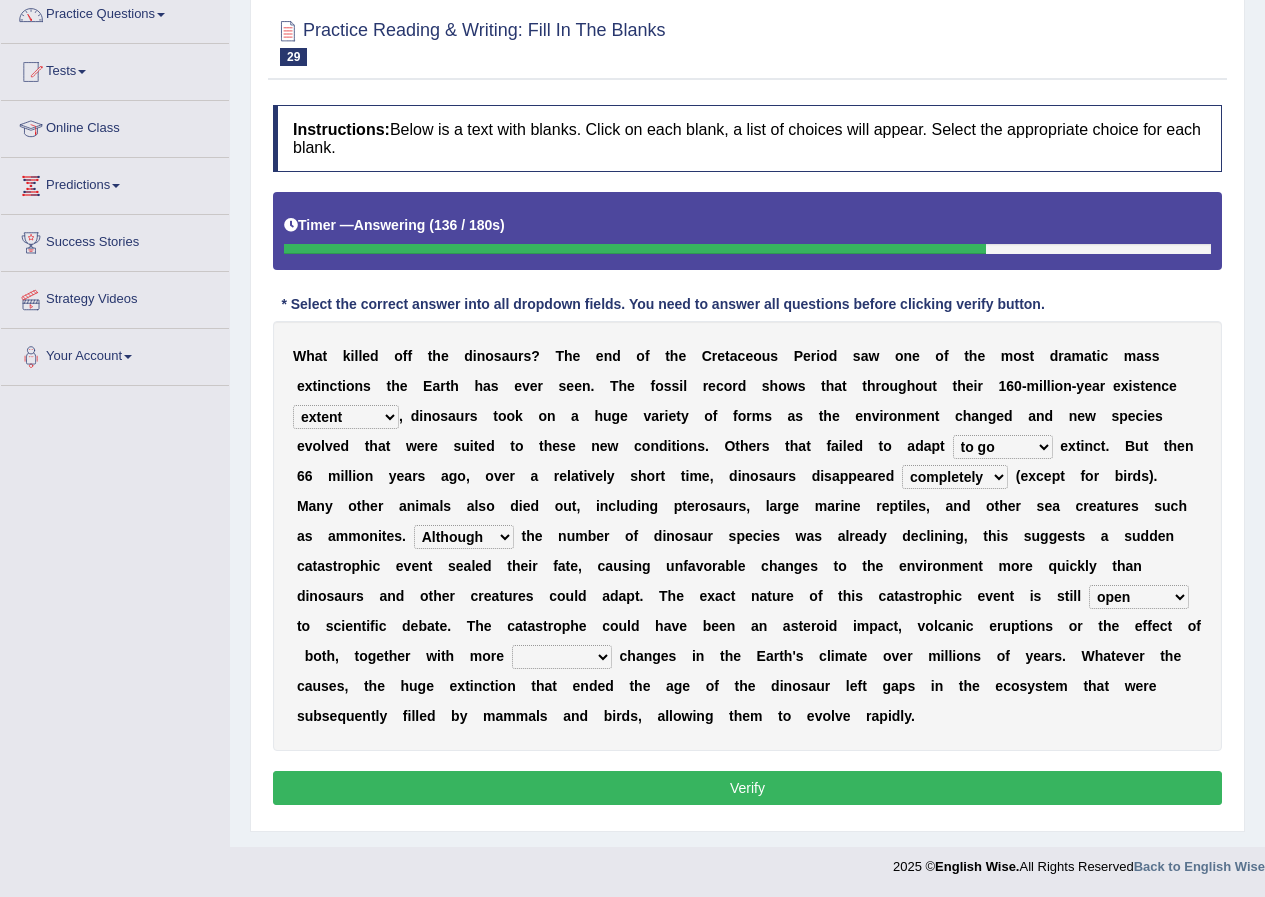 click on "relative open additional focused" at bounding box center (1139, 597) 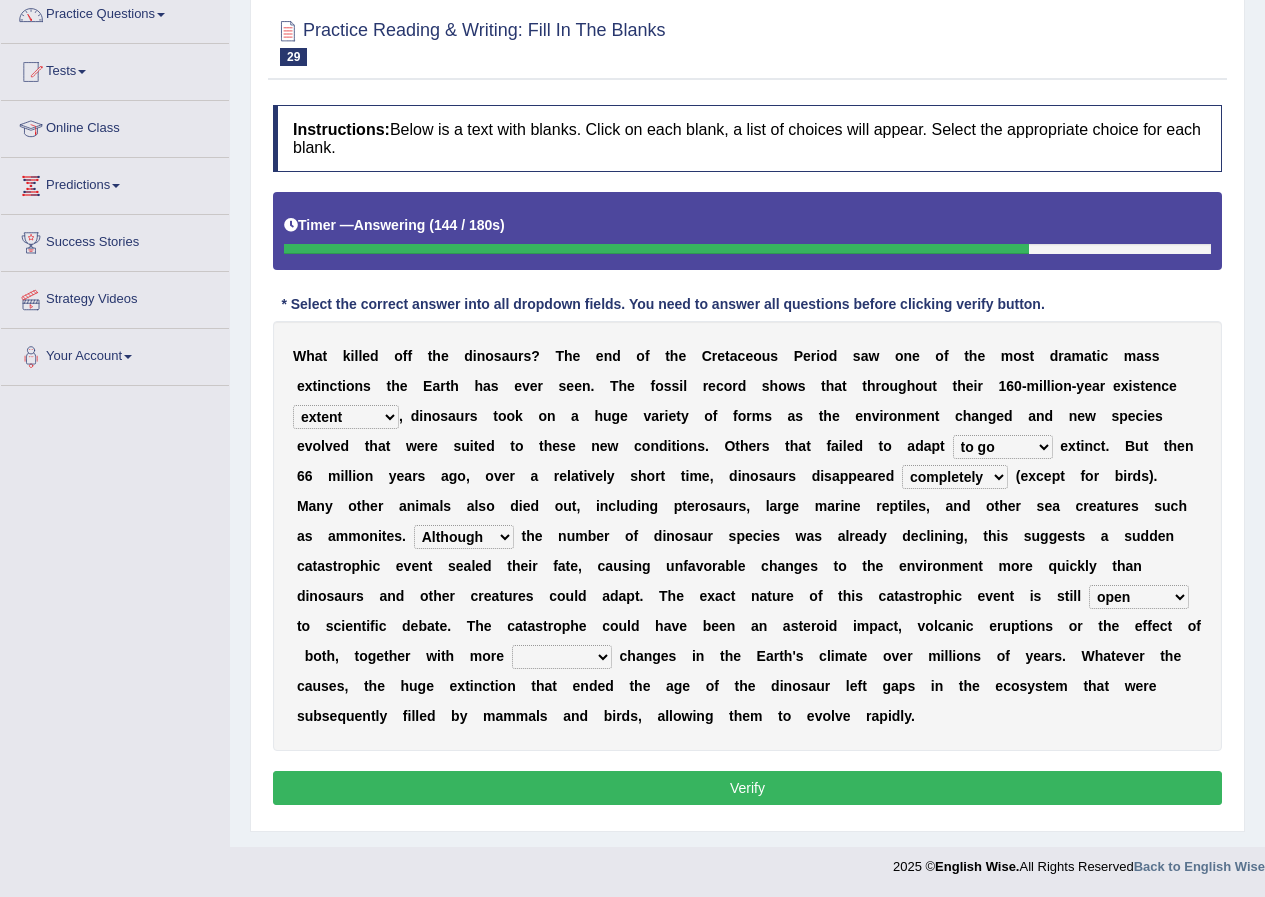 click on "irregular gradual spiritual positive" at bounding box center [562, 657] 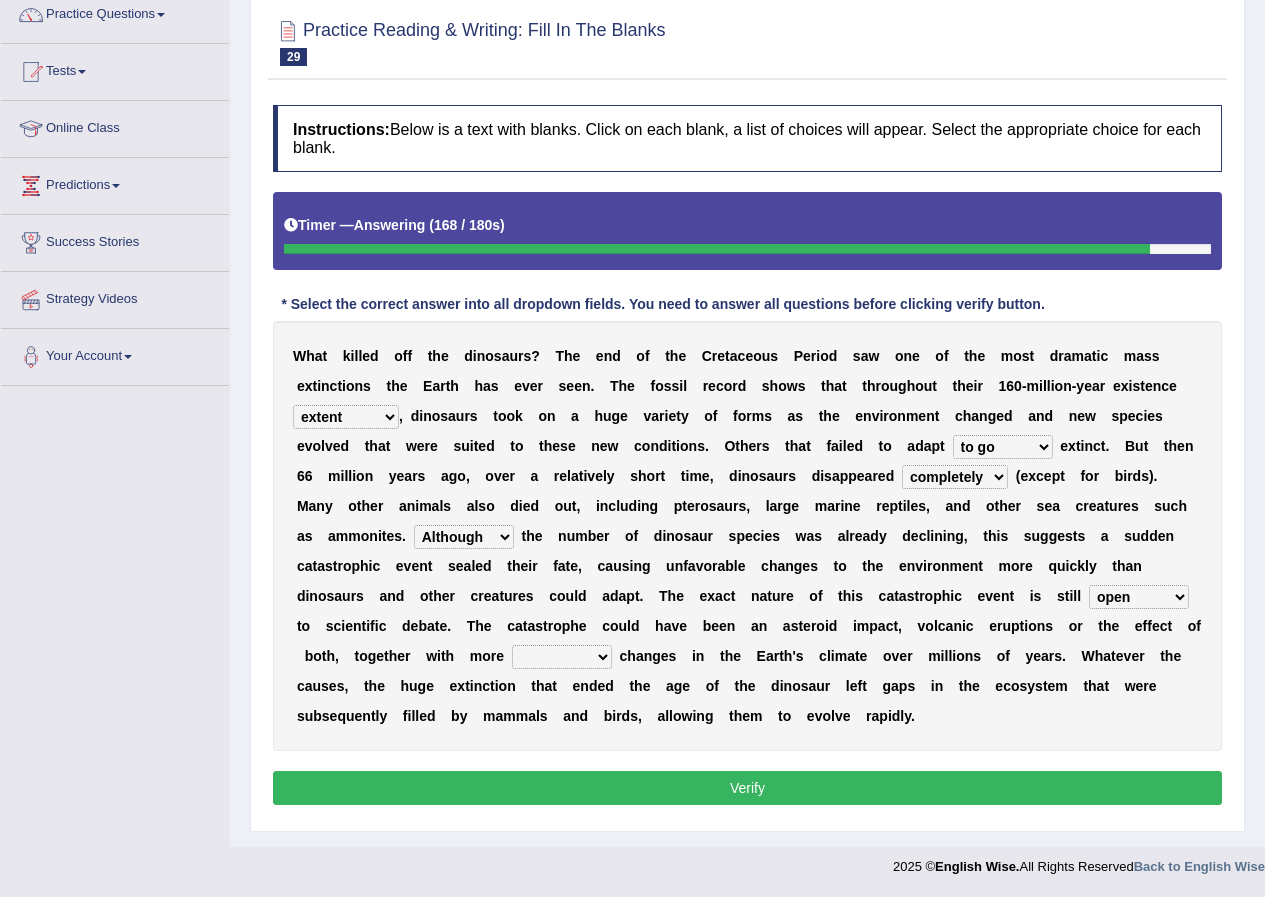 select on "irregular" 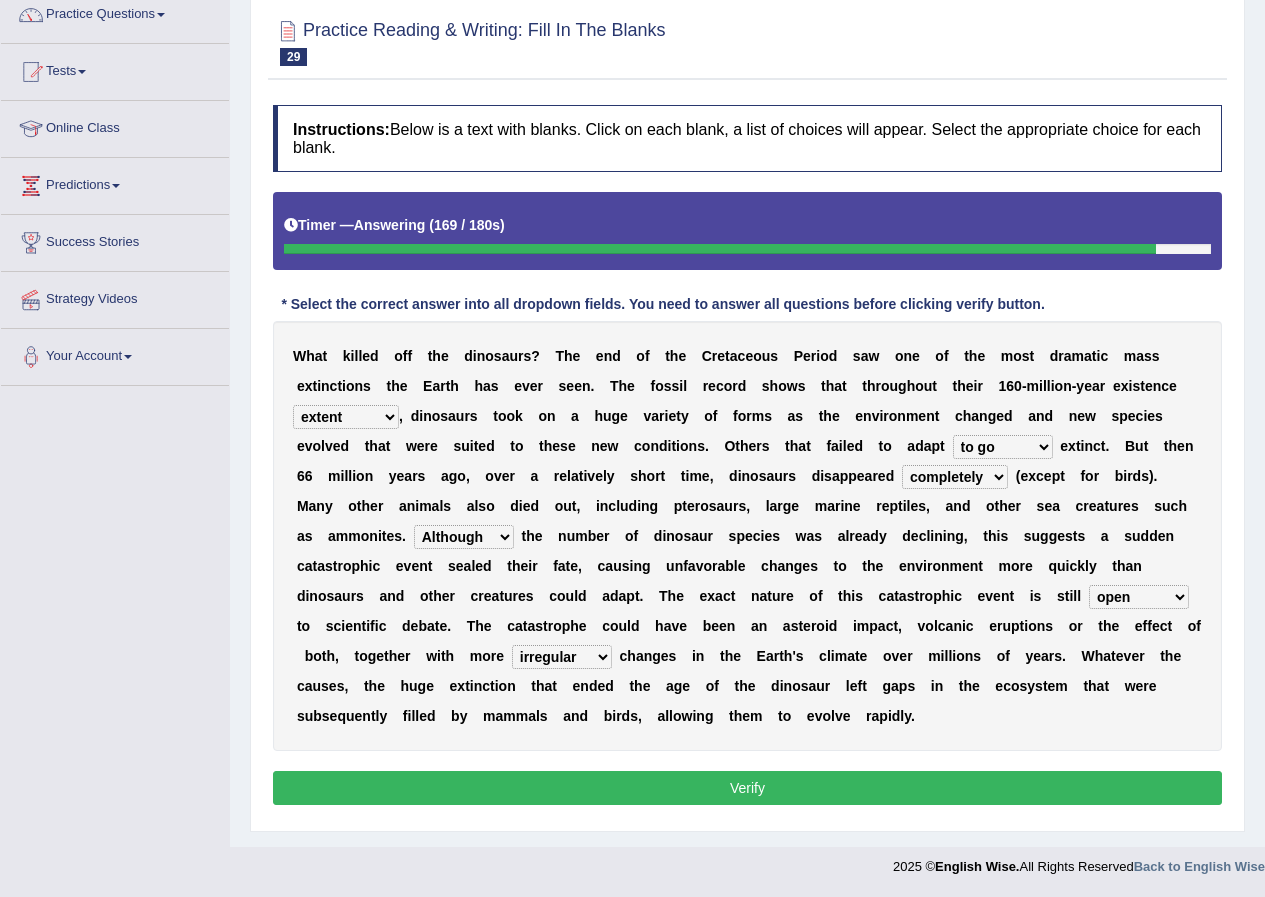 click on "Verify" at bounding box center (747, 788) 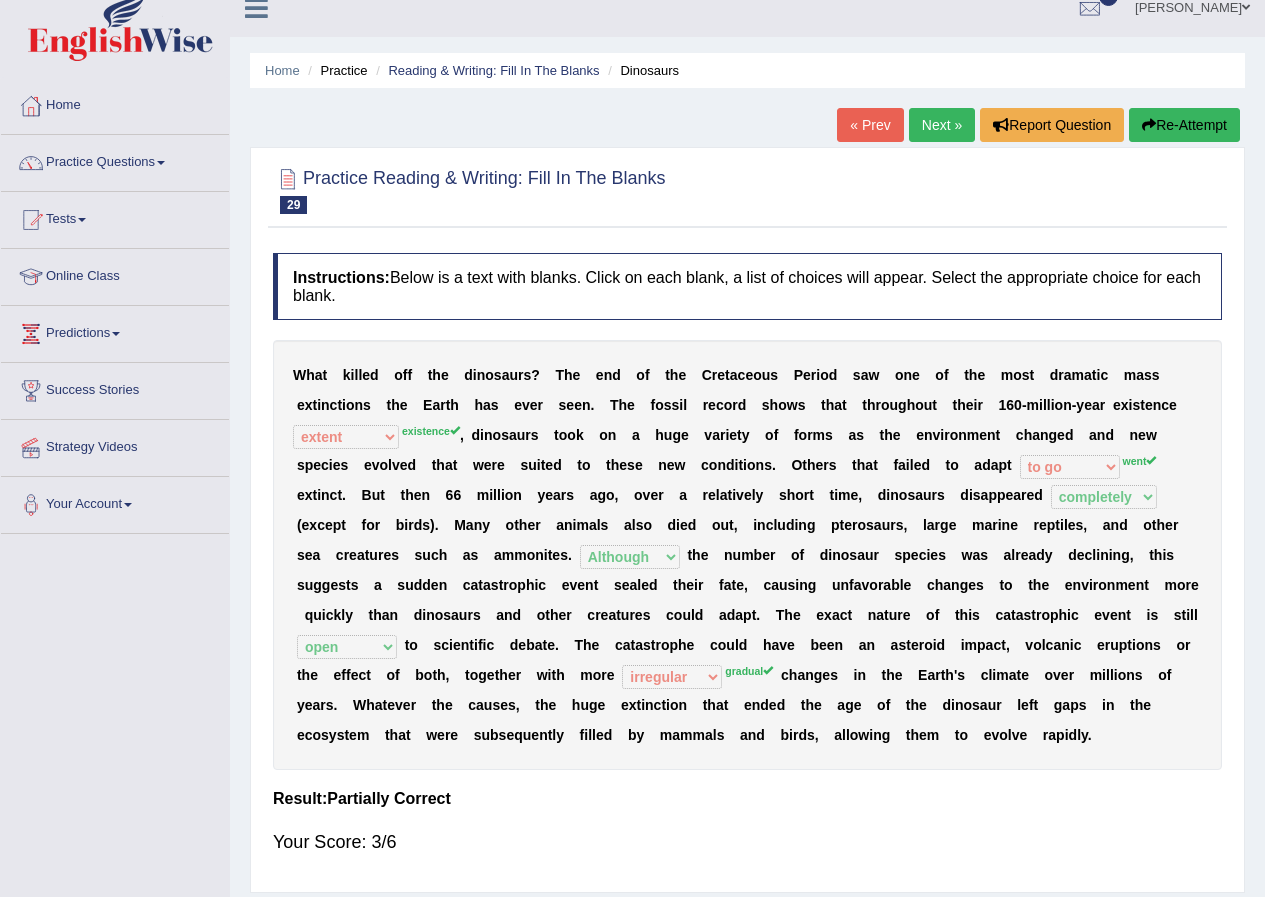 scroll, scrollTop: 0, scrollLeft: 0, axis: both 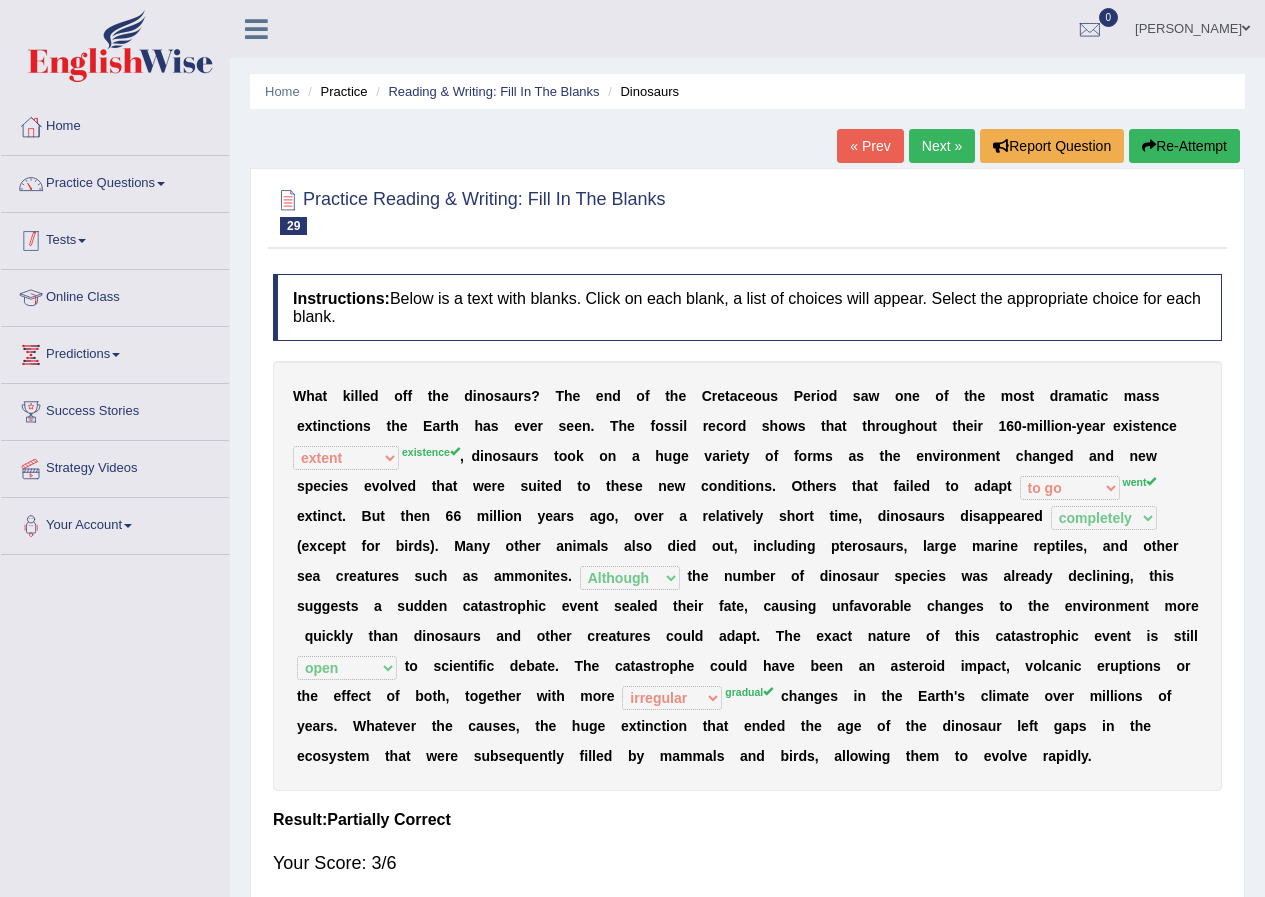 click on "Tests" at bounding box center [115, 238] 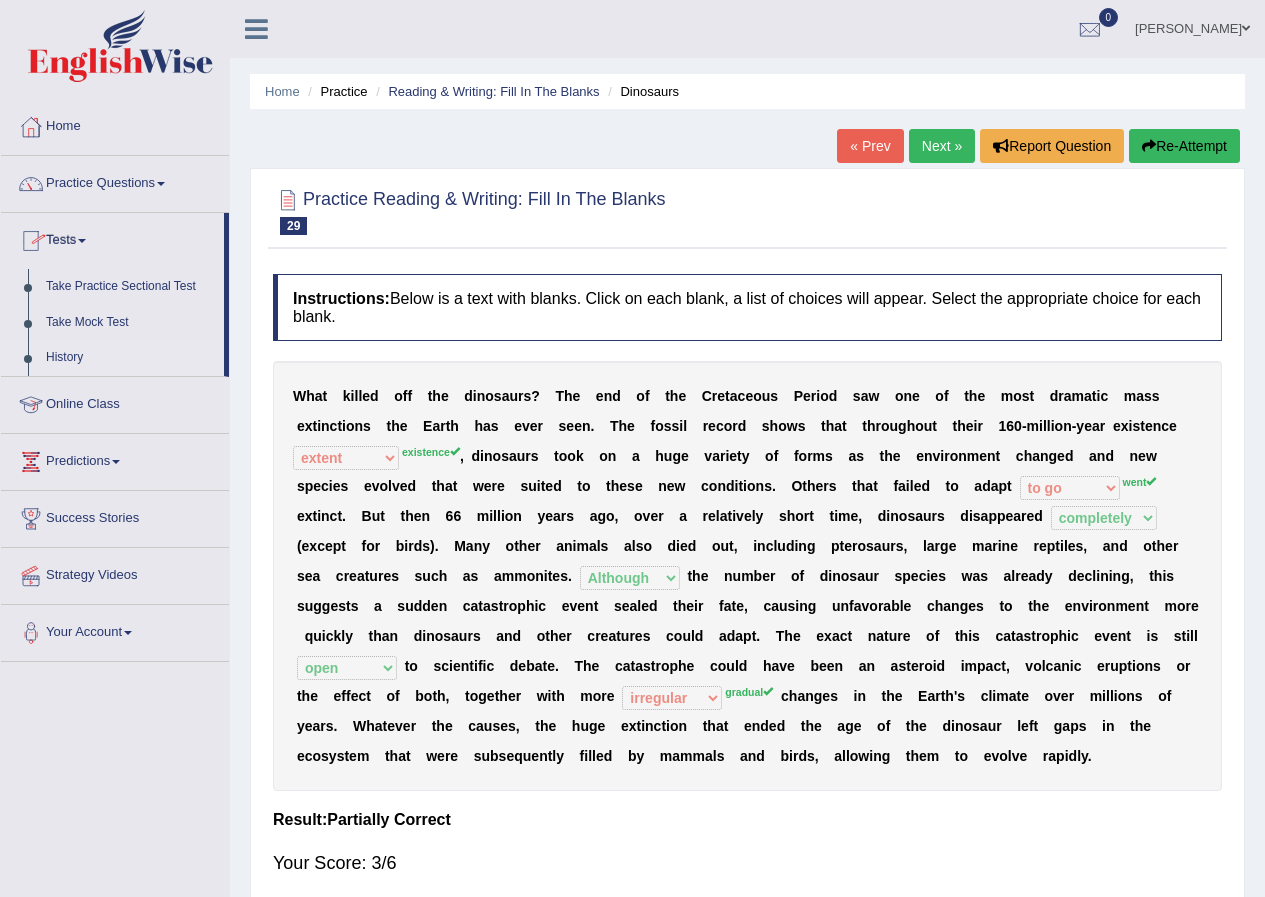click on "History" at bounding box center [130, 358] 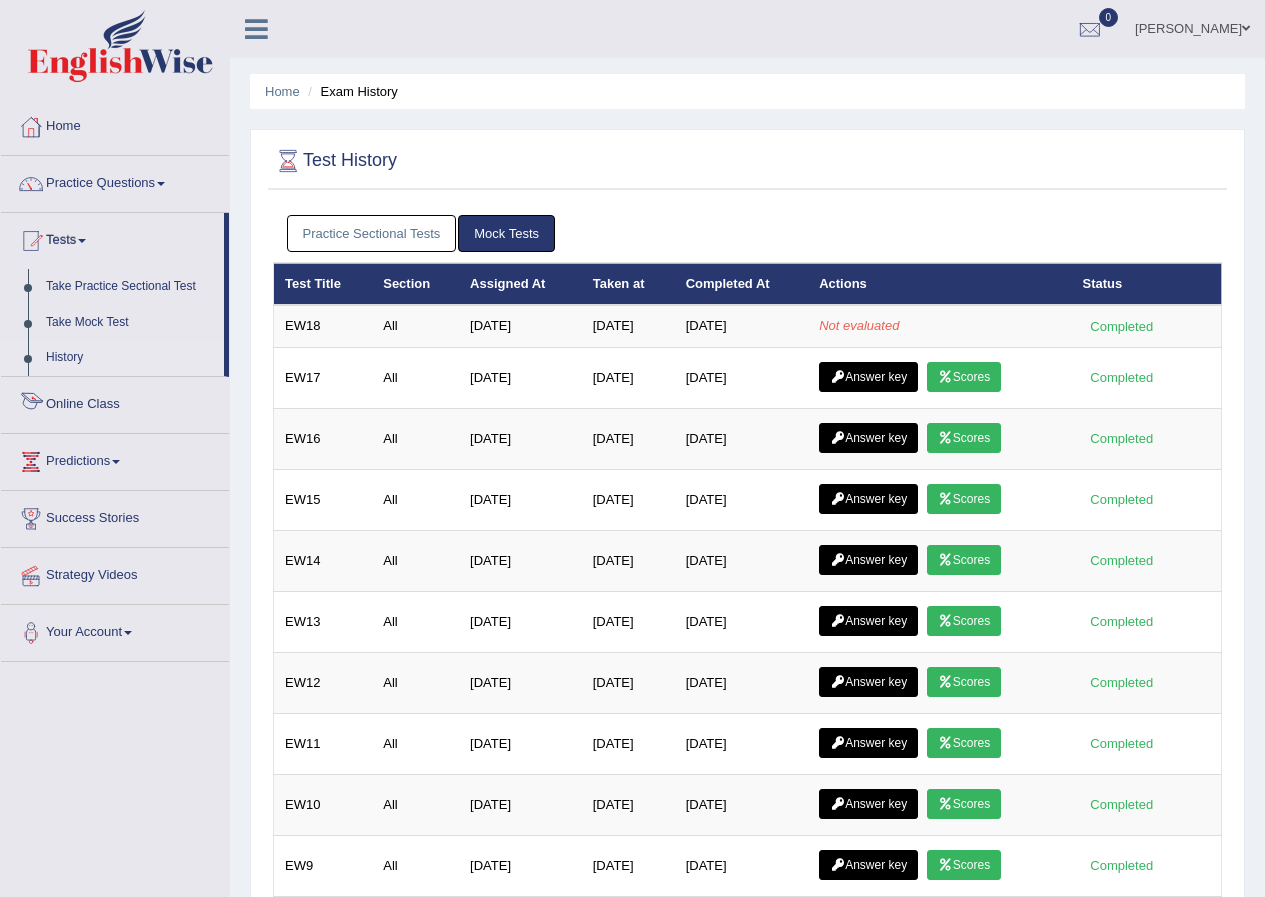 scroll, scrollTop: 0, scrollLeft: 0, axis: both 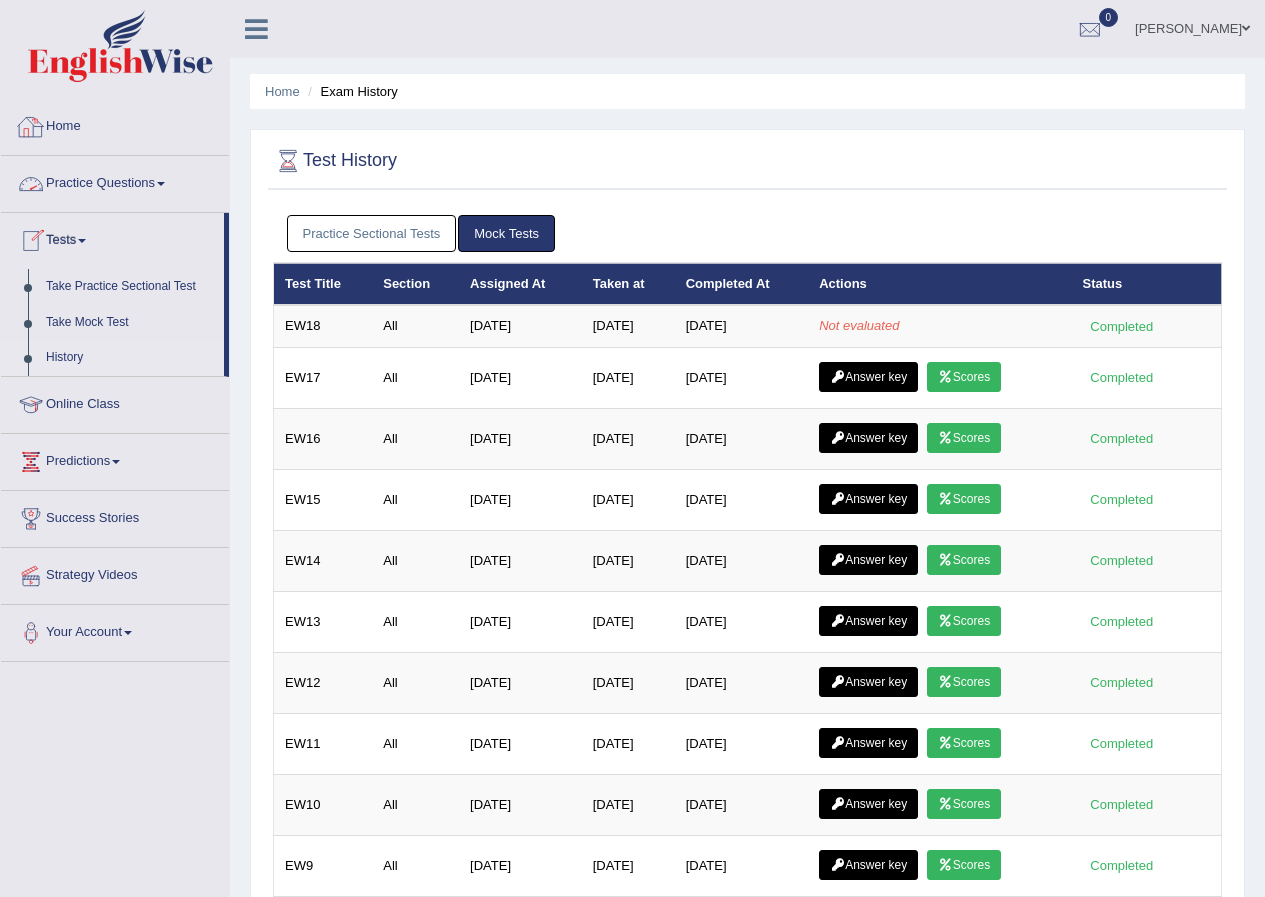 click on "Practice Questions" at bounding box center [115, 181] 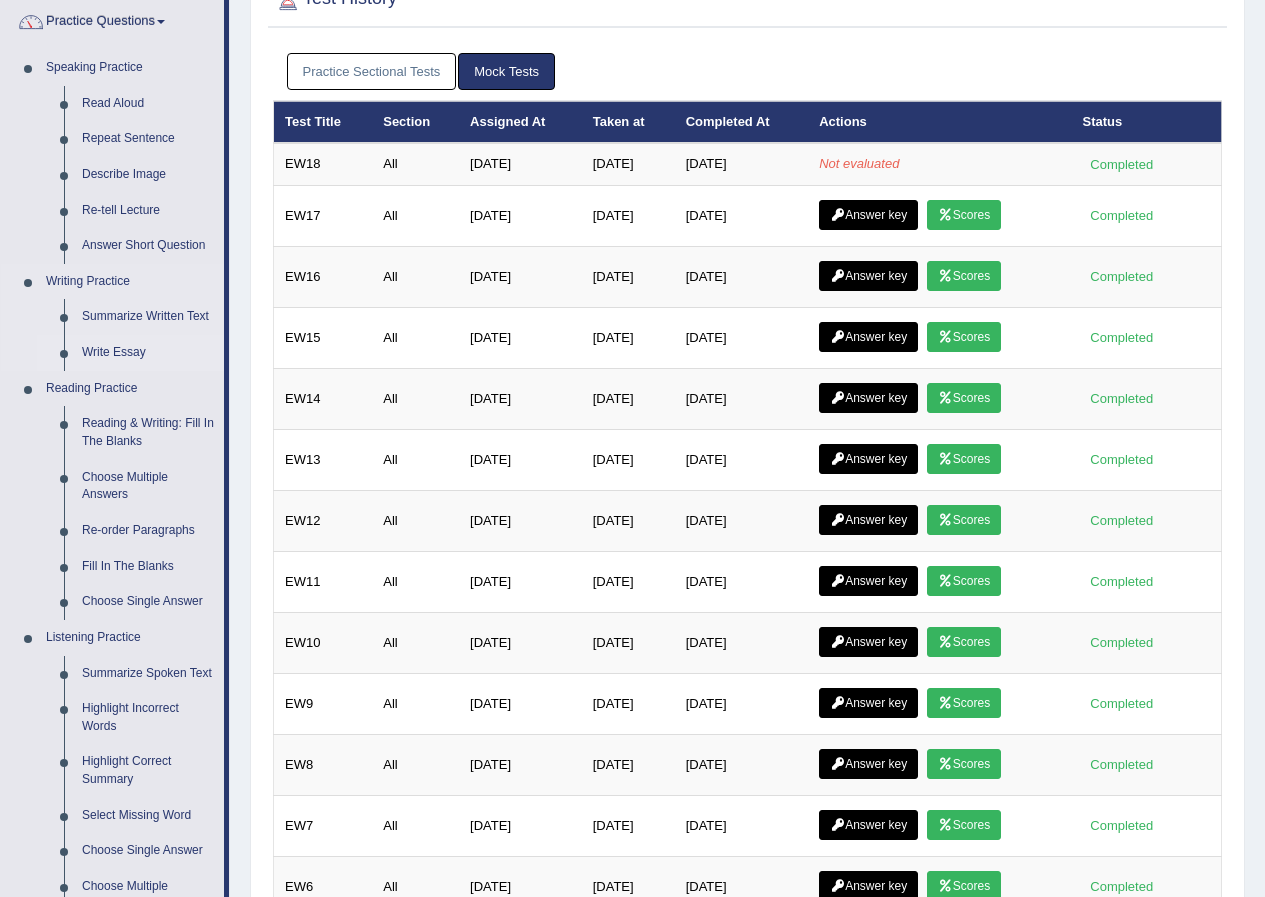scroll, scrollTop: 200, scrollLeft: 0, axis: vertical 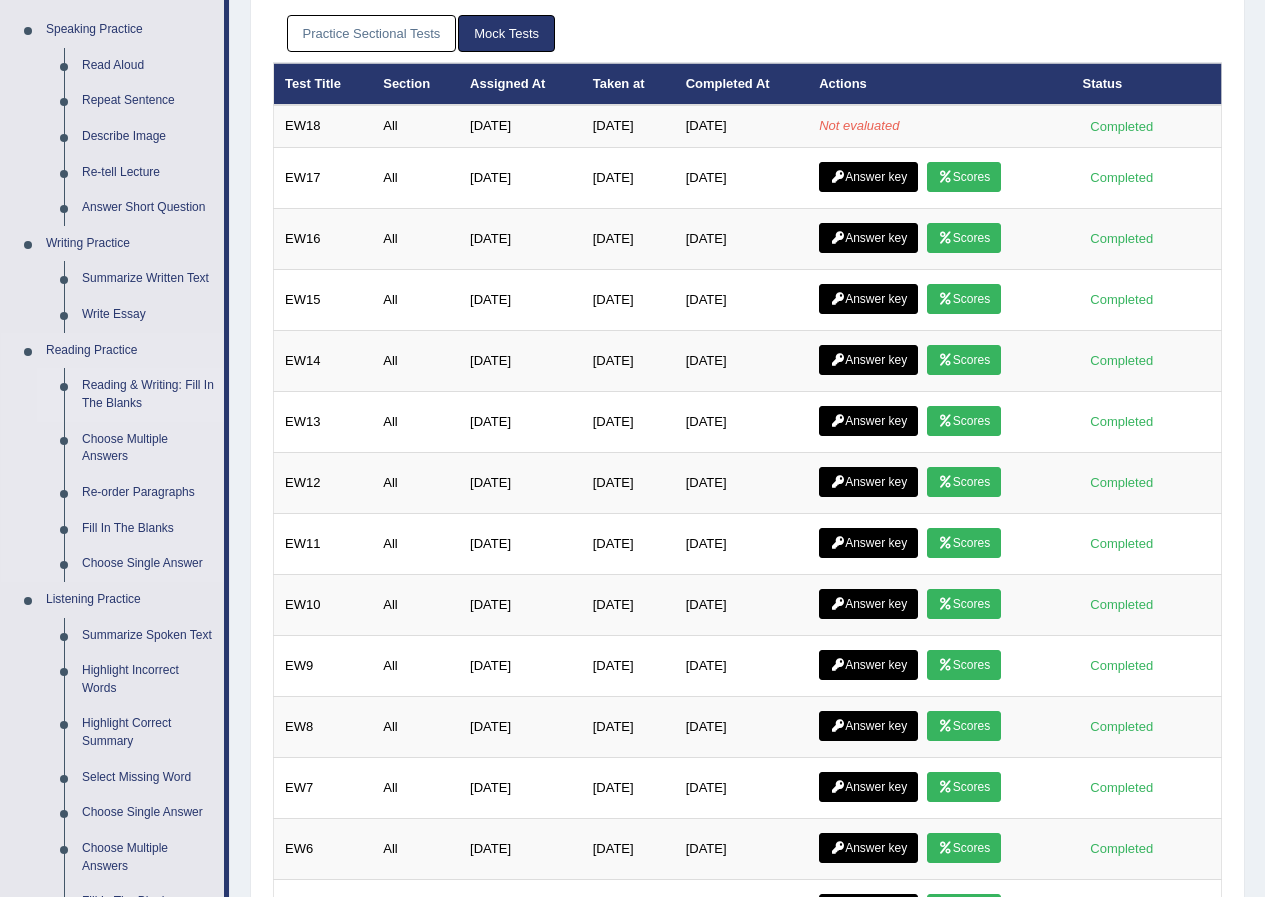 click on "Reading & Writing: Fill In The Blanks" at bounding box center (148, 394) 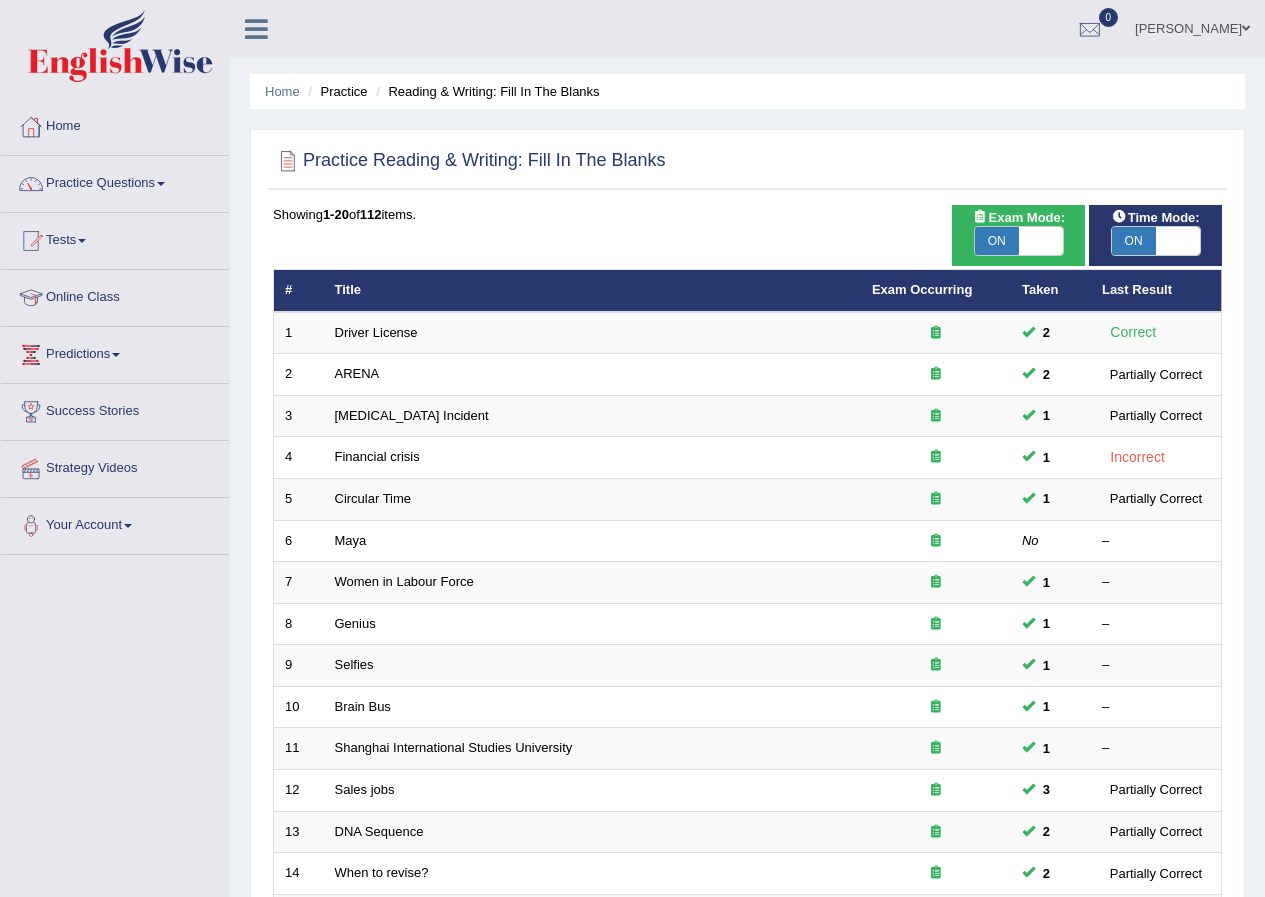 scroll, scrollTop: 0, scrollLeft: 0, axis: both 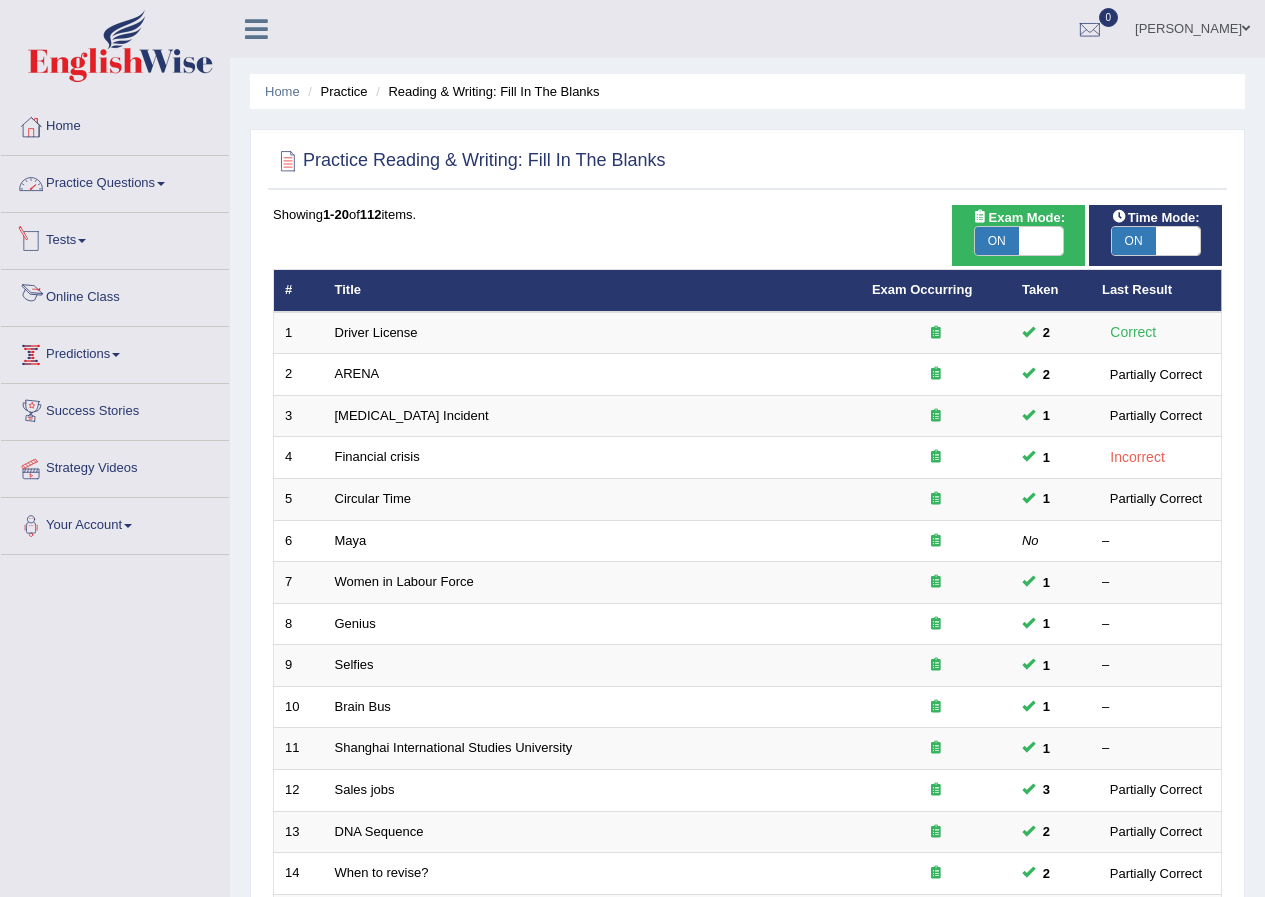 click on "Practice Questions" at bounding box center [115, 181] 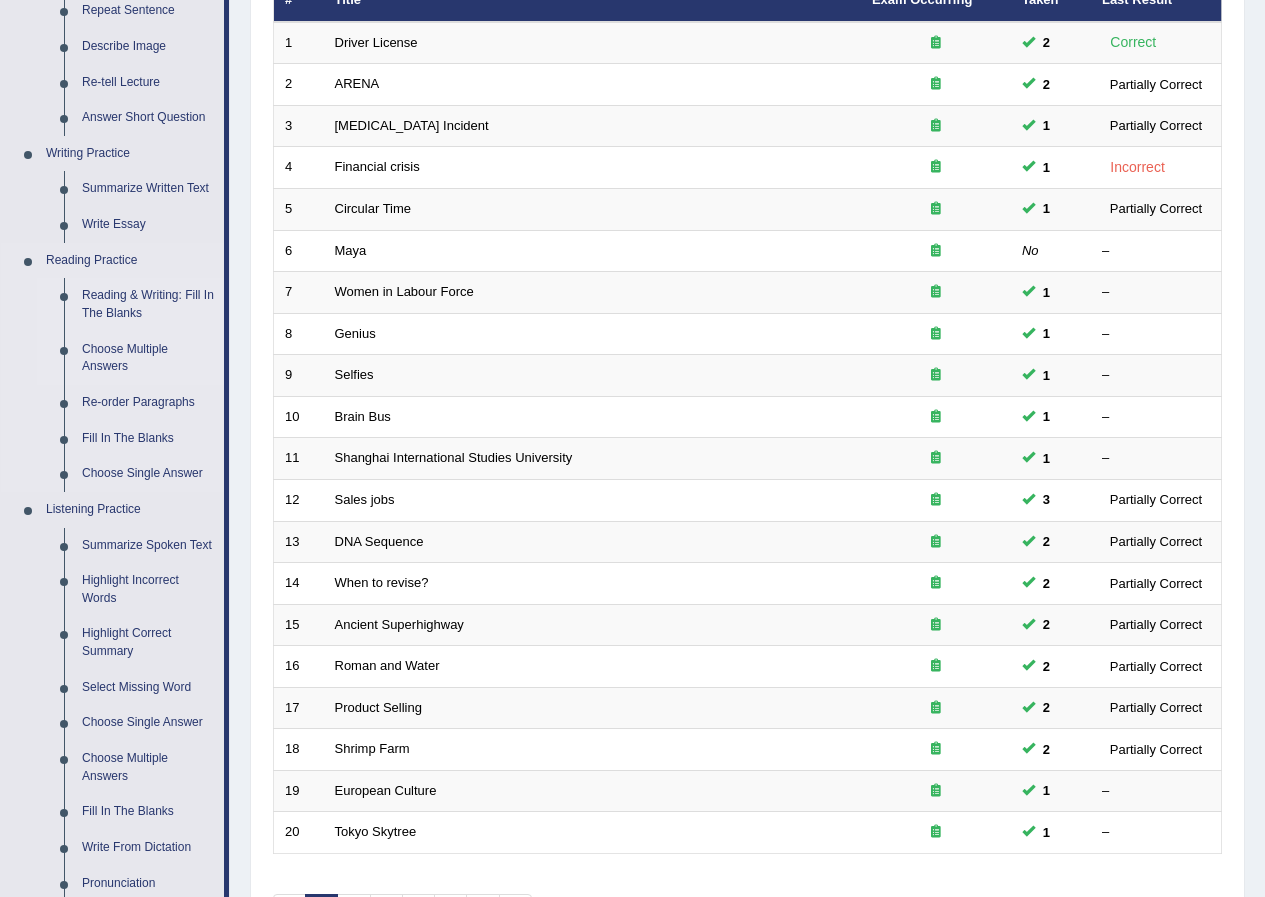 scroll, scrollTop: 300, scrollLeft: 0, axis: vertical 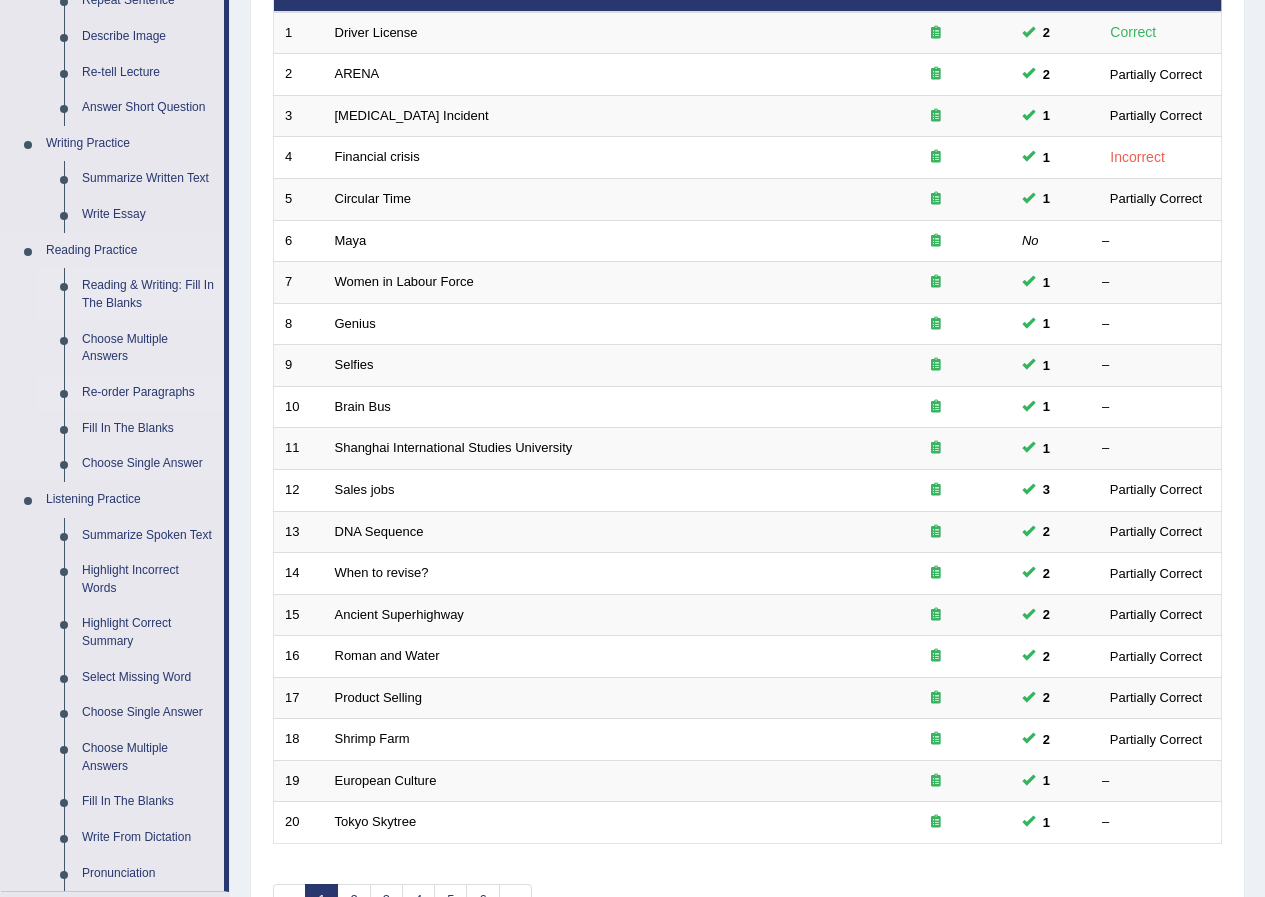 click on "Re-order Paragraphs" at bounding box center (148, 393) 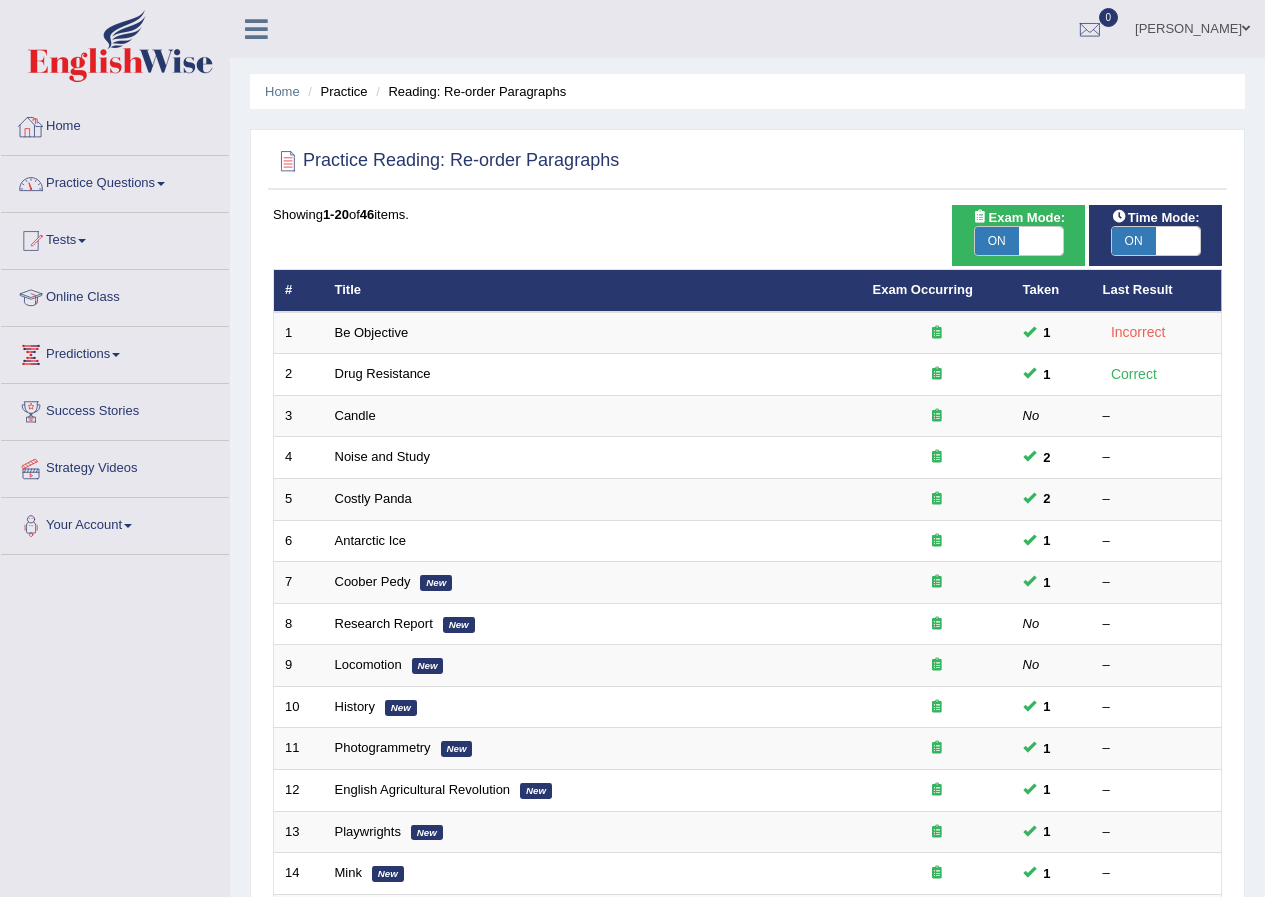 scroll, scrollTop: 0, scrollLeft: 0, axis: both 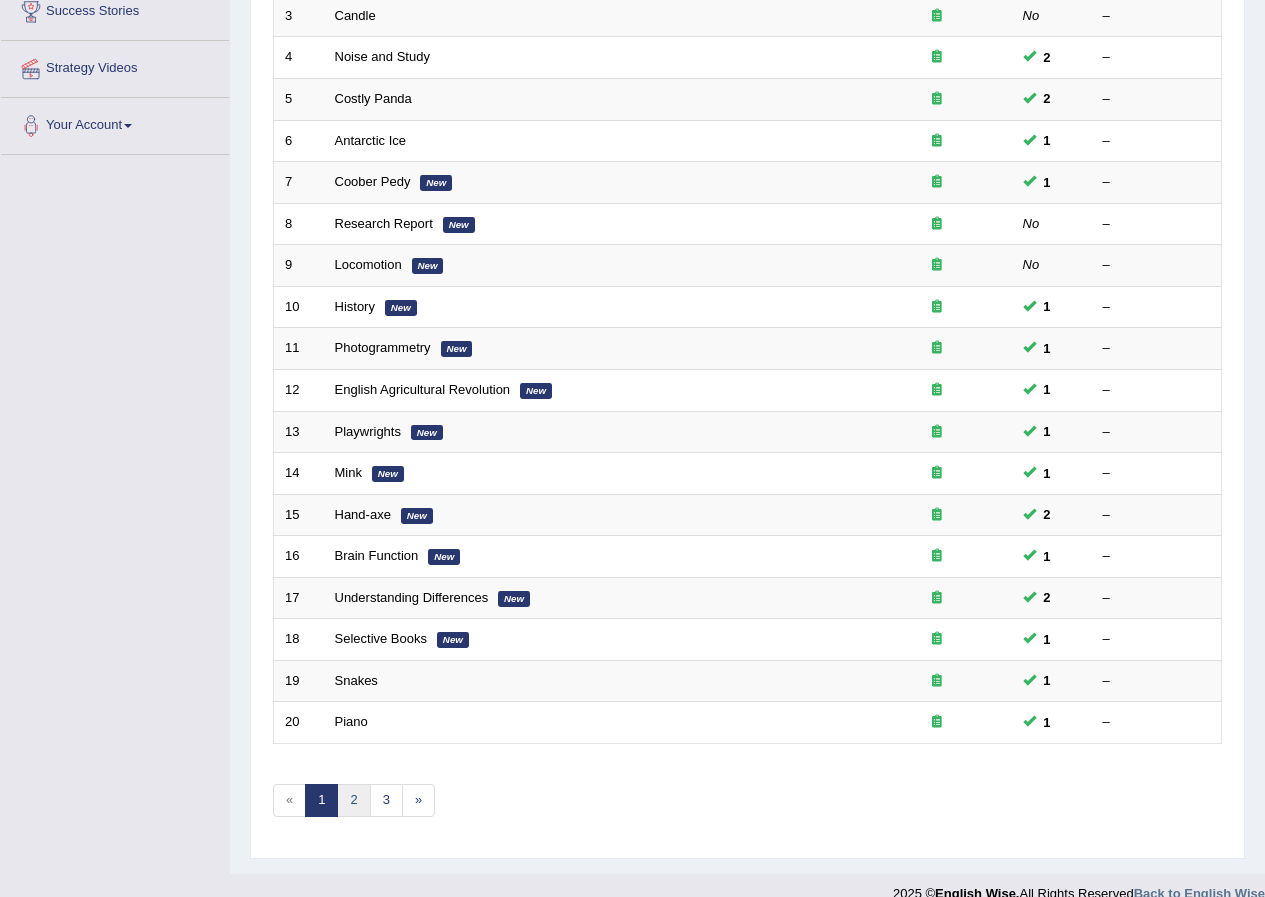 click on "2" at bounding box center (353, 800) 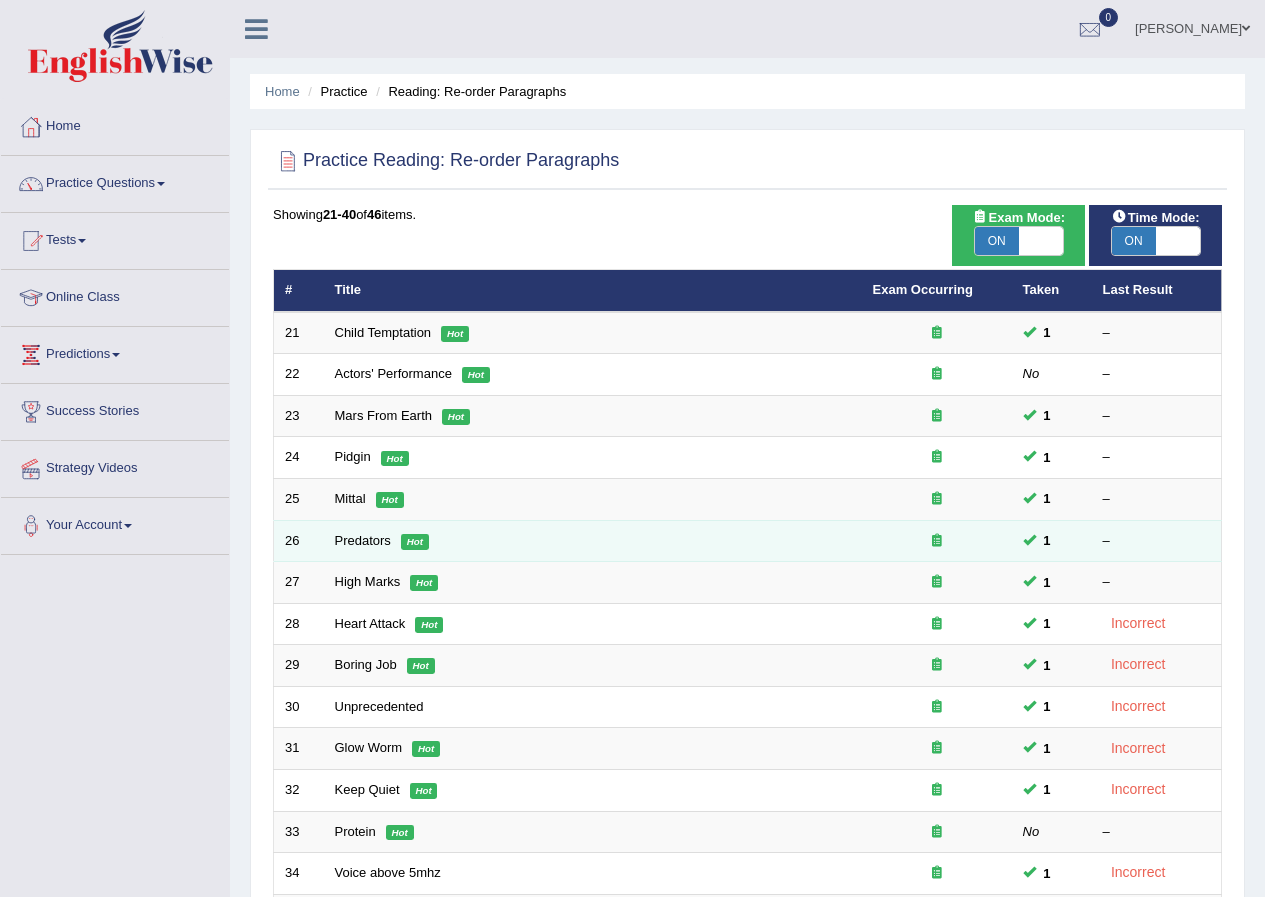 scroll, scrollTop: 0, scrollLeft: 0, axis: both 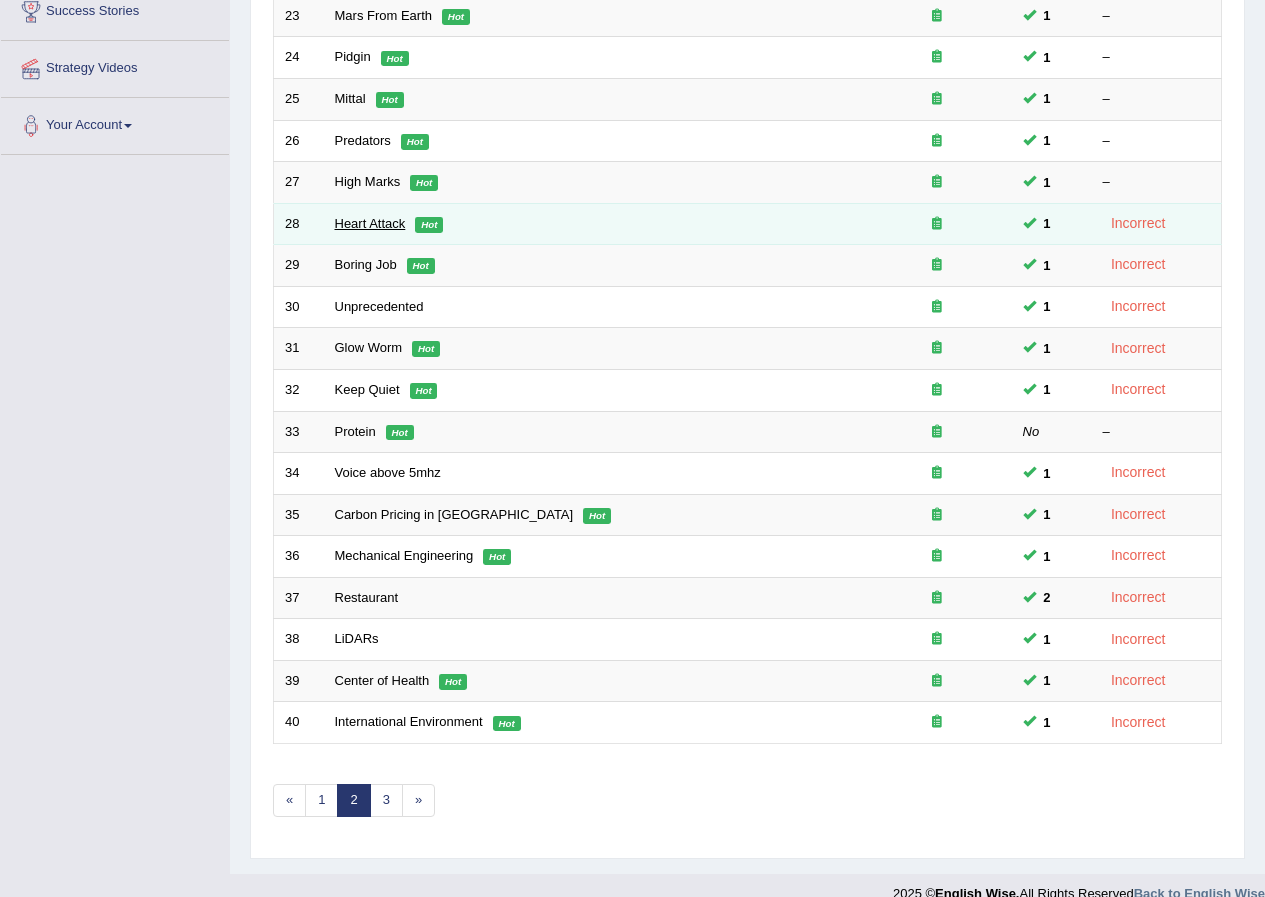 click on "Heart Attack" at bounding box center [370, 223] 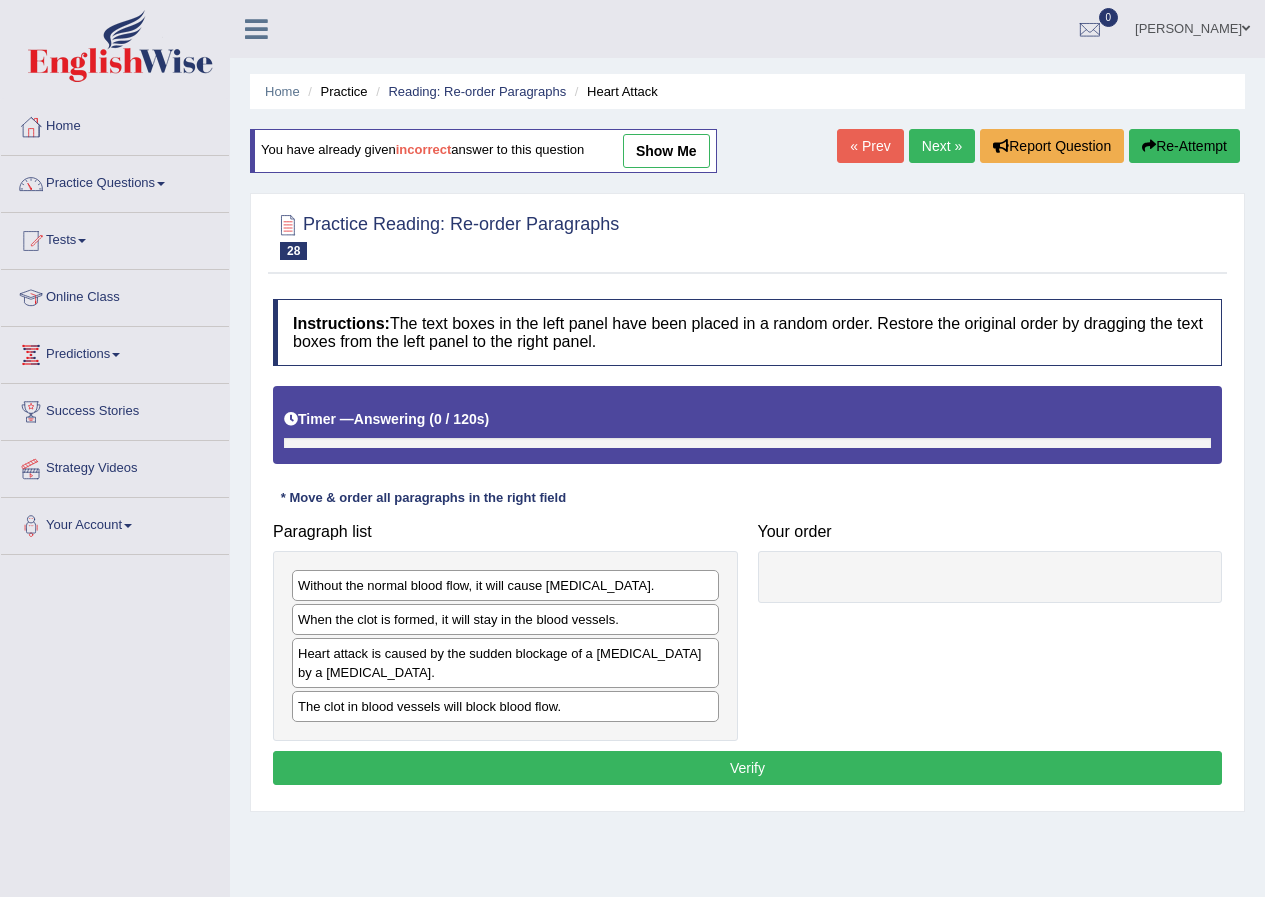 scroll, scrollTop: 0, scrollLeft: 0, axis: both 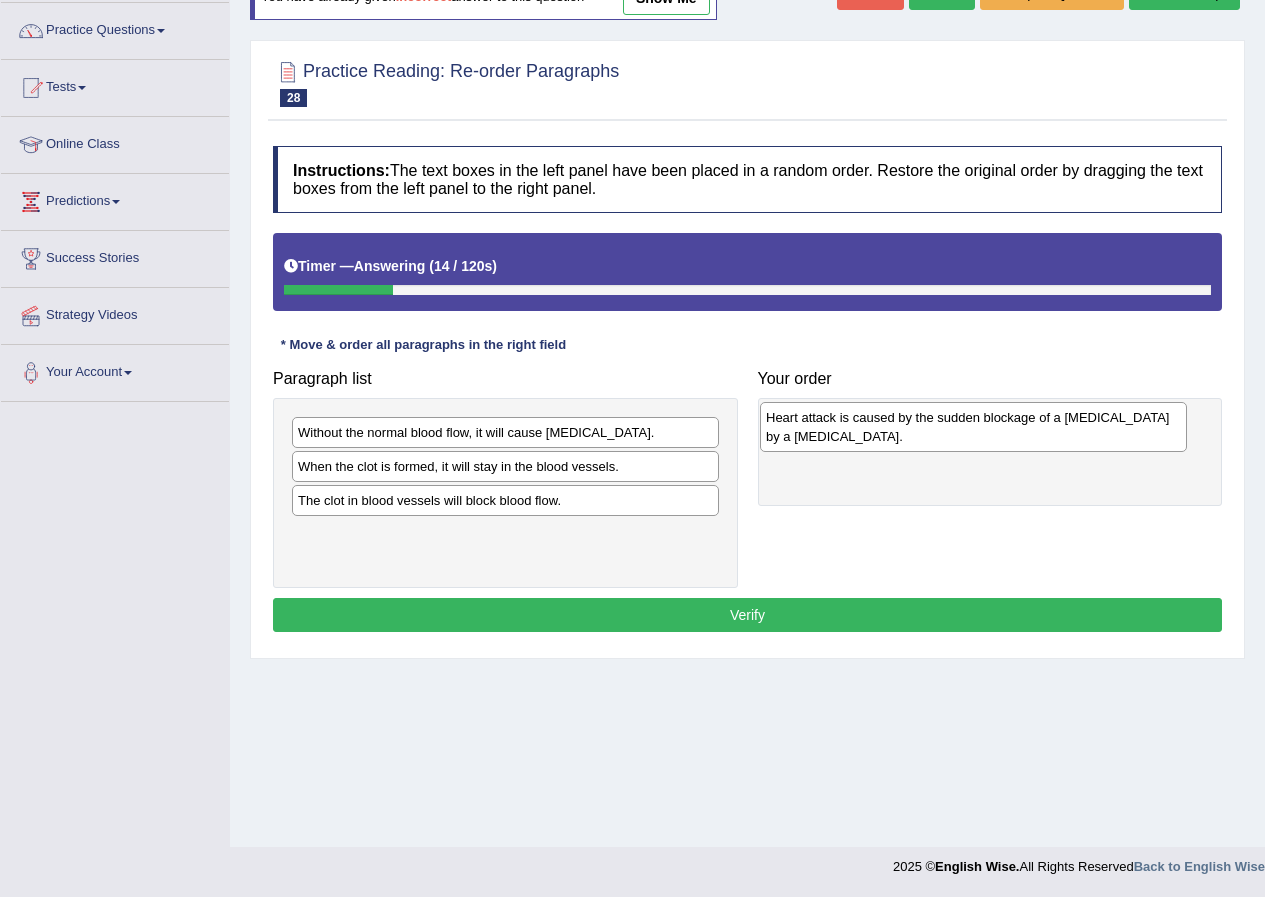 drag, startPoint x: 342, startPoint y: 529, endPoint x: 810, endPoint y: 446, distance: 475.30307 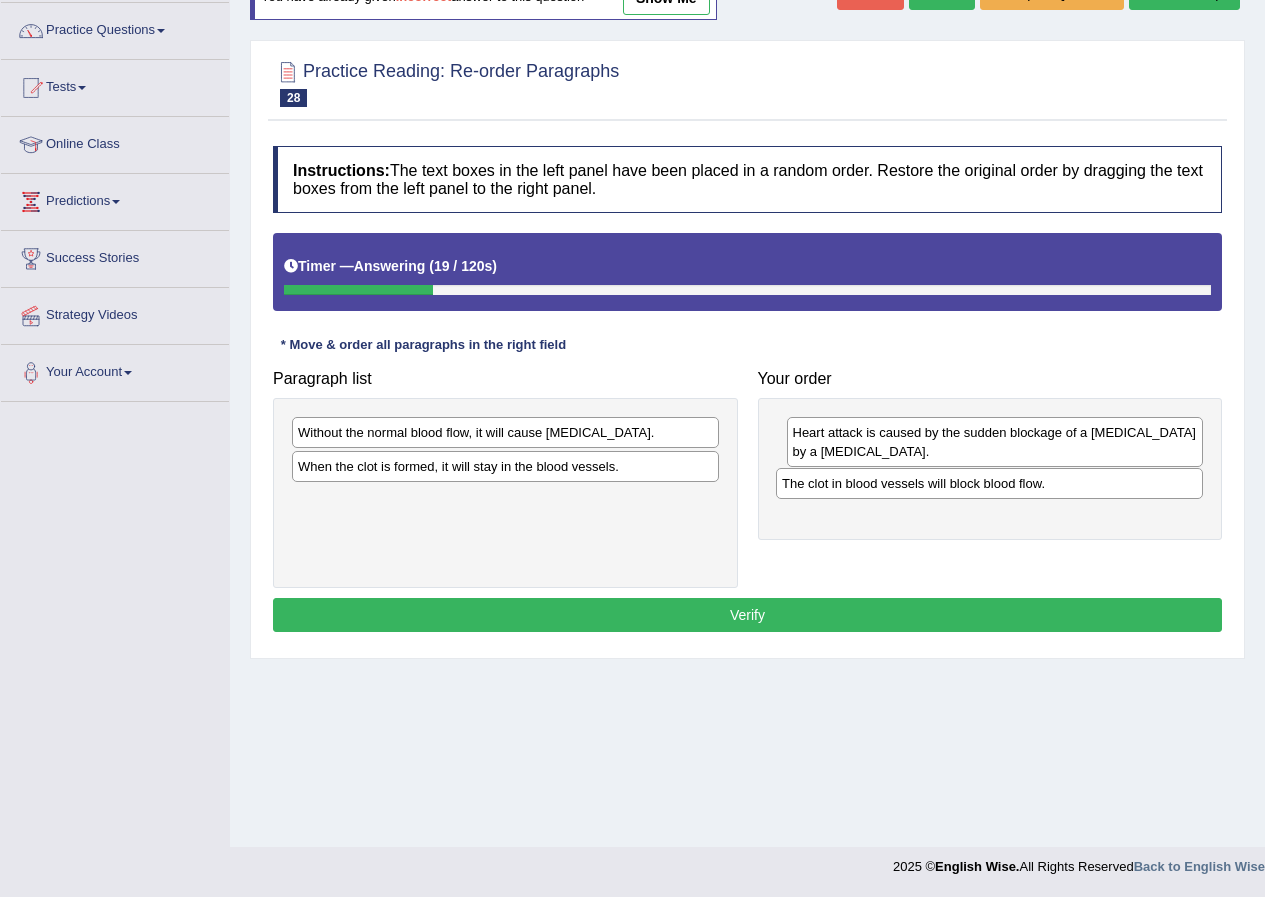drag, startPoint x: 360, startPoint y: 511, endPoint x: 844, endPoint y: 494, distance: 484.29846 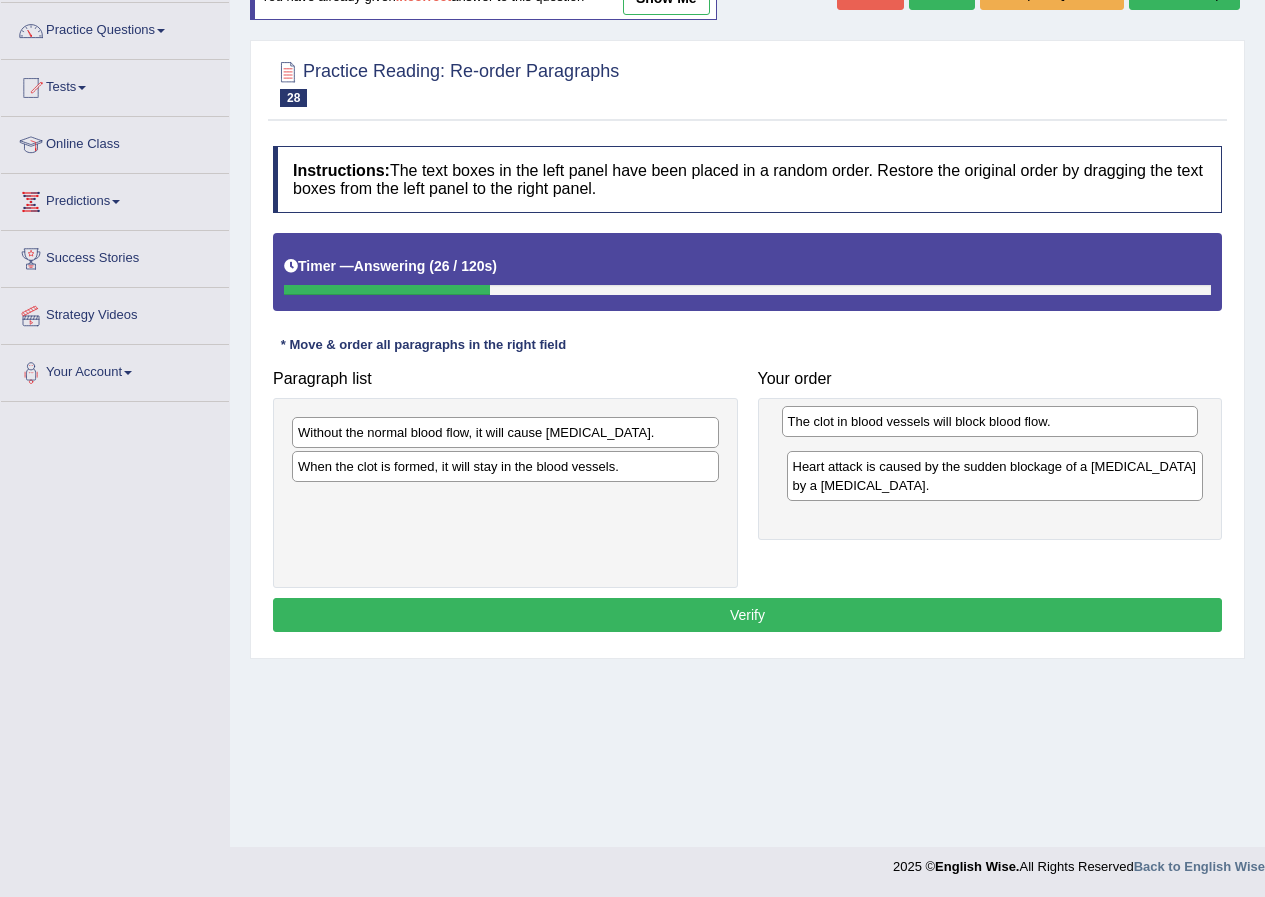 drag, startPoint x: 839, startPoint y: 492, endPoint x: 834, endPoint y: 428, distance: 64.195015 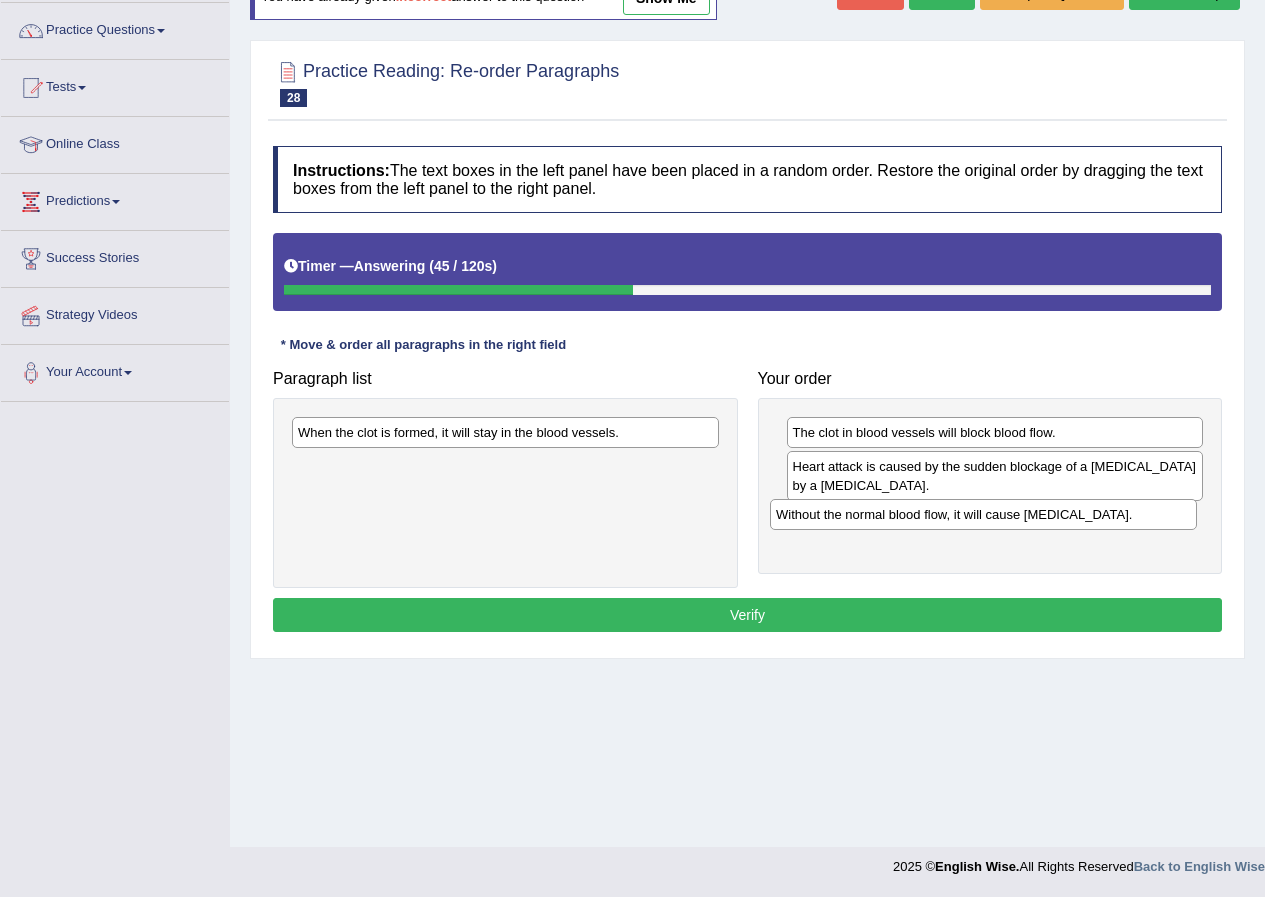 drag, startPoint x: 408, startPoint y: 435, endPoint x: 886, endPoint y: 517, distance: 484.98248 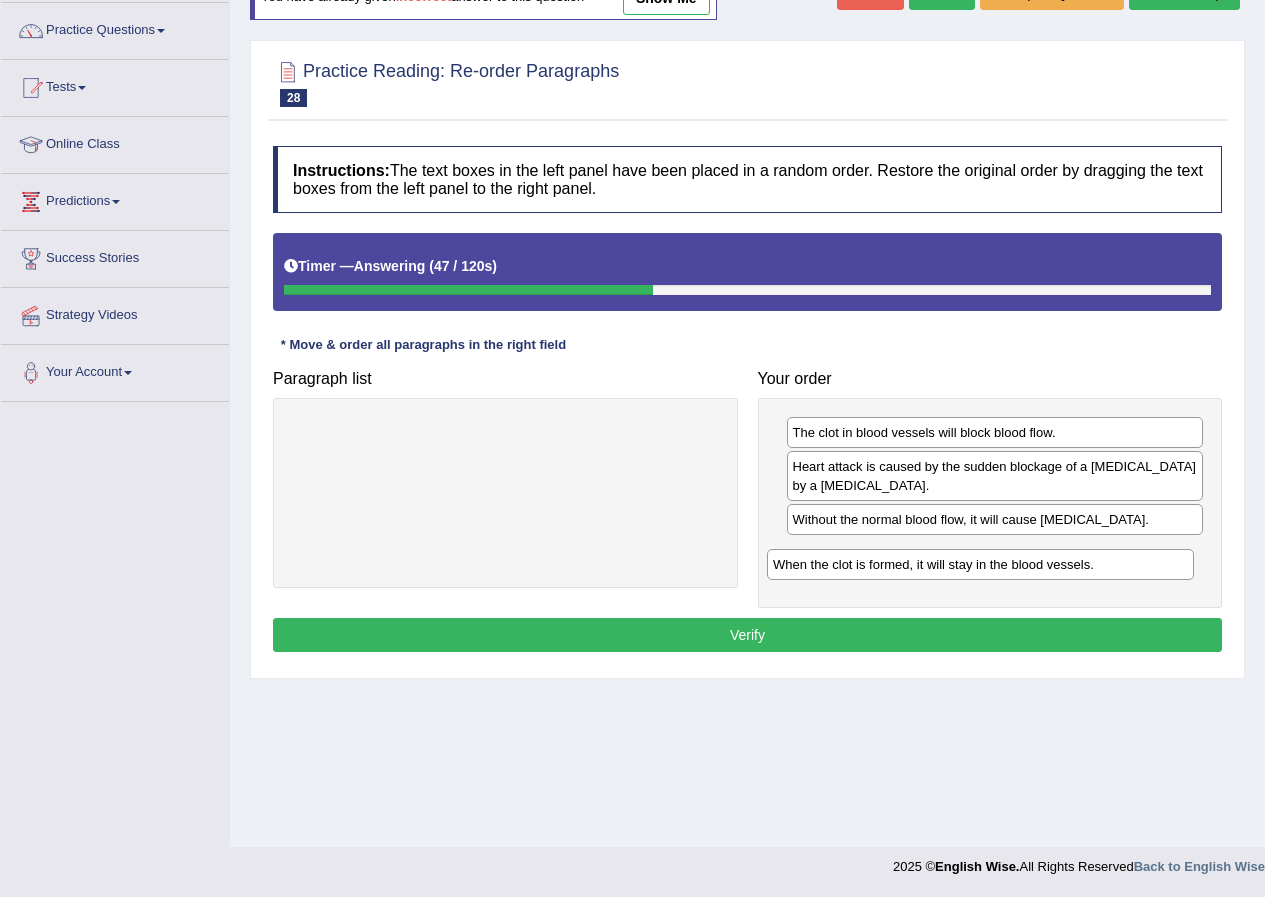 drag, startPoint x: 497, startPoint y: 441, endPoint x: 972, endPoint y: 573, distance: 493 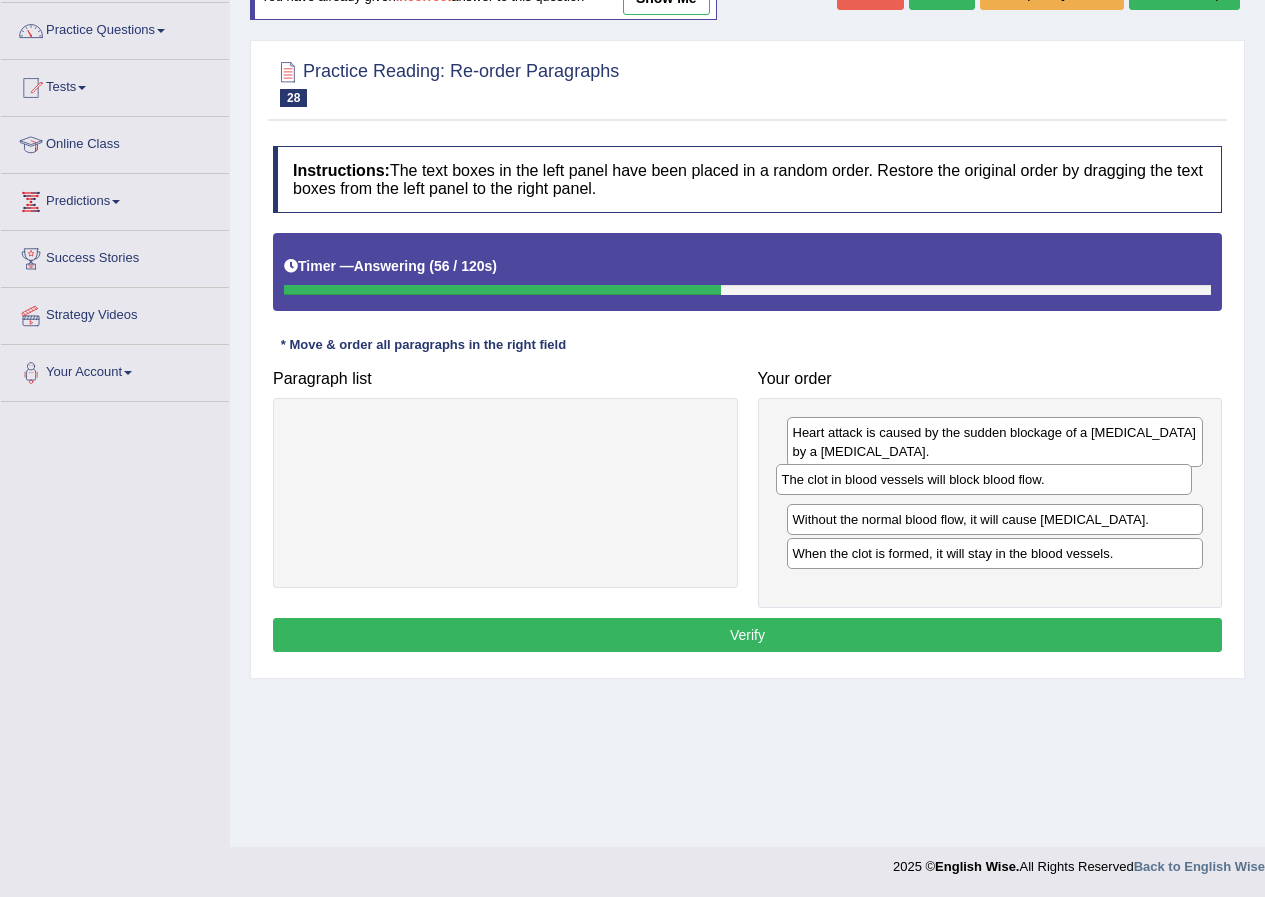 drag, startPoint x: 828, startPoint y: 442, endPoint x: 817, endPoint y: 489, distance: 48.270073 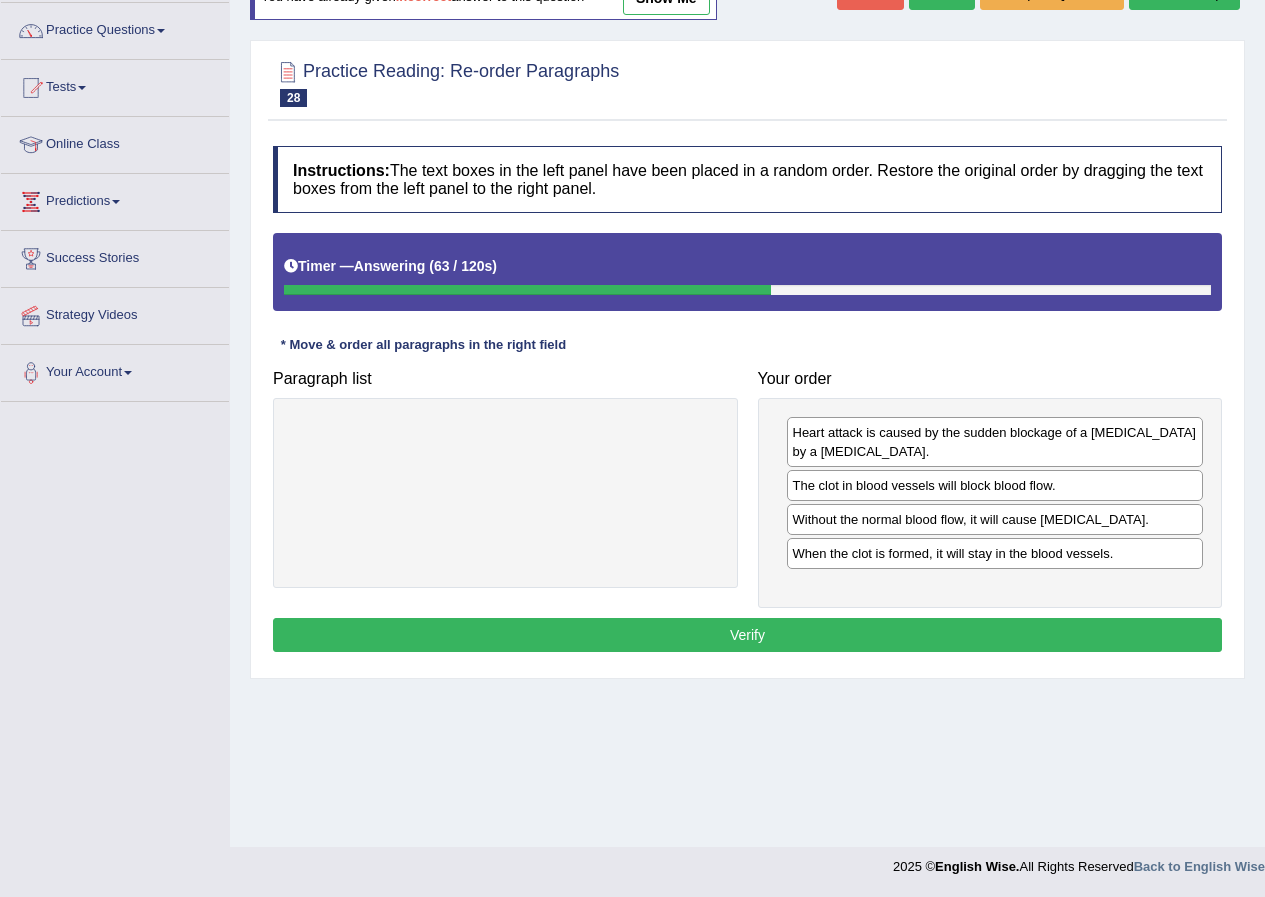 click on "Verify" at bounding box center [747, 635] 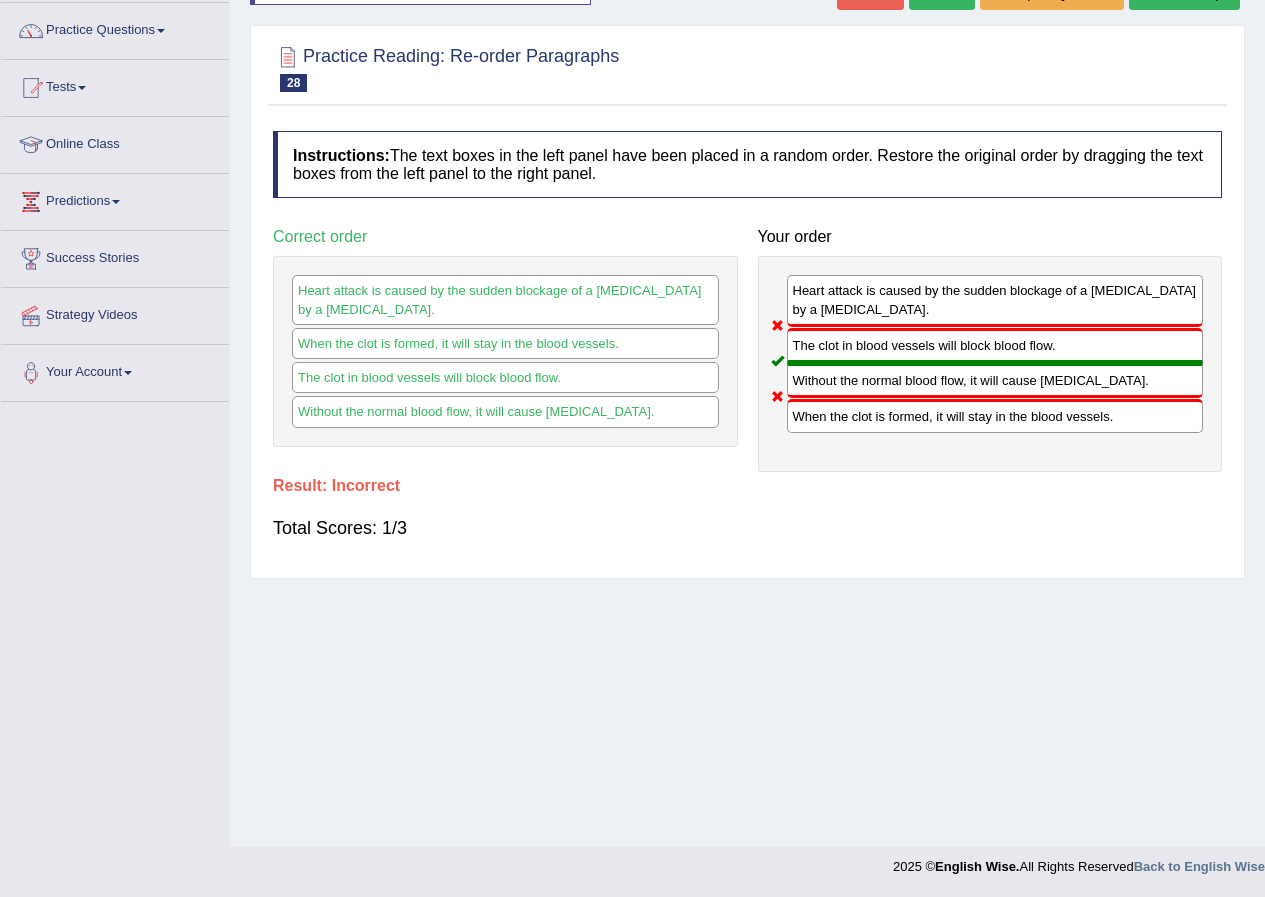 scroll, scrollTop: 53, scrollLeft: 0, axis: vertical 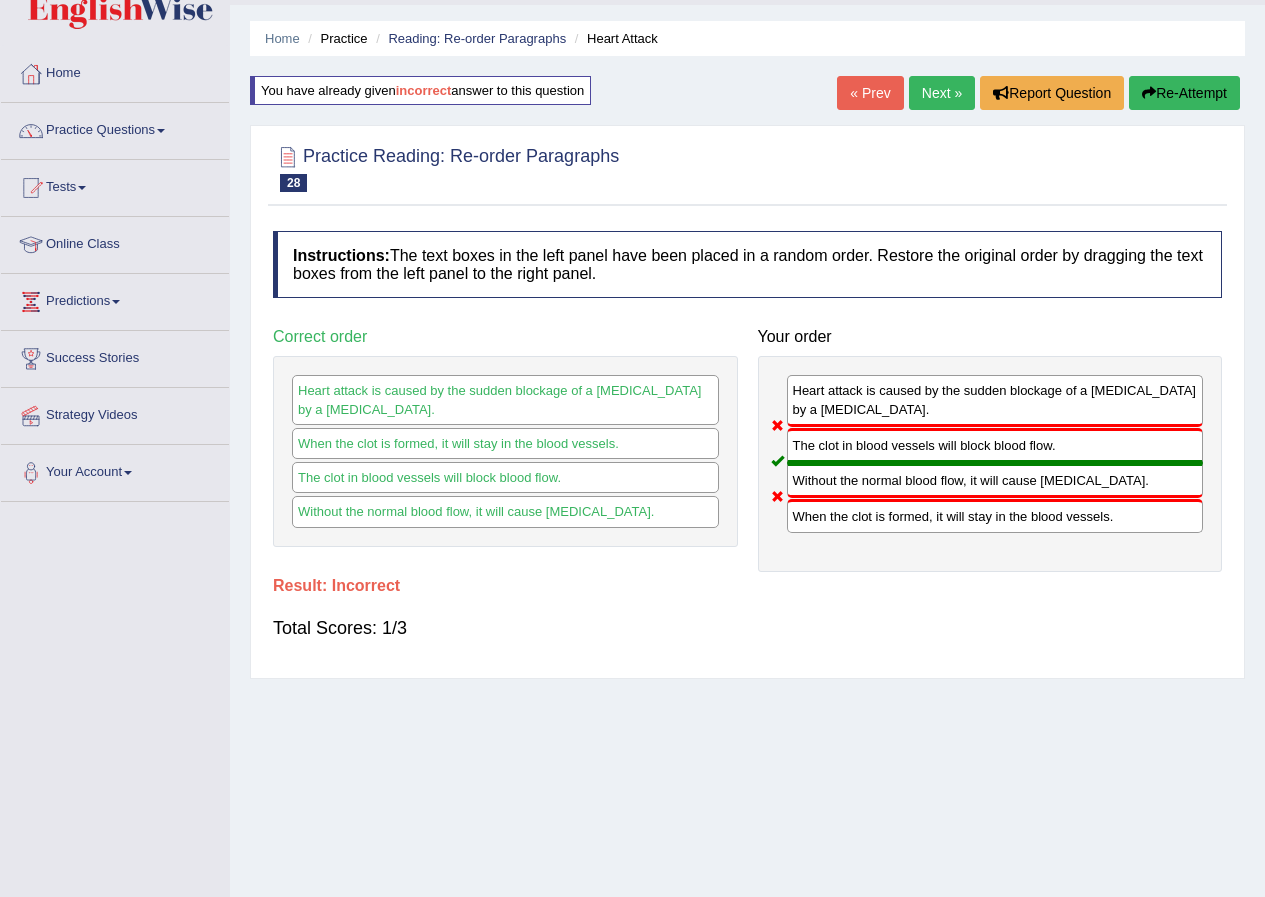 click on "Next »" at bounding box center (942, 93) 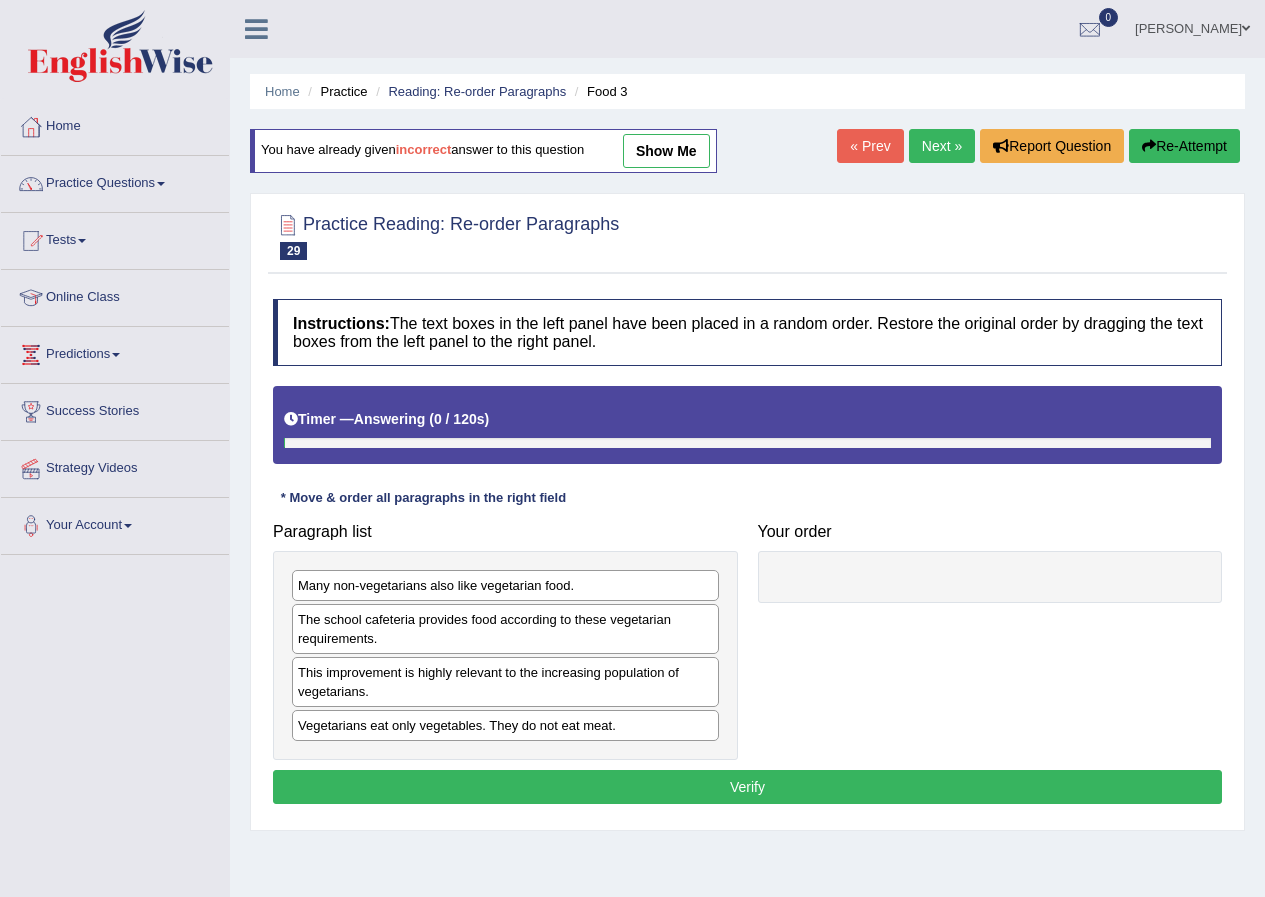scroll, scrollTop: 0, scrollLeft: 0, axis: both 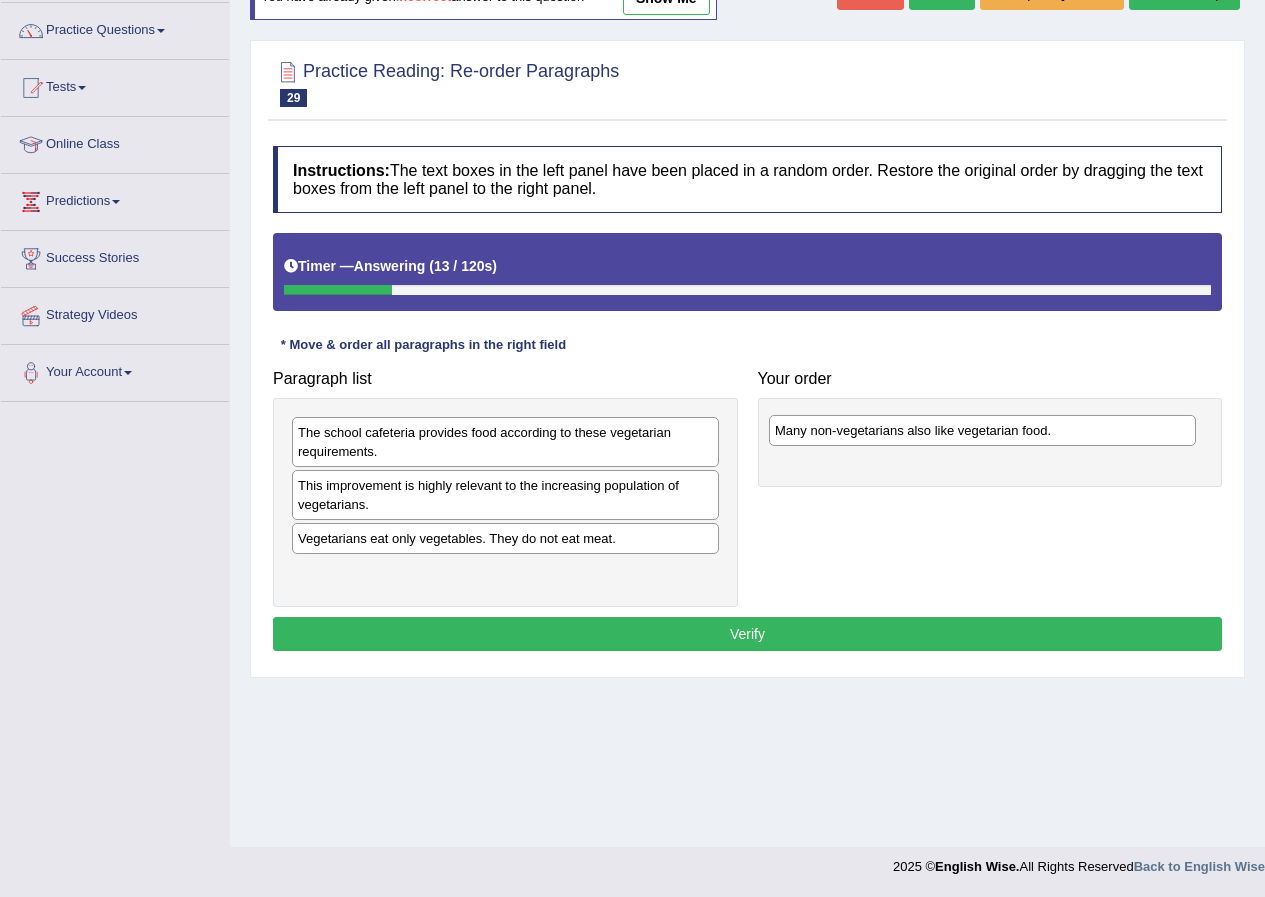 drag, startPoint x: 417, startPoint y: 439, endPoint x: 894, endPoint y: 437, distance: 477.00418 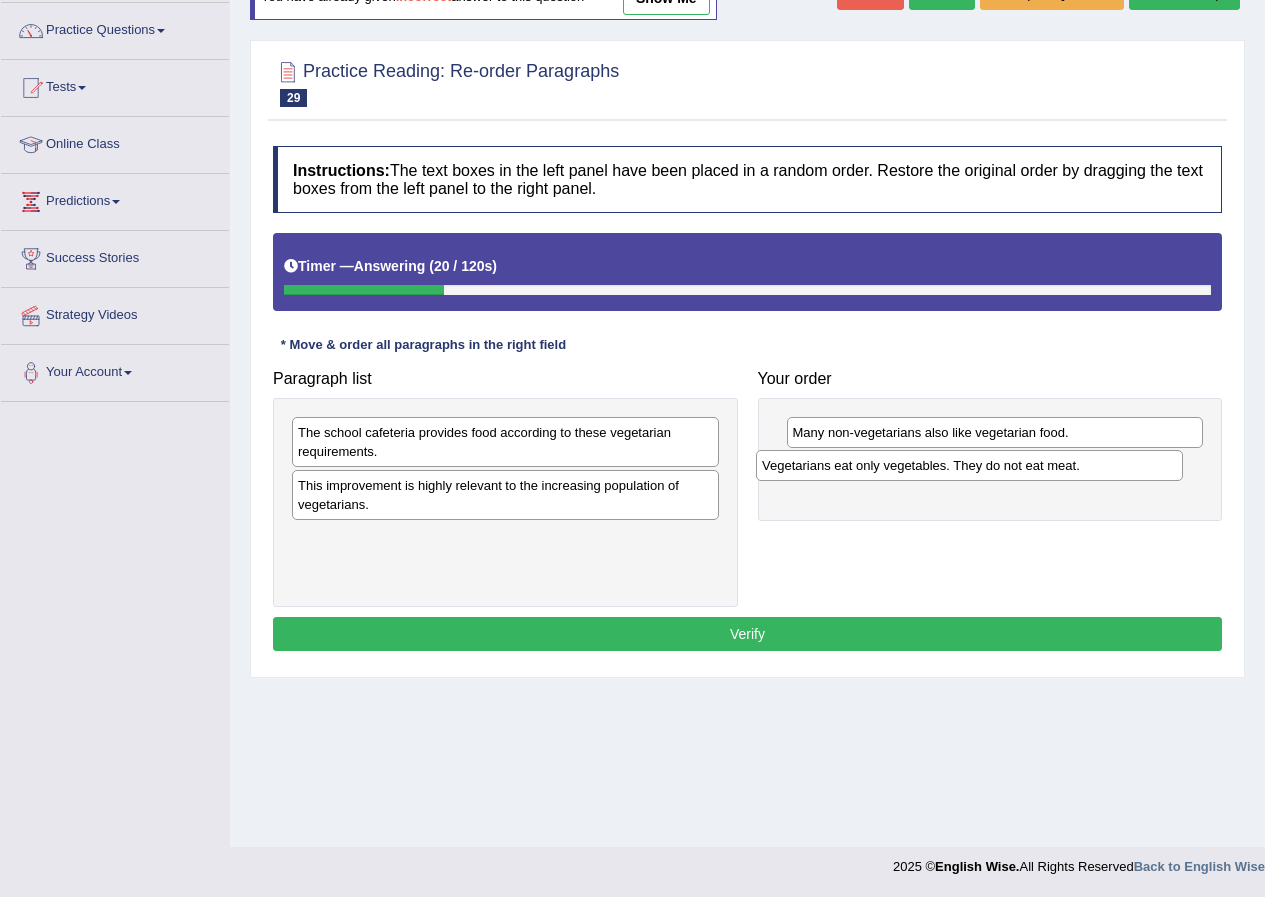 drag, startPoint x: 427, startPoint y: 551, endPoint x: 891, endPoint y: 478, distance: 469.70737 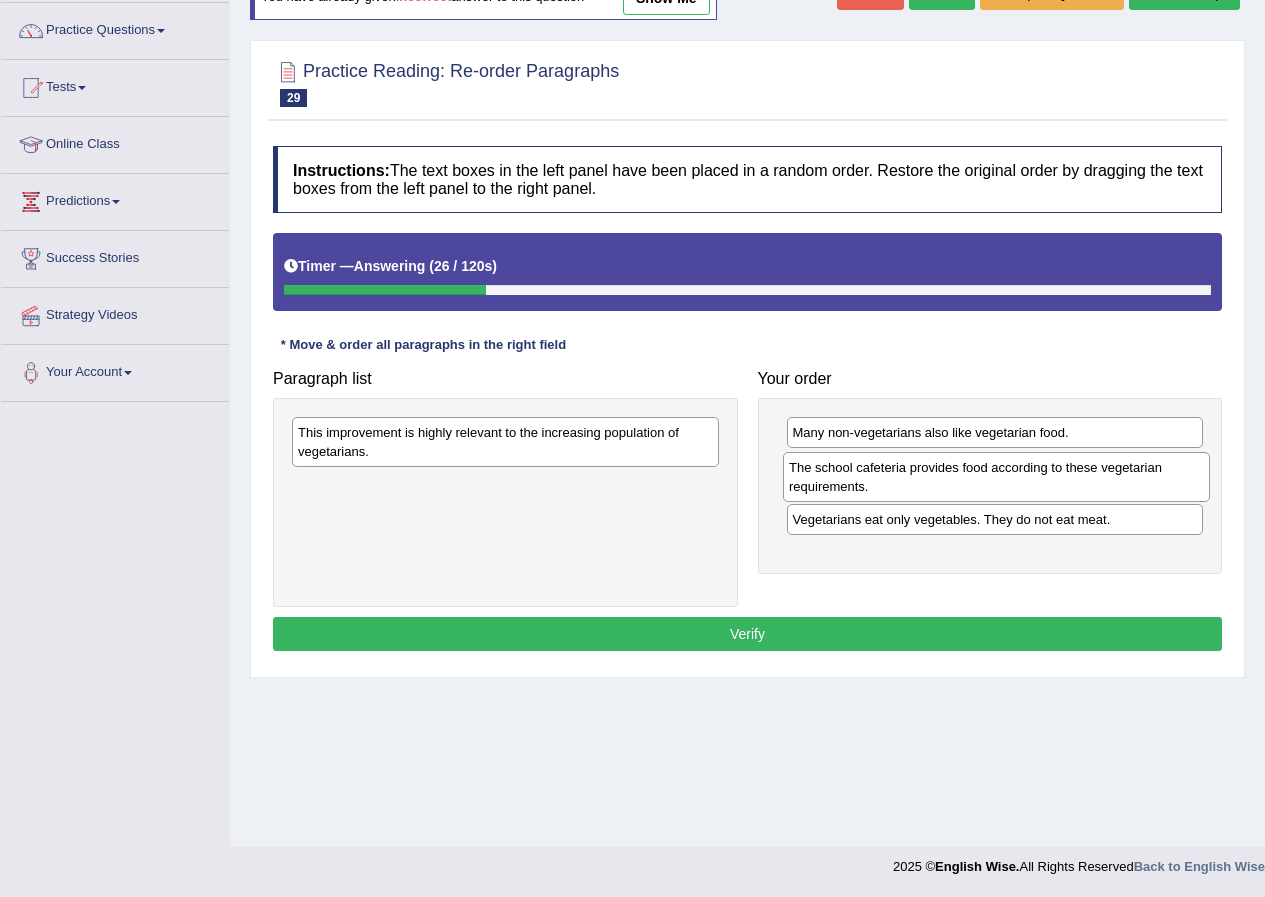 drag, startPoint x: 513, startPoint y: 457, endPoint x: 1004, endPoint y: 492, distance: 492.24588 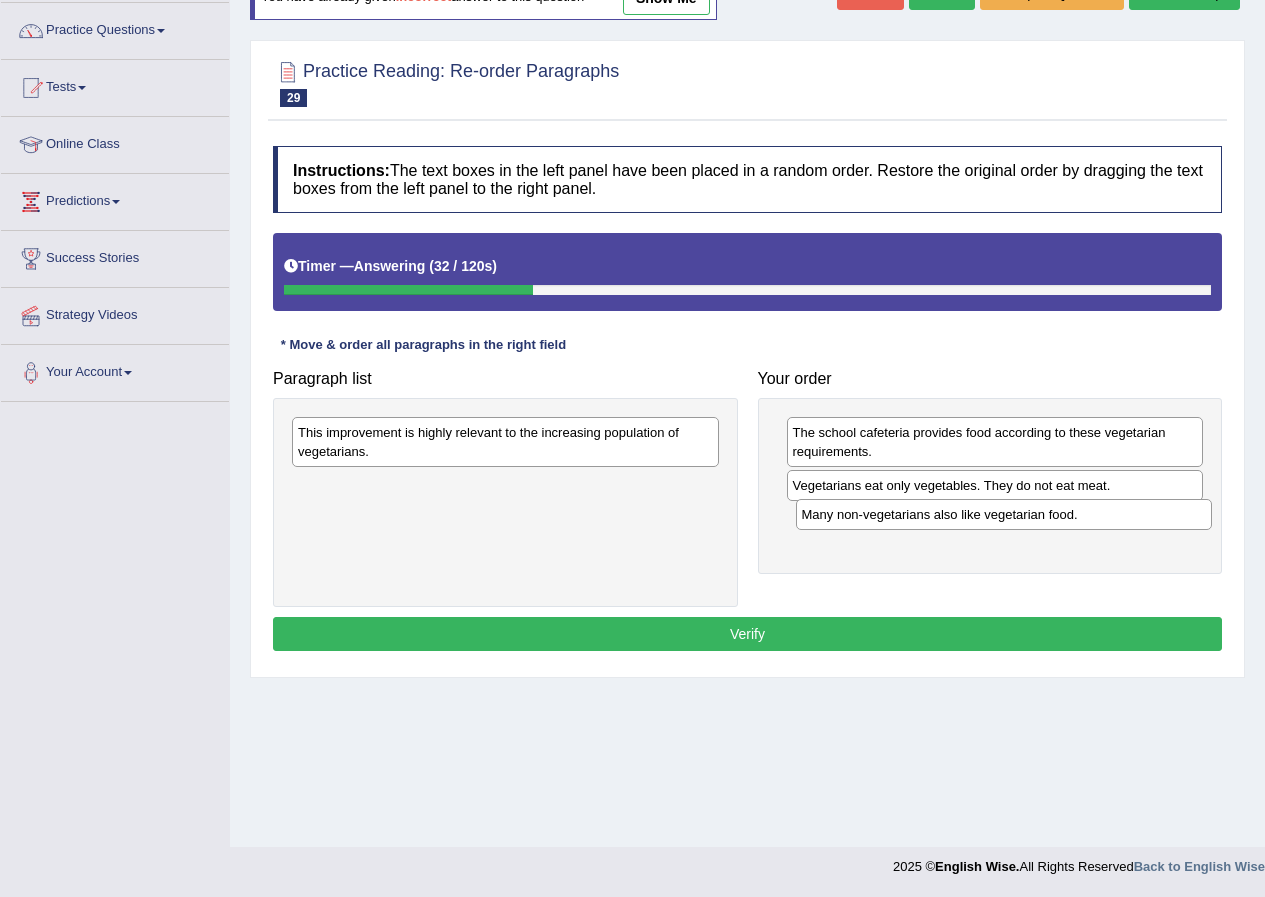drag, startPoint x: 916, startPoint y: 435, endPoint x: 925, endPoint y: 517, distance: 82.492424 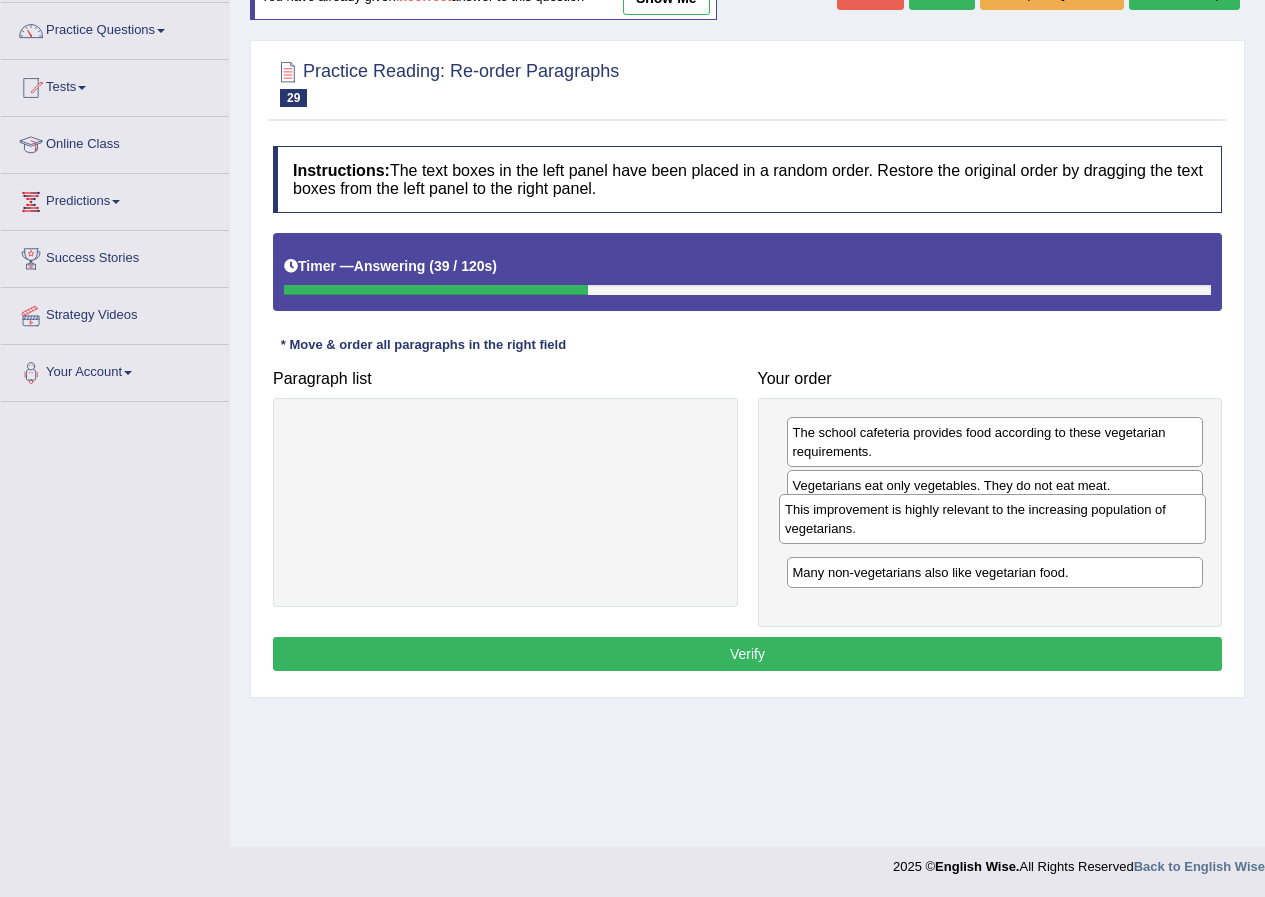 drag, startPoint x: 565, startPoint y: 454, endPoint x: 1052, endPoint y: 531, distance: 493.04968 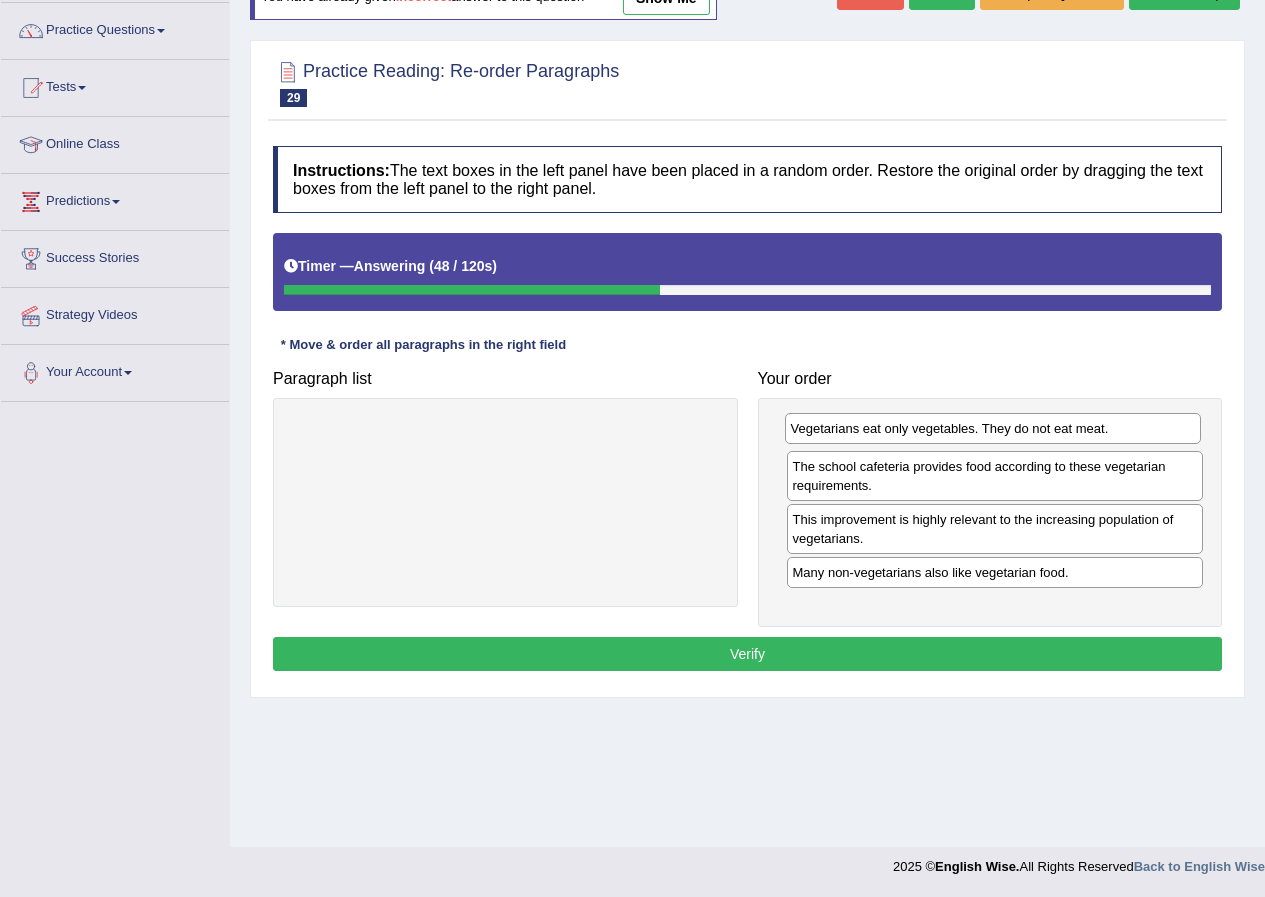 drag, startPoint x: 896, startPoint y: 495, endPoint x: 894, endPoint y: 438, distance: 57.035076 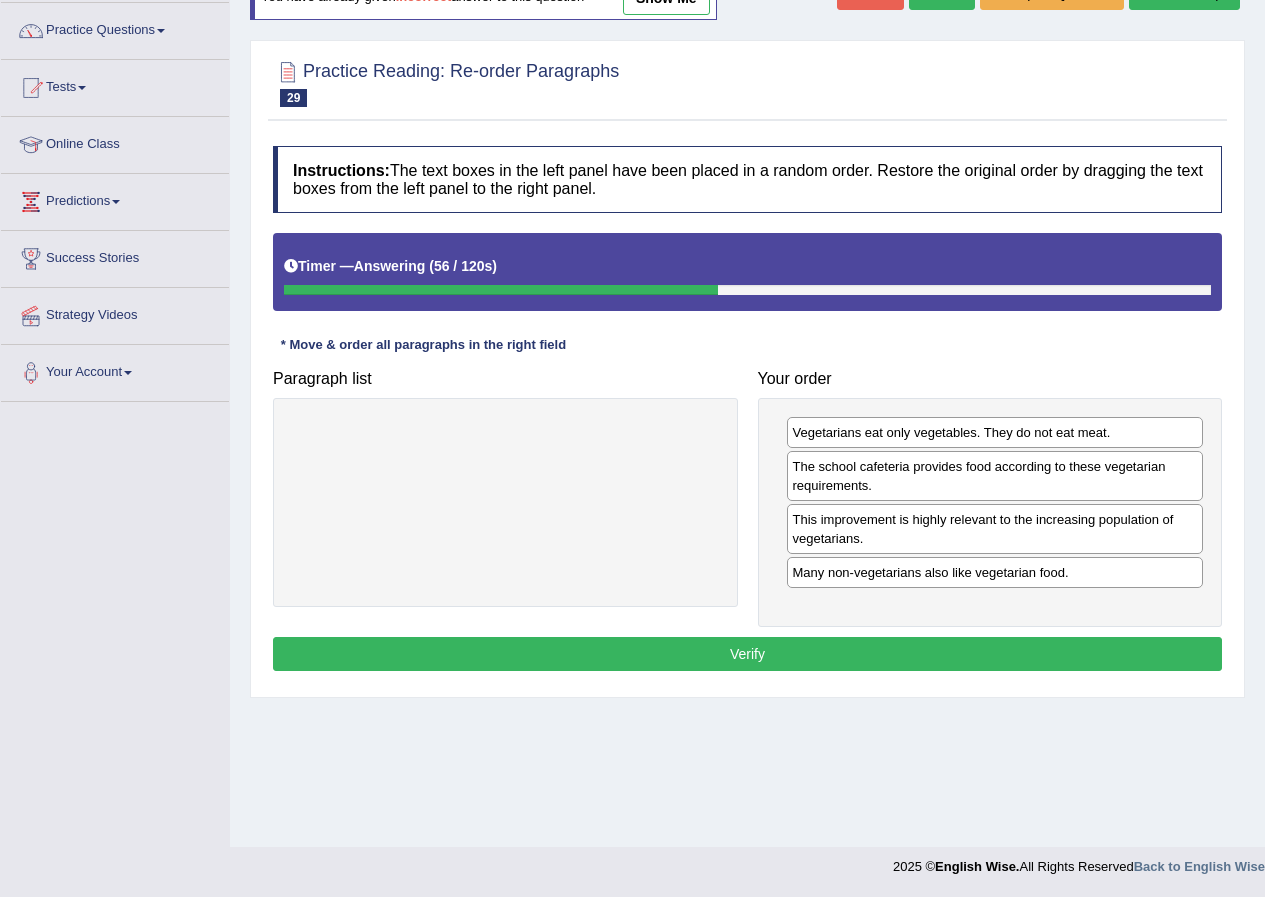 click on "Verify" at bounding box center [747, 654] 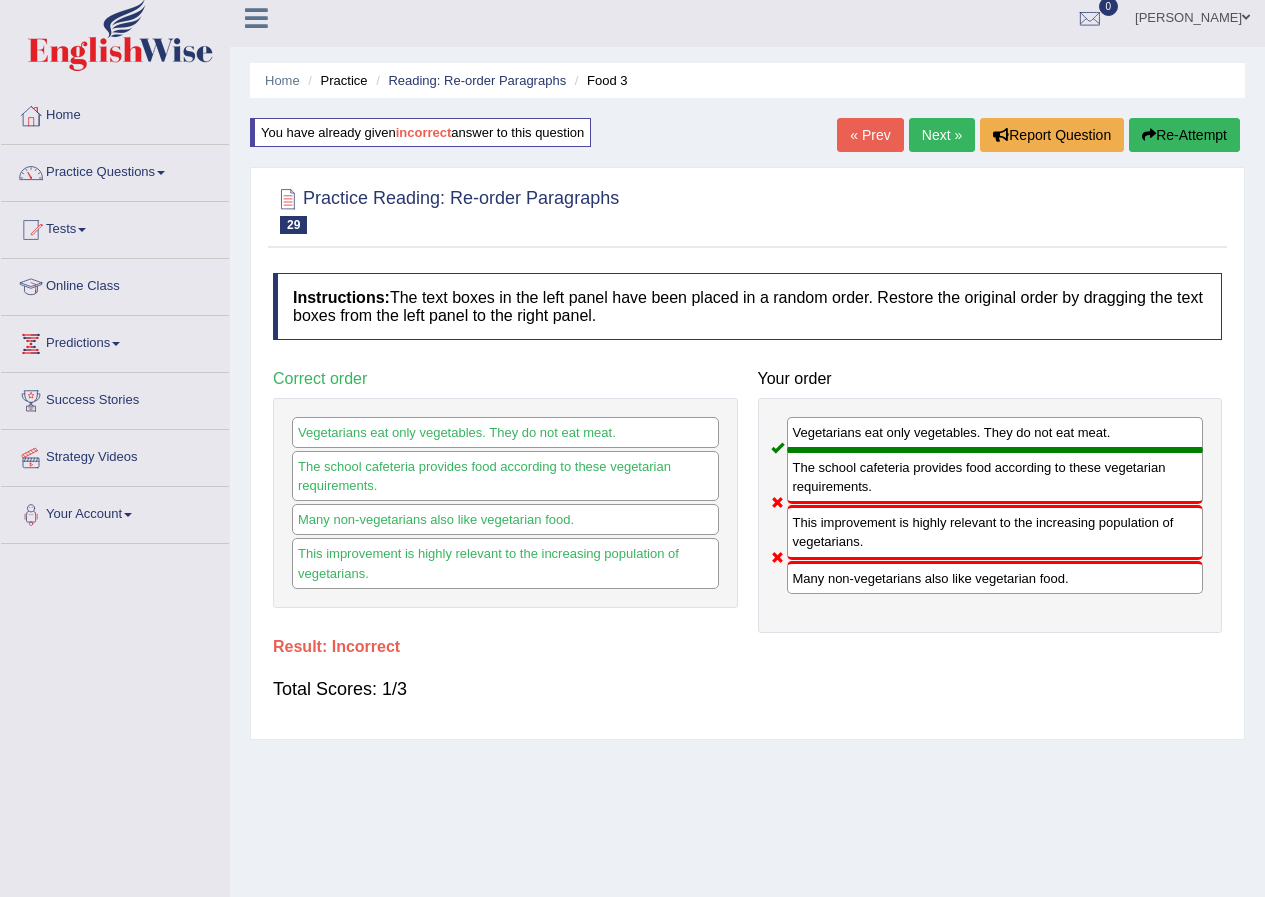 scroll, scrollTop: 0, scrollLeft: 0, axis: both 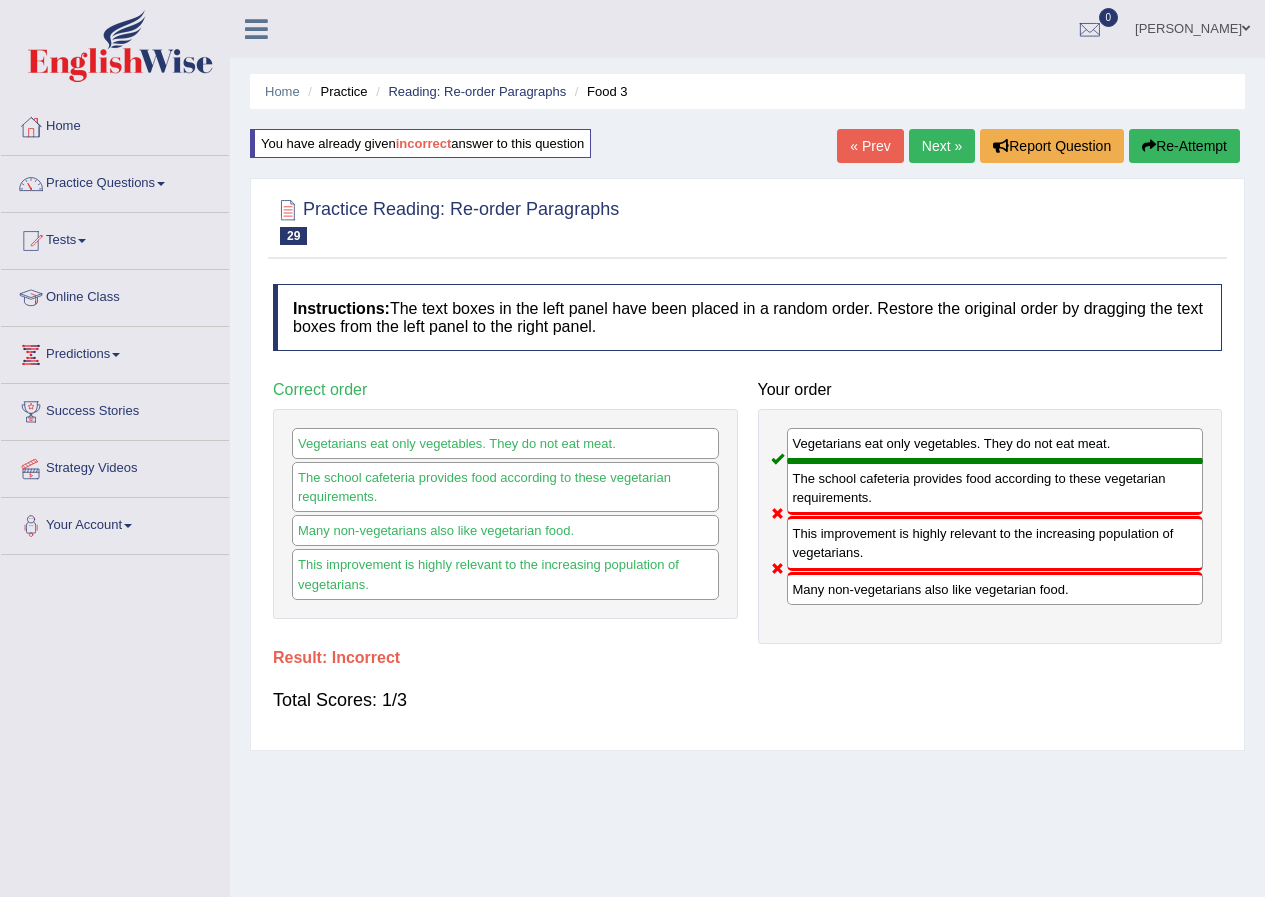 click on "Next »" at bounding box center [942, 146] 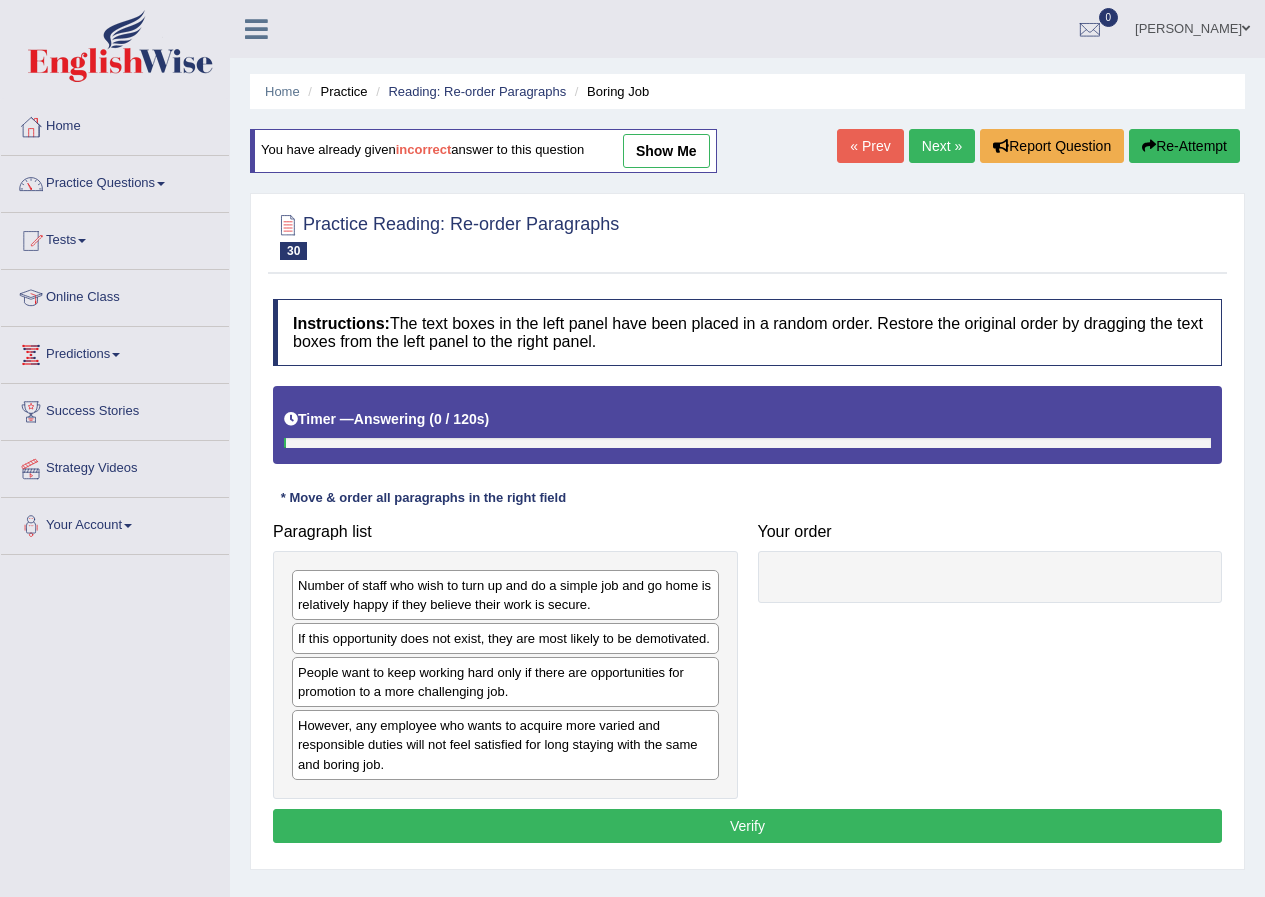 scroll, scrollTop: 0, scrollLeft: 0, axis: both 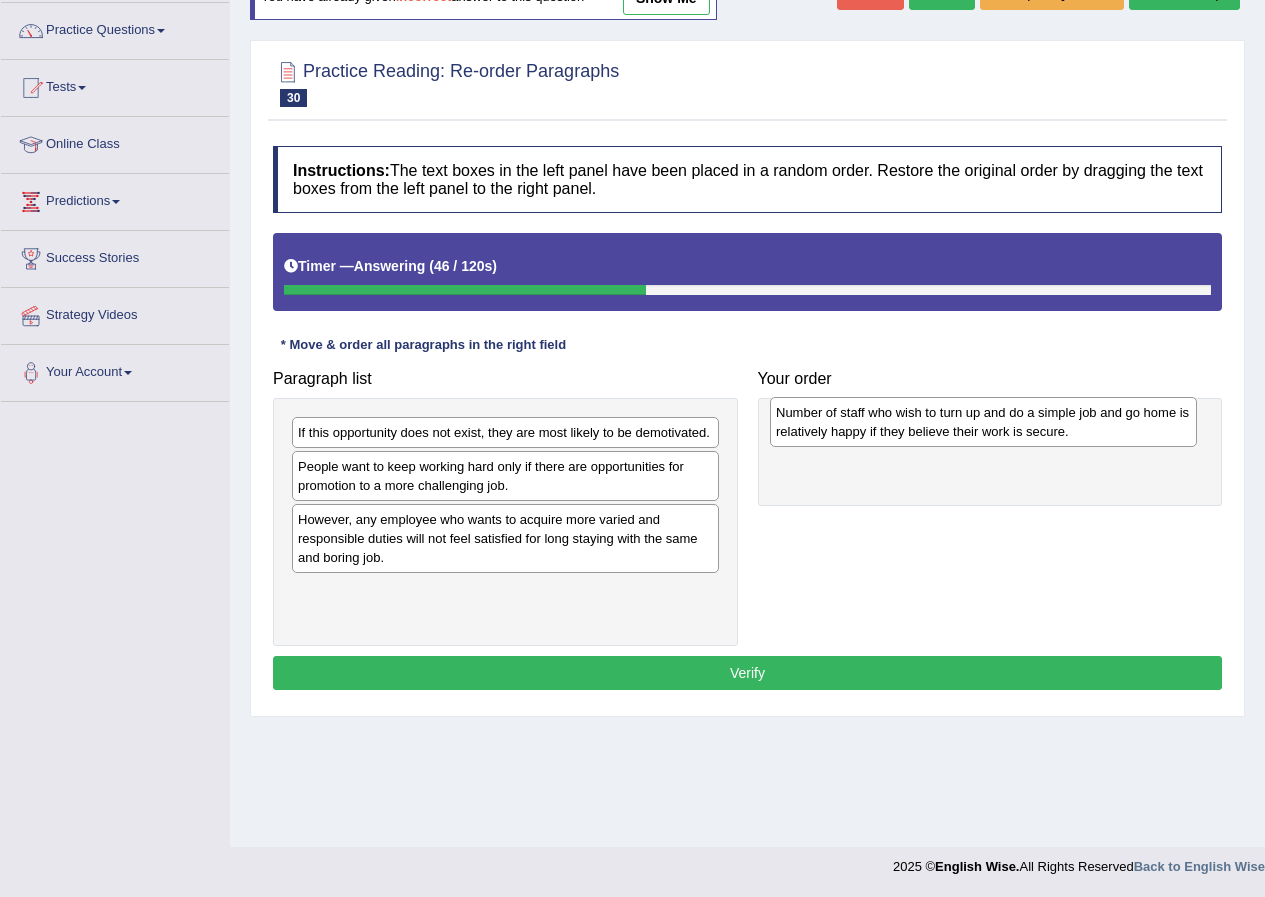 drag, startPoint x: 391, startPoint y: 445, endPoint x: 869, endPoint y: 425, distance: 478.4182 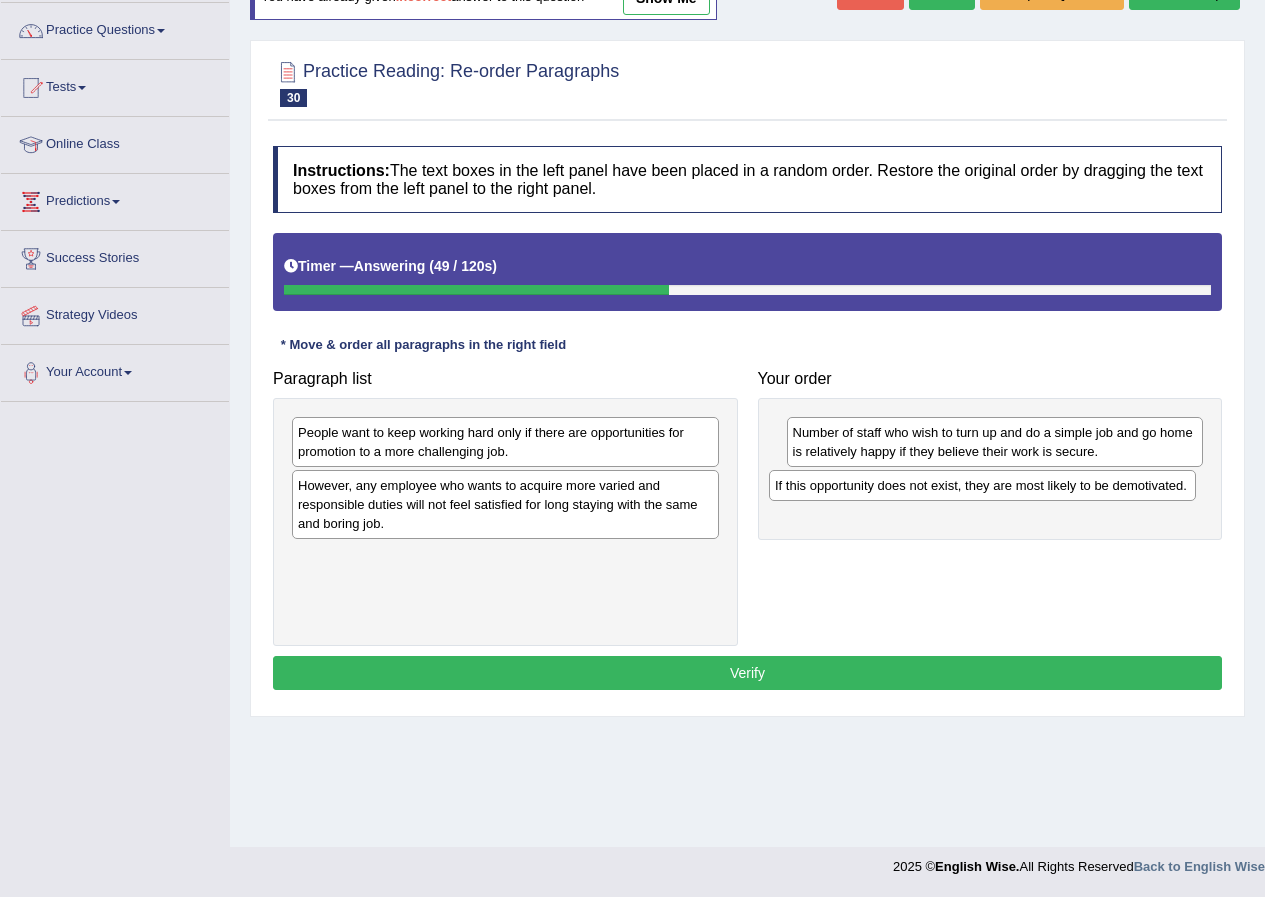 drag, startPoint x: 538, startPoint y: 442, endPoint x: 1024, endPoint y: 506, distance: 490.1959 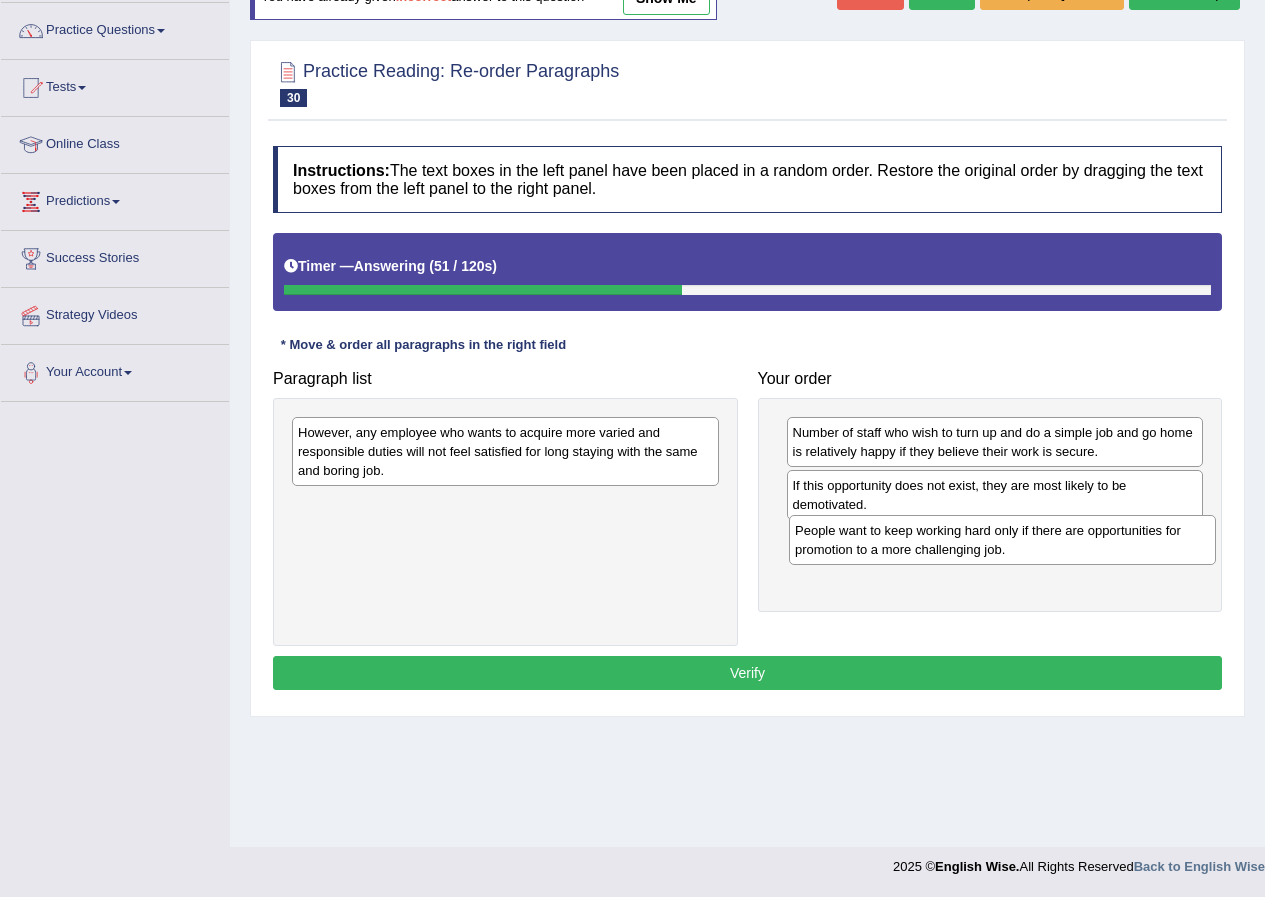 drag, startPoint x: 598, startPoint y: 437, endPoint x: 1102, endPoint y: 533, distance: 513.0614 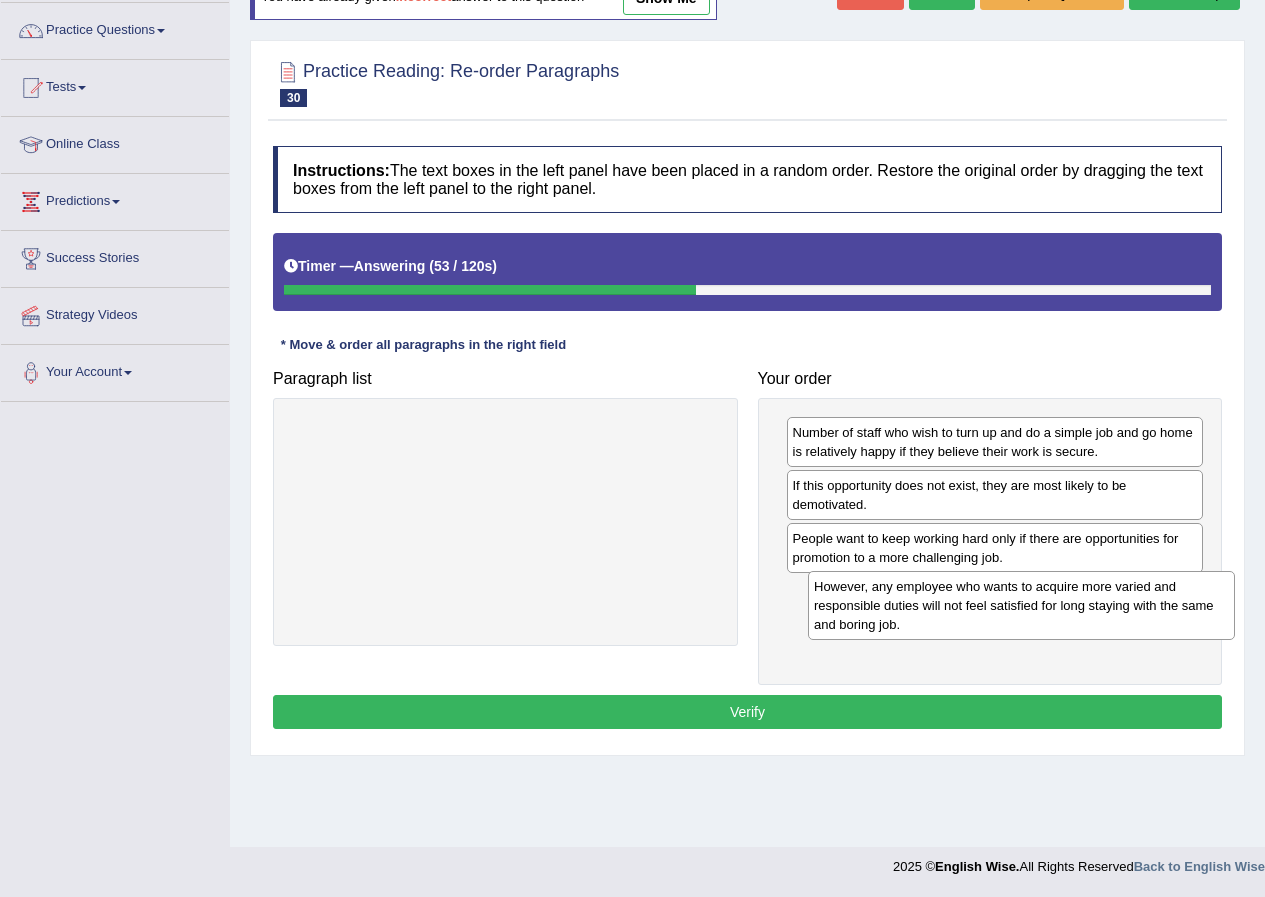 drag, startPoint x: 574, startPoint y: 447, endPoint x: 1063, endPoint y: 606, distance: 514.2004 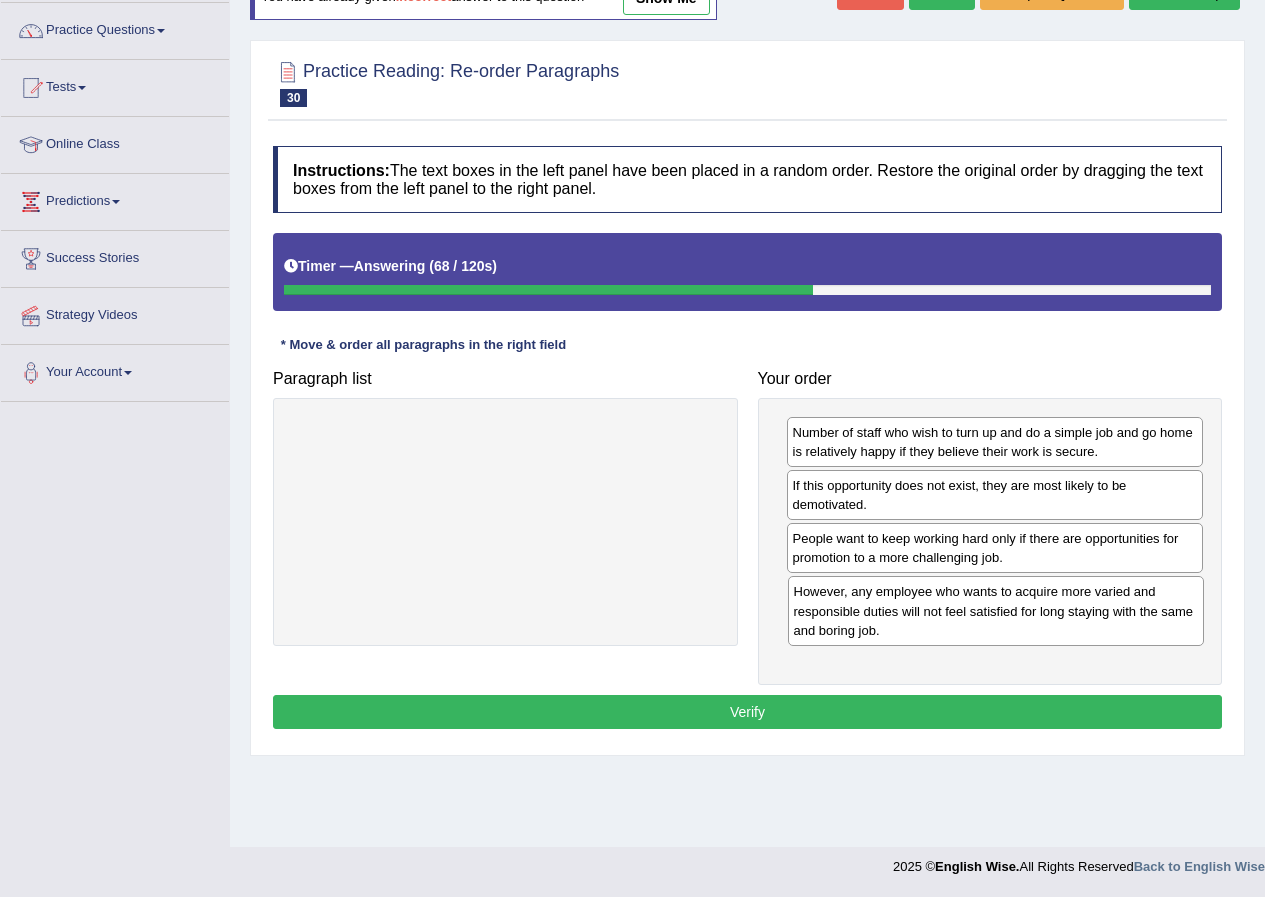 click on "However, any employee who wants to acquire more varied and responsible duties will not feel satisfied for long staying with the same and boring job." at bounding box center (996, 610) 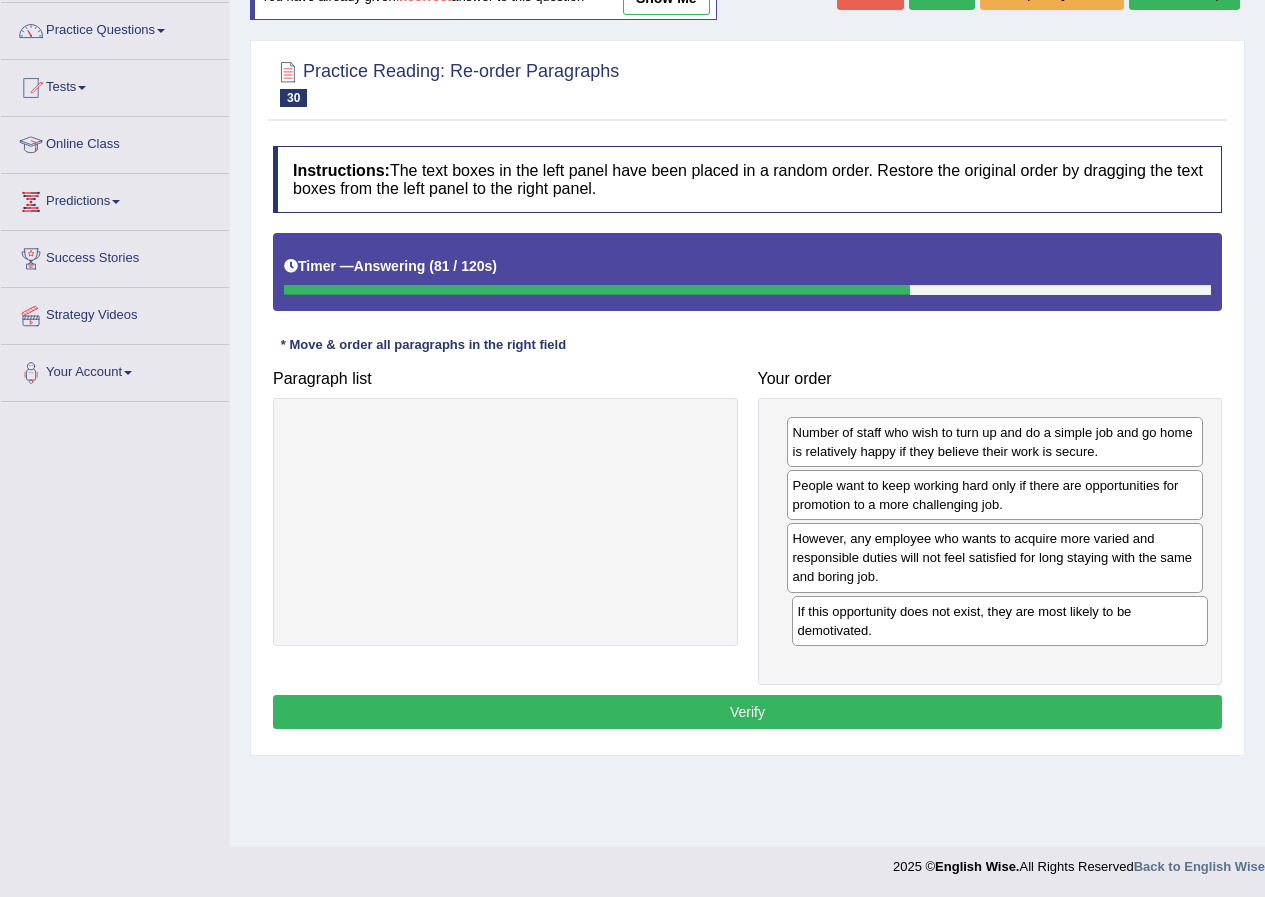 drag, startPoint x: 965, startPoint y: 503, endPoint x: 970, endPoint y: 629, distance: 126.09917 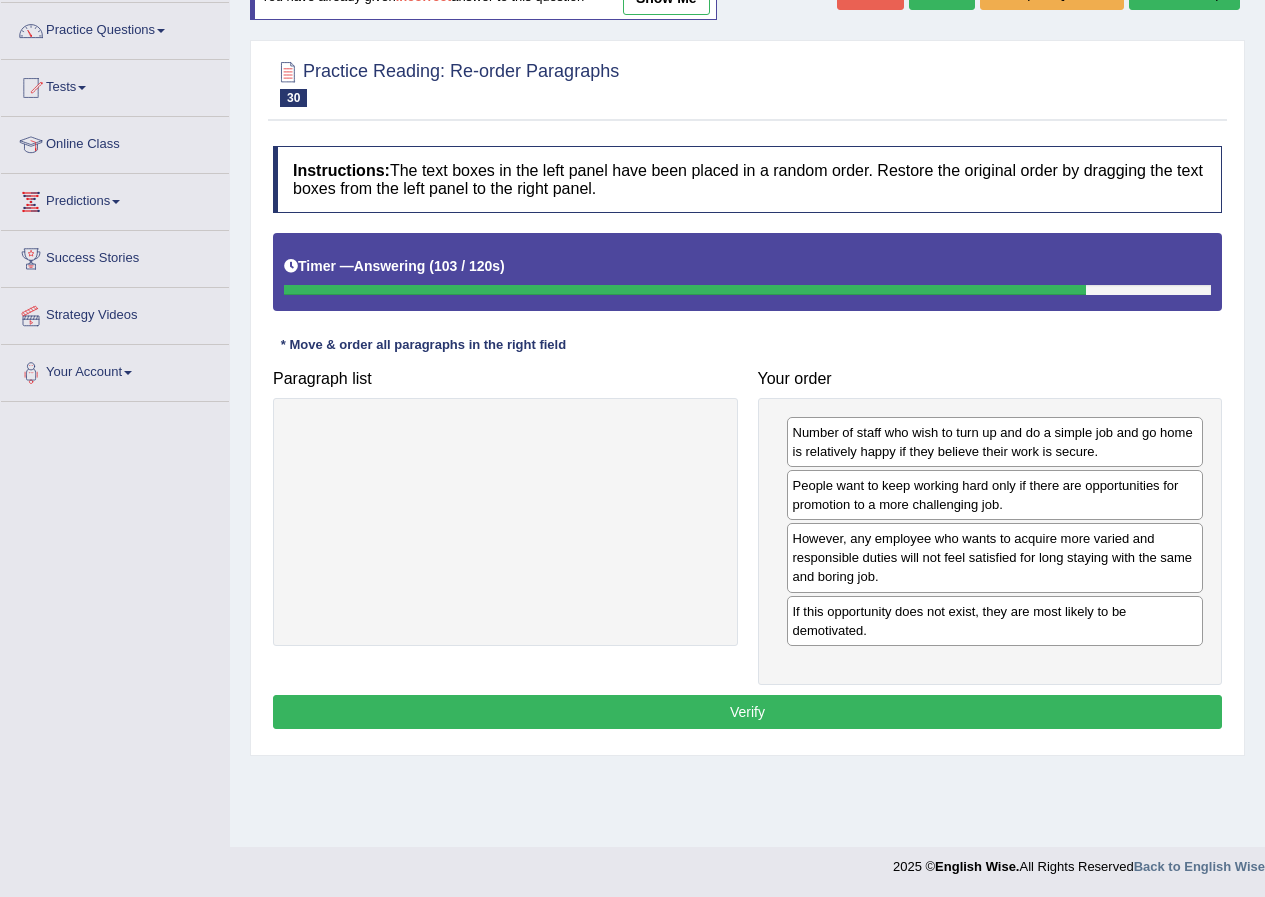 click on "Verify" at bounding box center [747, 712] 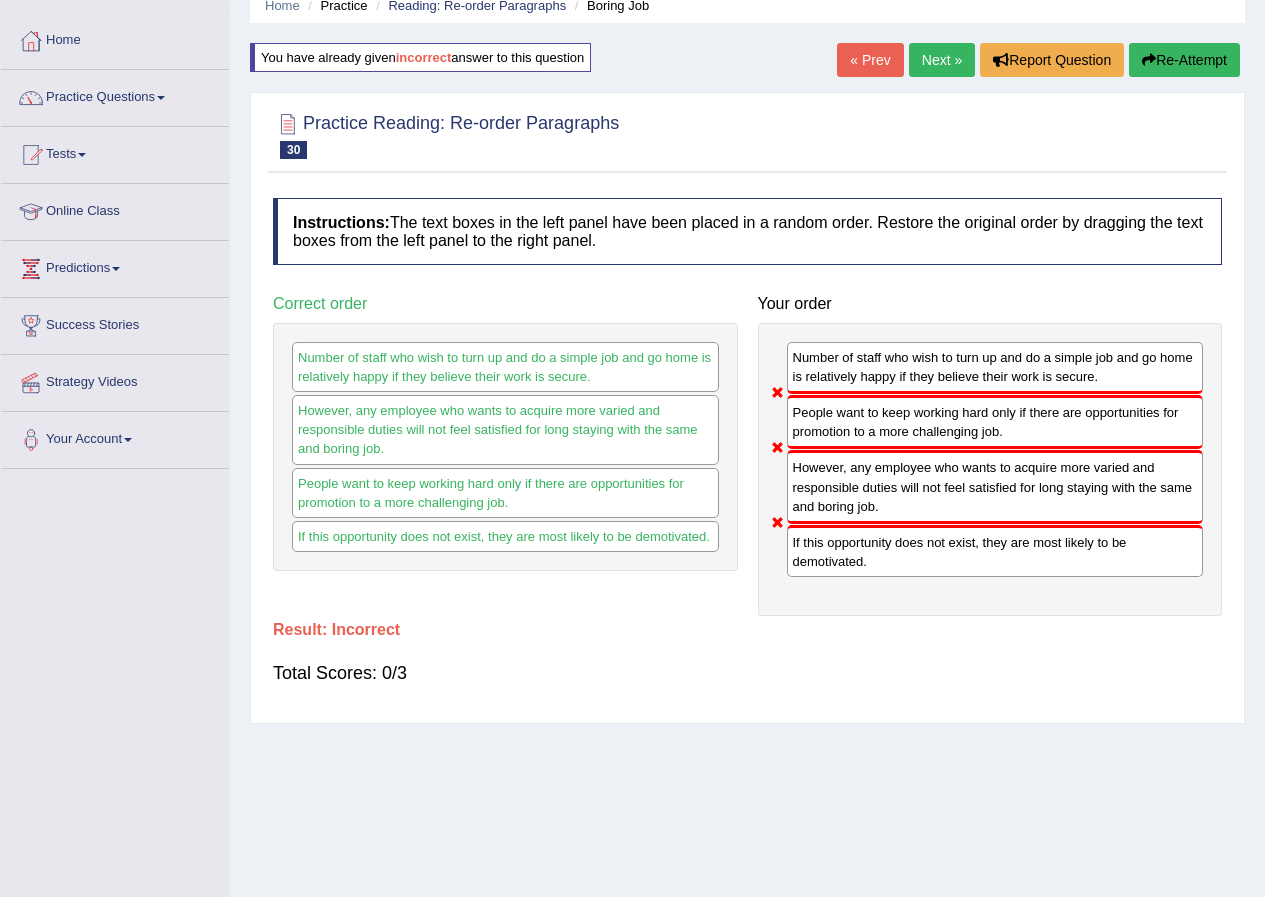 scroll, scrollTop: 0, scrollLeft: 0, axis: both 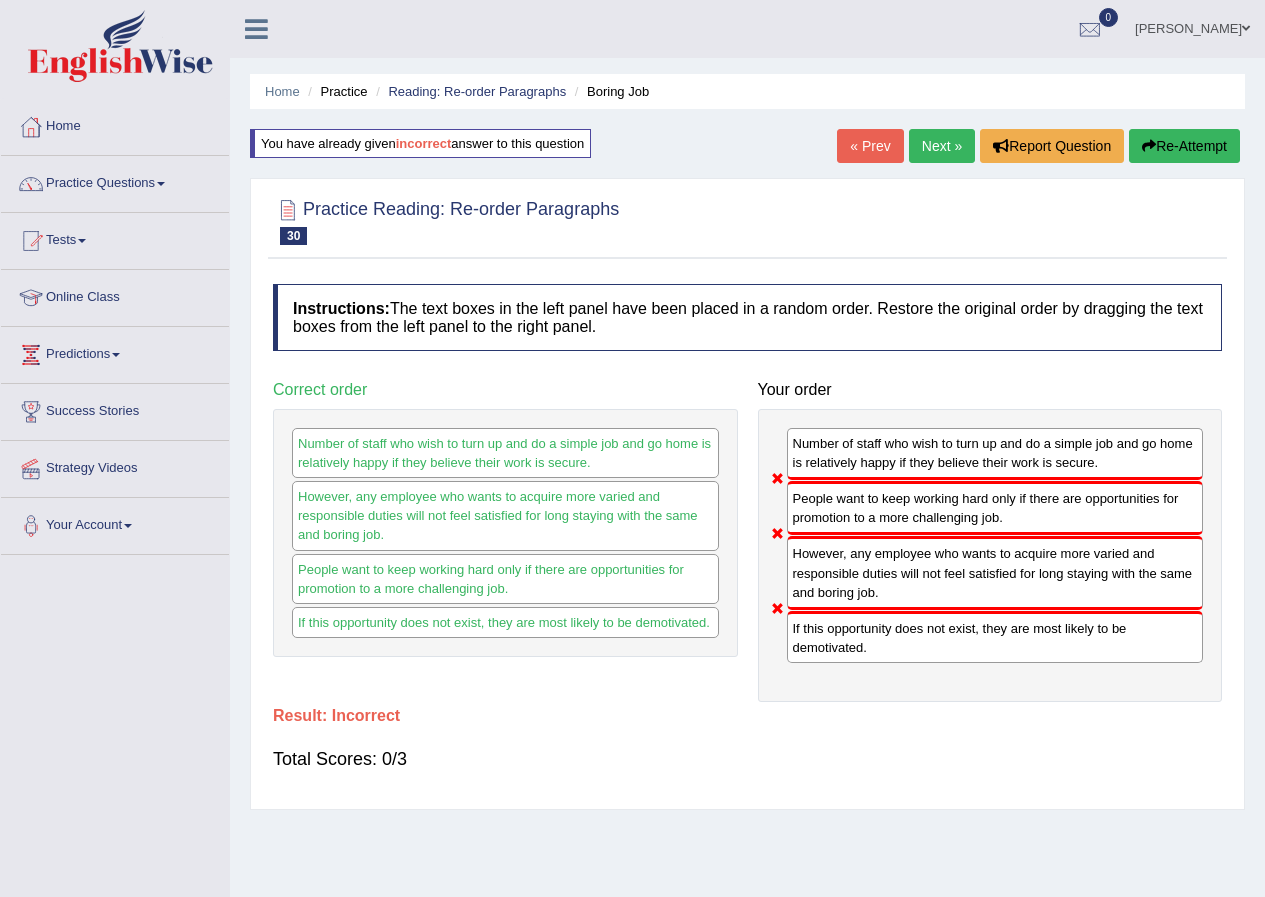 click on "You have already given  incorrect  answer to this question" at bounding box center [420, 143] 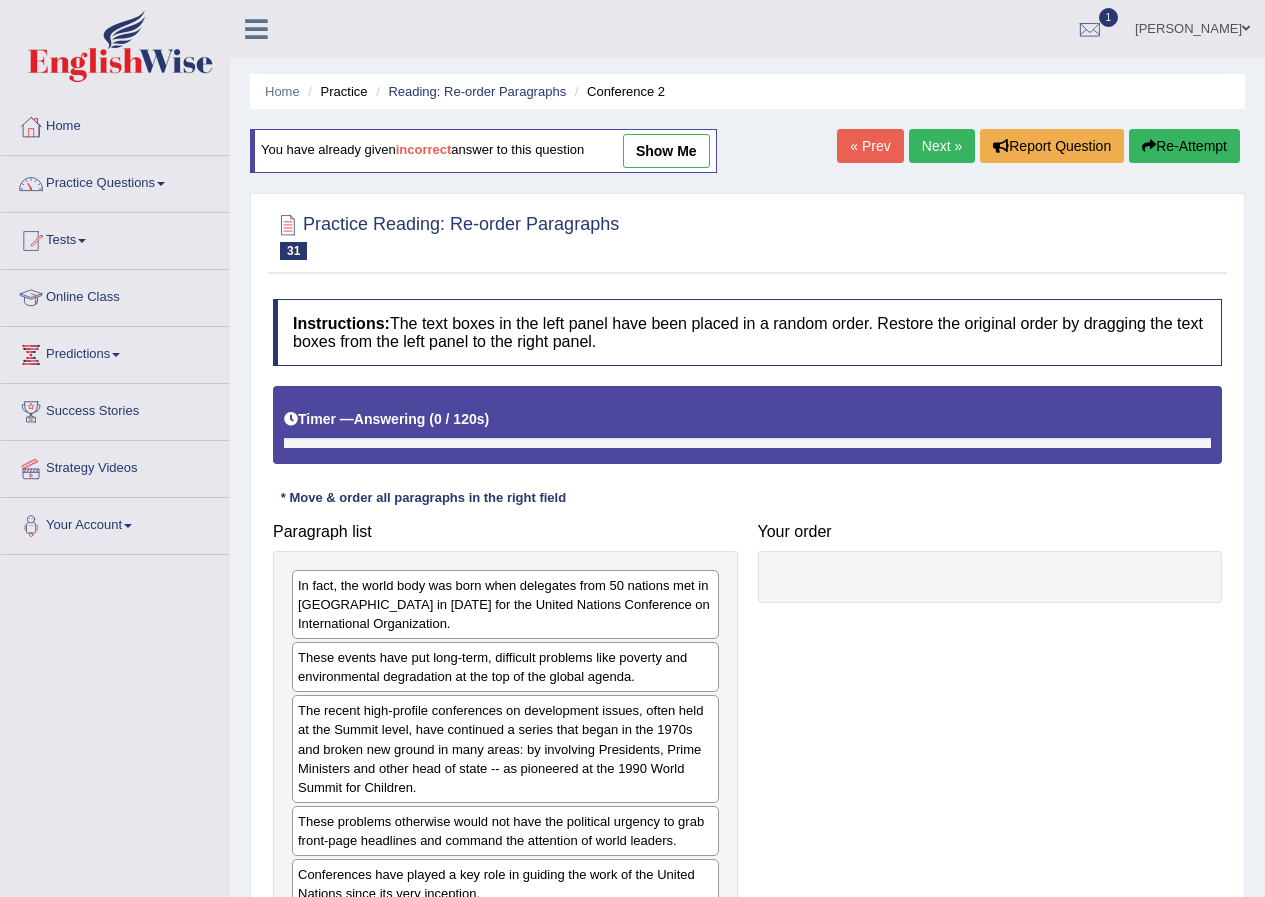 scroll, scrollTop: 0, scrollLeft: 0, axis: both 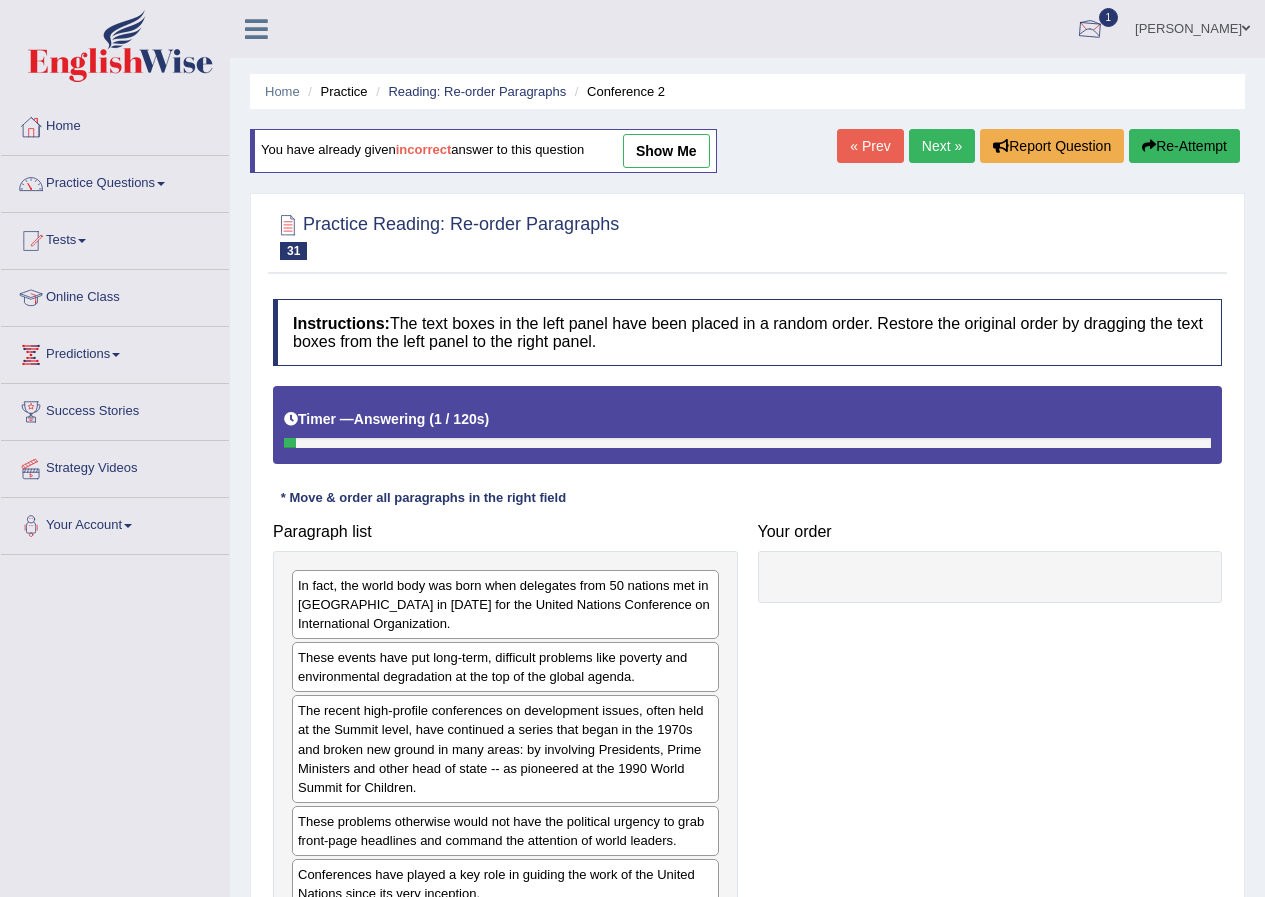 click at bounding box center [1090, 30] 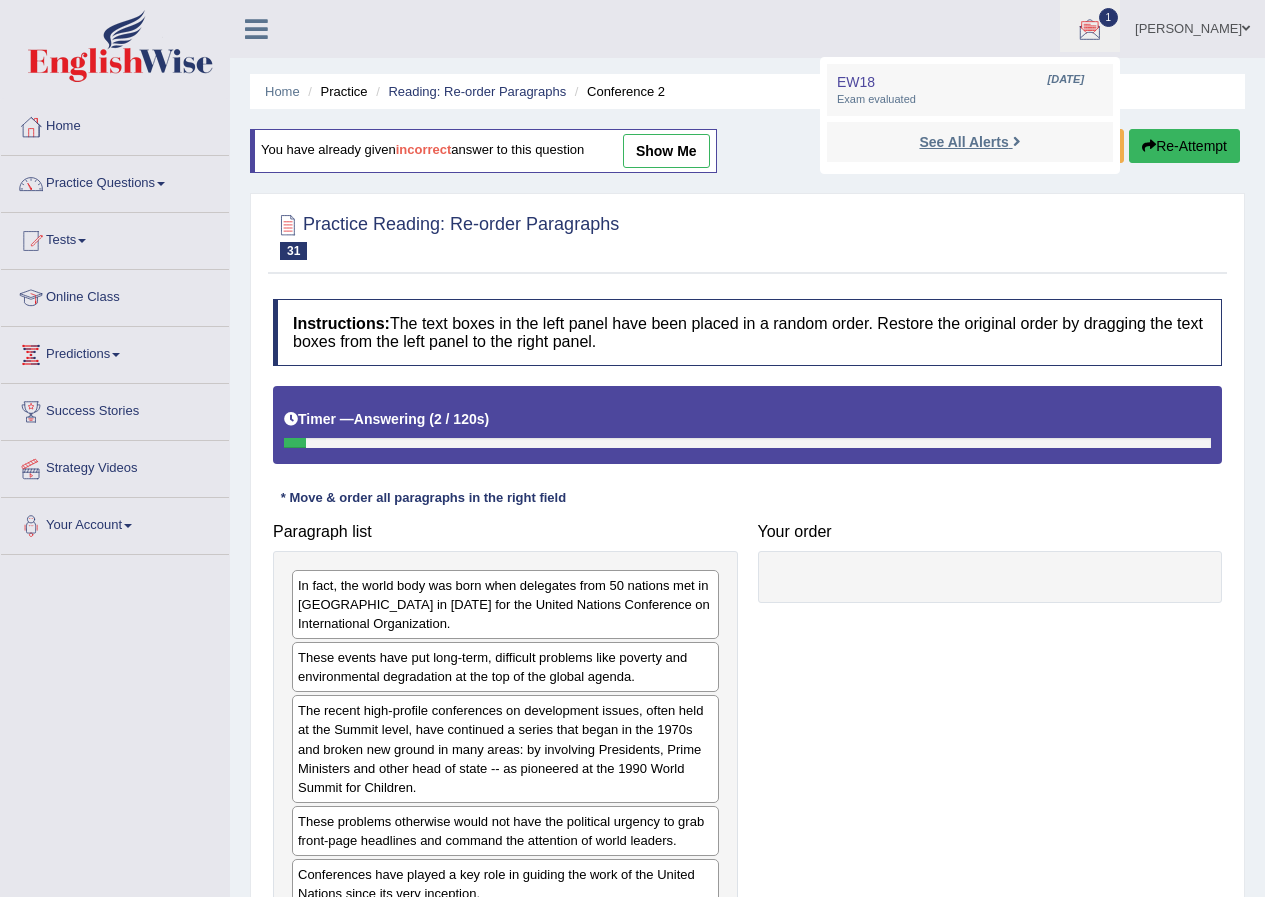 click on "See All Alerts" at bounding box center (963, 142) 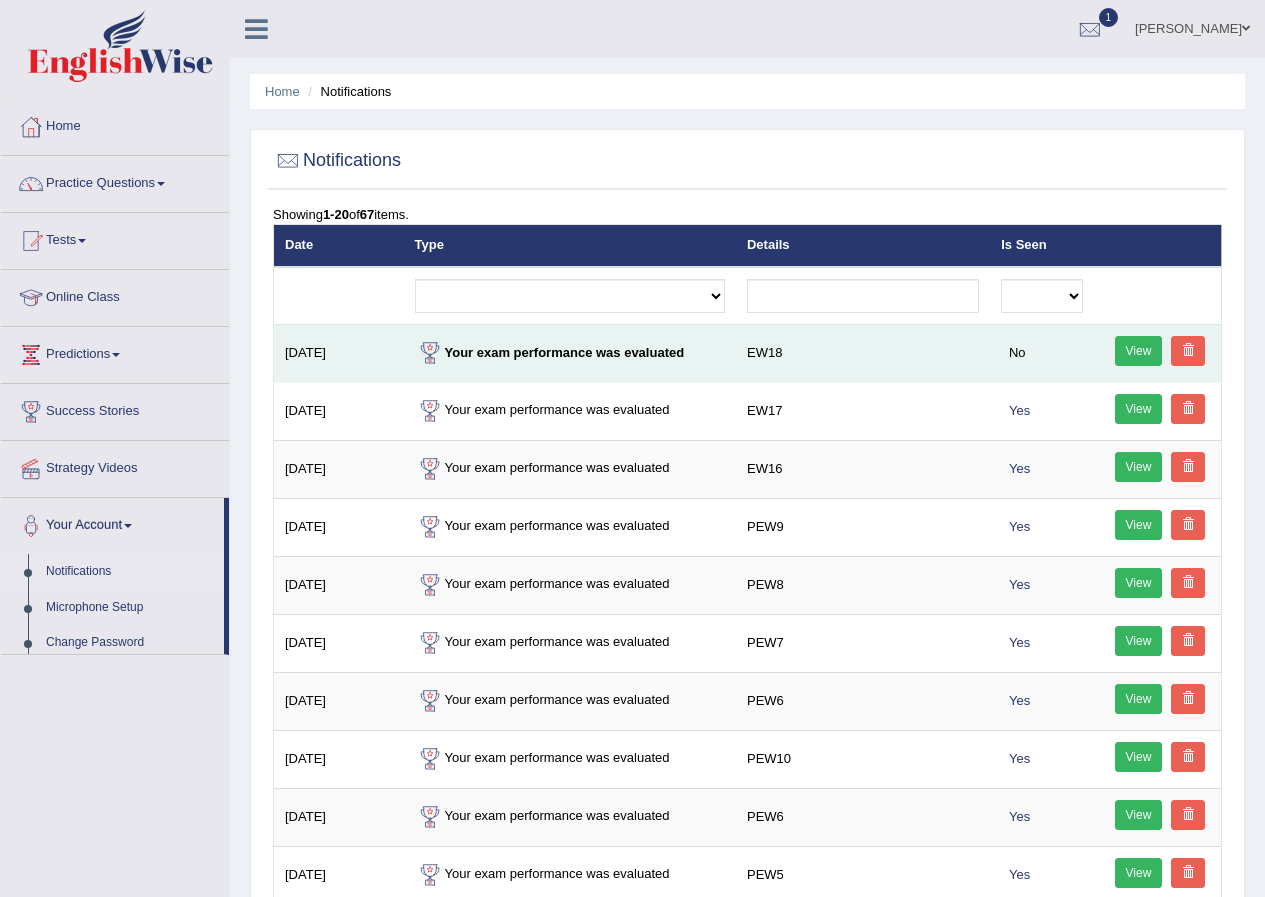 scroll, scrollTop: 0, scrollLeft: 0, axis: both 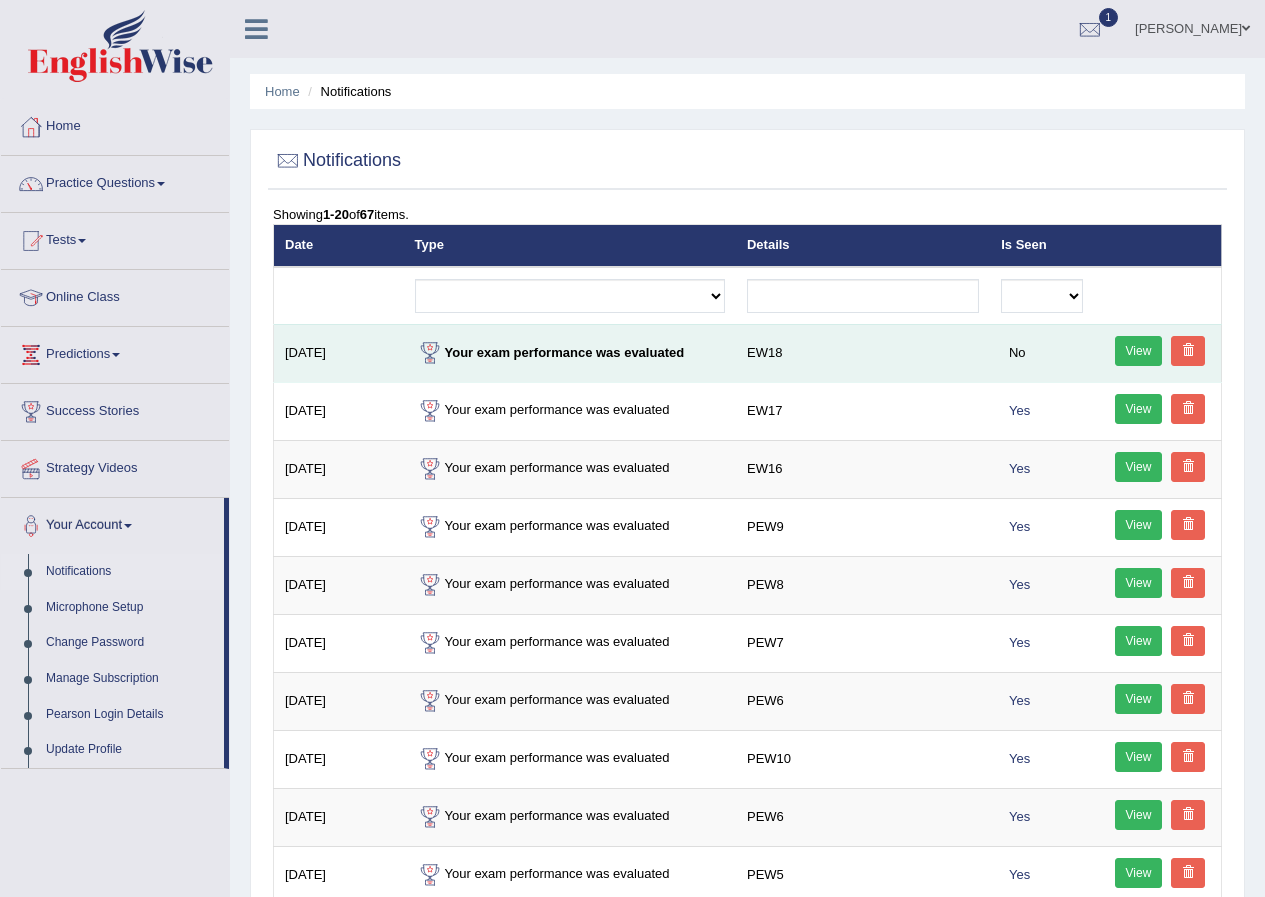 click on "View" at bounding box center (1139, 351) 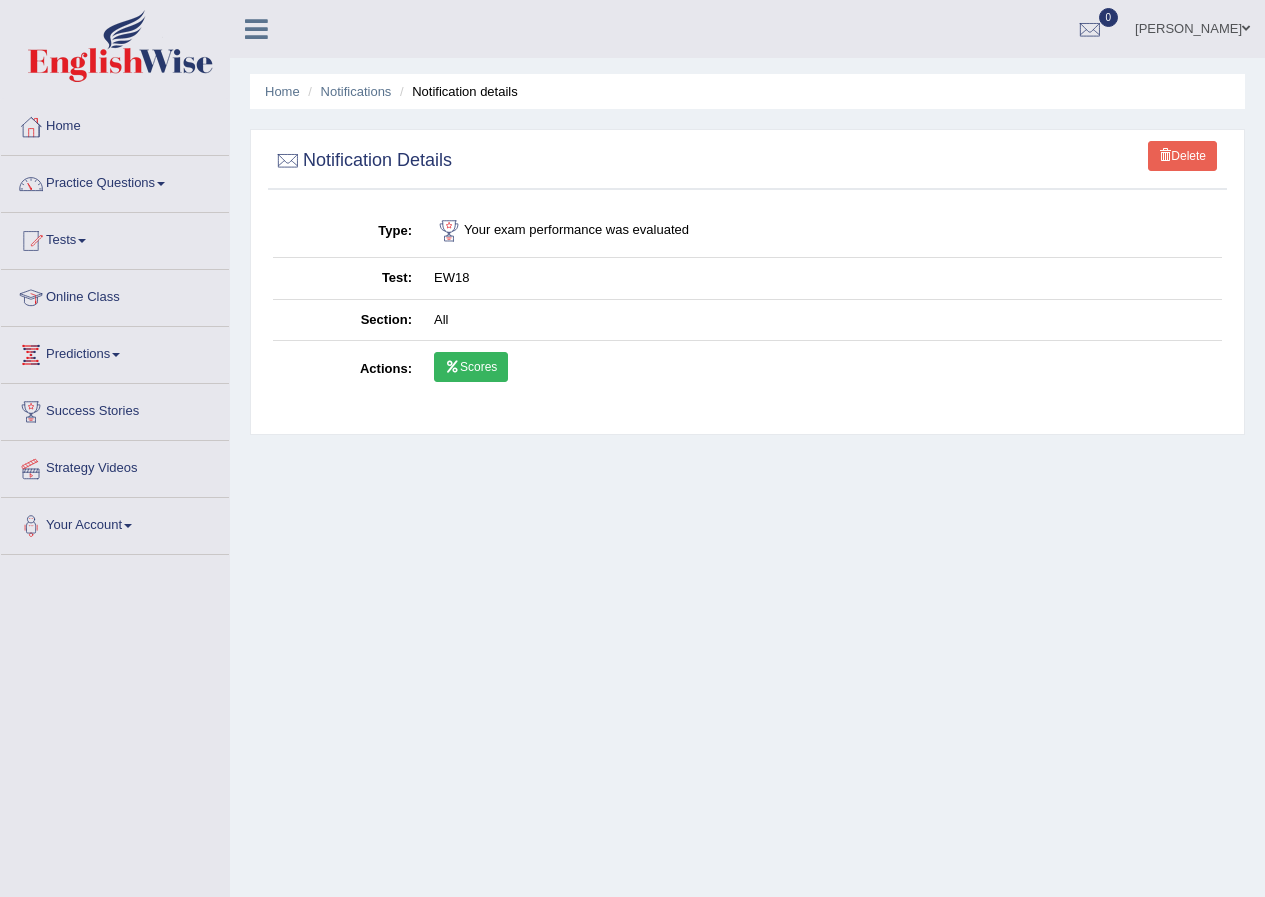 scroll, scrollTop: 0, scrollLeft: 0, axis: both 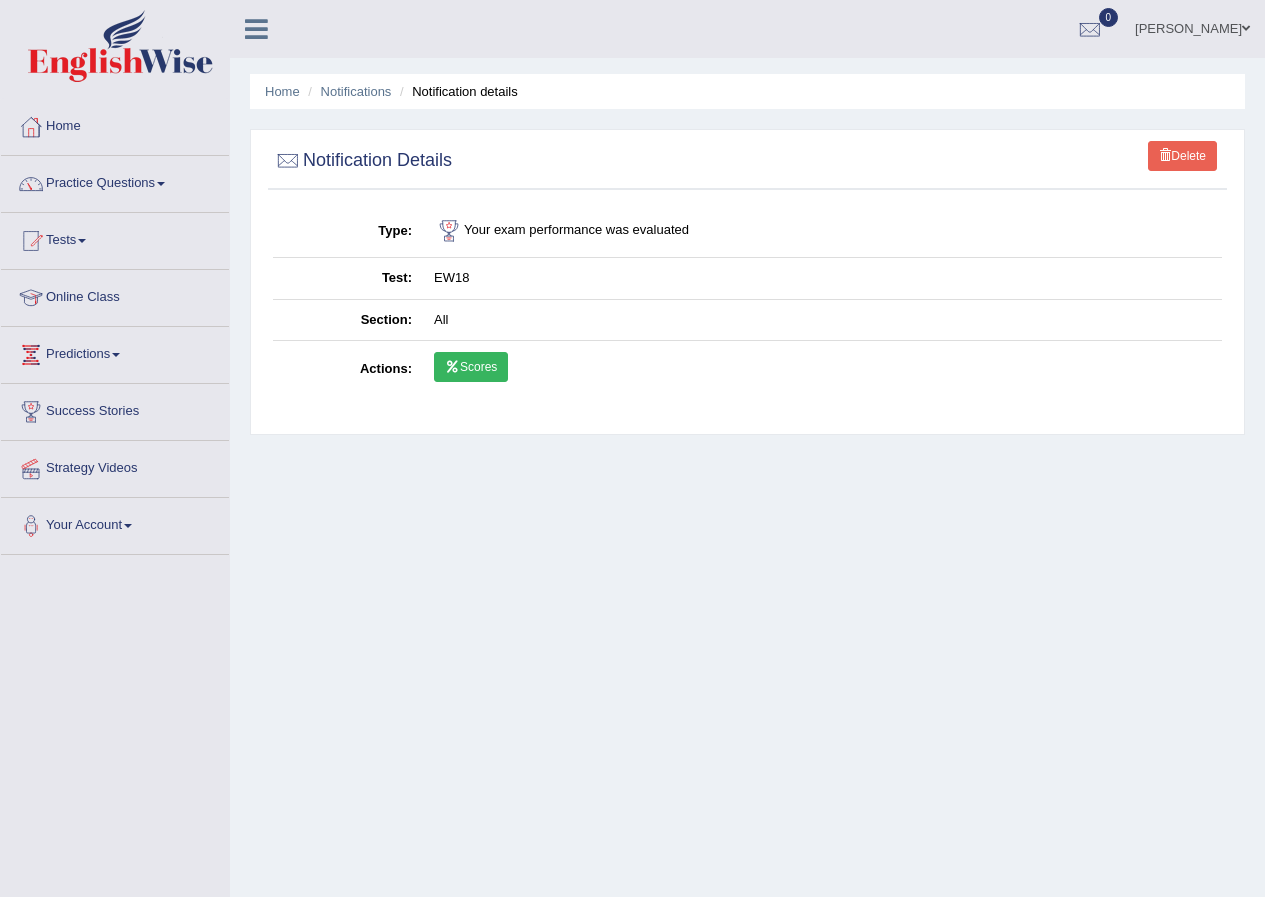 click on "Scores" at bounding box center [471, 367] 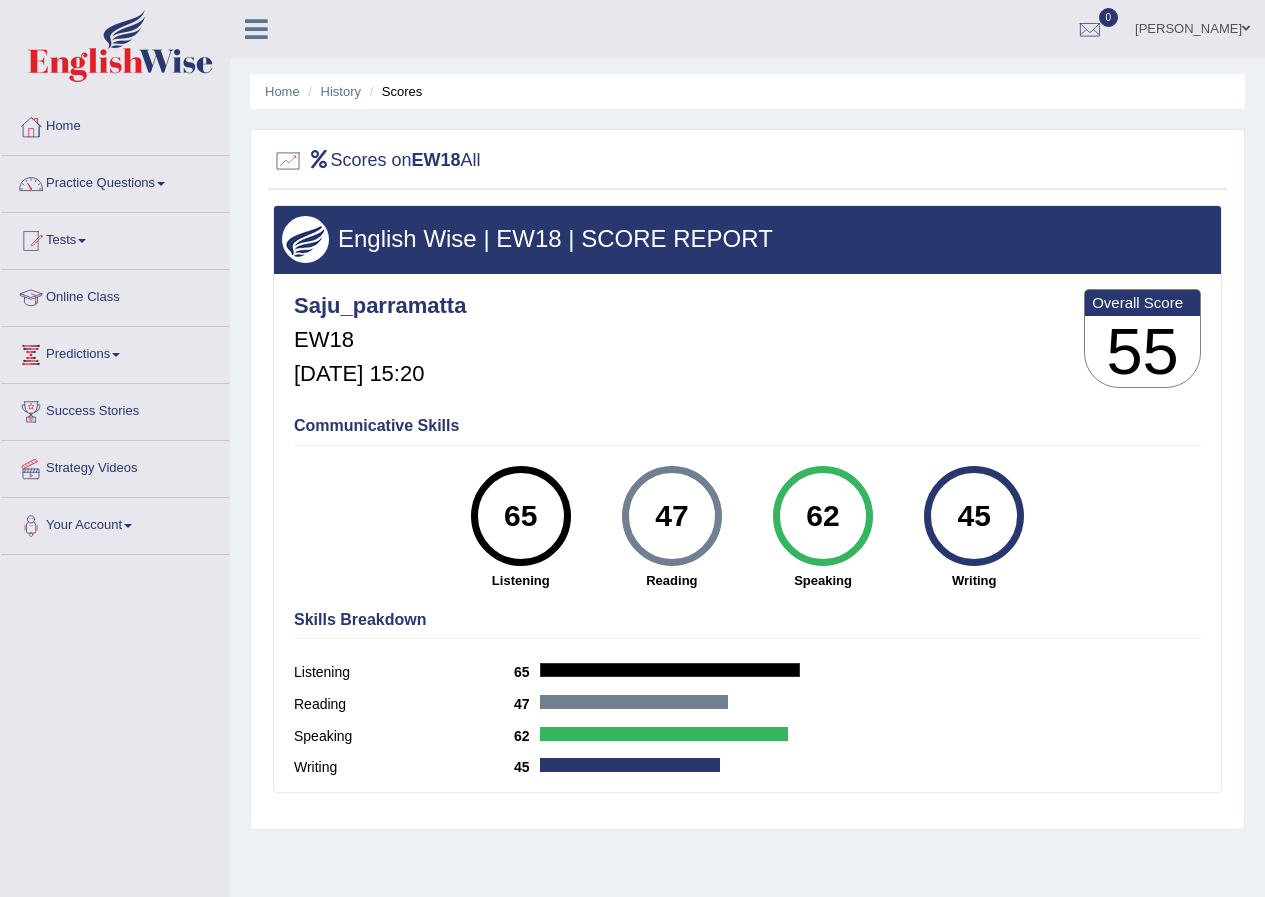 scroll, scrollTop: 0, scrollLeft: 0, axis: both 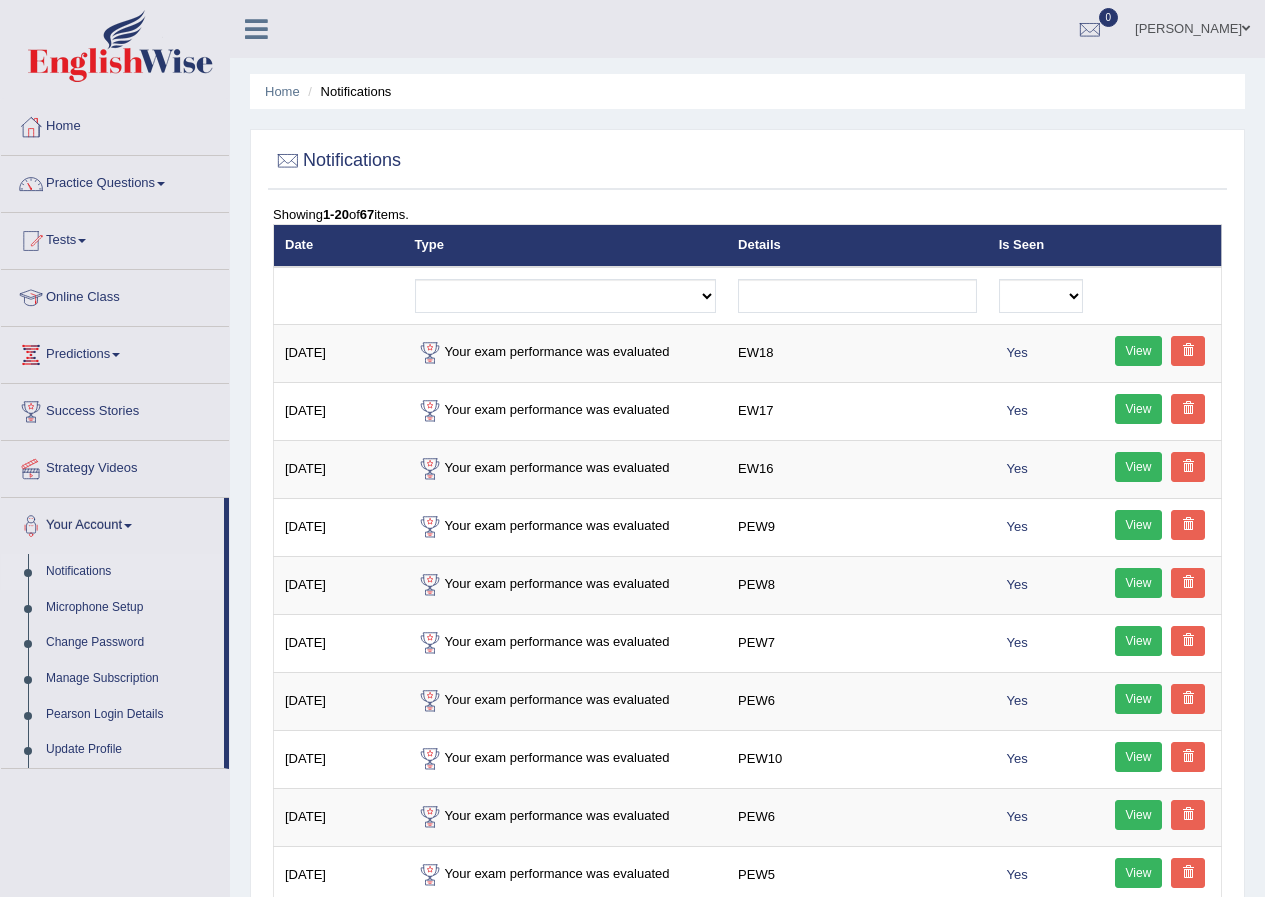 click on "Practice Questions" at bounding box center (115, 181) 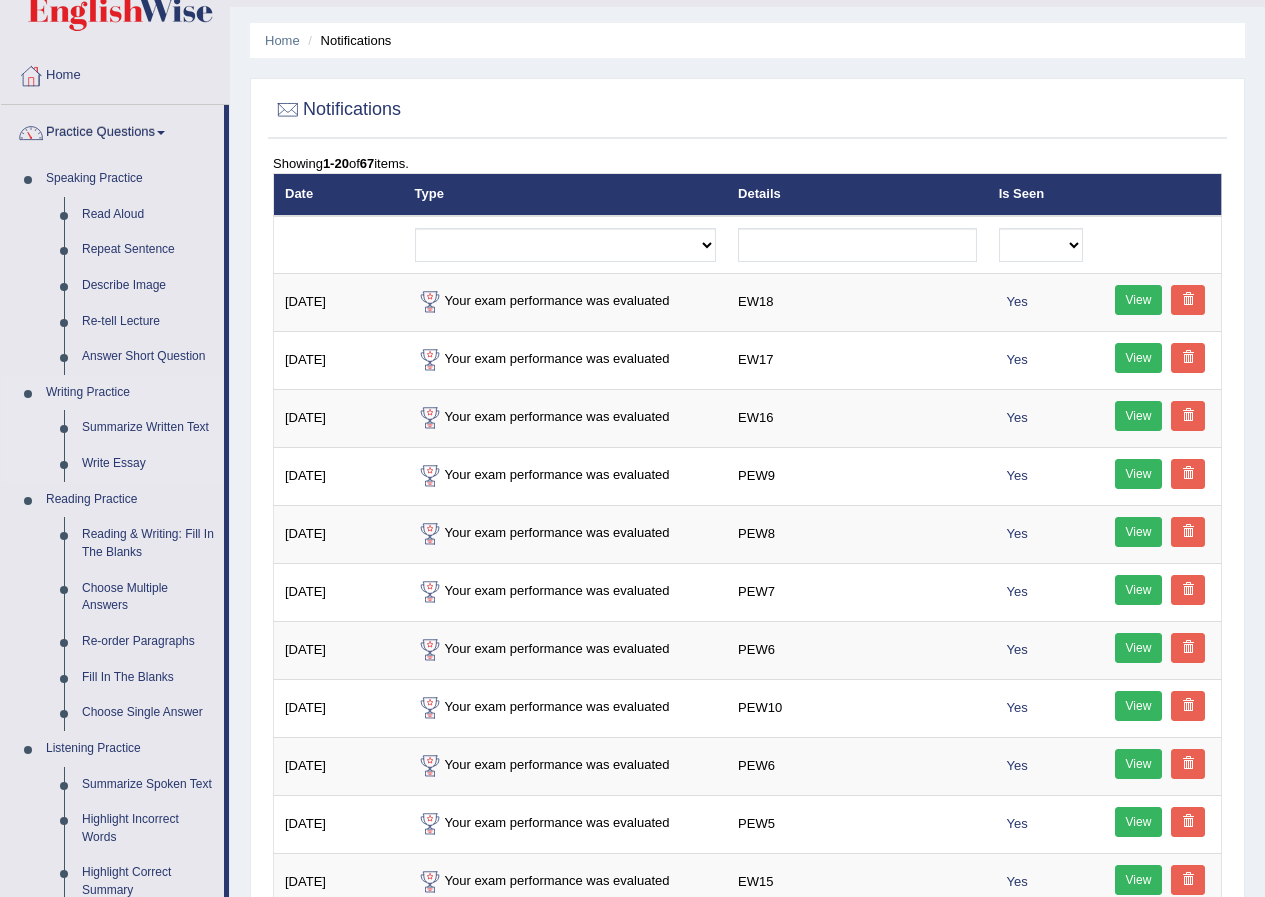 scroll, scrollTop: 100, scrollLeft: 0, axis: vertical 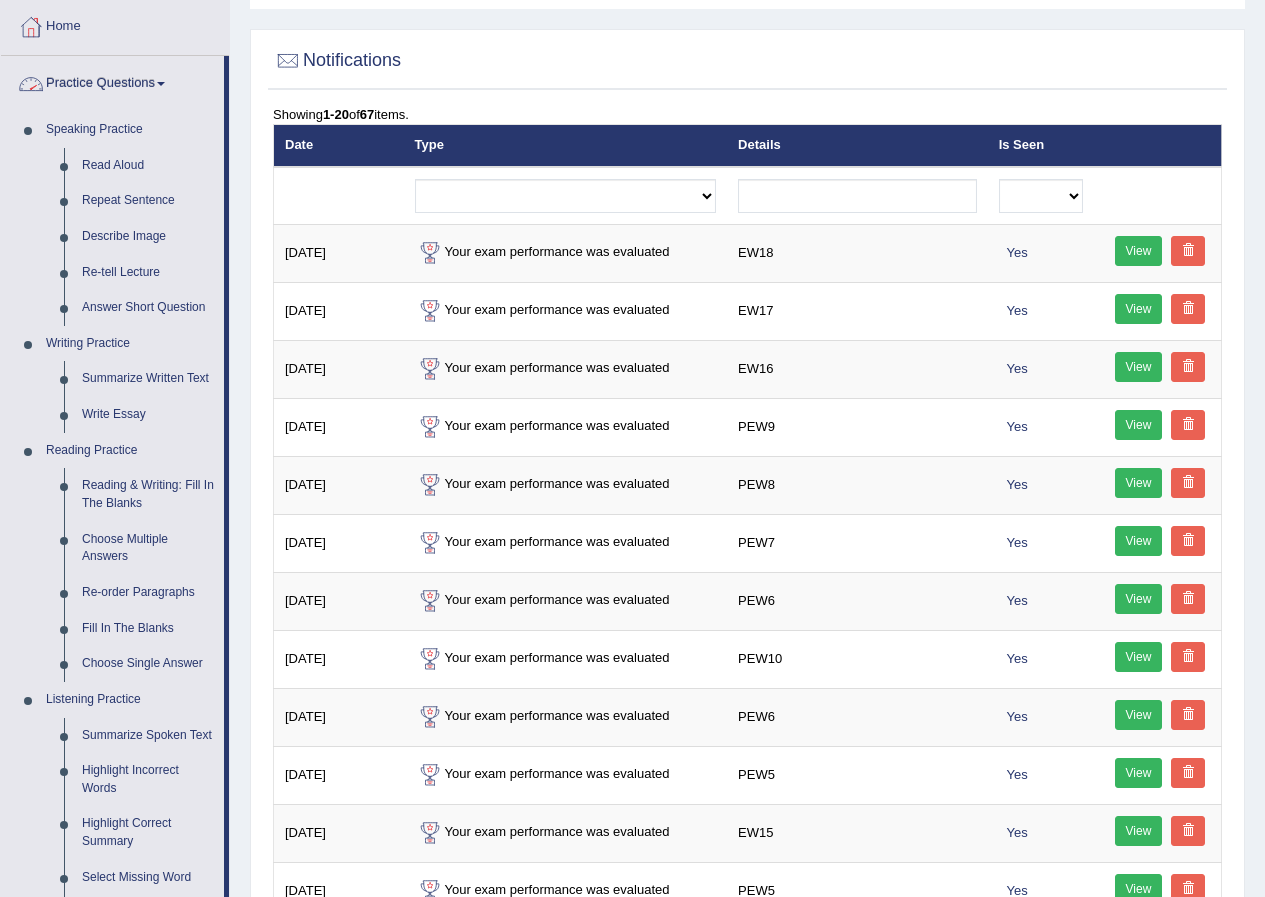 click on "Practice Questions" at bounding box center (112, 81) 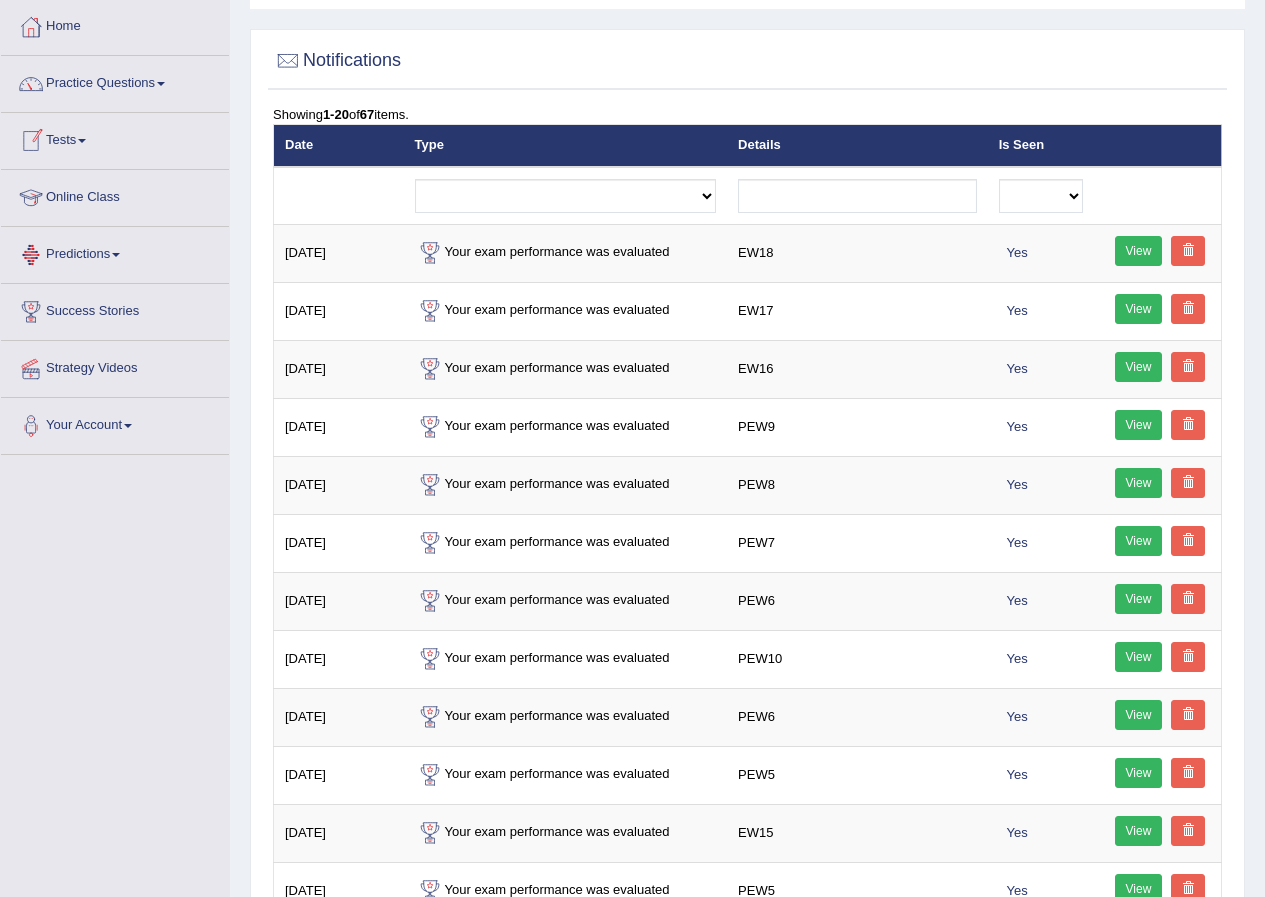 click on "Tests" at bounding box center (115, 138) 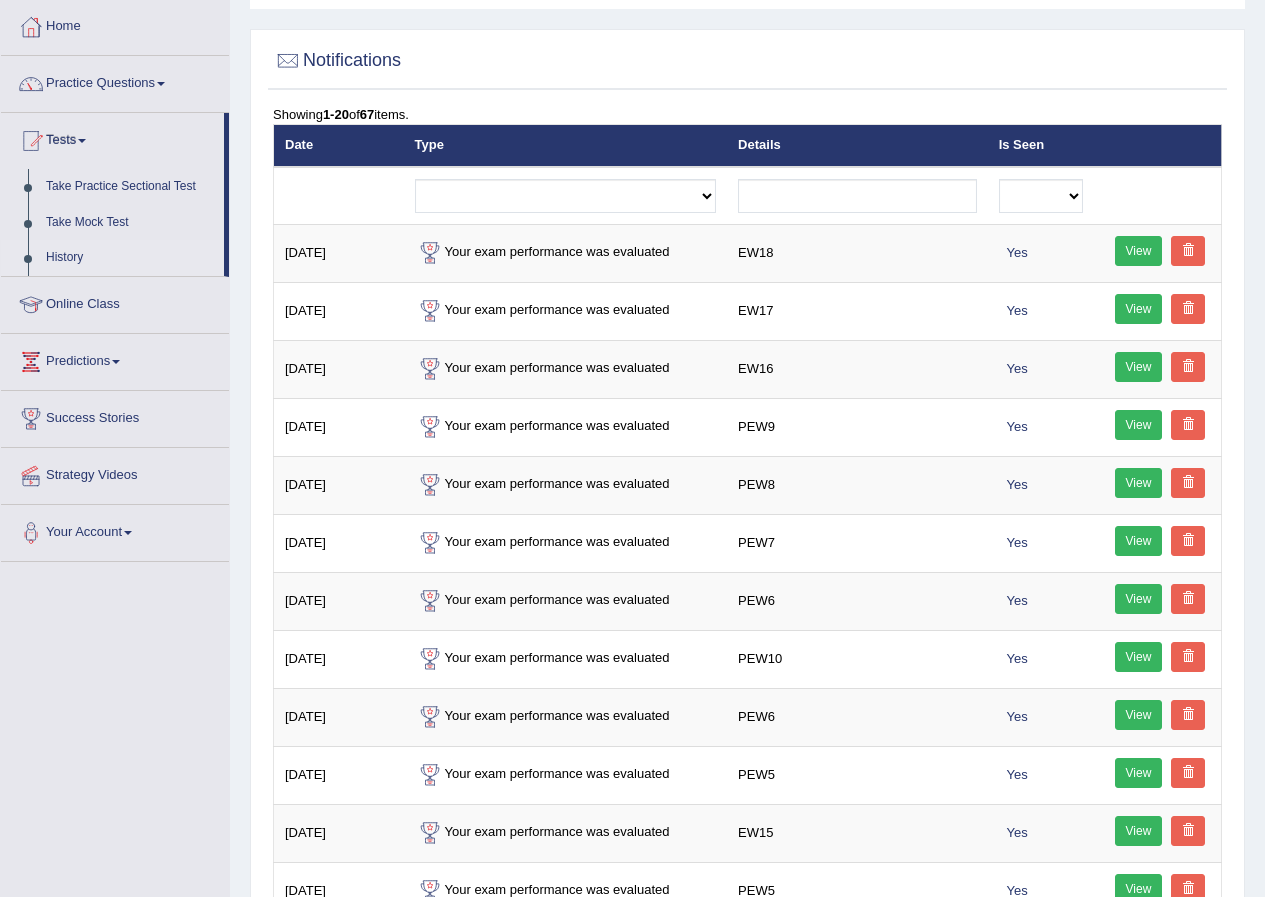 click on "History" at bounding box center (130, 258) 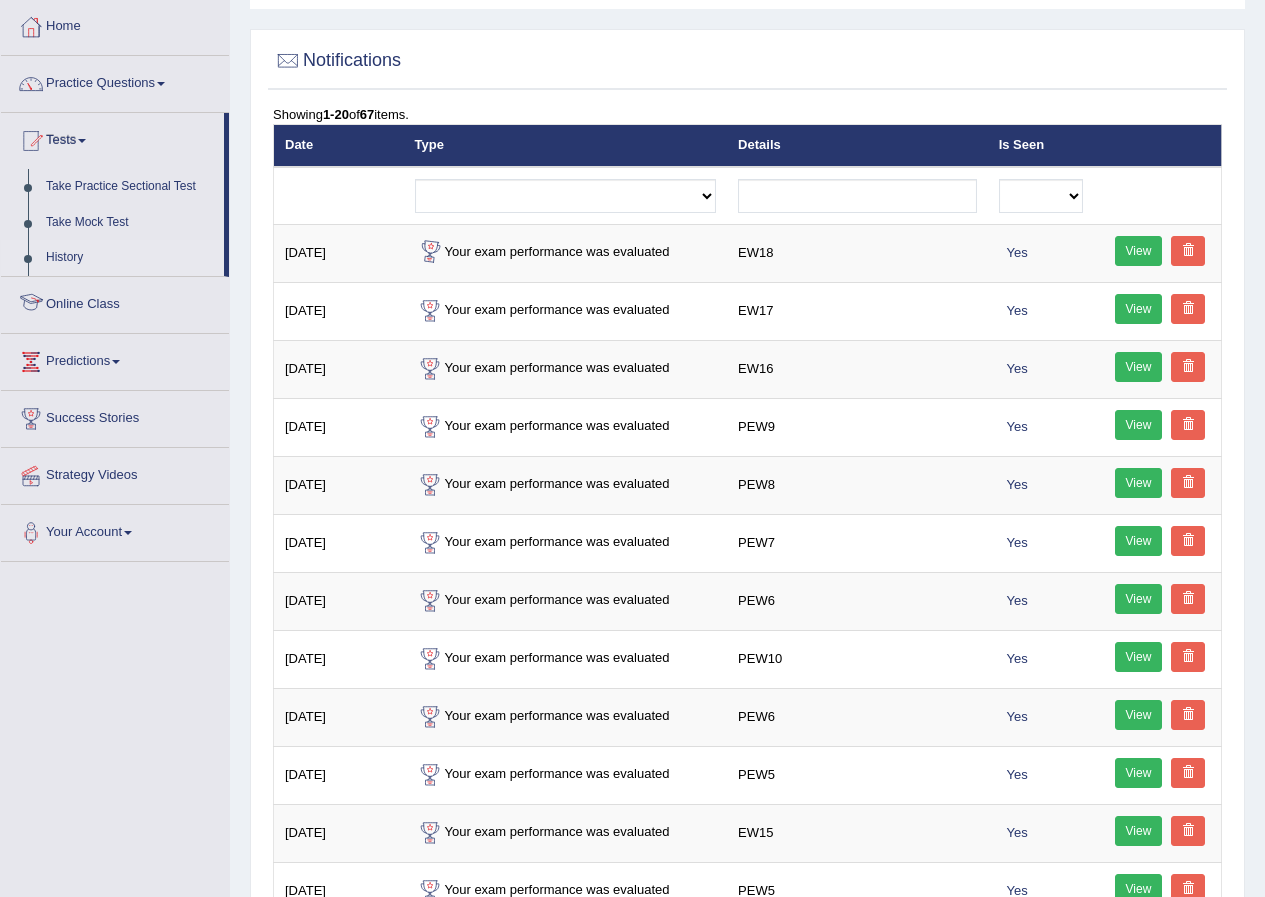 click on "History" at bounding box center [130, 258] 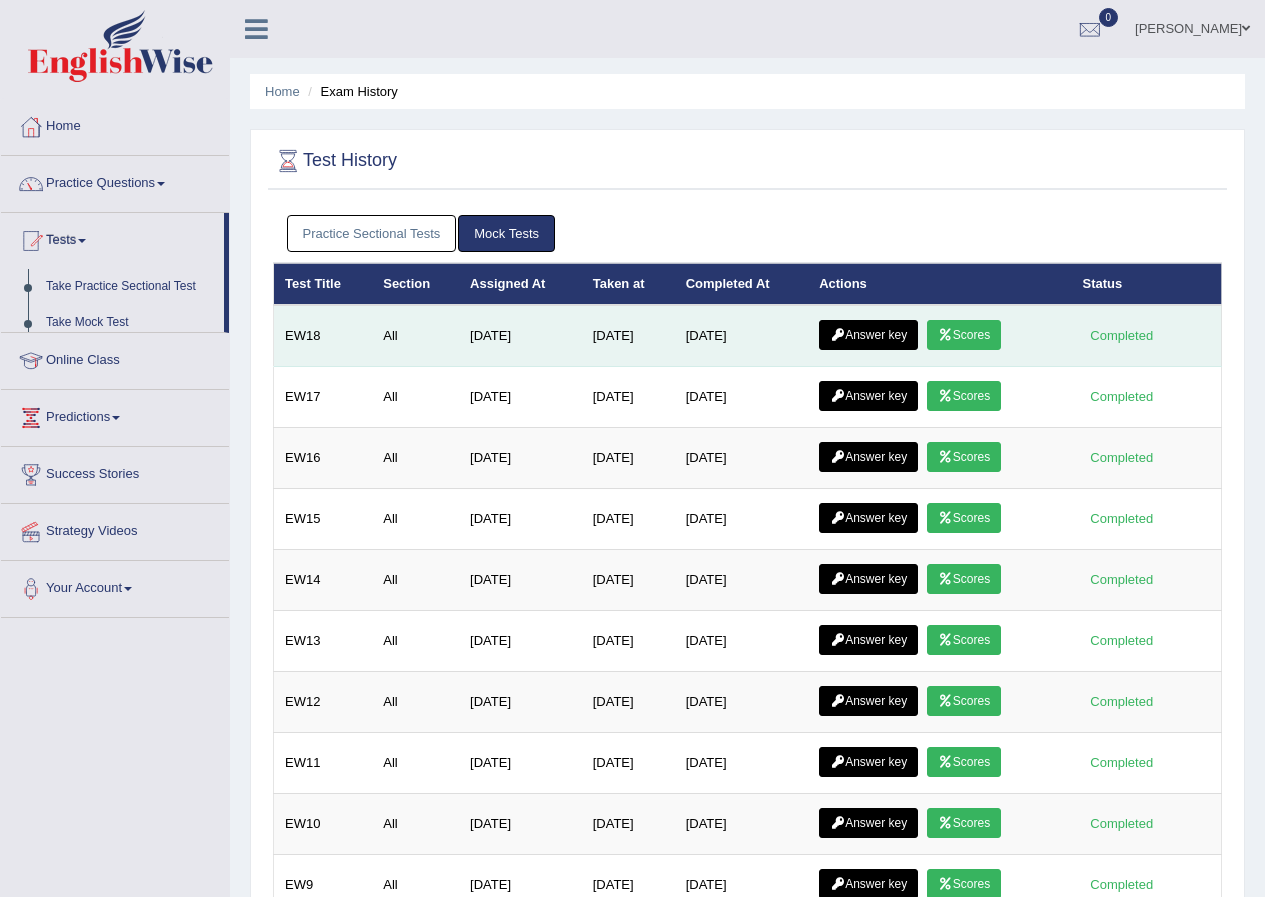scroll, scrollTop: 0, scrollLeft: 0, axis: both 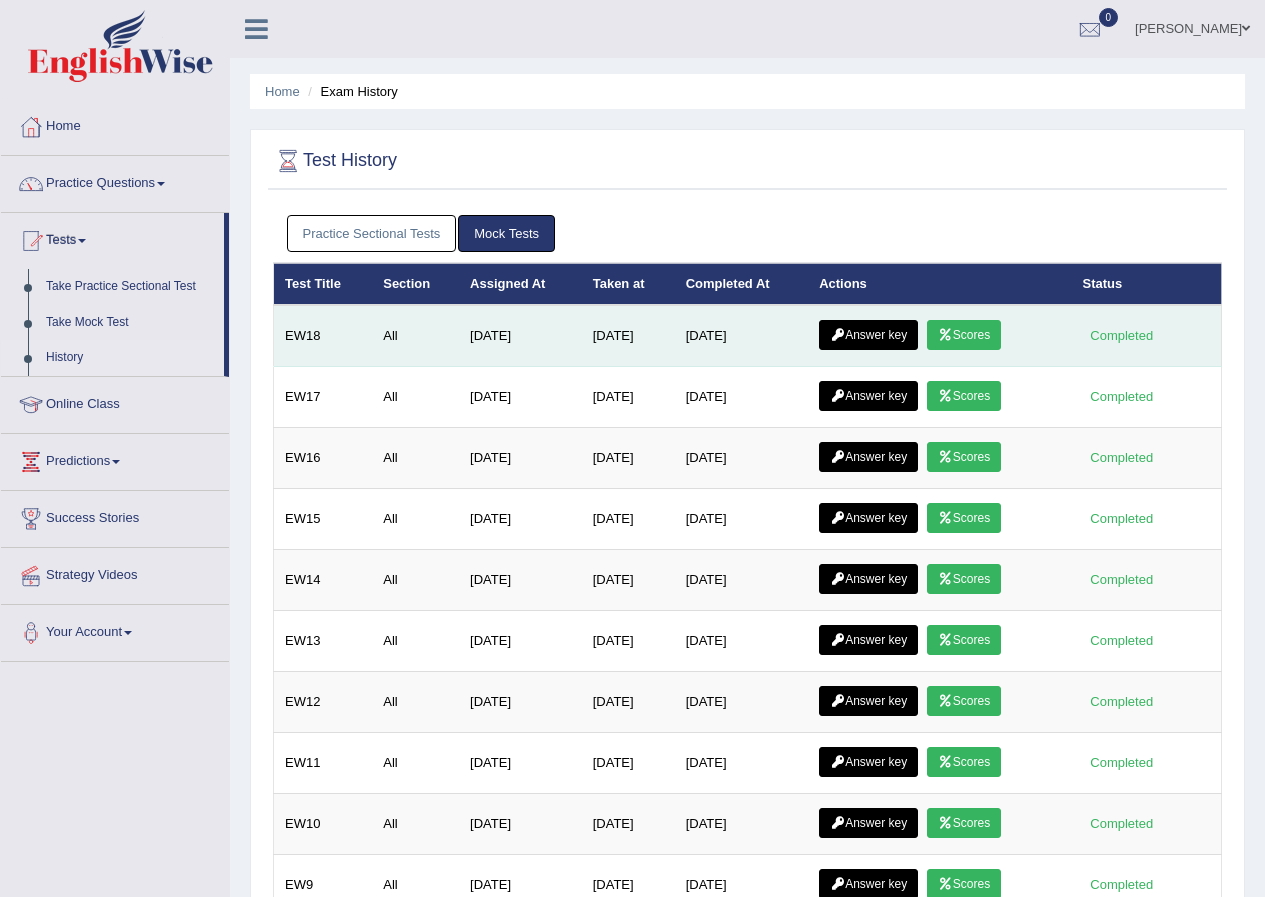 click on "Answer key" at bounding box center [868, 335] 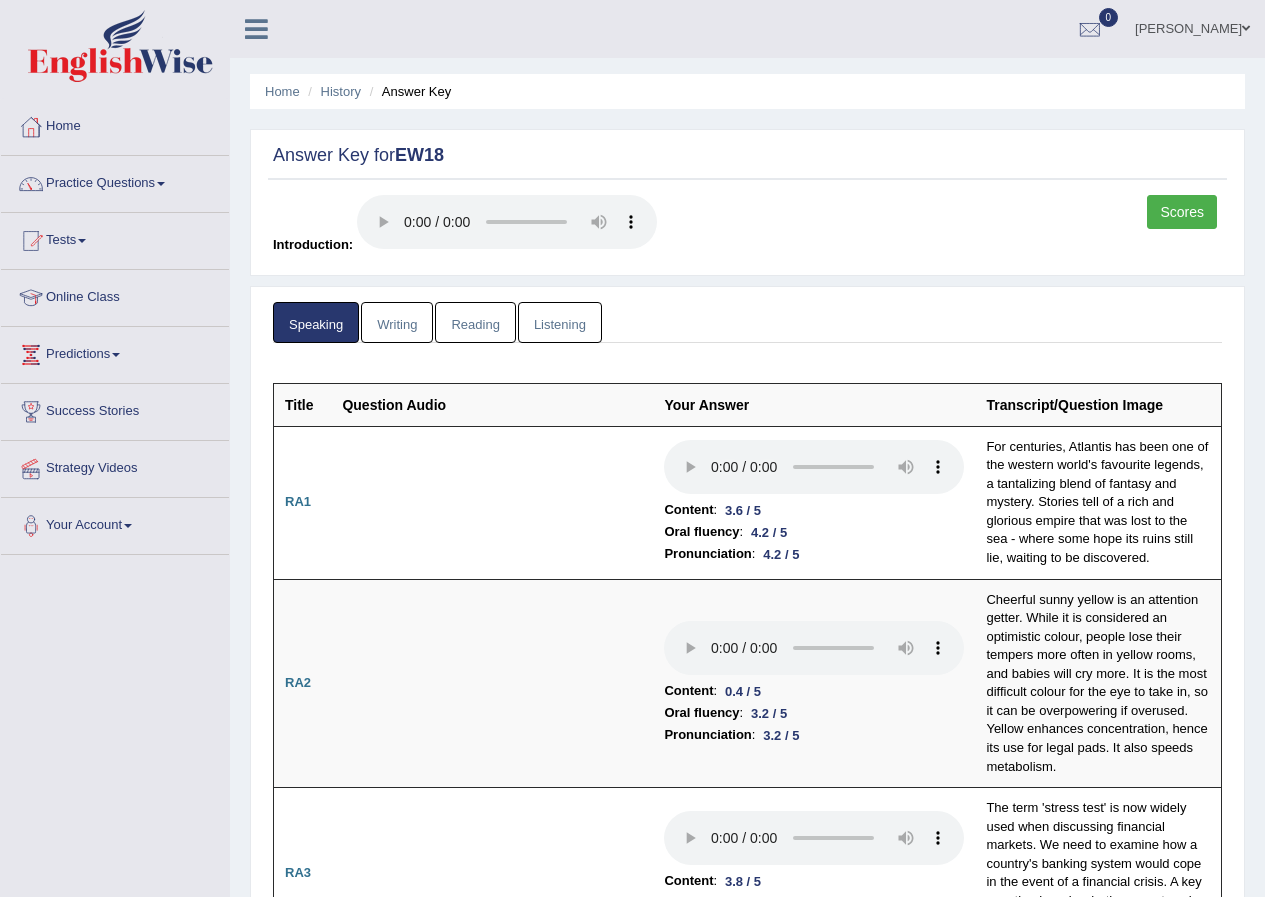 scroll, scrollTop: 0, scrollLeft: 0, axis: both 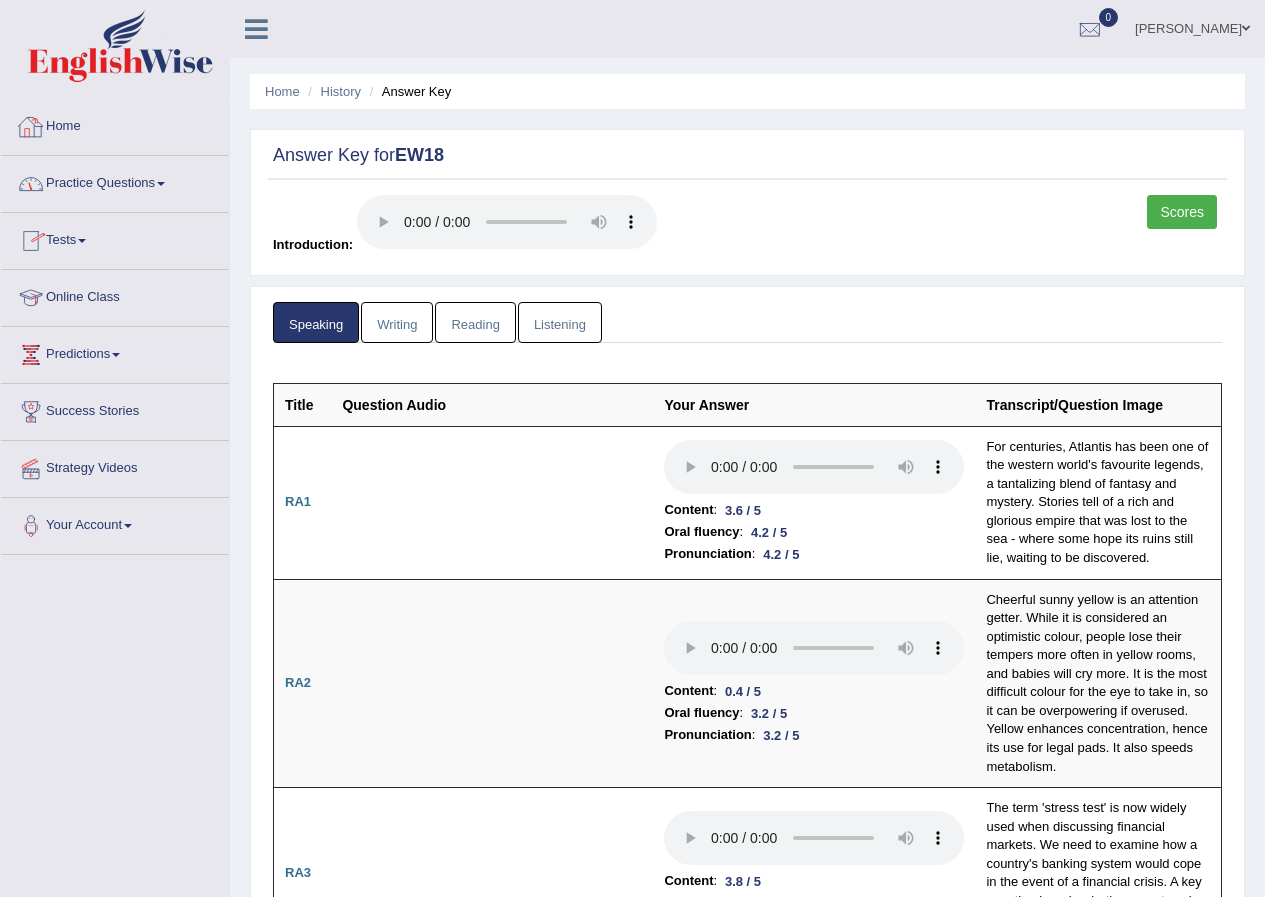 click on "Scores" at bounding box center [1182, 212] 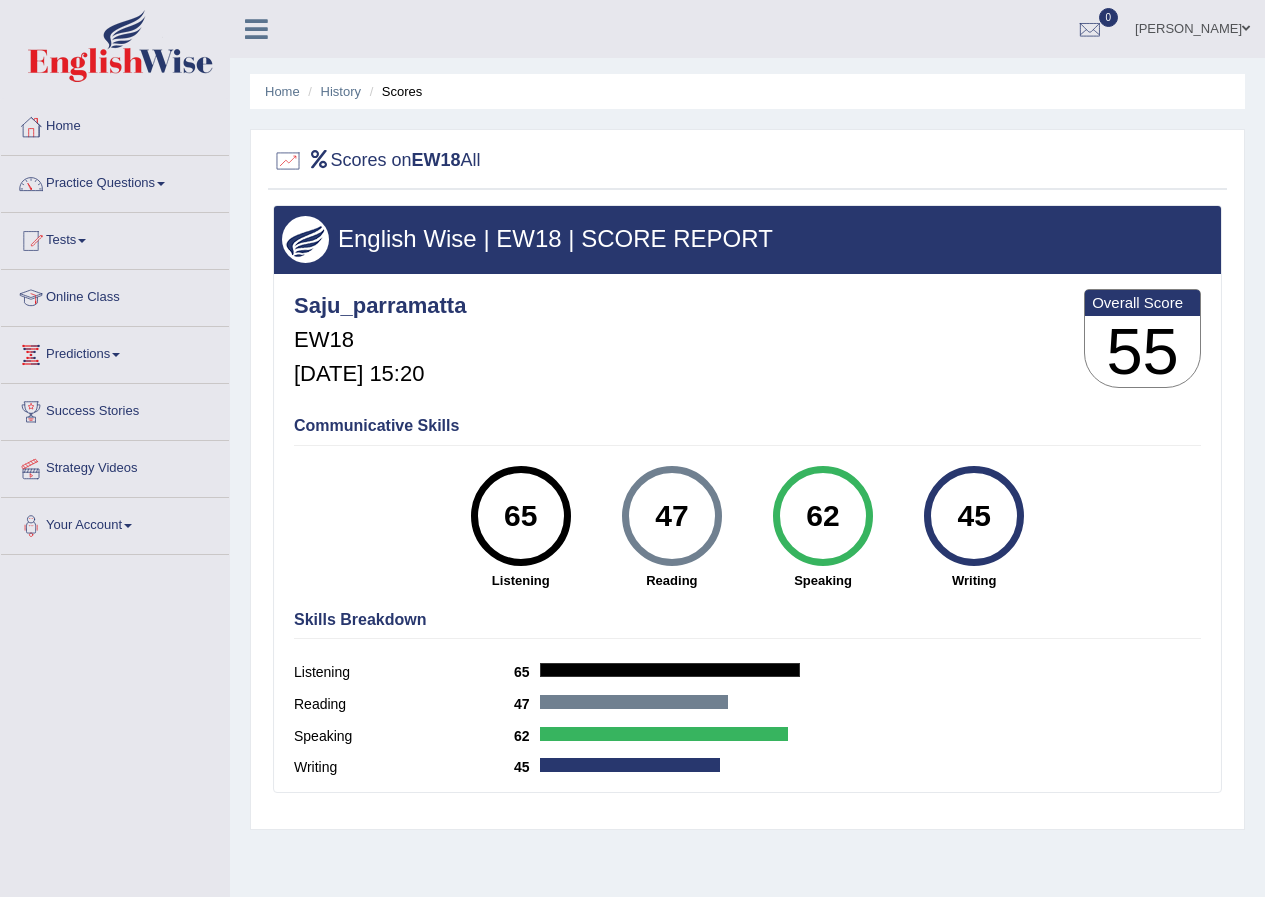 scroll, scrollTop: 0, scrollLeft: 0, axis: both 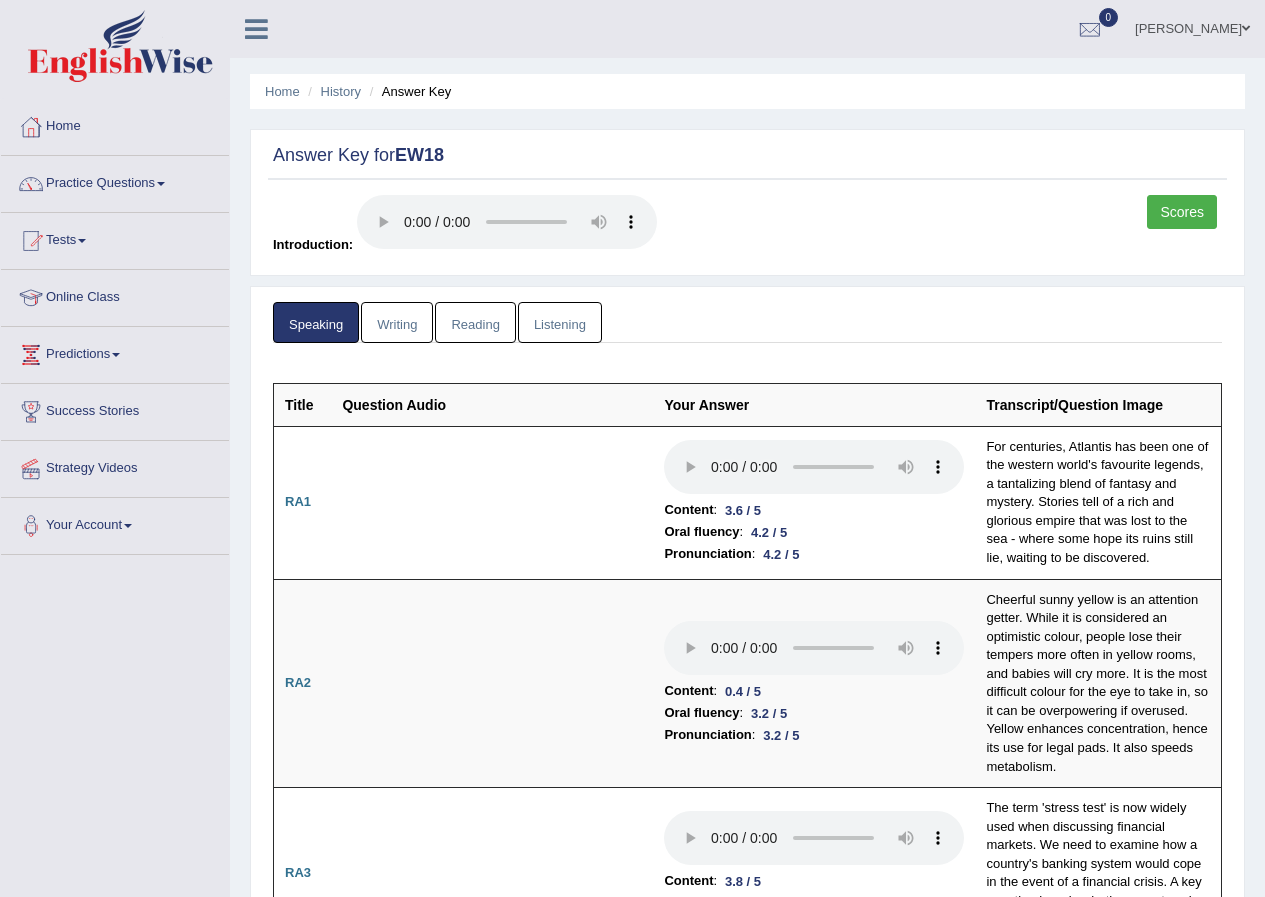 click on "Writing" at bounding box center [397, 322] 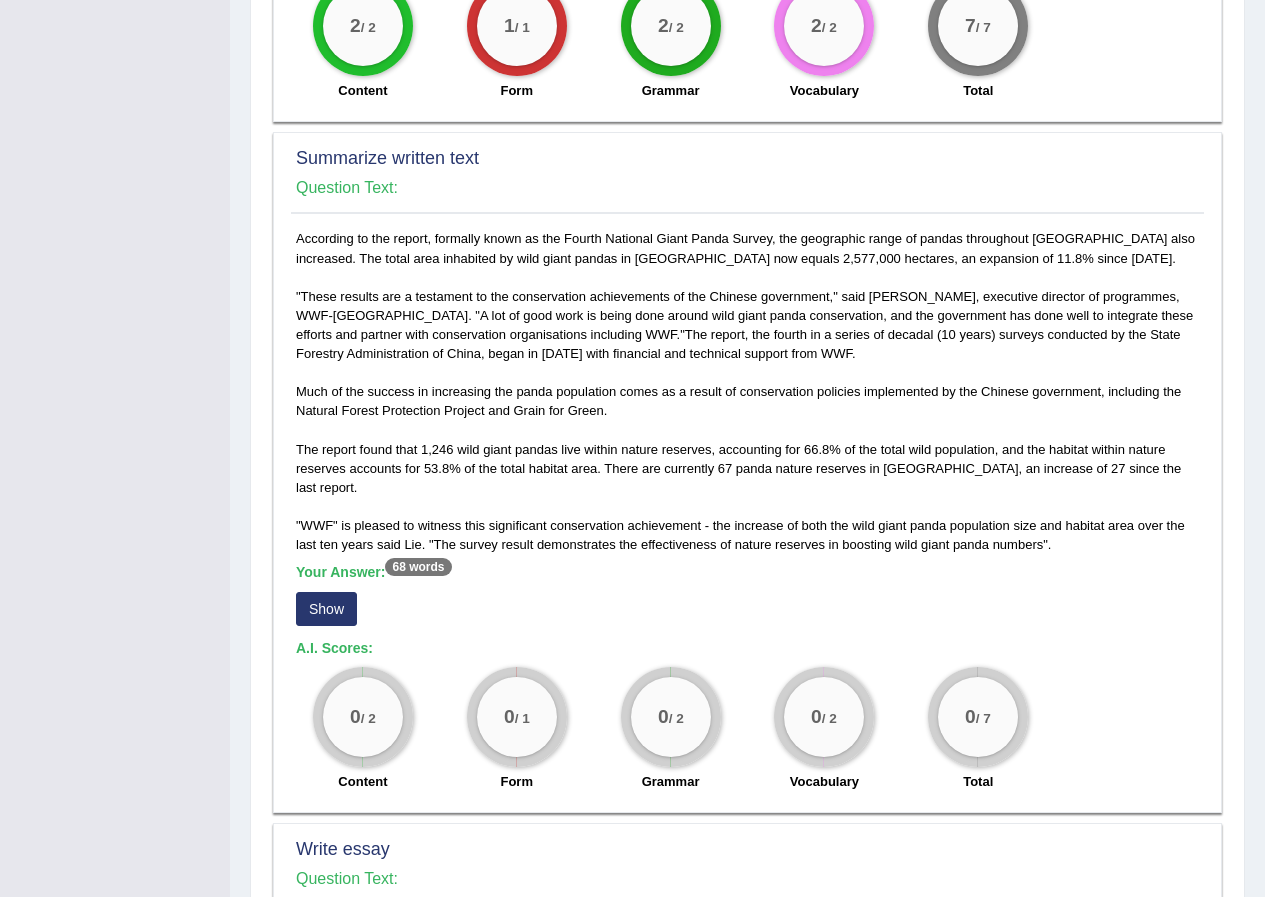 scroll, scrollTop: 900, scrollLeft: 0, axis: vertical 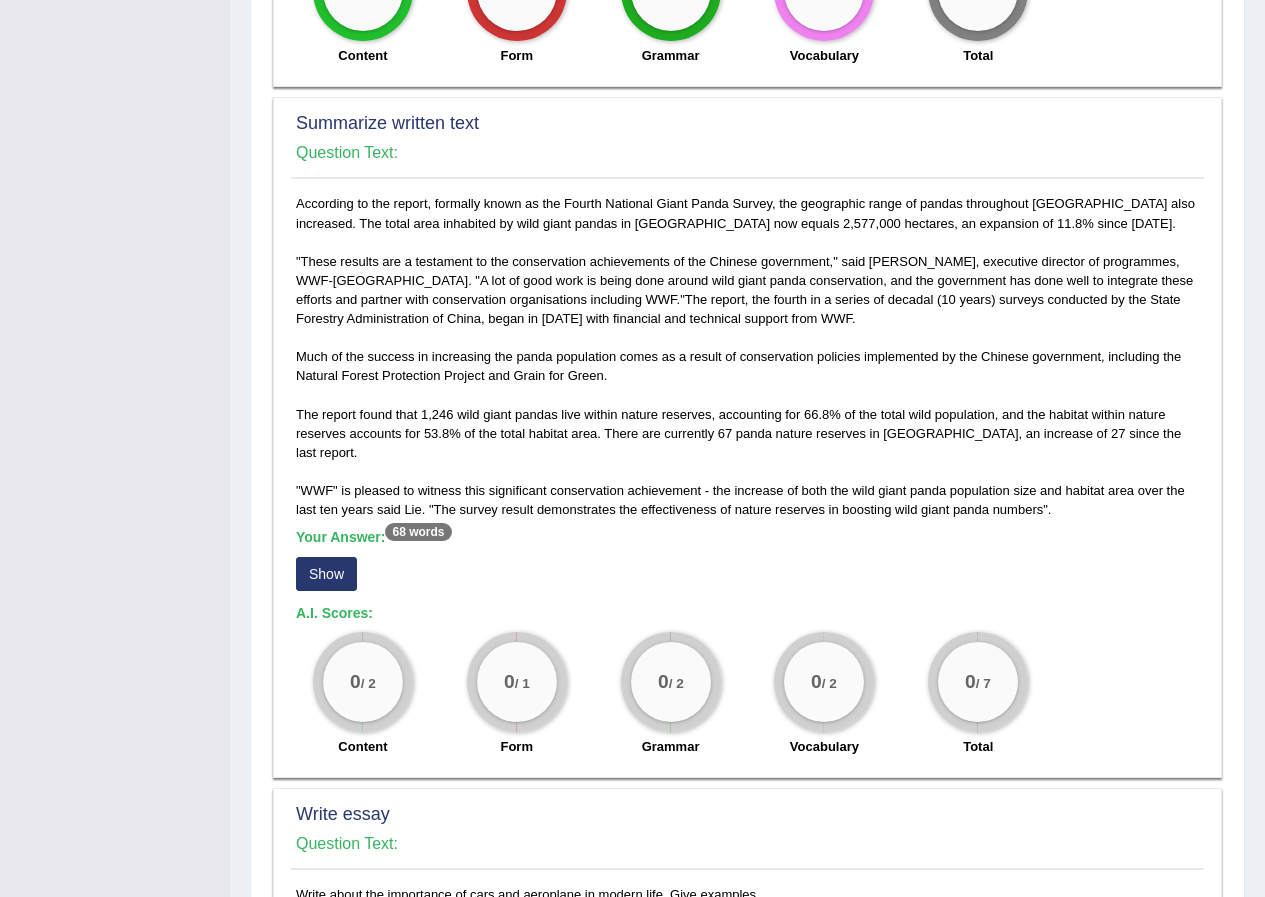 click on "Show" at bounding box center [326, 574] 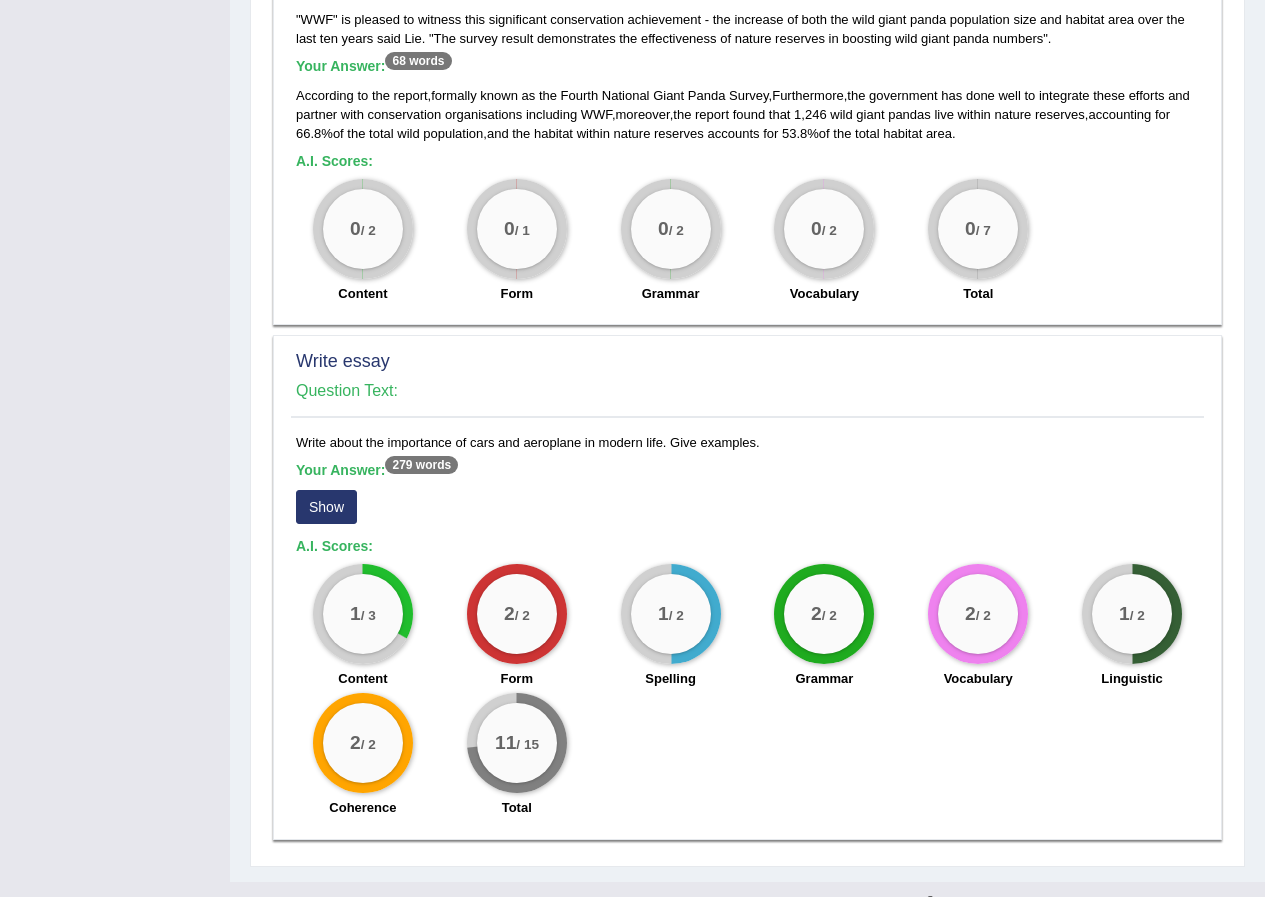 scroll, scrollTop: 1387, scrollLeft: 0, axis: vertical 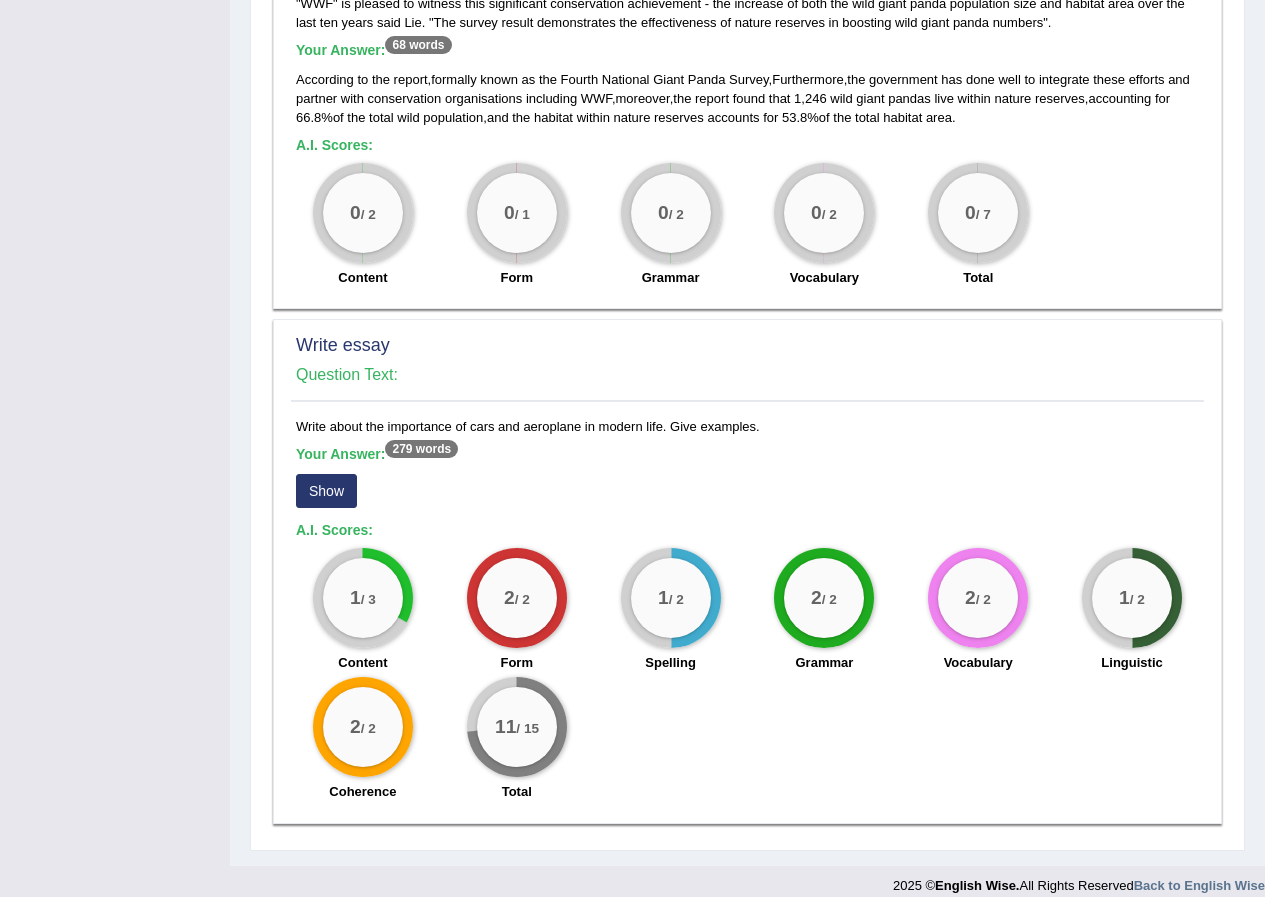 click on "Show" at bounding box center (326, 491) 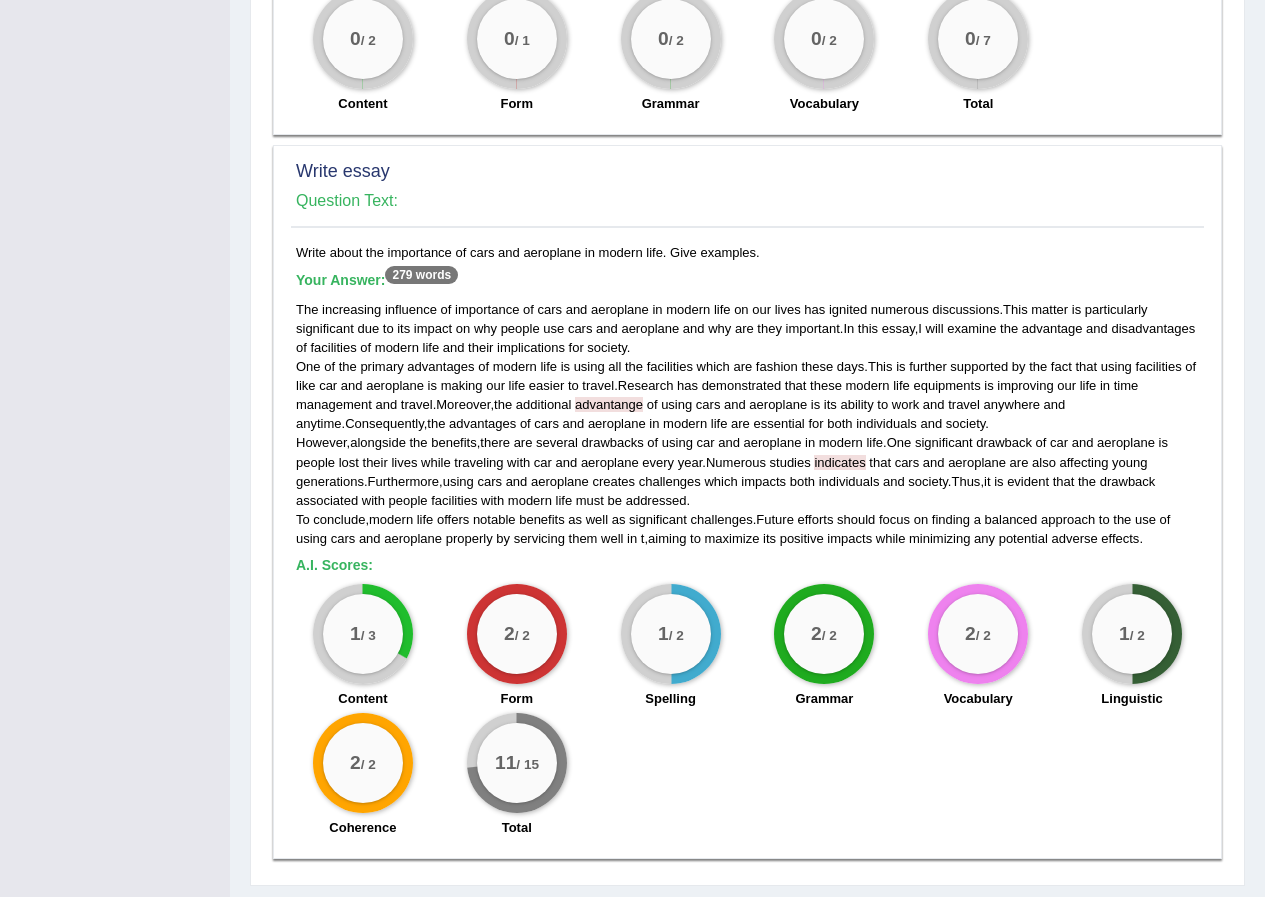 scroll, scrollTop: 1596, scrollLeft: 0, axis: vertical 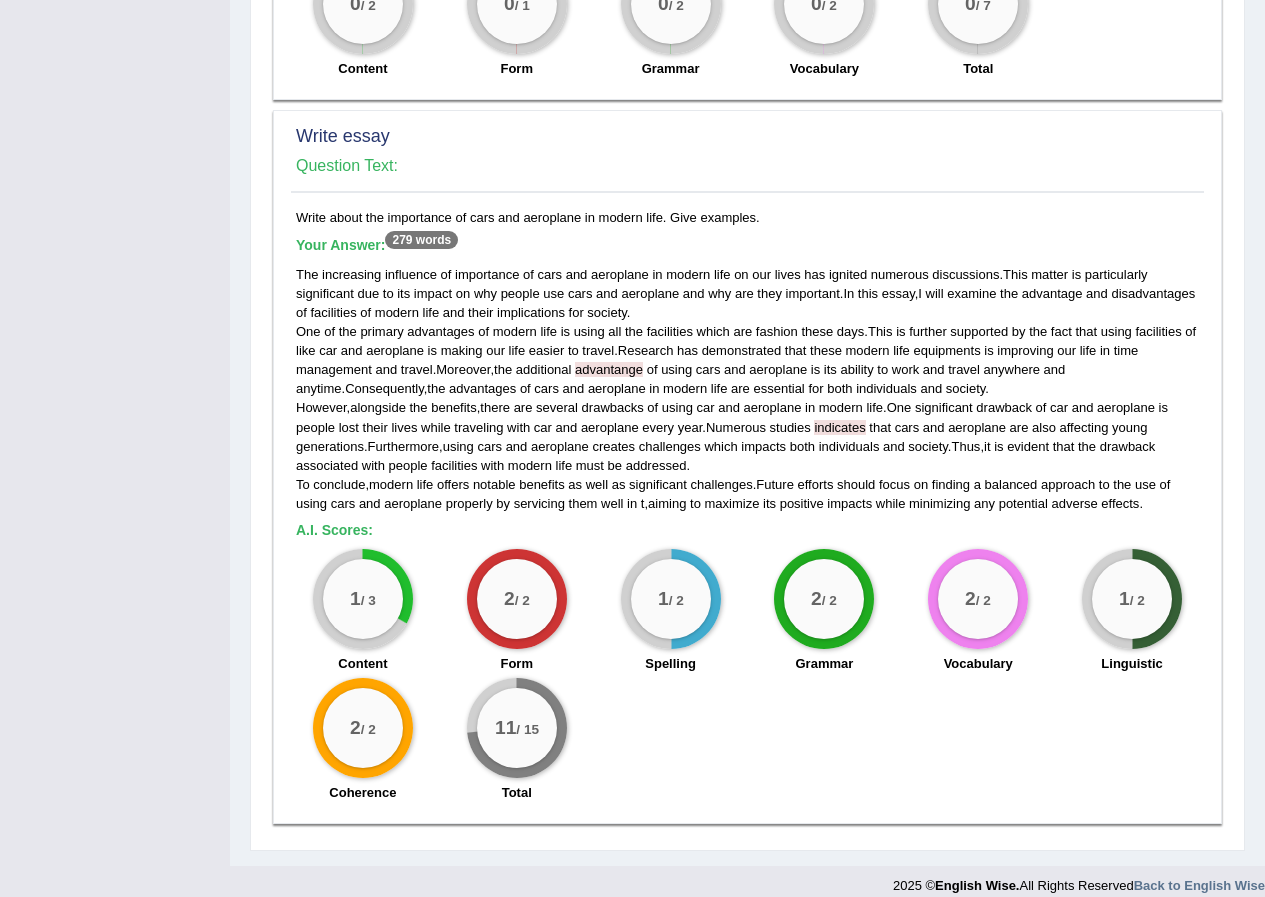 click on "advantange" at bounding box center (609, 369) 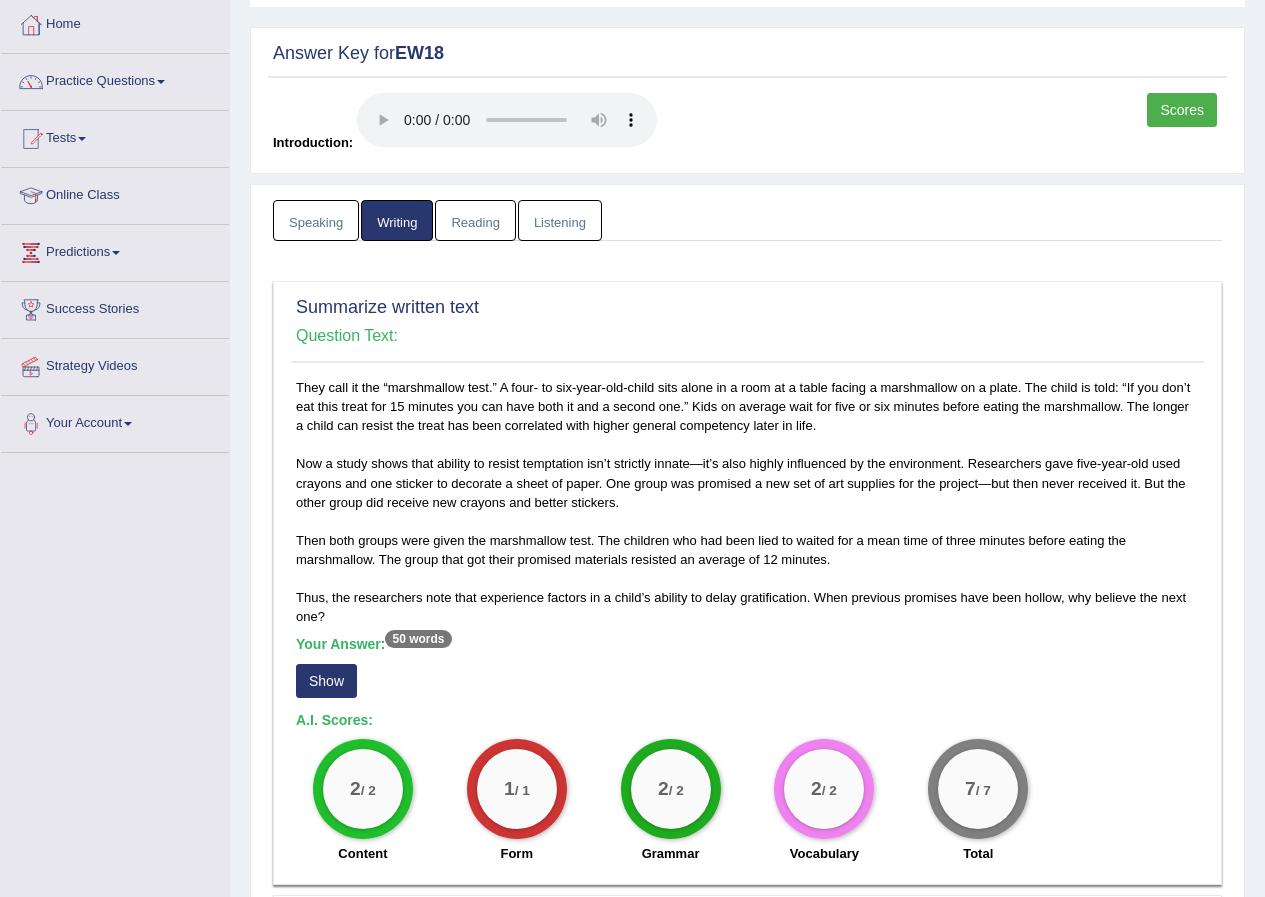 scroll, scrollTop: 0, scrollLeft: 0, axis: both 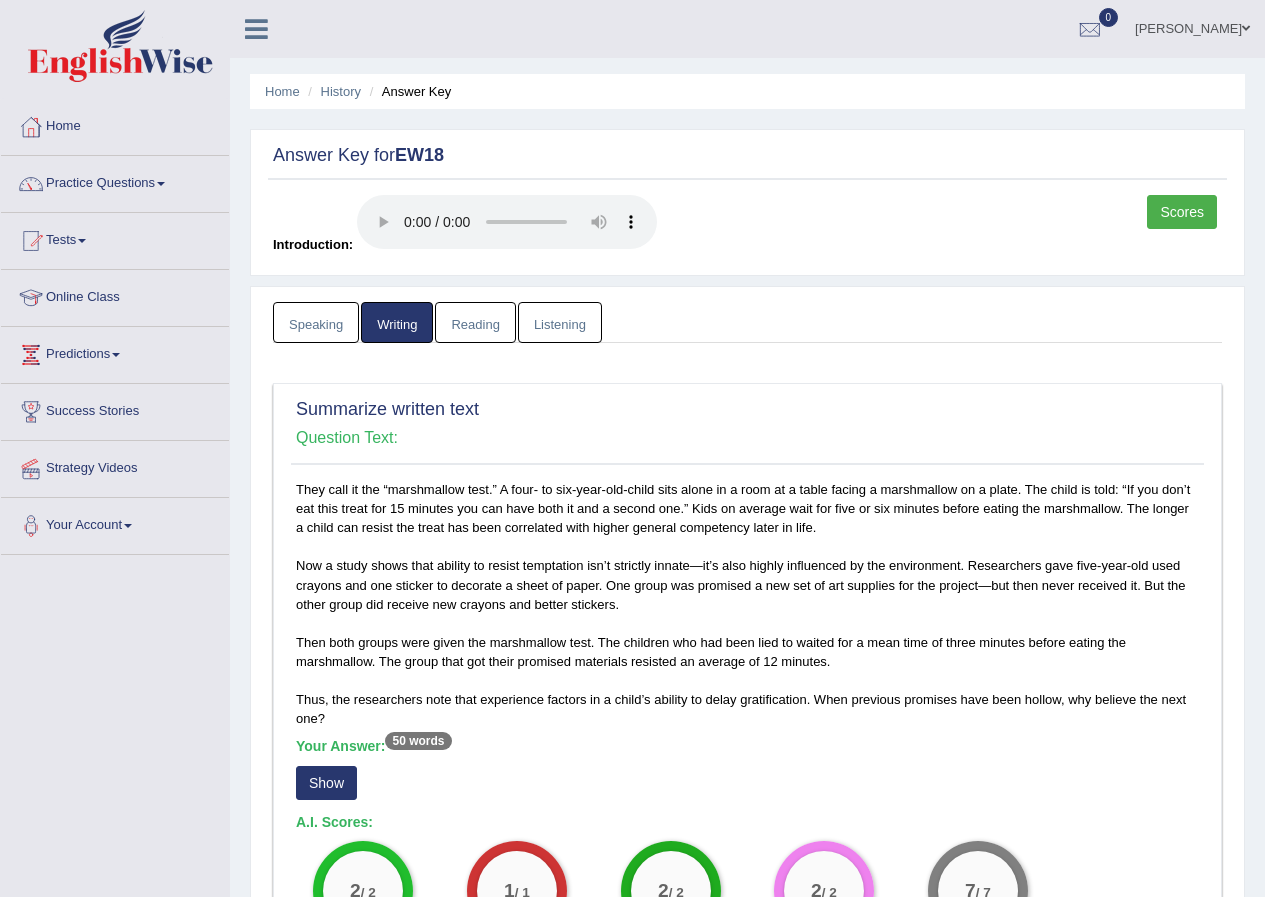 click on "Reading" at bounding box center [475, 322] 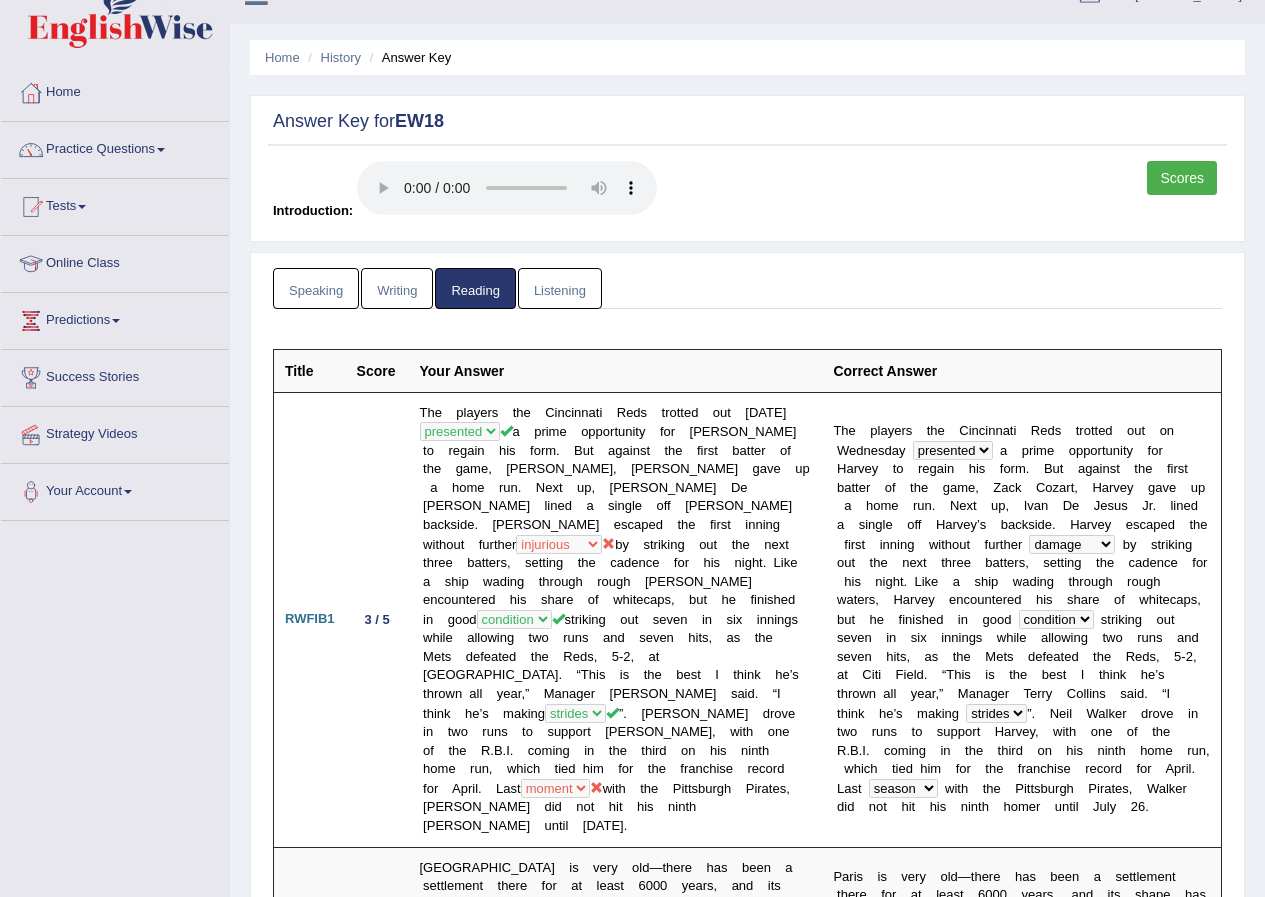 scroll, scrollTop: 0, scrollLeft: 0, axis: both 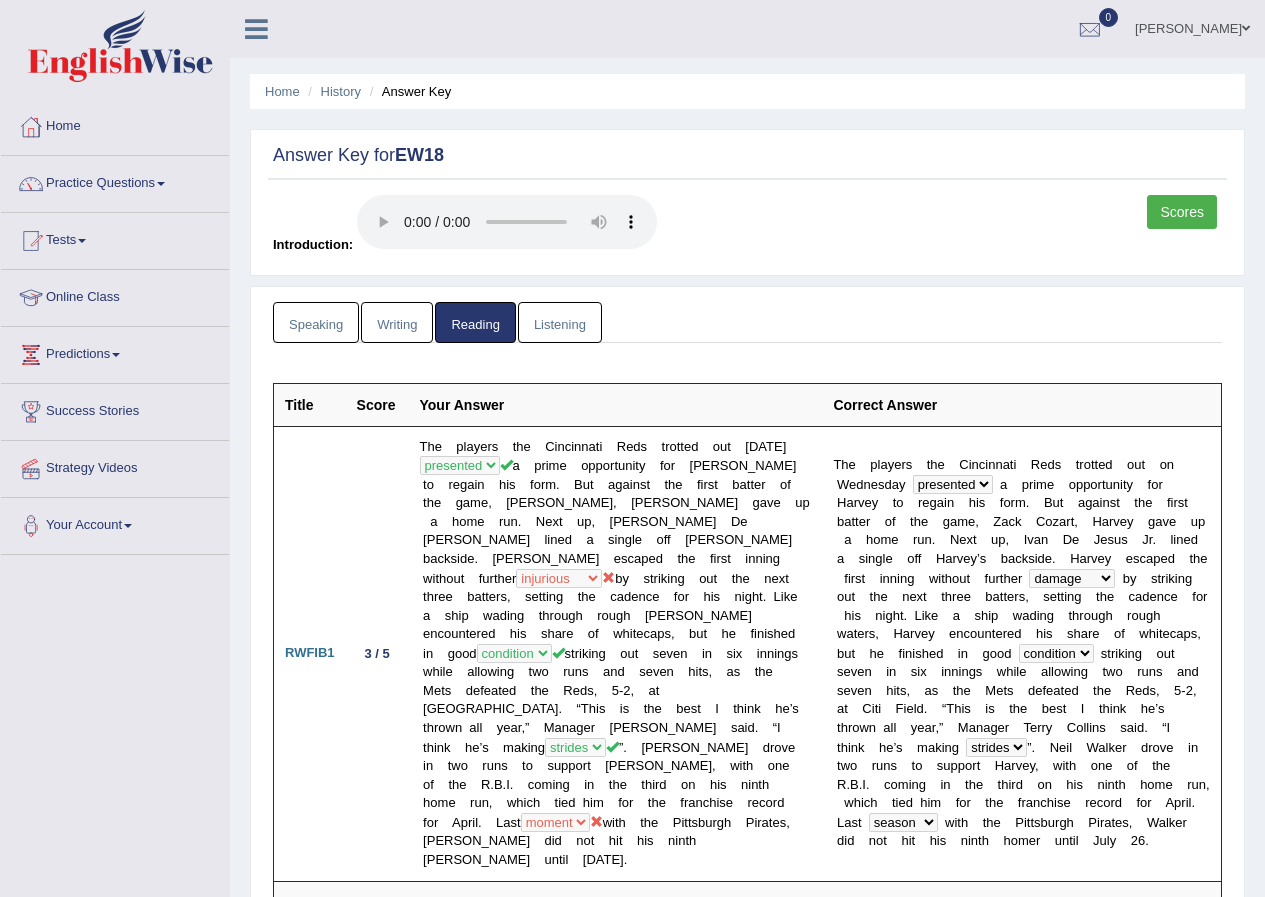click on "Listening" at bounding box center [560, 322] 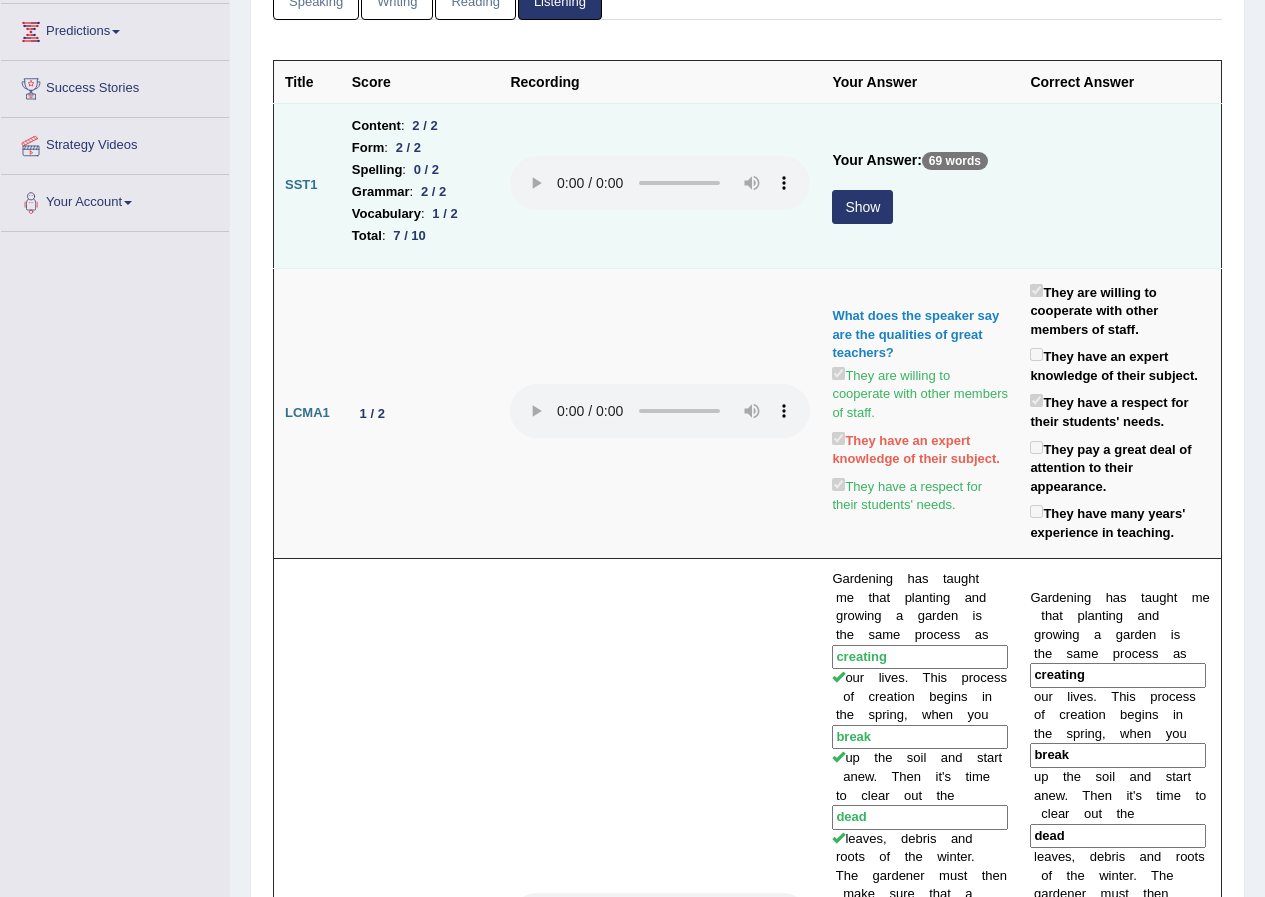 scroll, scrollTop: 300, scrollLeft: 0, axis: vertical 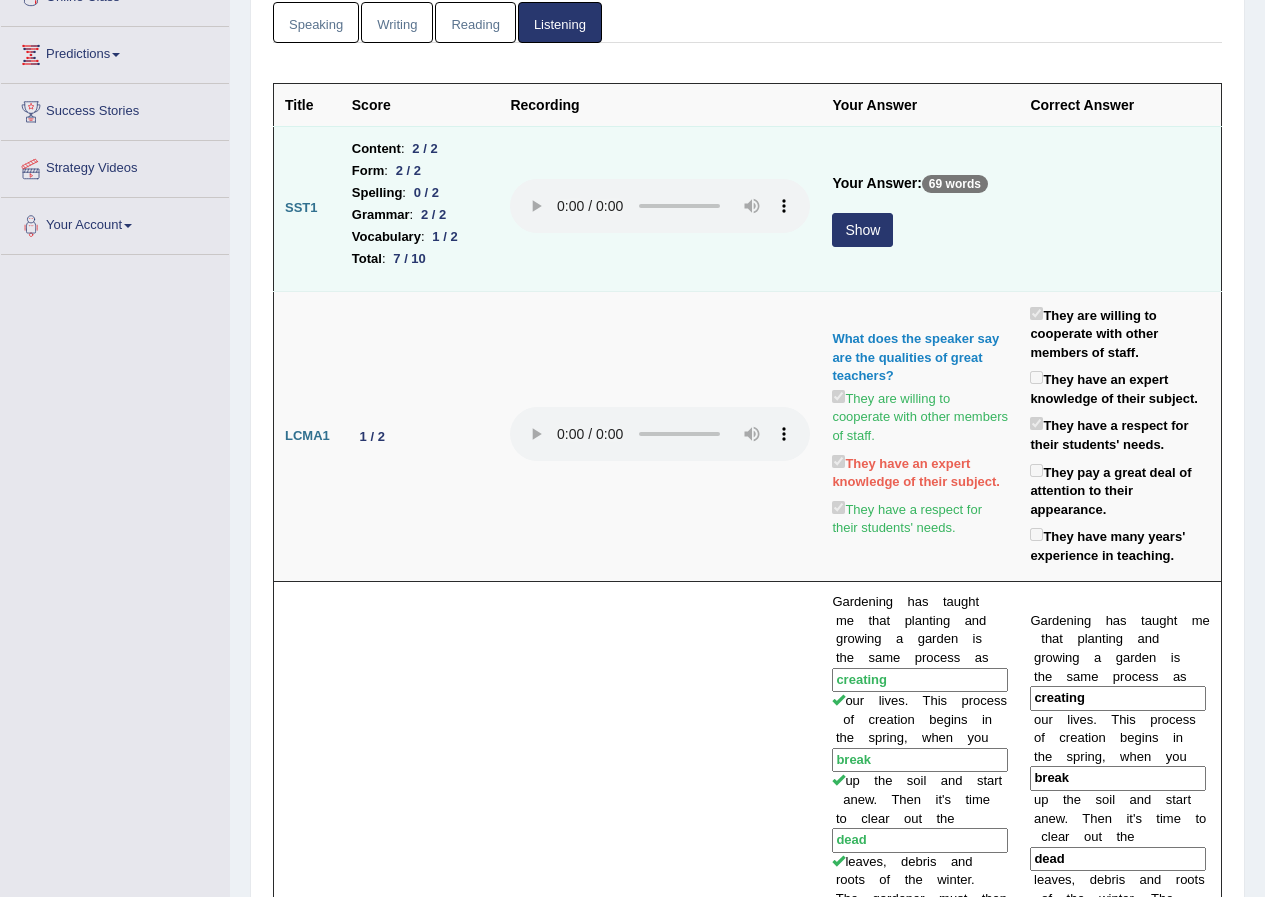 click on "Show" at bounding box center [862, 230] 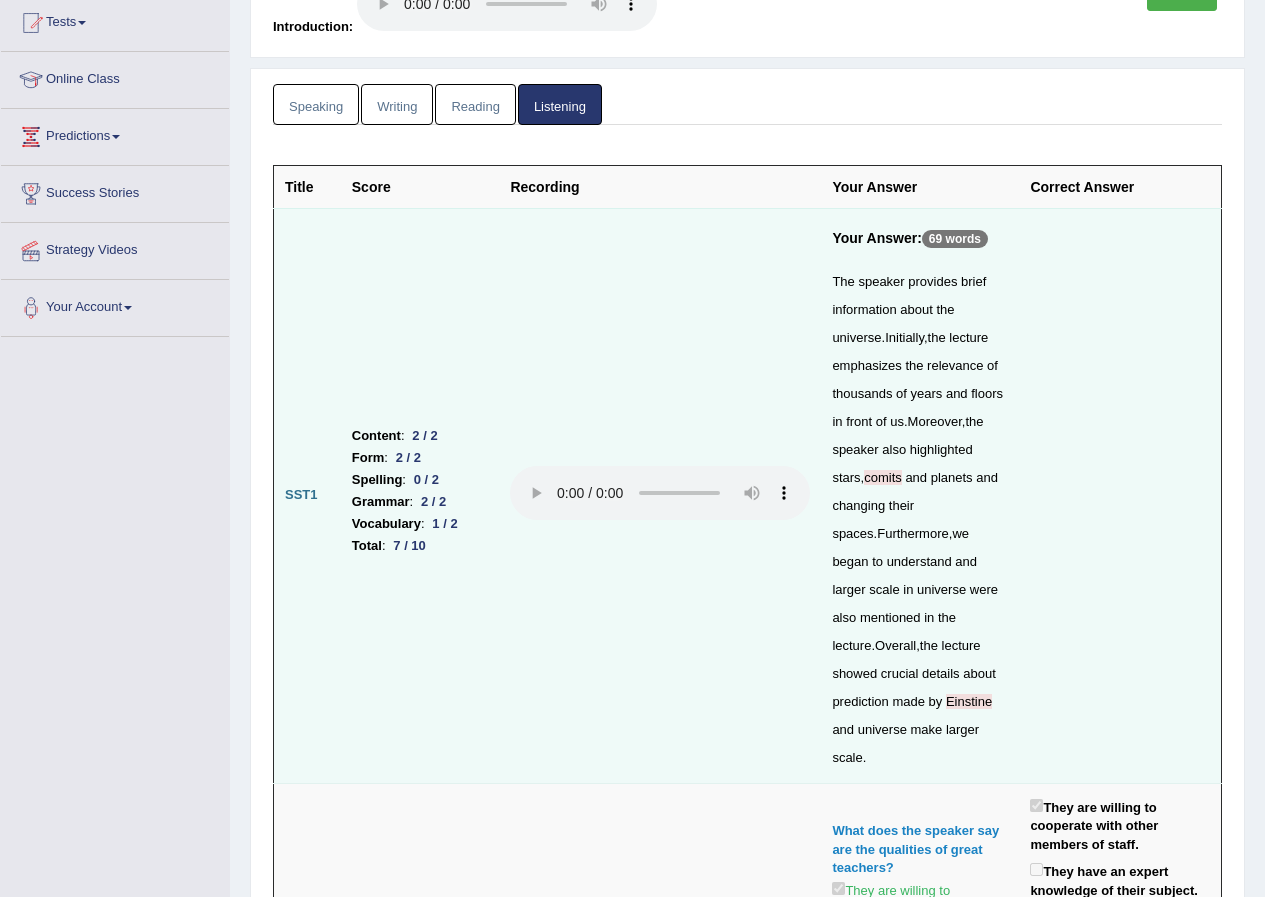 scroll, scrollTop: 0, scrollLeft: 0, axis: both 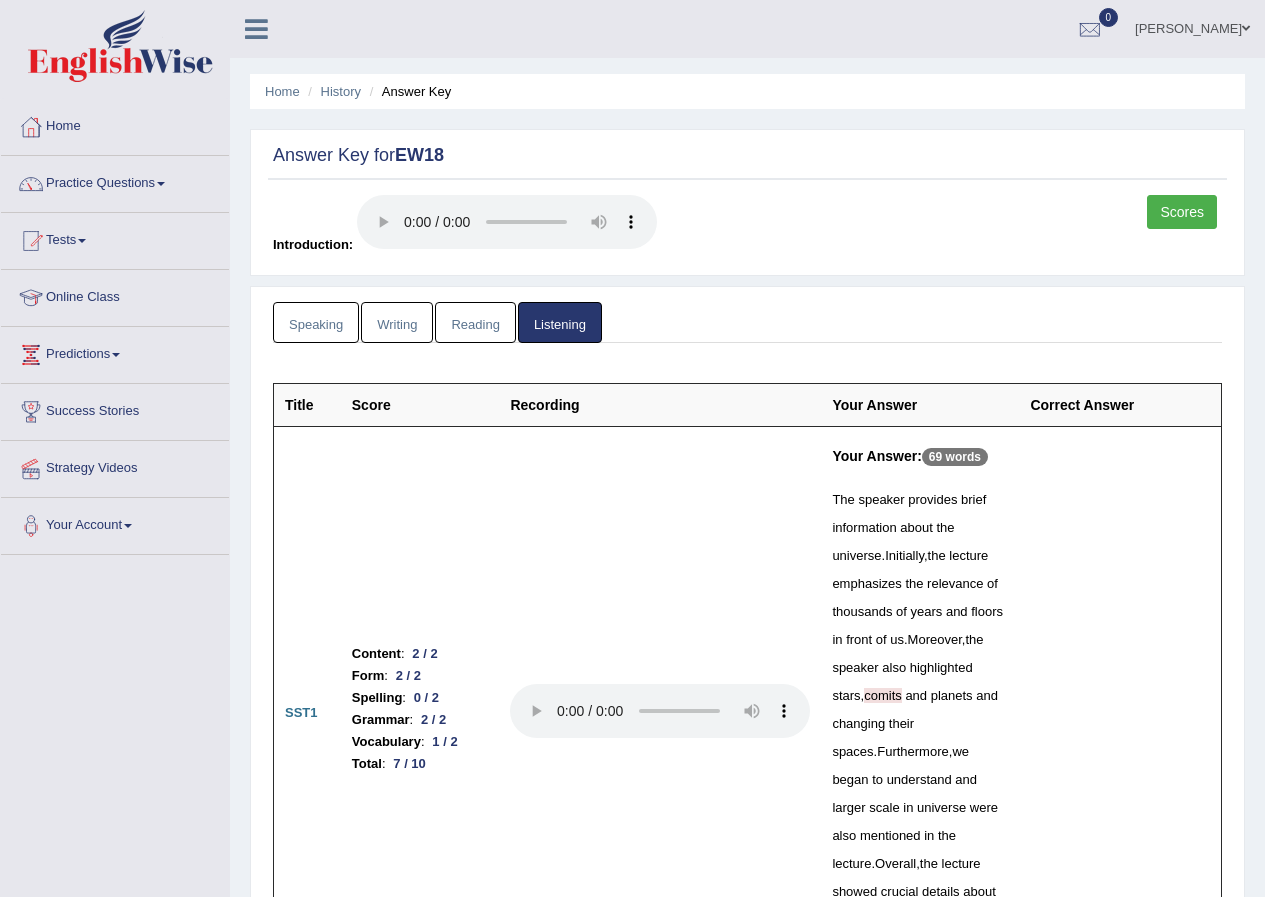 click on "Scores" at bounding box center (1182, 212) 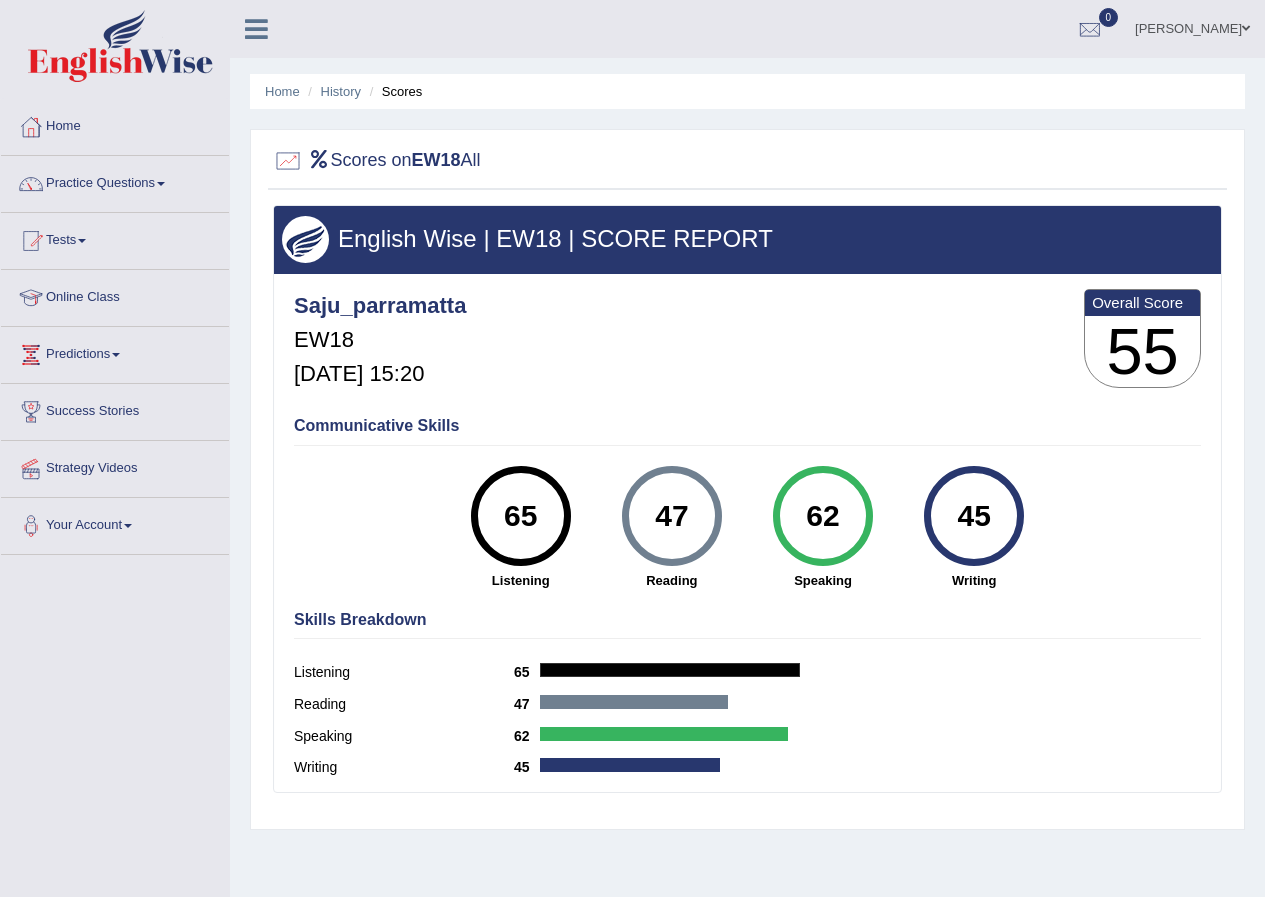 scroll, scrollTop: 0, scrollLeft: 0, axis: both 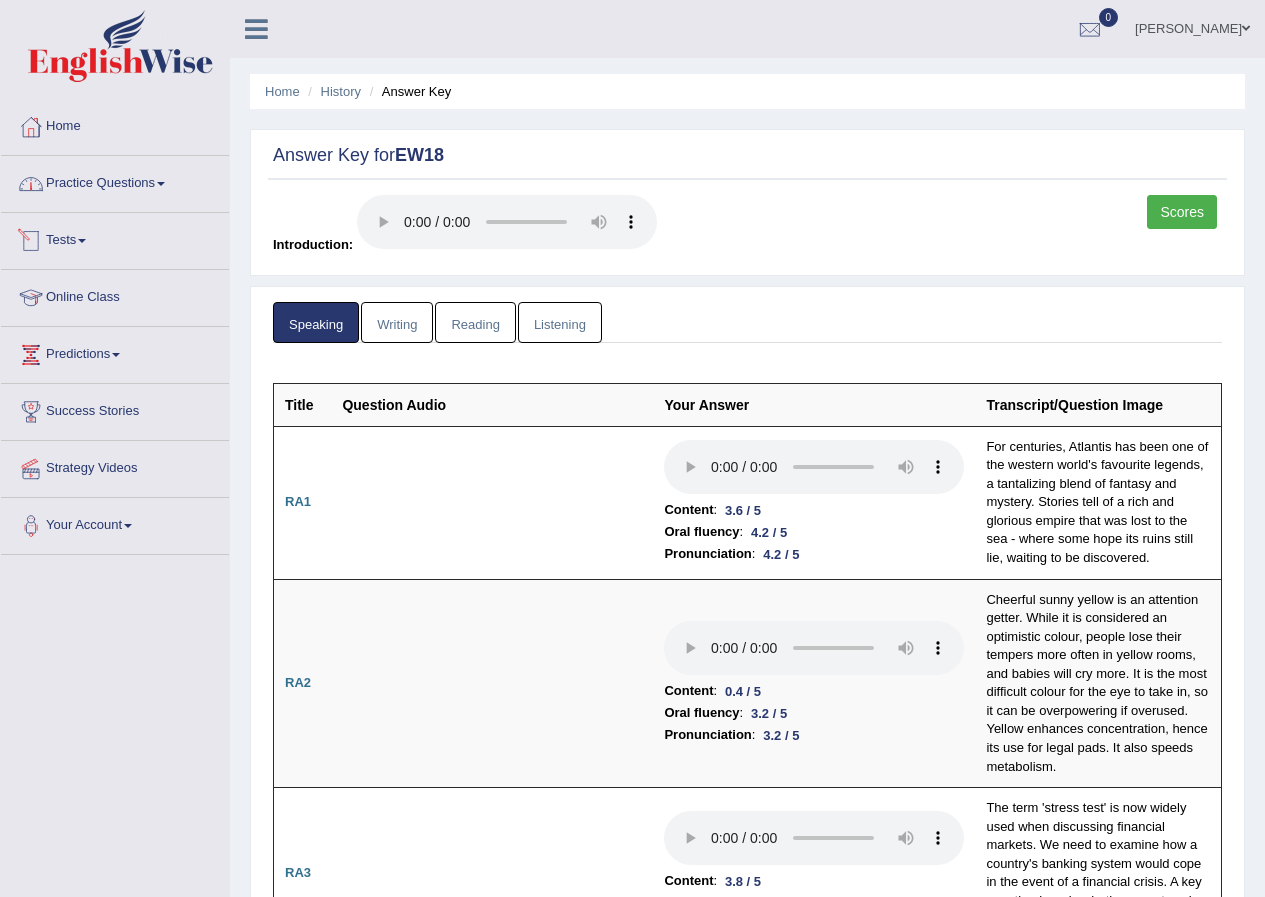 click on "Practice Questions" at bounding box center (115, 181) 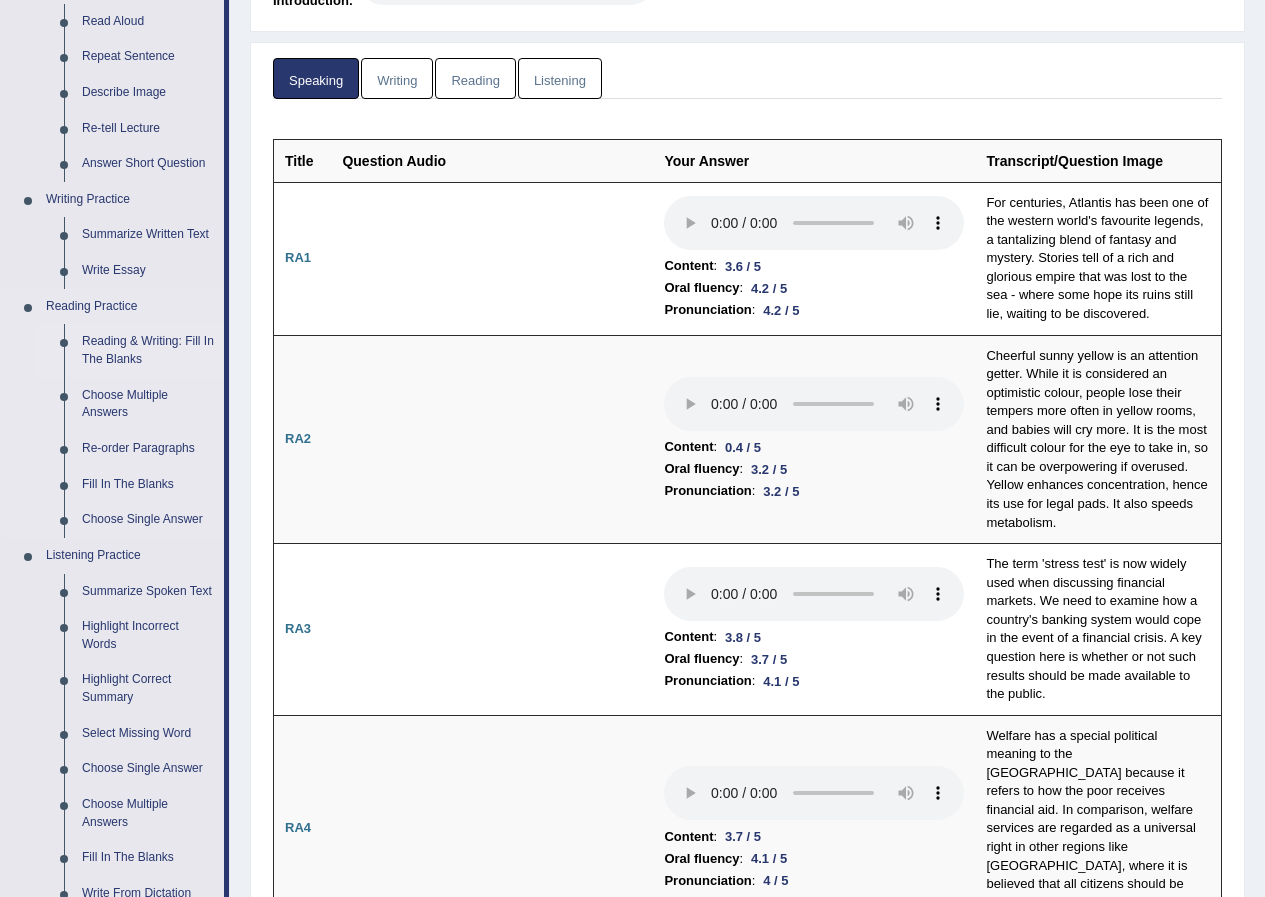 scroll, scrollTop: 0, scrollLeft: 0, axis: both 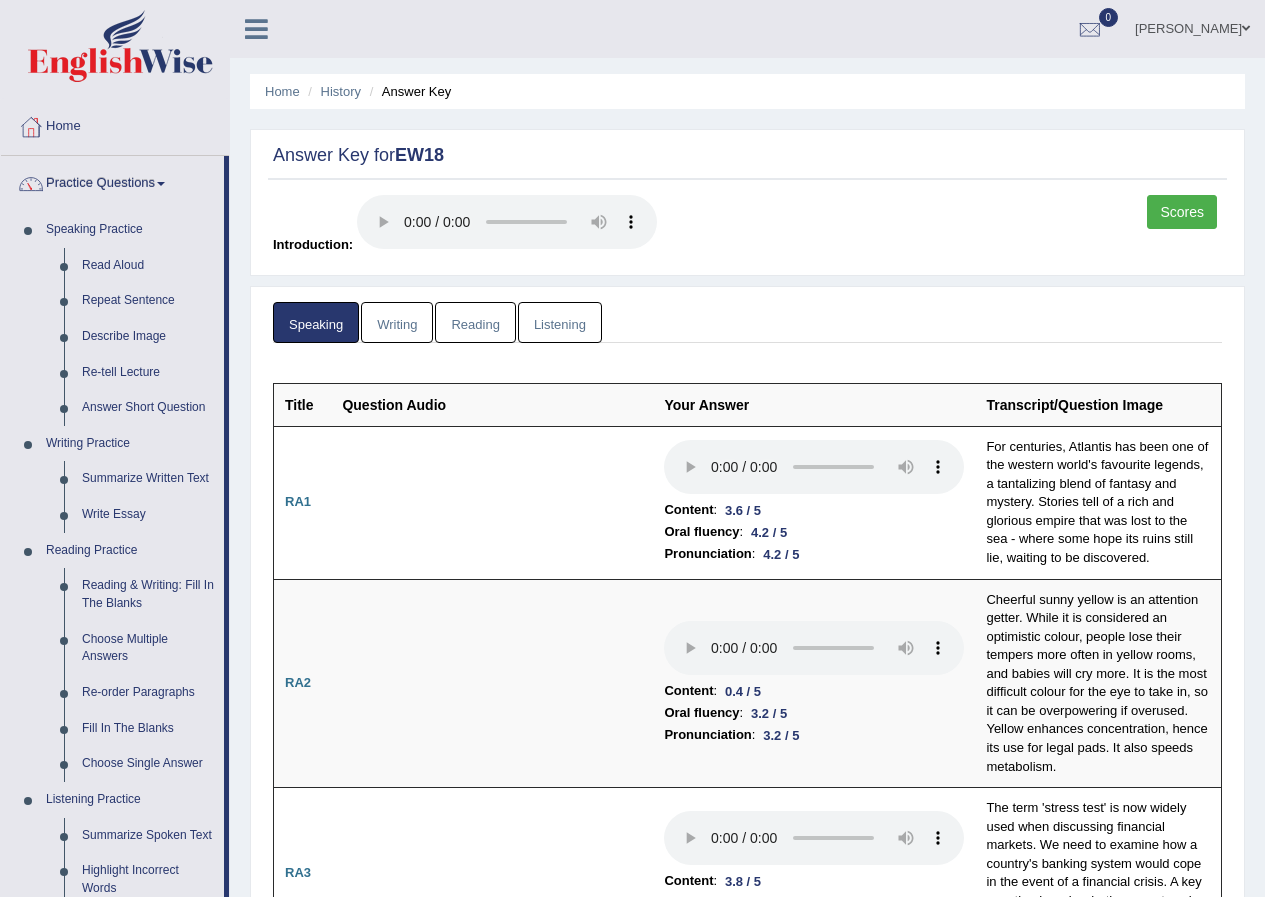 click on "Scores" at bounding box center [1182, 212] 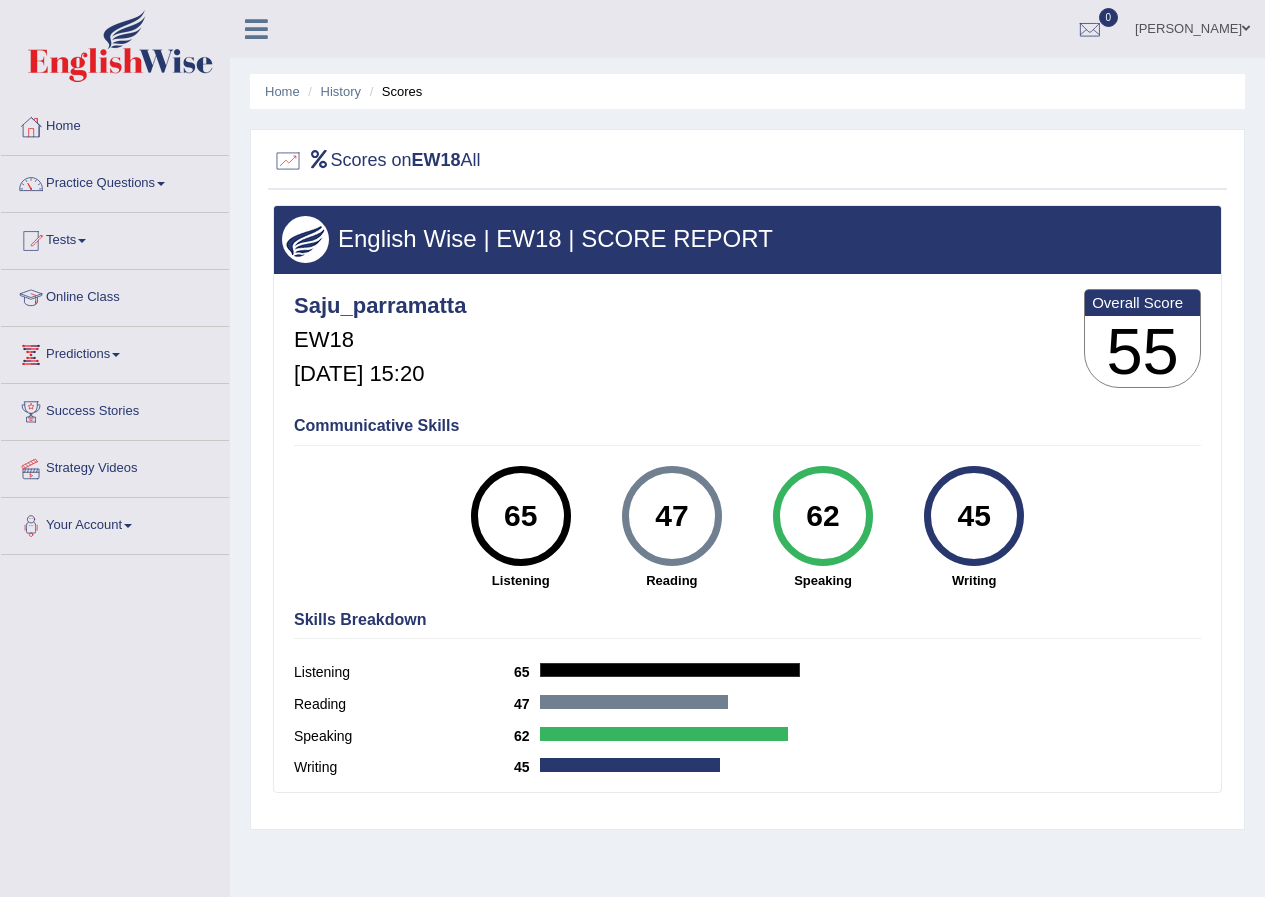 scroll, scrollTop: 0, scrollLeft: 0, axis: both 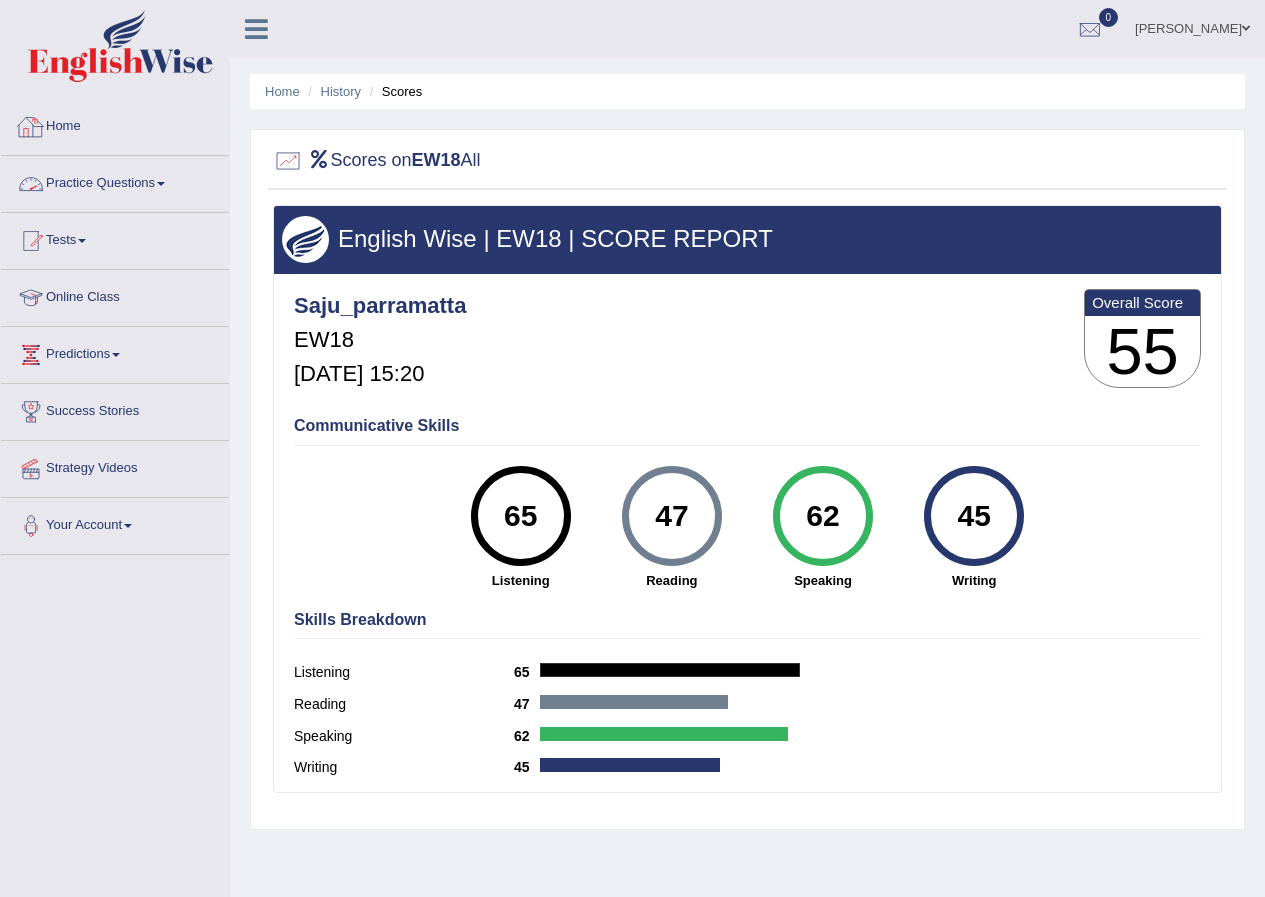 click at bounding box center [31, 184] 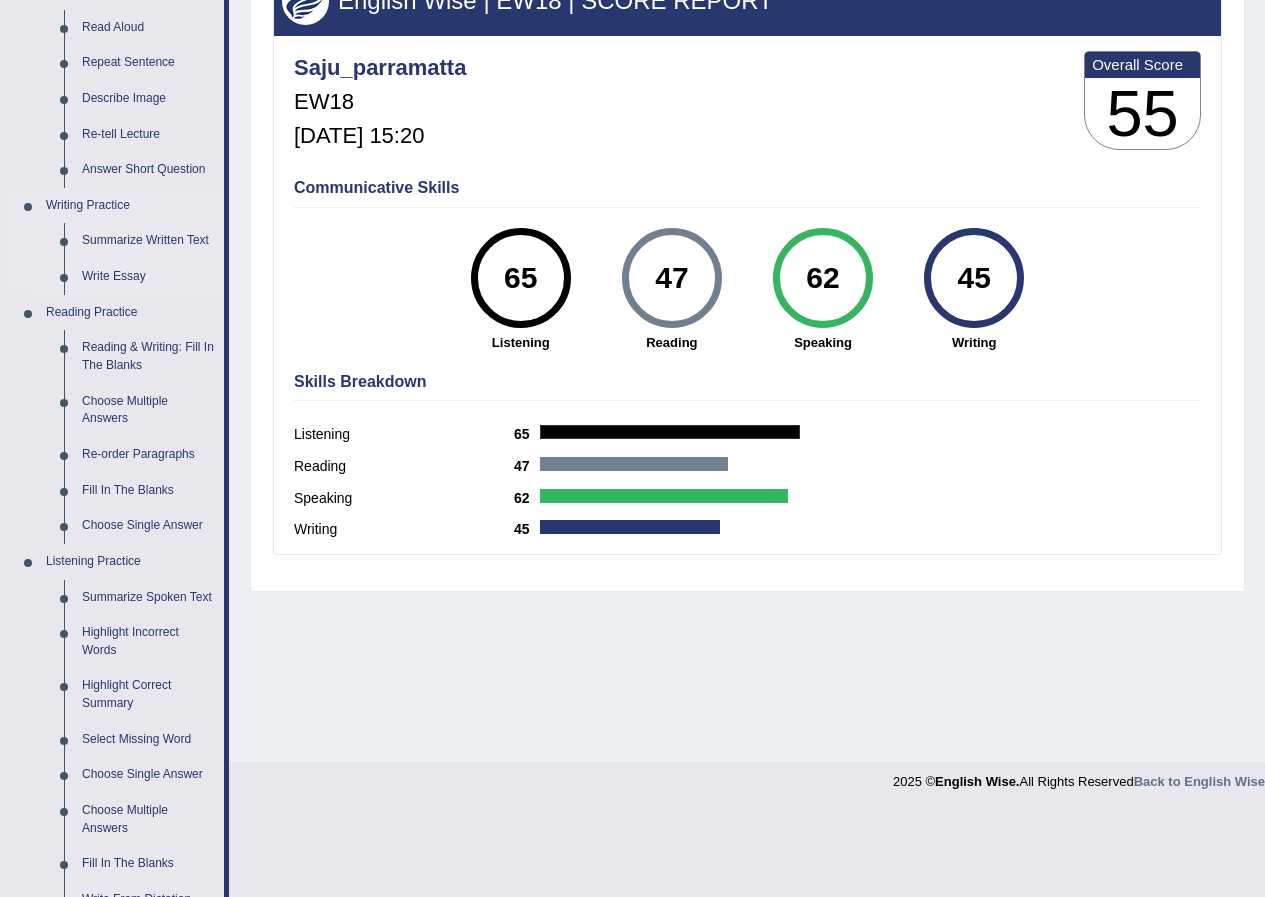 scroll, scrollTop: 300, scrollLeft: 0, axis: vertical 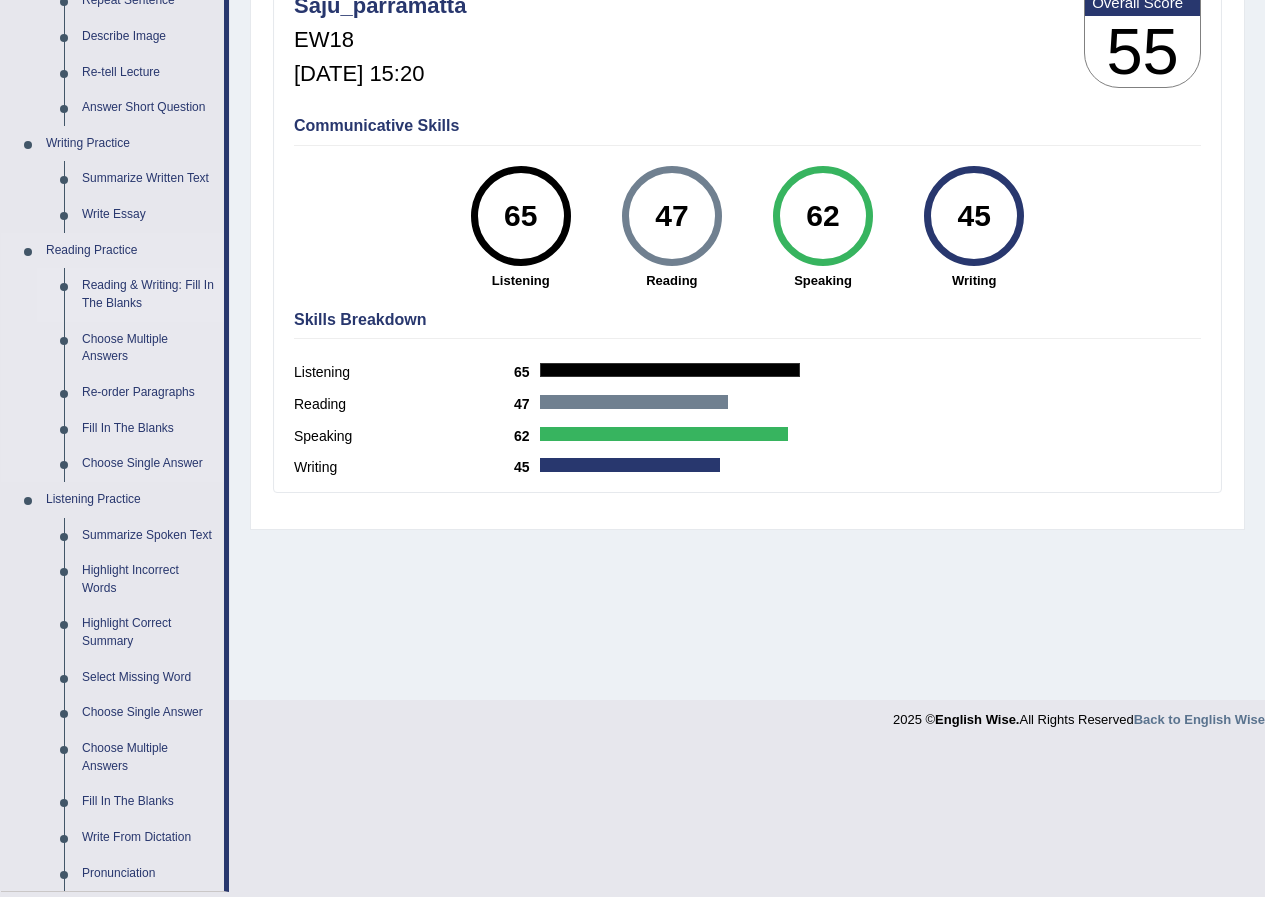 click on "Reading & Writing: Fill In The Blanks" at bounding box center (148, 294) 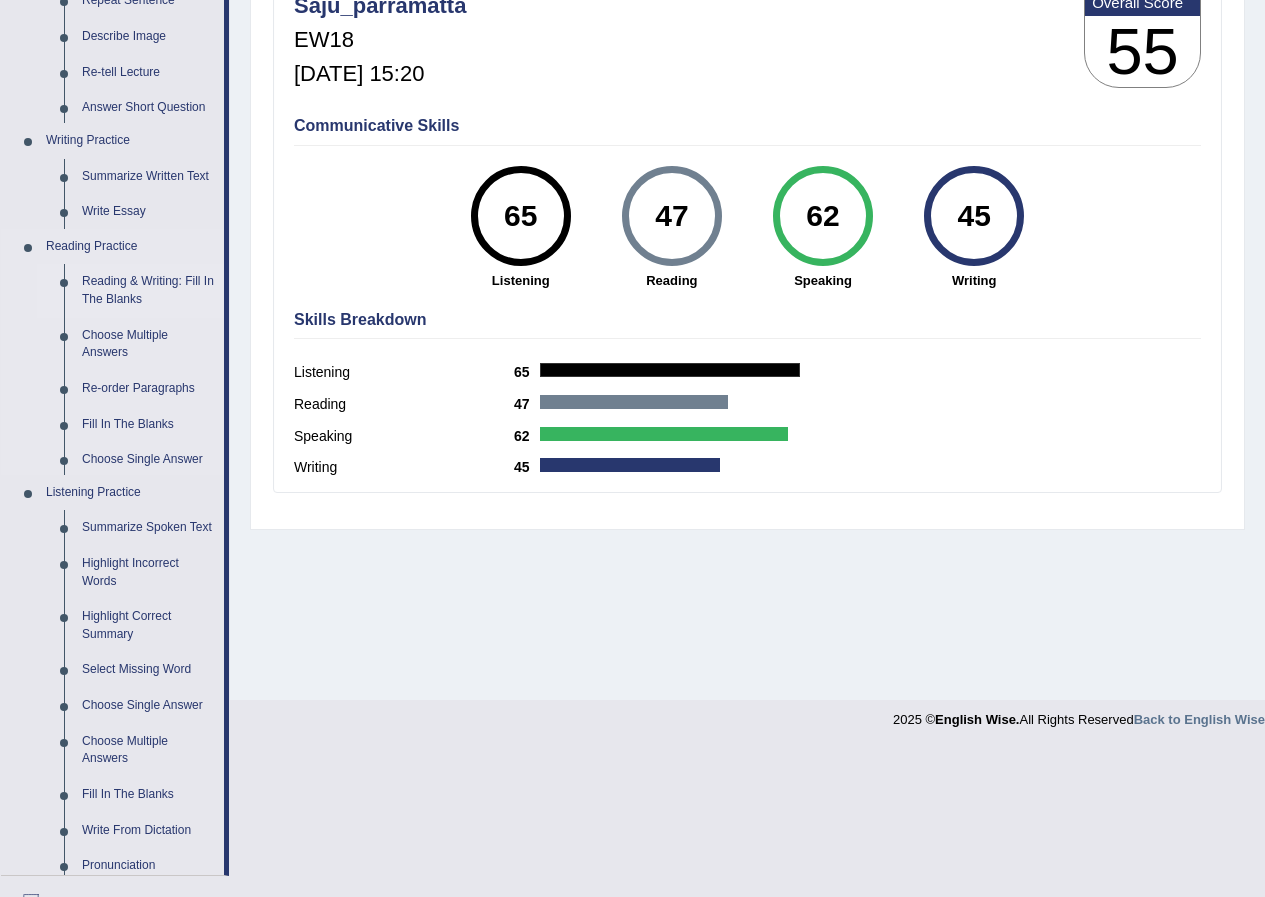 scroll, scrollTop: 153, scrollLeft: 0, axis: vertical 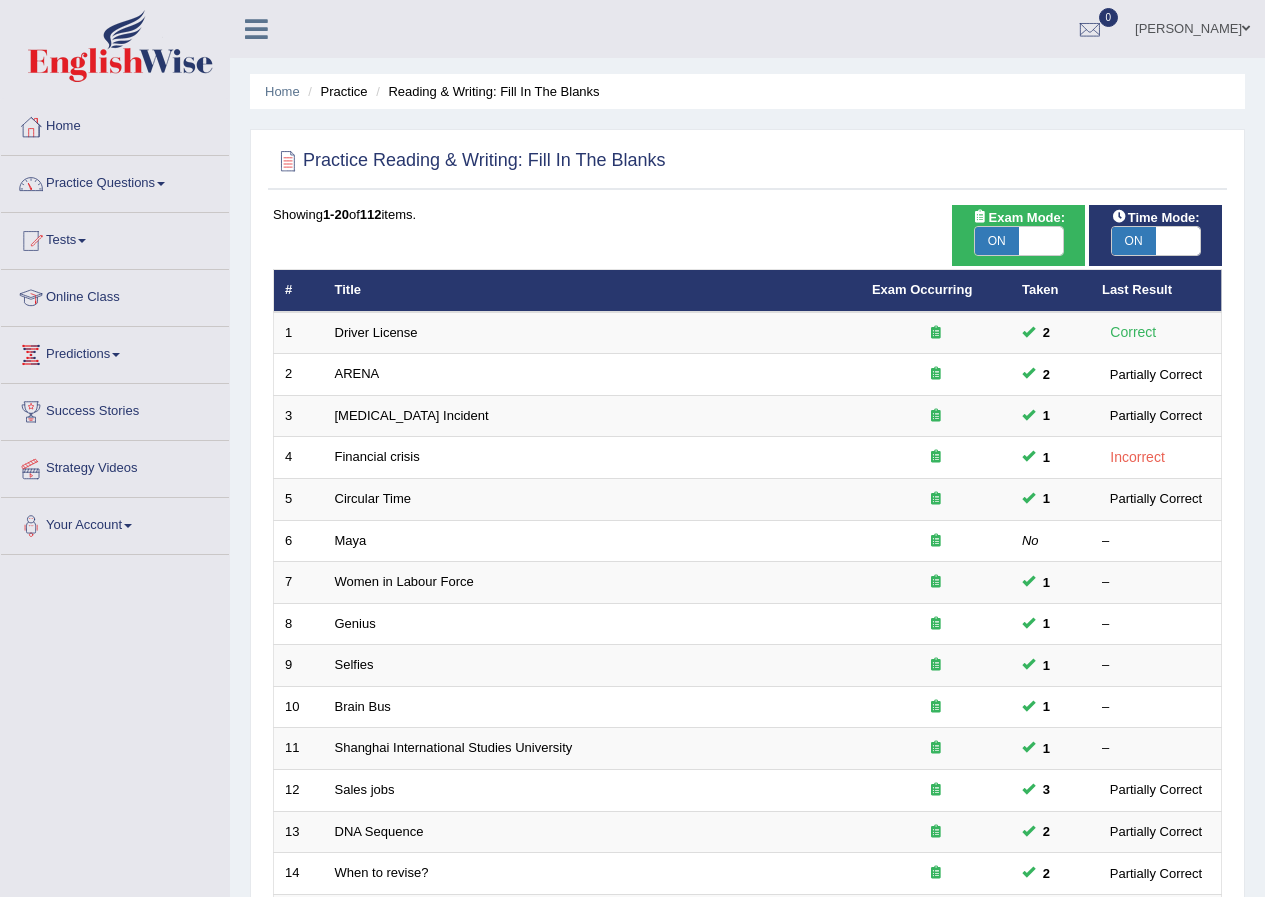 click on "Practice Questions" at bounding box center (115, 181) 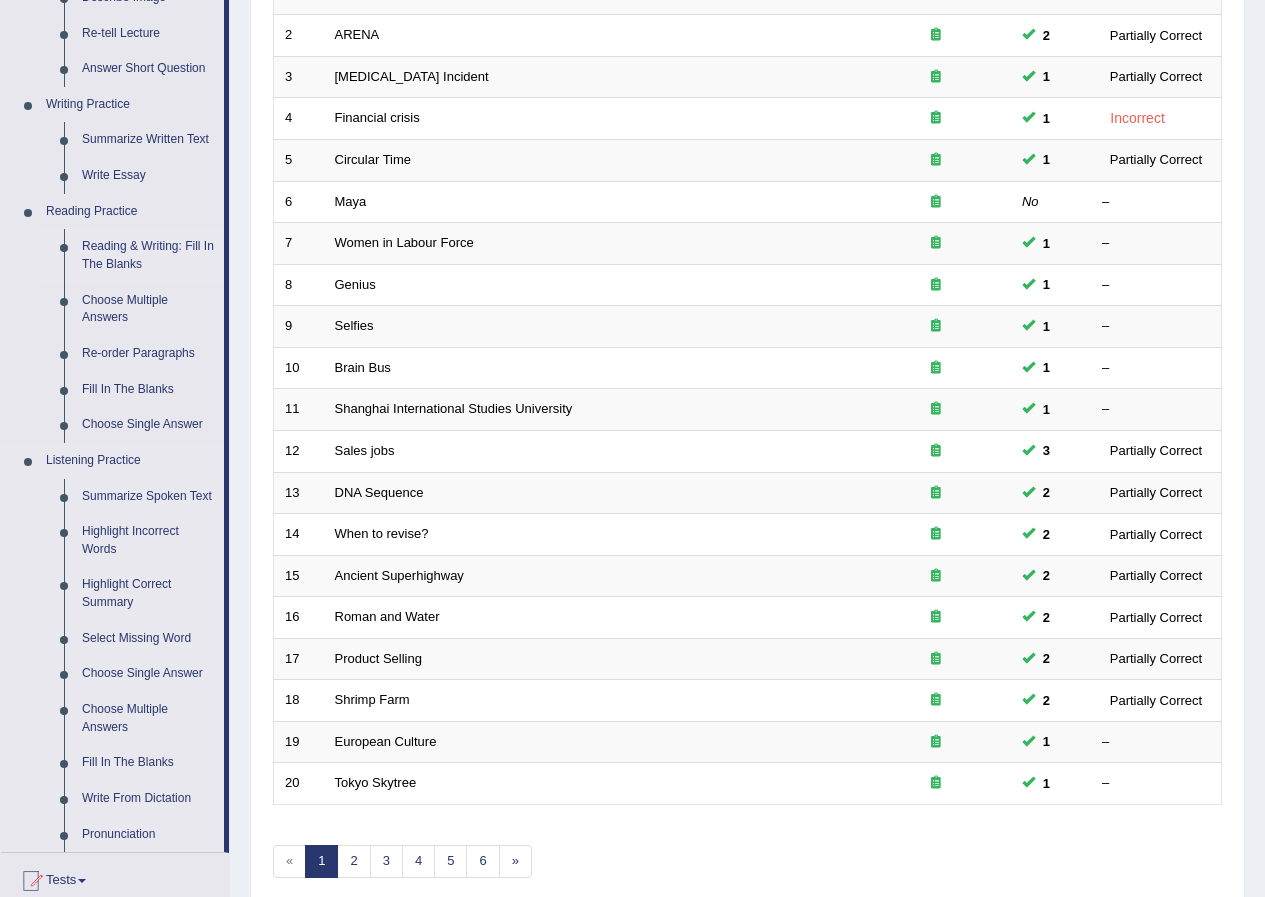 scroll, scrollTop: 338, scrollLeft: 0, axis: vertical 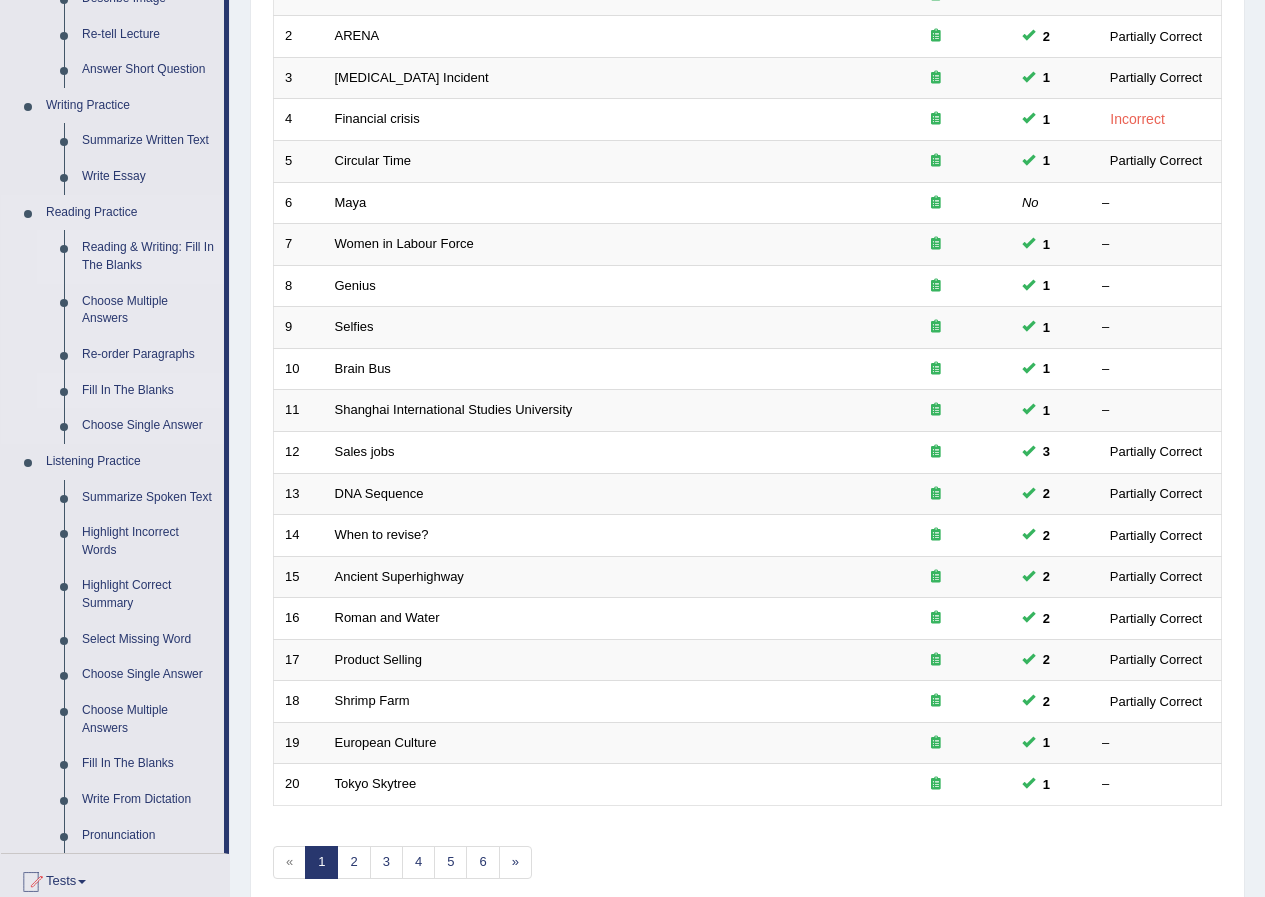 click on "Fill In The Blanks" at bounding box center [148, 391] 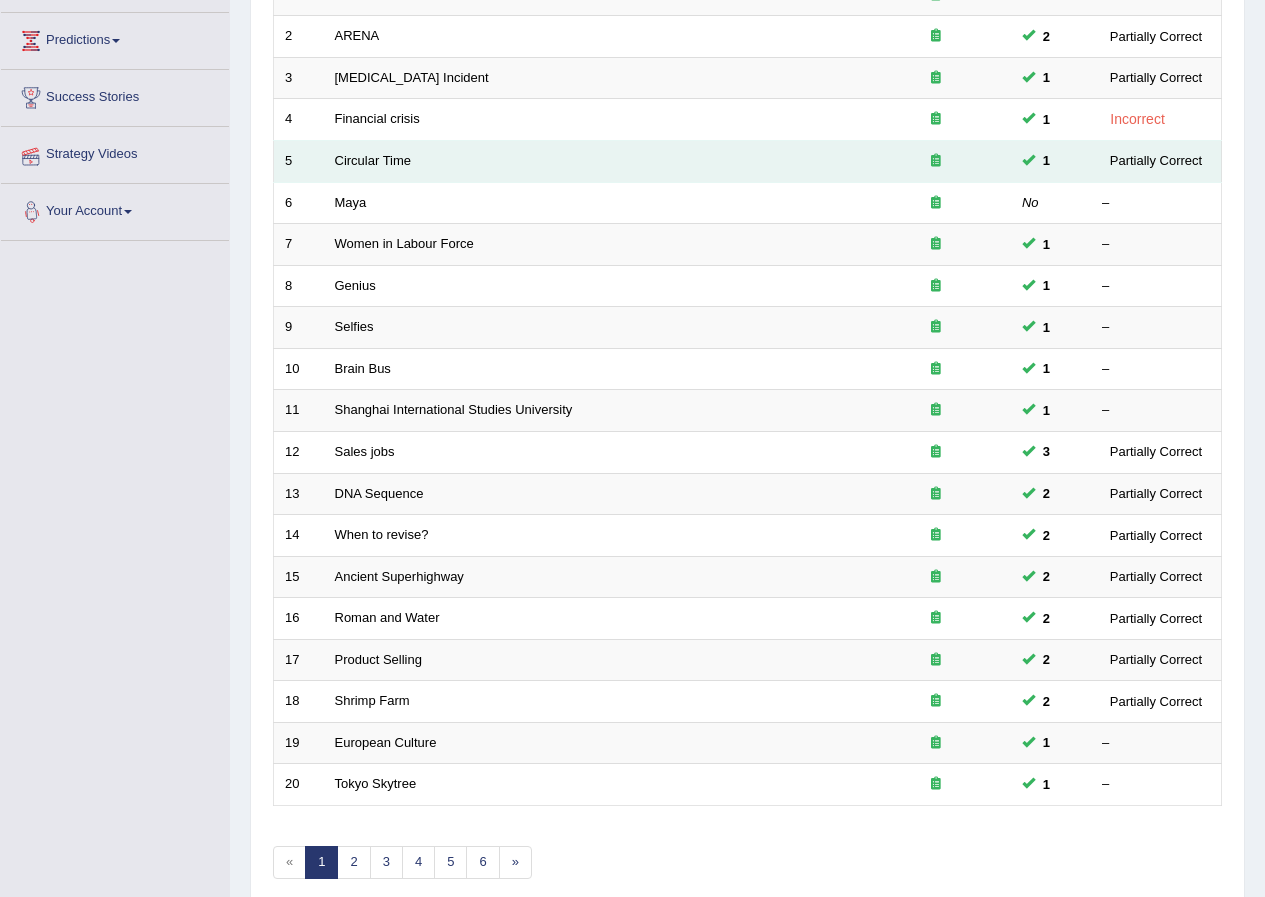 scroll, scrollTop: 407, scrollLeft: 0, axis: vertical 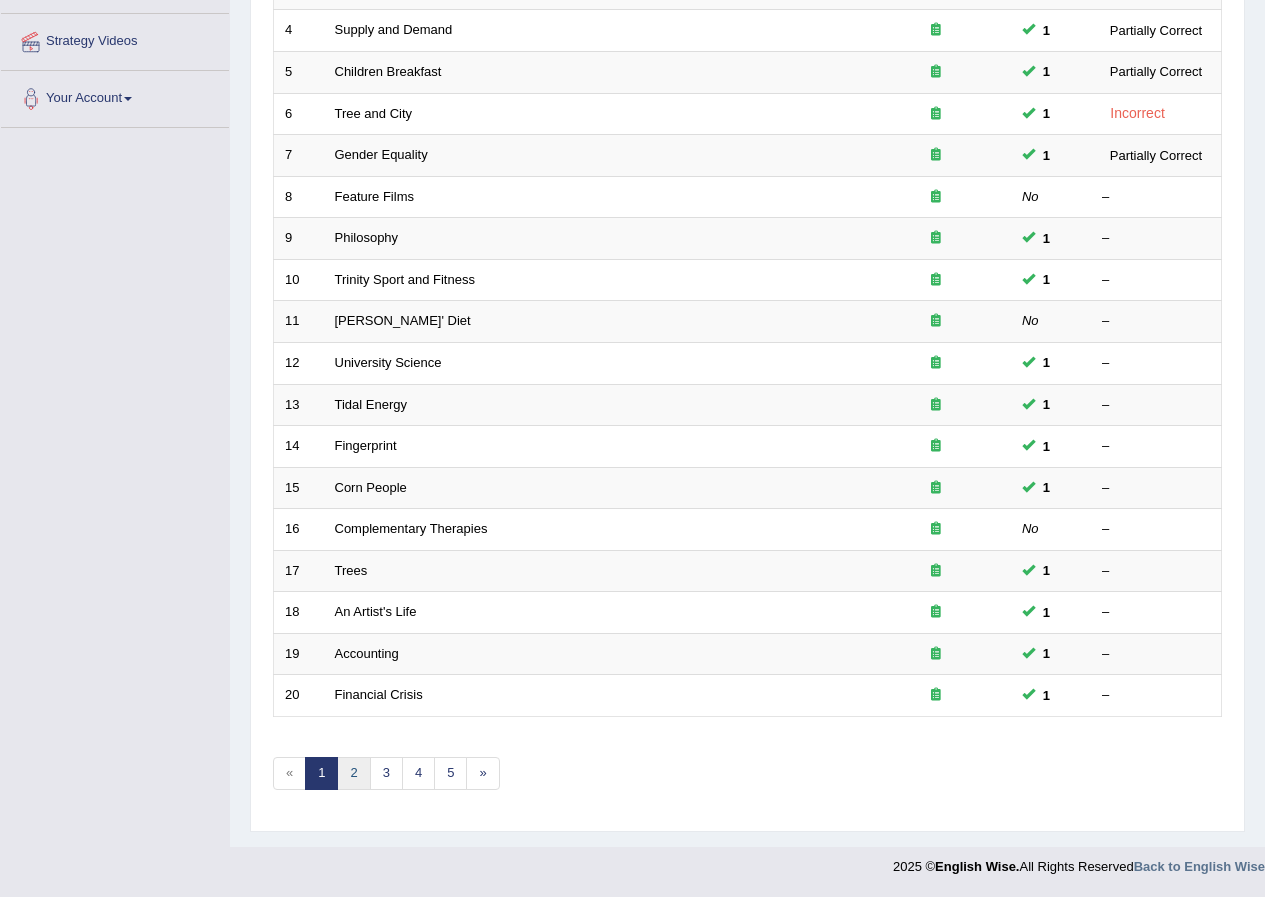 click on "2" at bounding box center (353, 773) 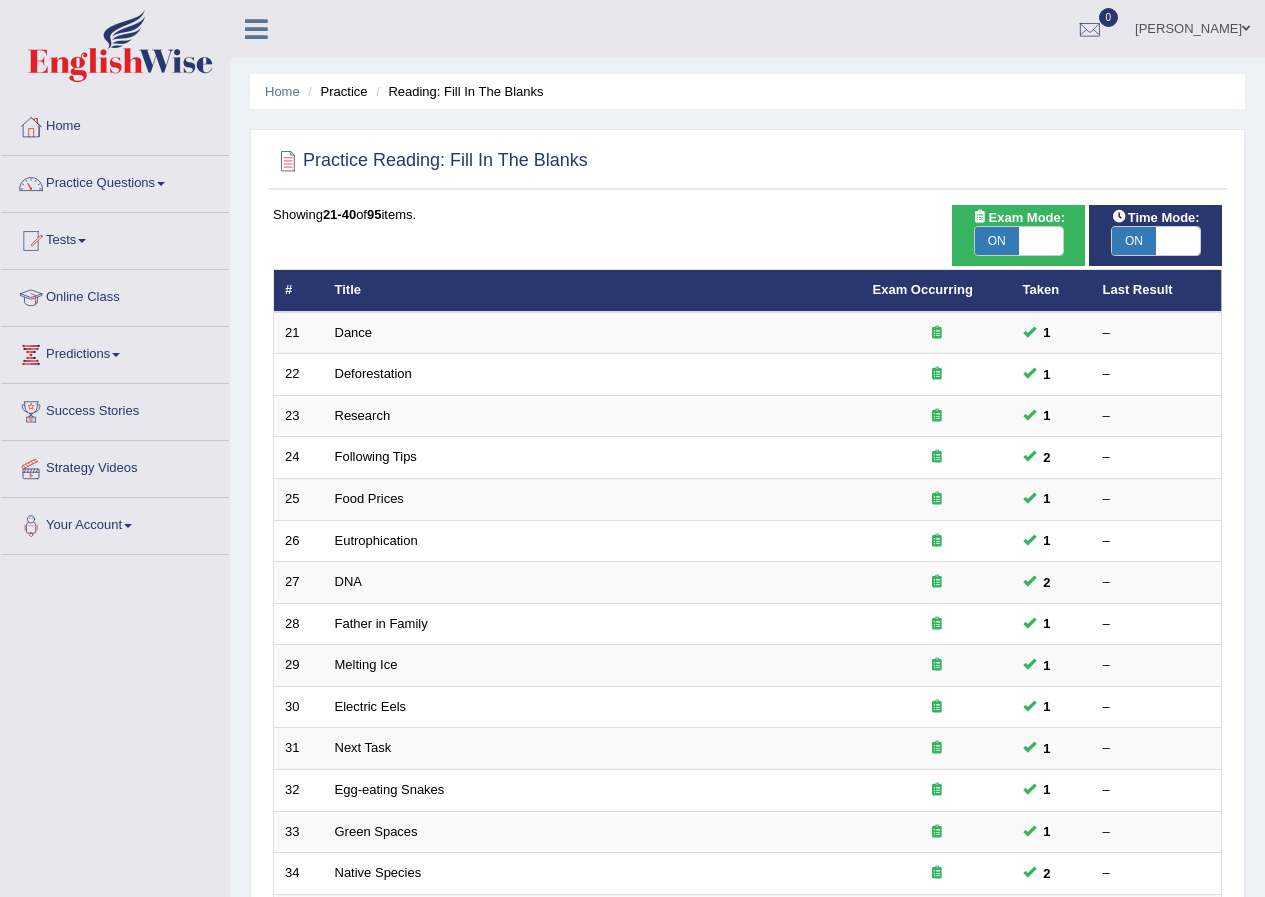 scroll, scrollTop: 0, scrollLeft: 0, axis: both 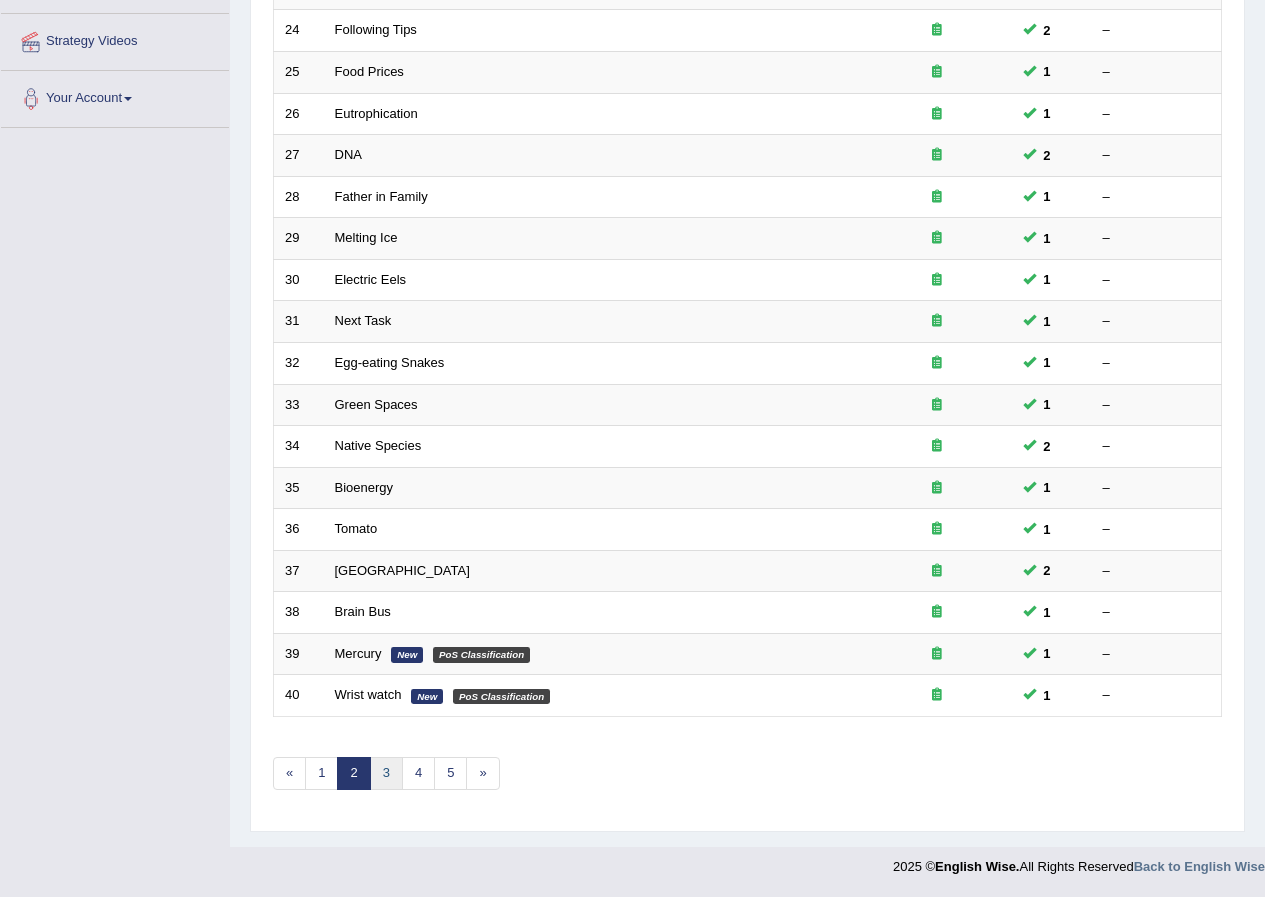 click on "3" at bounding box center [386, 773] 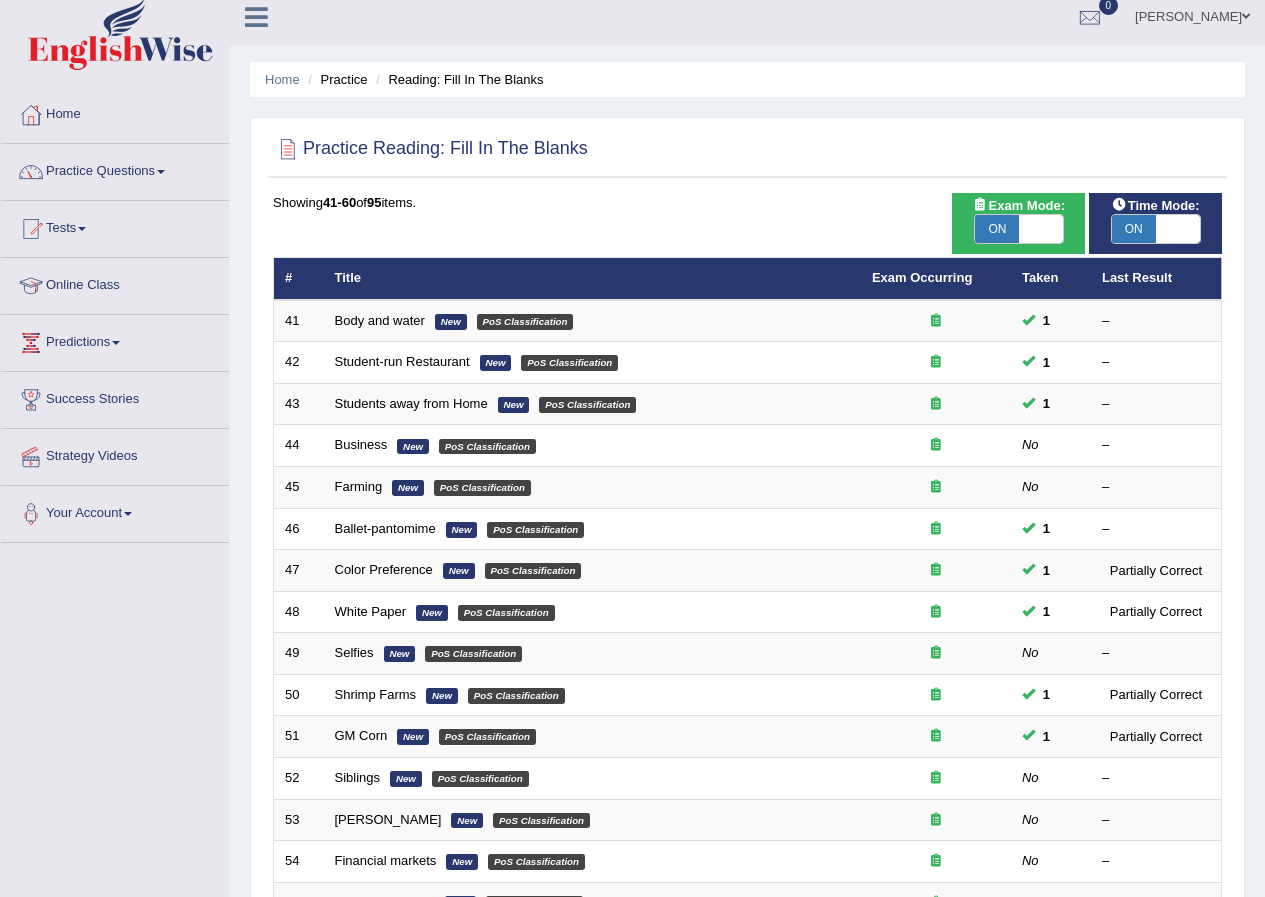 scroll, scrollTop: 0, scrollLeft: 0, axis: both 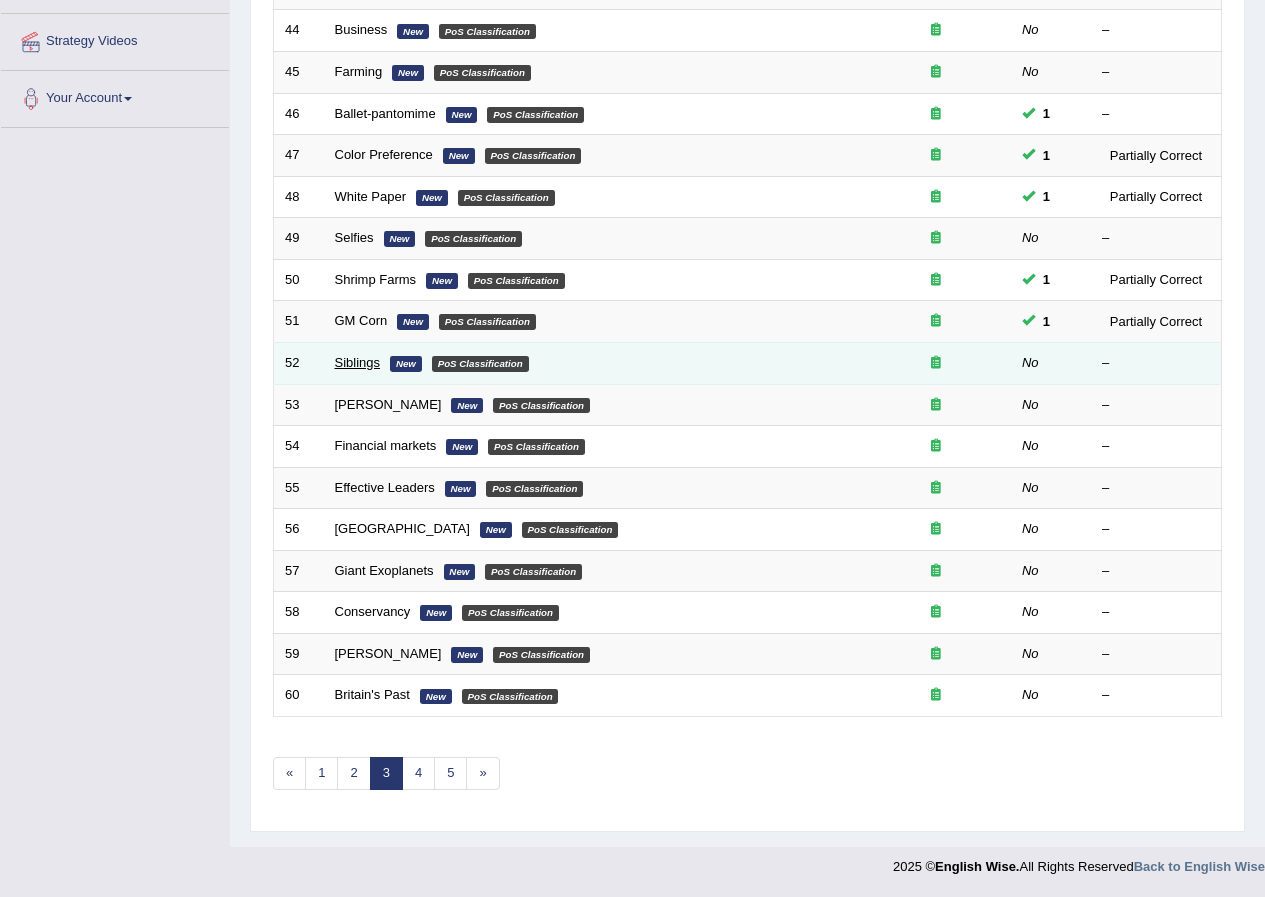 click on "Siblings" at bounding box center [358, 362] 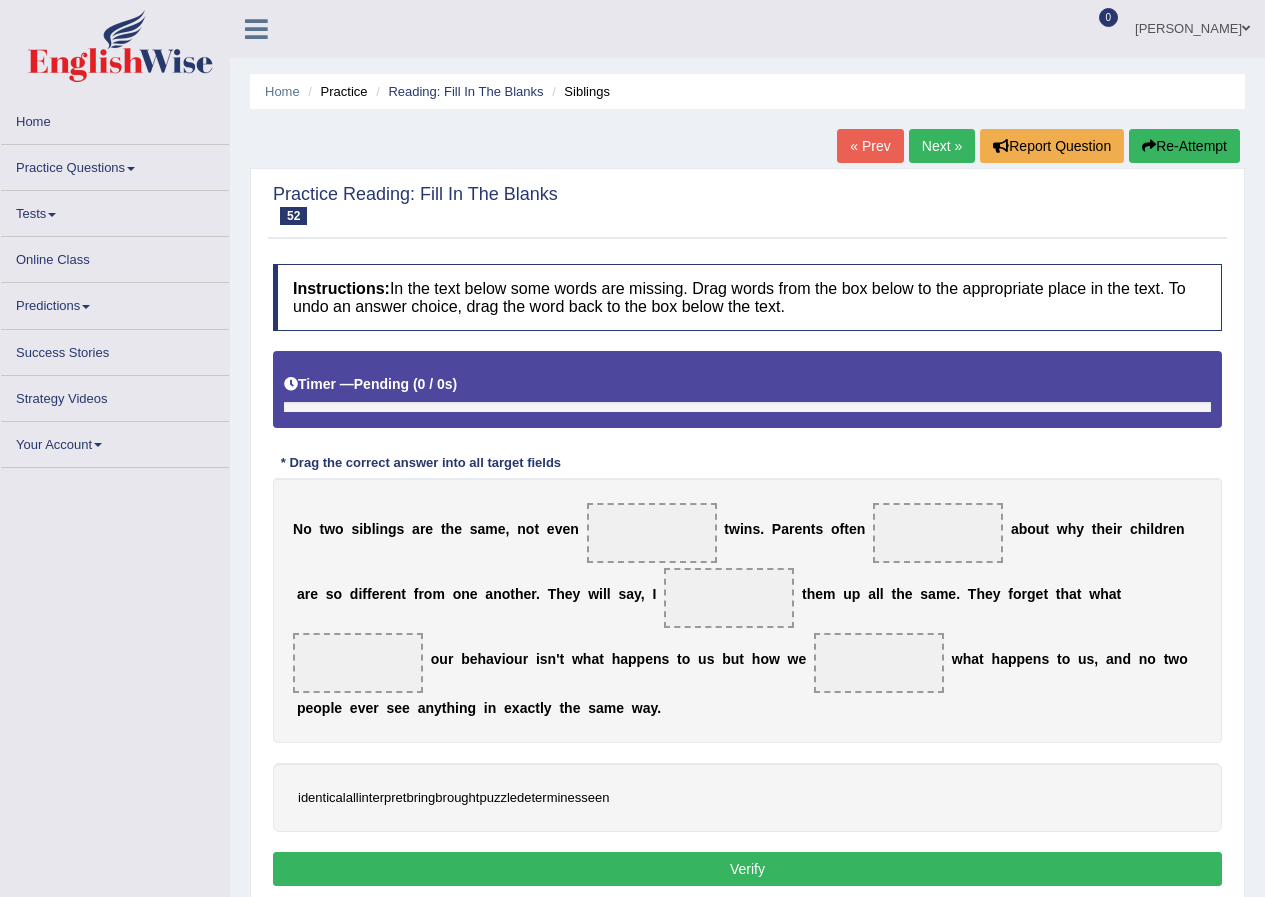 scroll, scrollTop: 0, scrollLeft: 0, axis: both 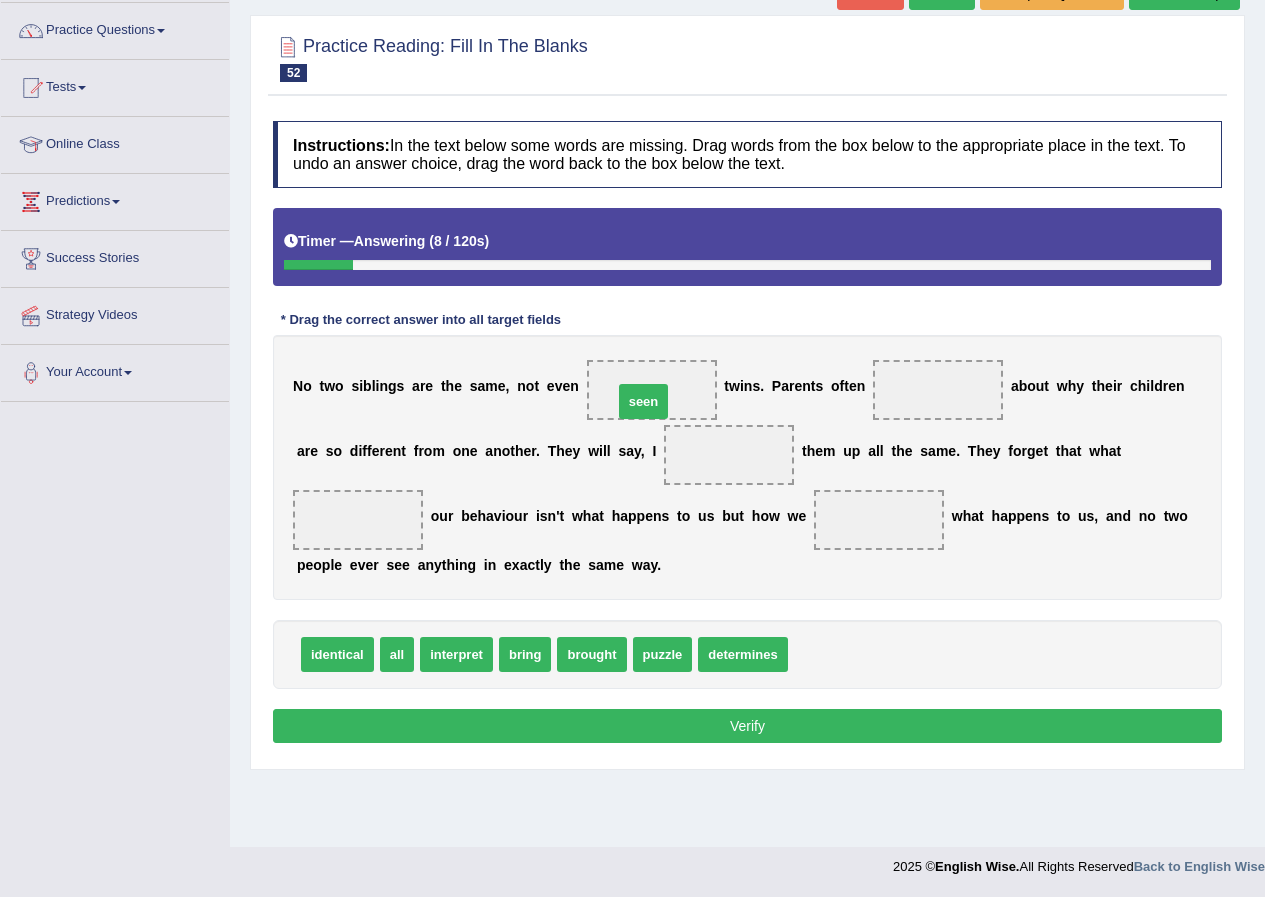 drag, startPoint x: 813, startPoint y: 666, endPoint x: 638, endPoint y: 413, distance: 307.6264 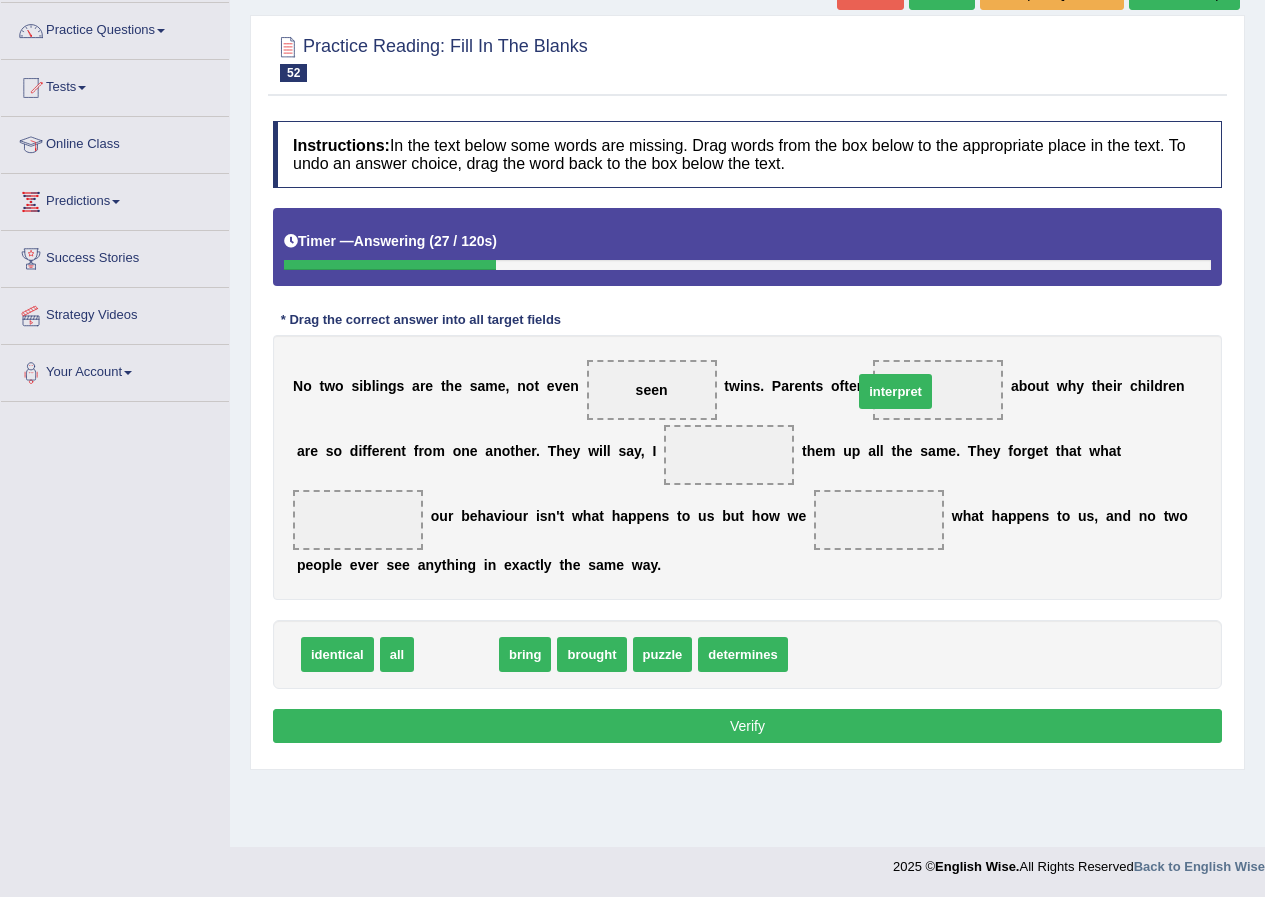 drag, startPoint x: 475, startPoint y: 654, endPoint x: 914, endPoint y: 391, distance: 511.7519 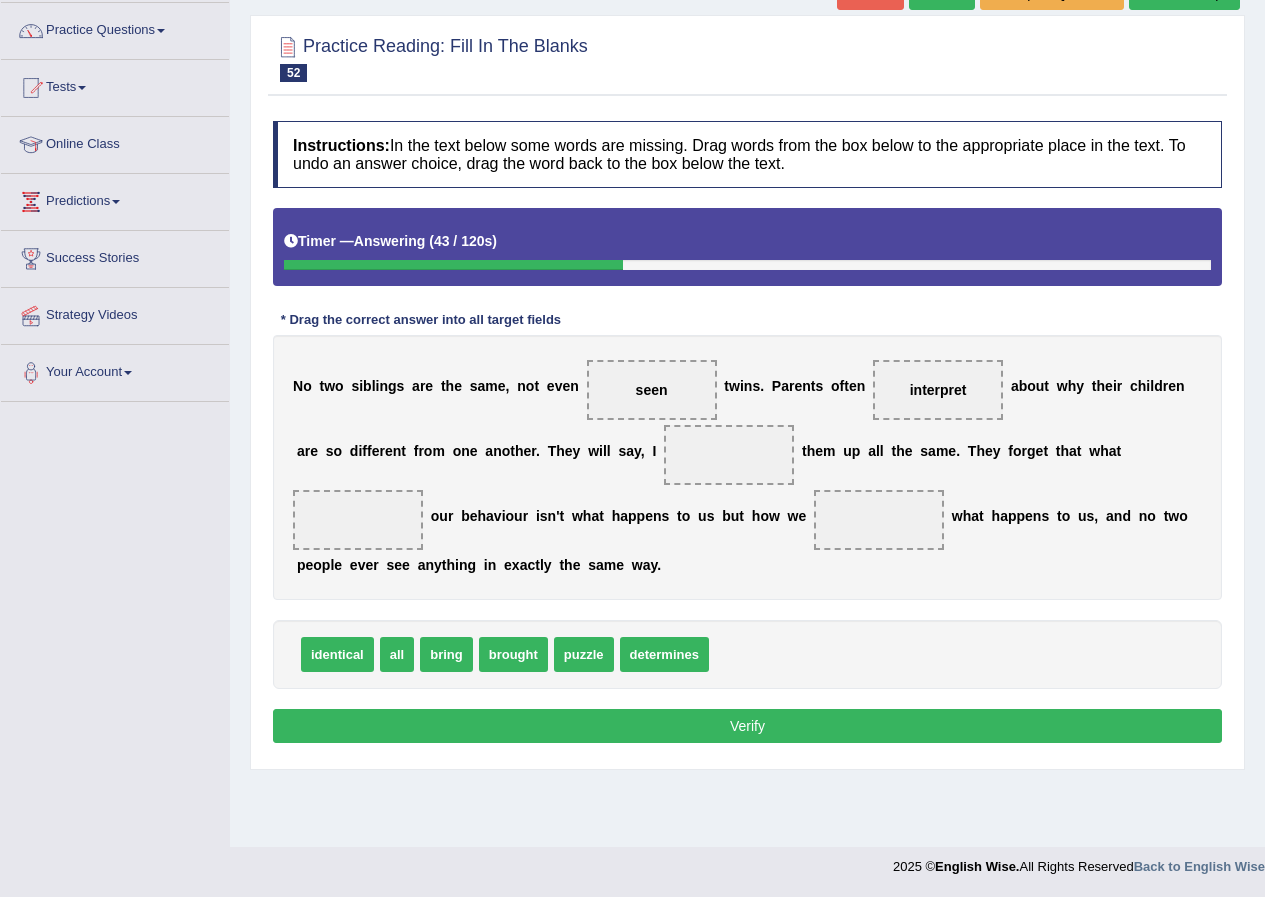 click on "bring" at bounding box center [446, 654] 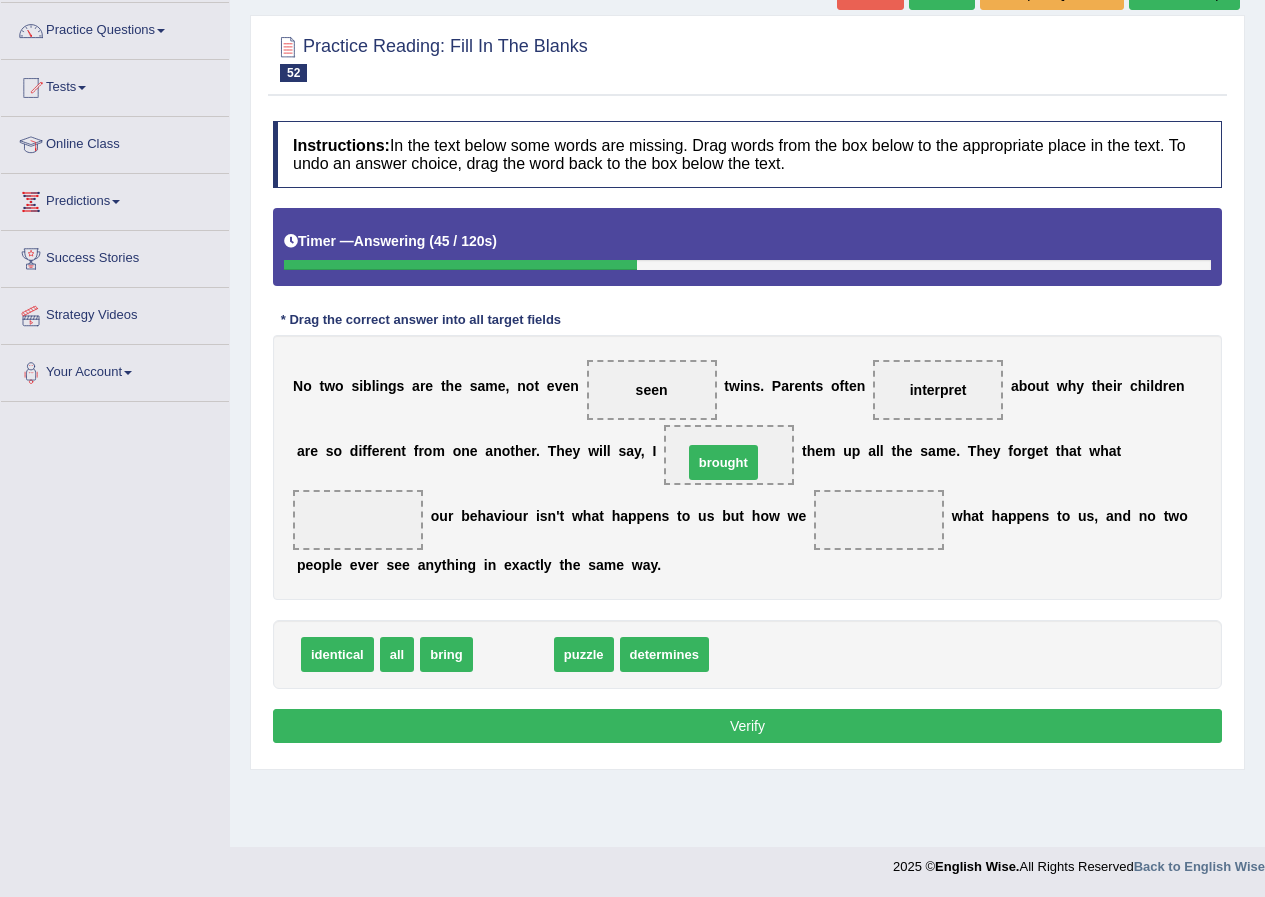 drag, startPoint x: 491, startPoint y: 652, endPoint x: 701, endPoint y: 460, distance: 284.54175 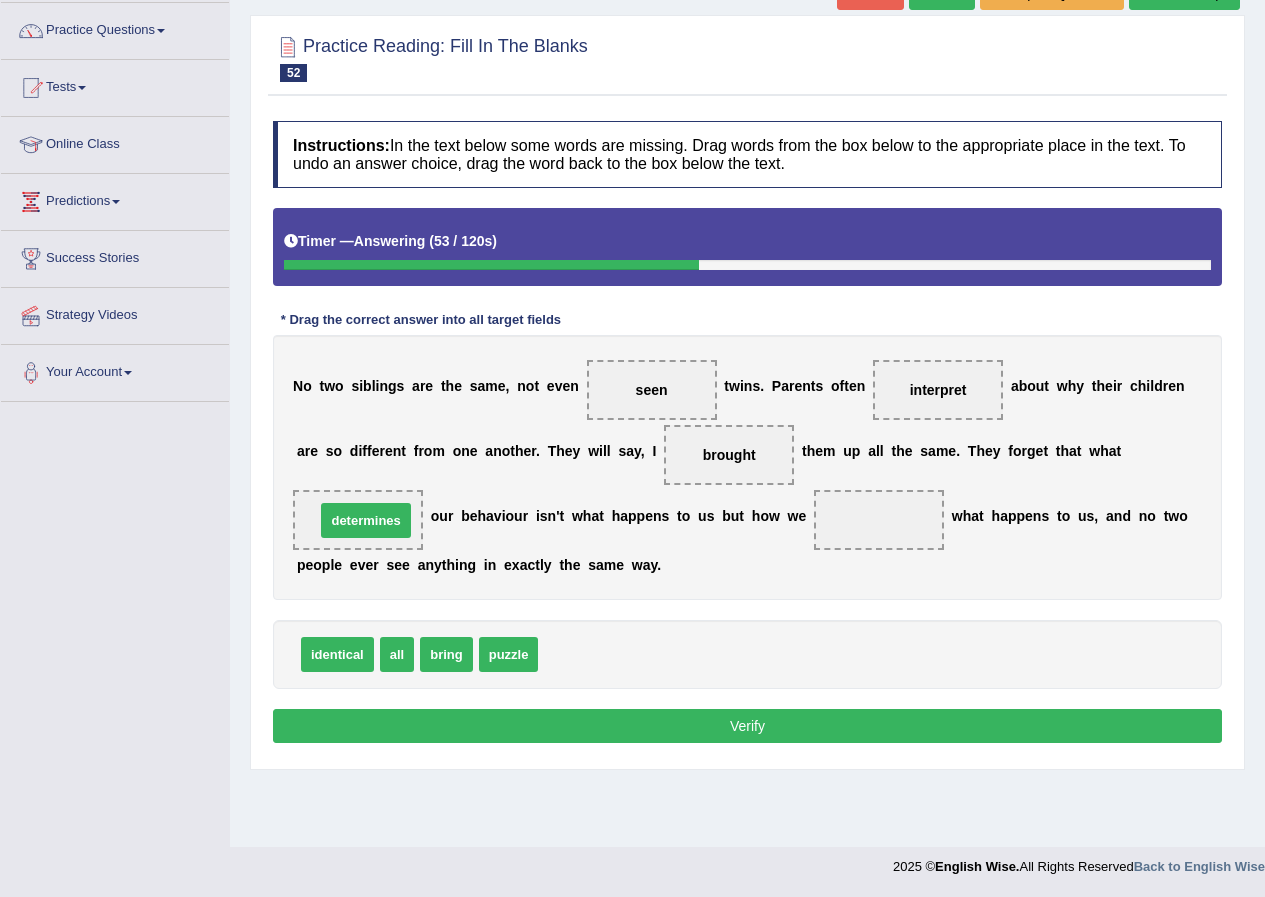 drag, startPoint x: 619, startPoint y: 649, endPoint x: 396, endPoint y: 515, distance: 260.16342 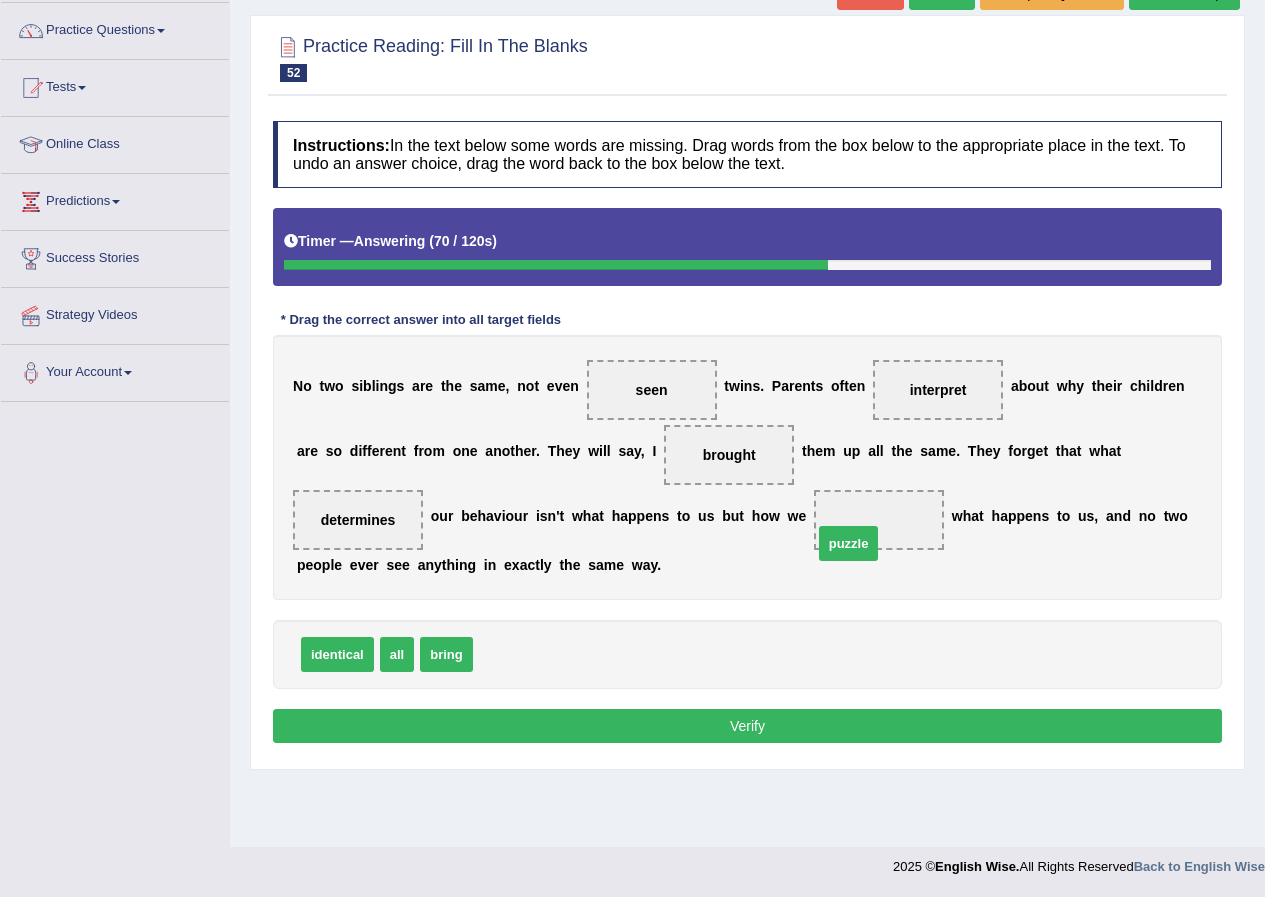 drag, startPoint x: 507, startPoint y: 656, endPoint x: 847, endPoint y: 545, distance: 357.66046 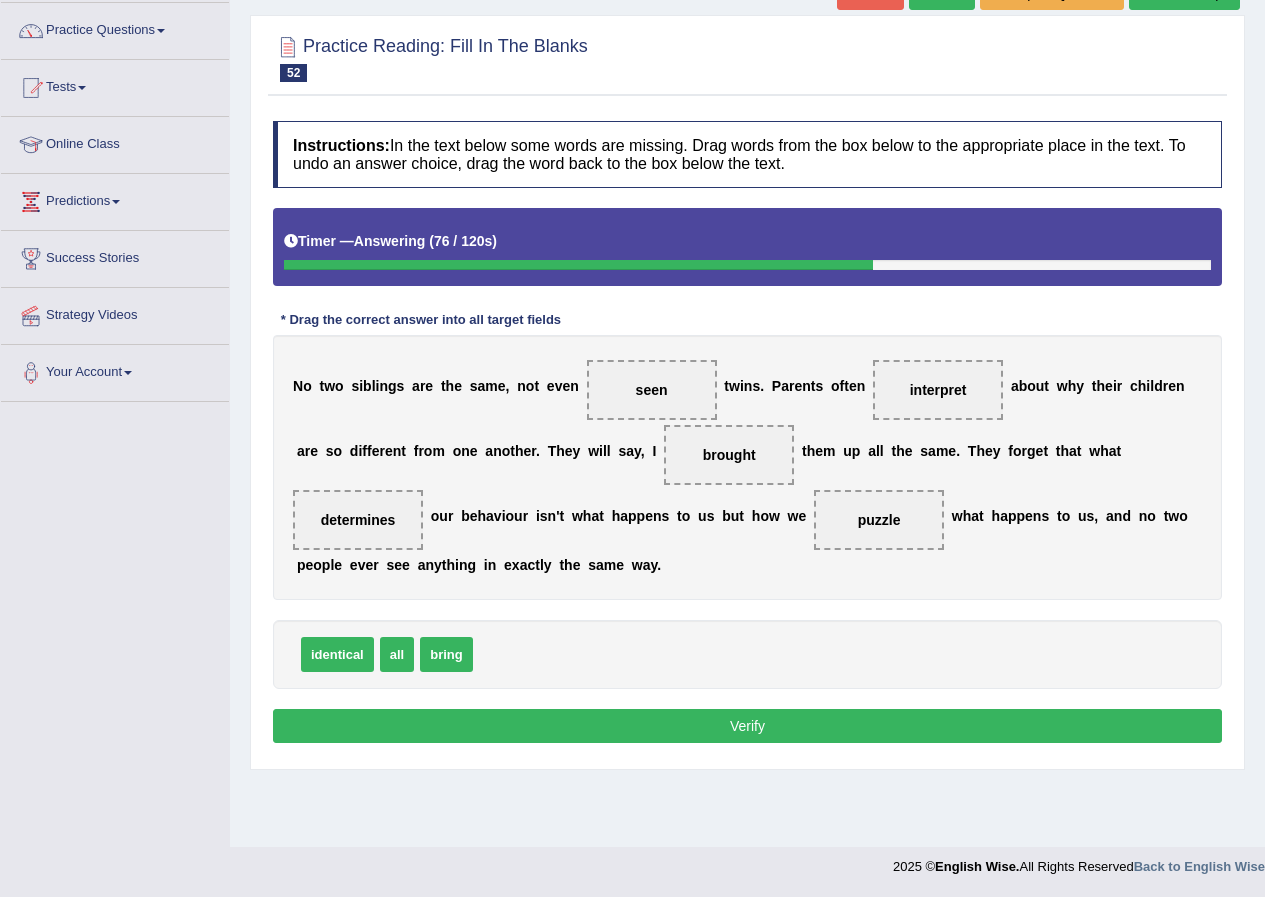 click on "Verify" at bounding box center (747, 726) 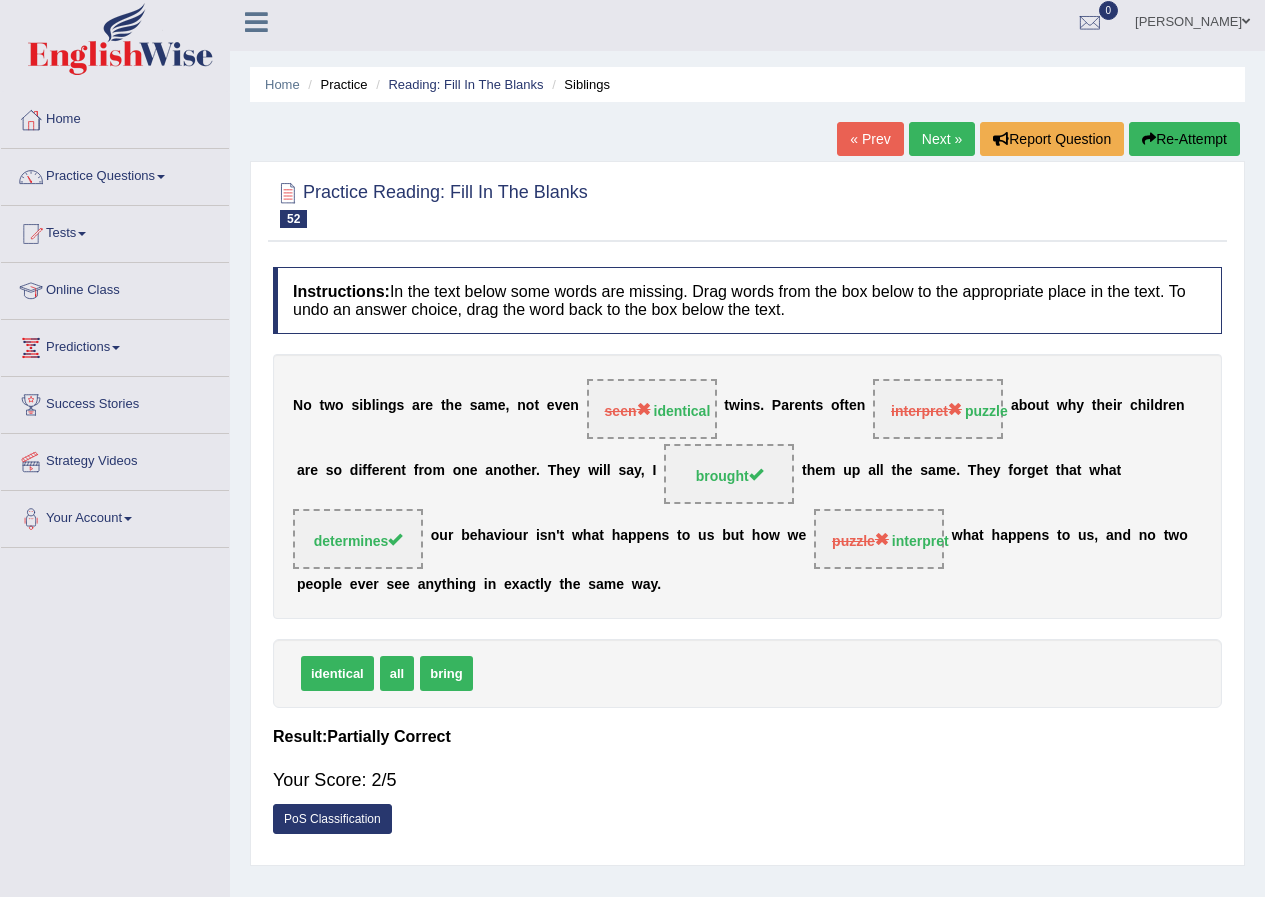 scroll, scrollTop: 0, scrollLeft: 0, axis: both 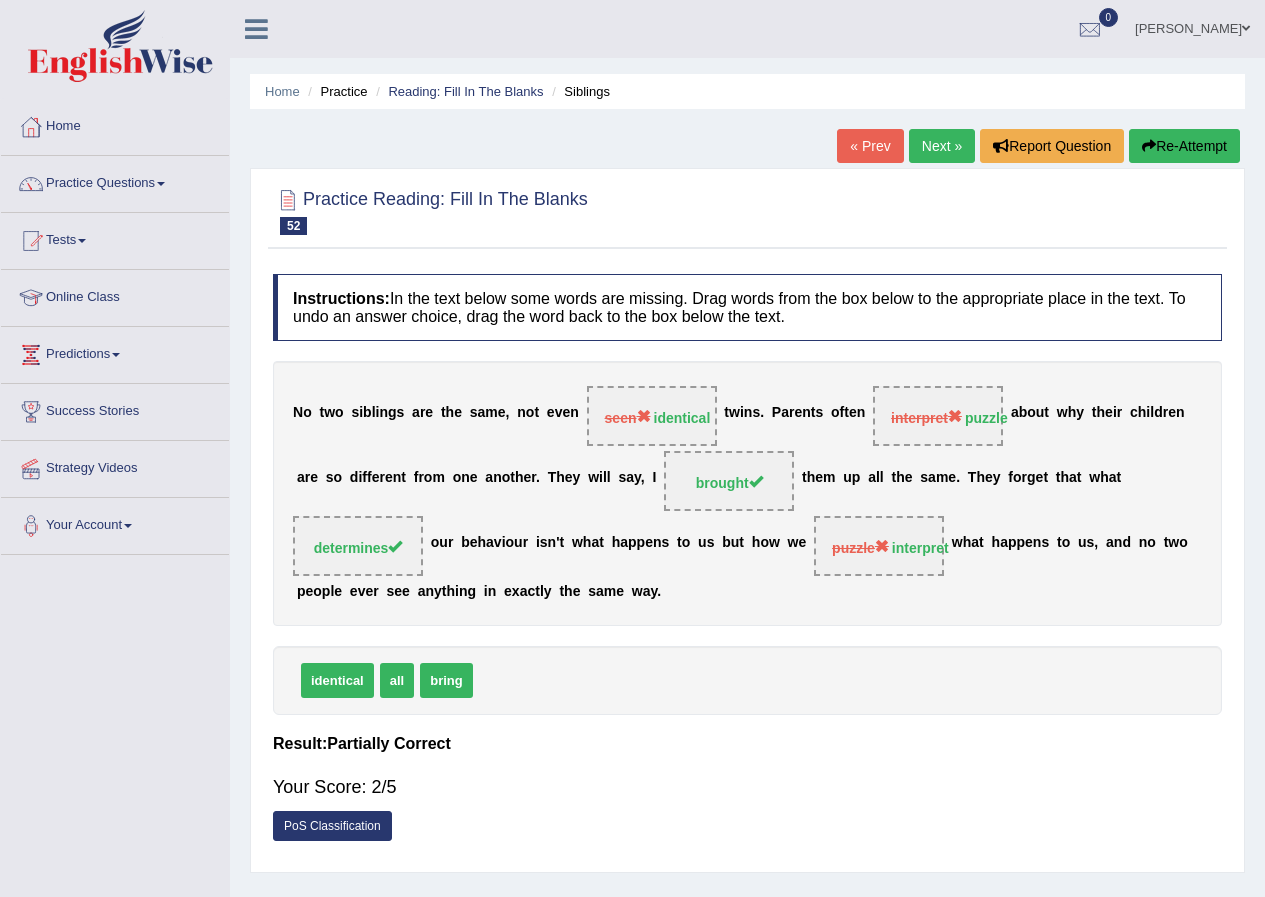 click on "Next »" at bounding box center (942, 146) 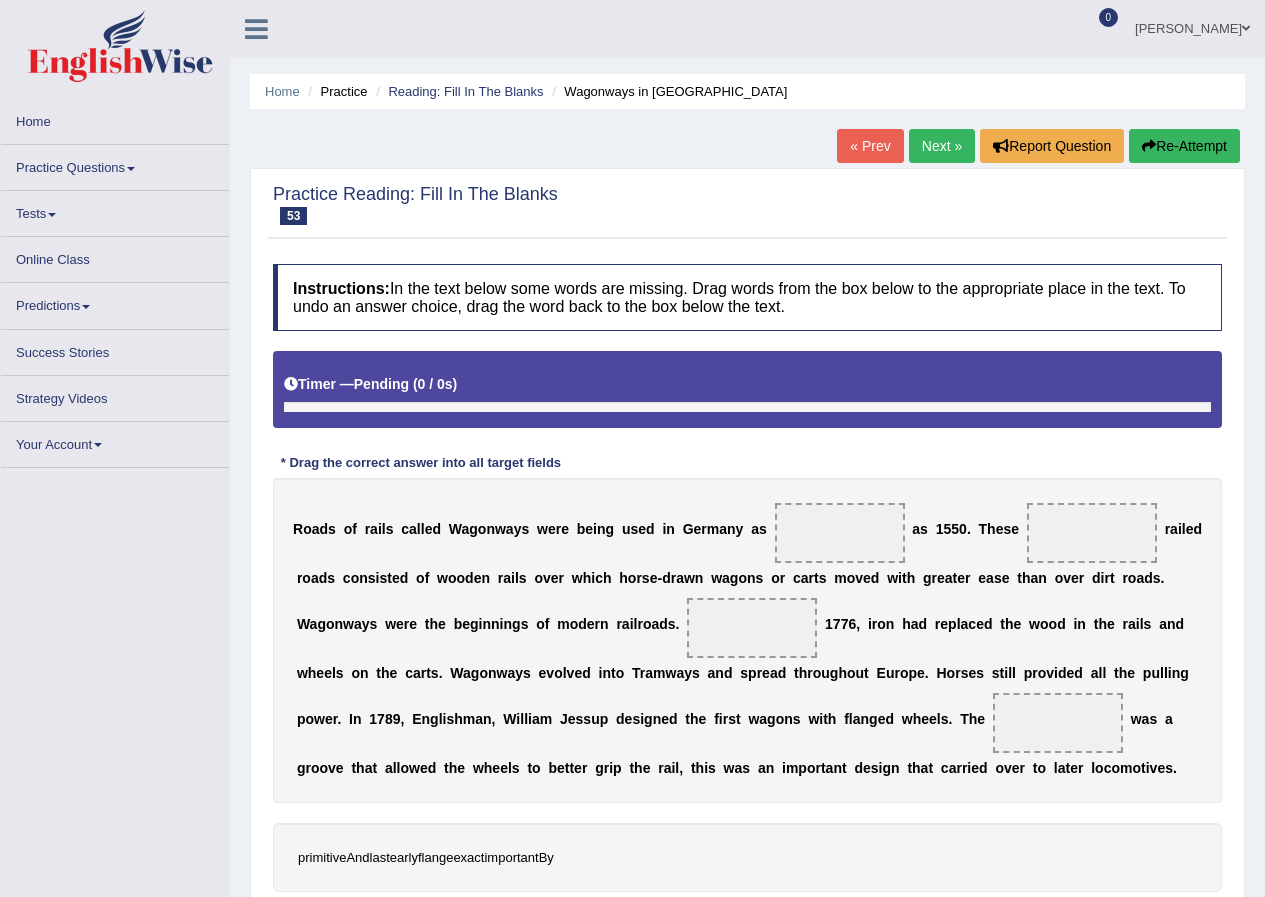 scroll, scrollTop: 0, scrollLeft: 0, axis: both 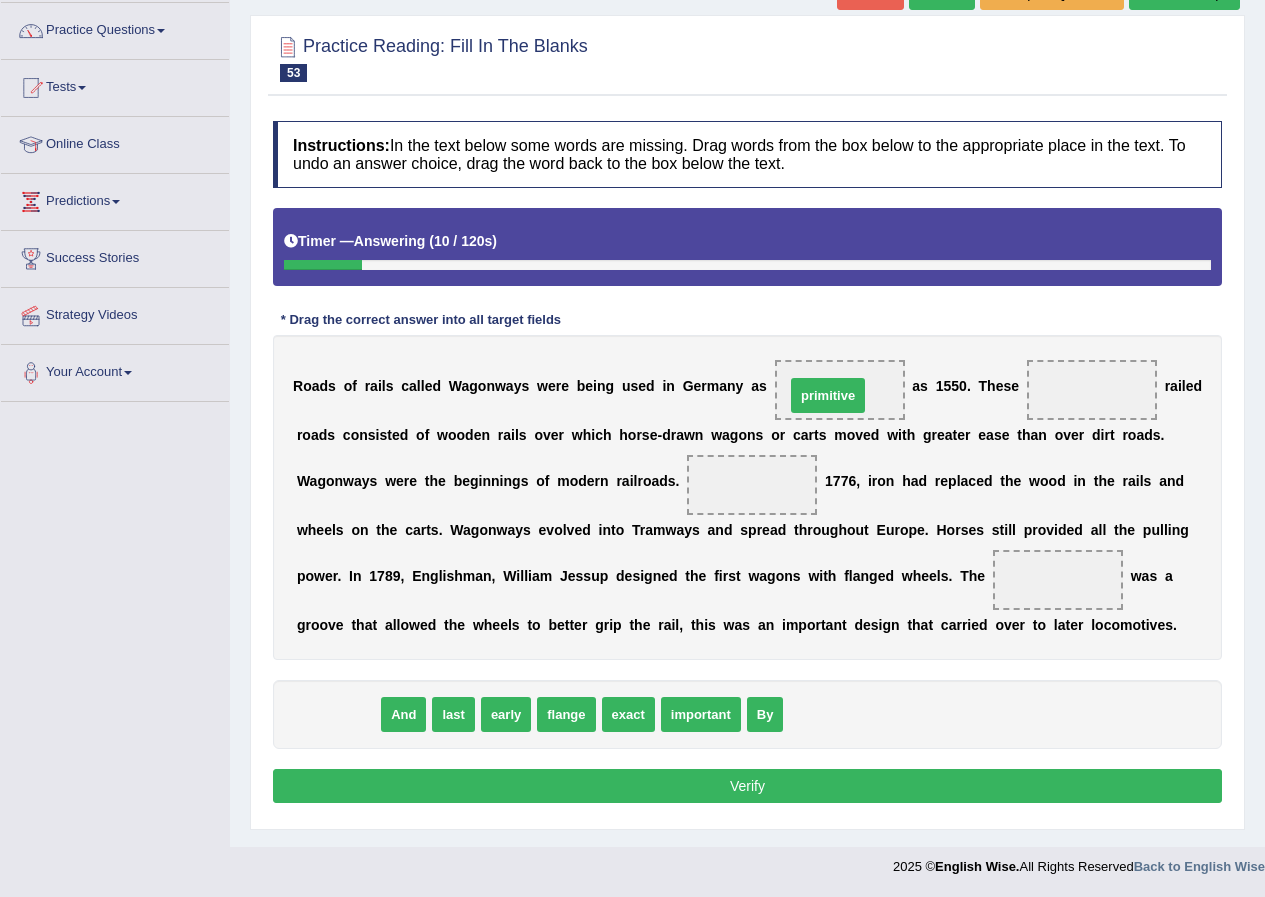 drag, startPoint x: 321, startPoint y: 715, endPoint x: 811, endPoint y: 396, distance: 584.6888 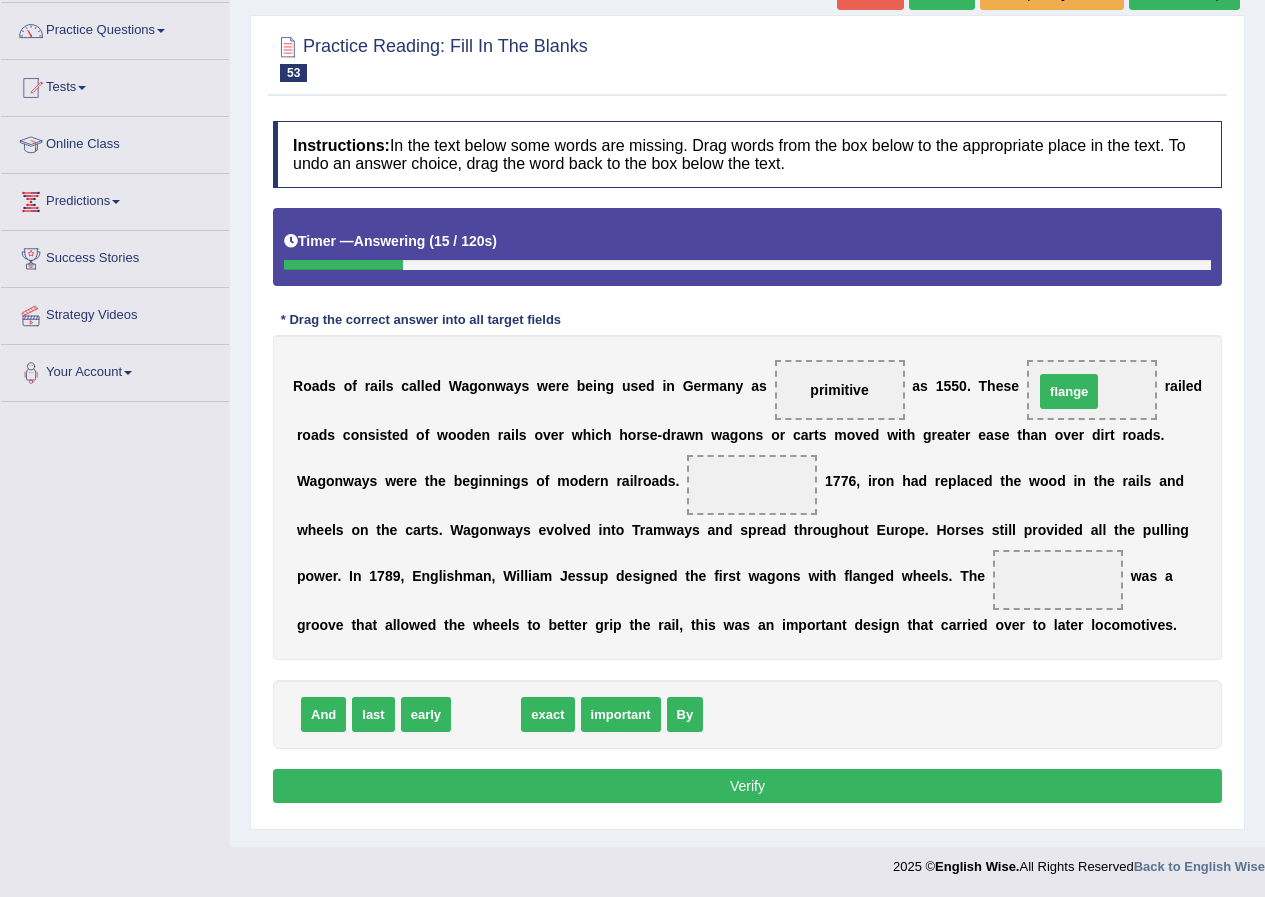 drag, startPoint x: 493, startPoint y: 711, endPoint x: 1076, endPoint y: 388, distance: 666.4968 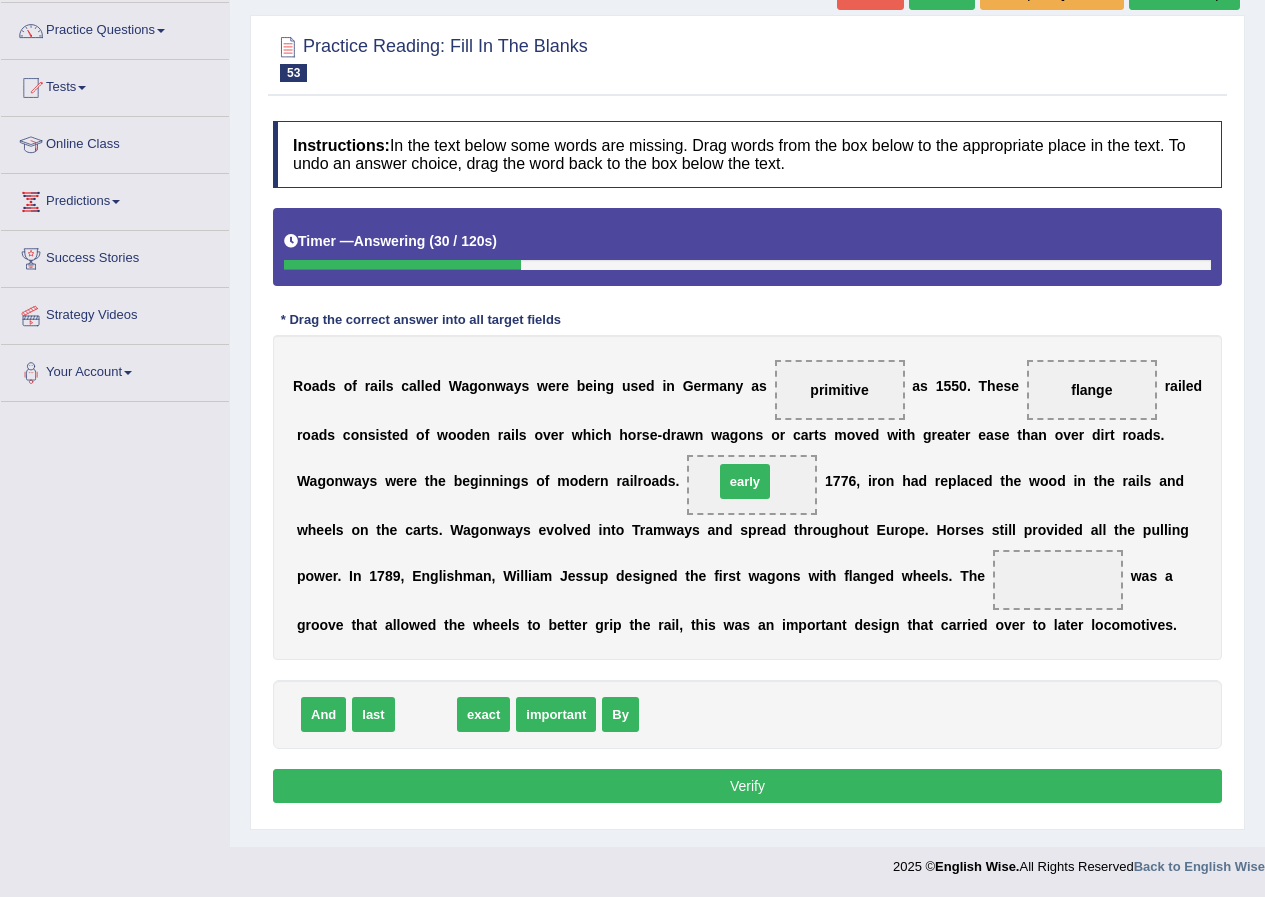 drag, startPoint x: 413, startPoint y: 724, endPoint x: 732, endPoint y: 491, distance: 395.03165 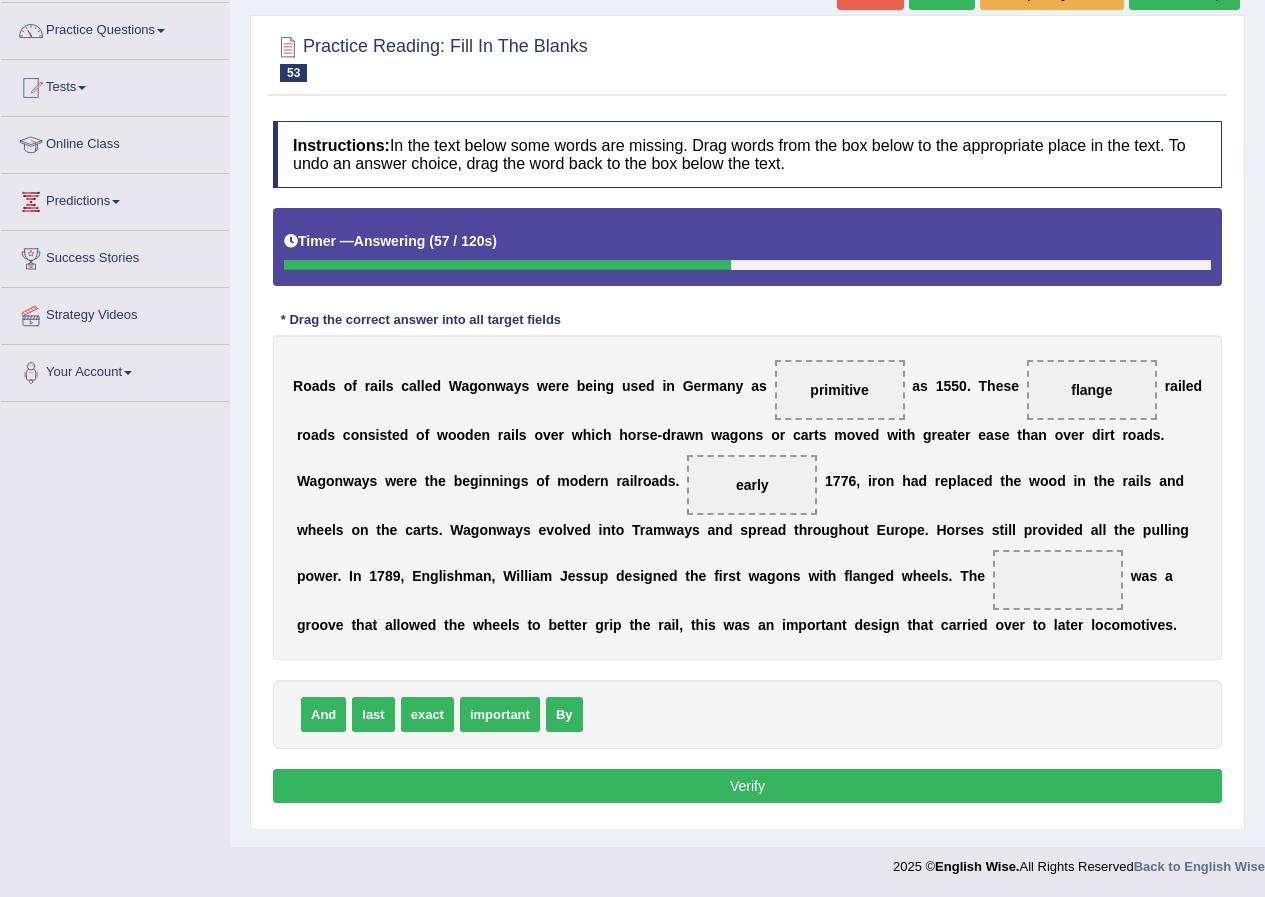 drag, startPoint x: 830, startPoint y: 380, endPoint x: 1024, endPoint y: 587, distance: 283.6988 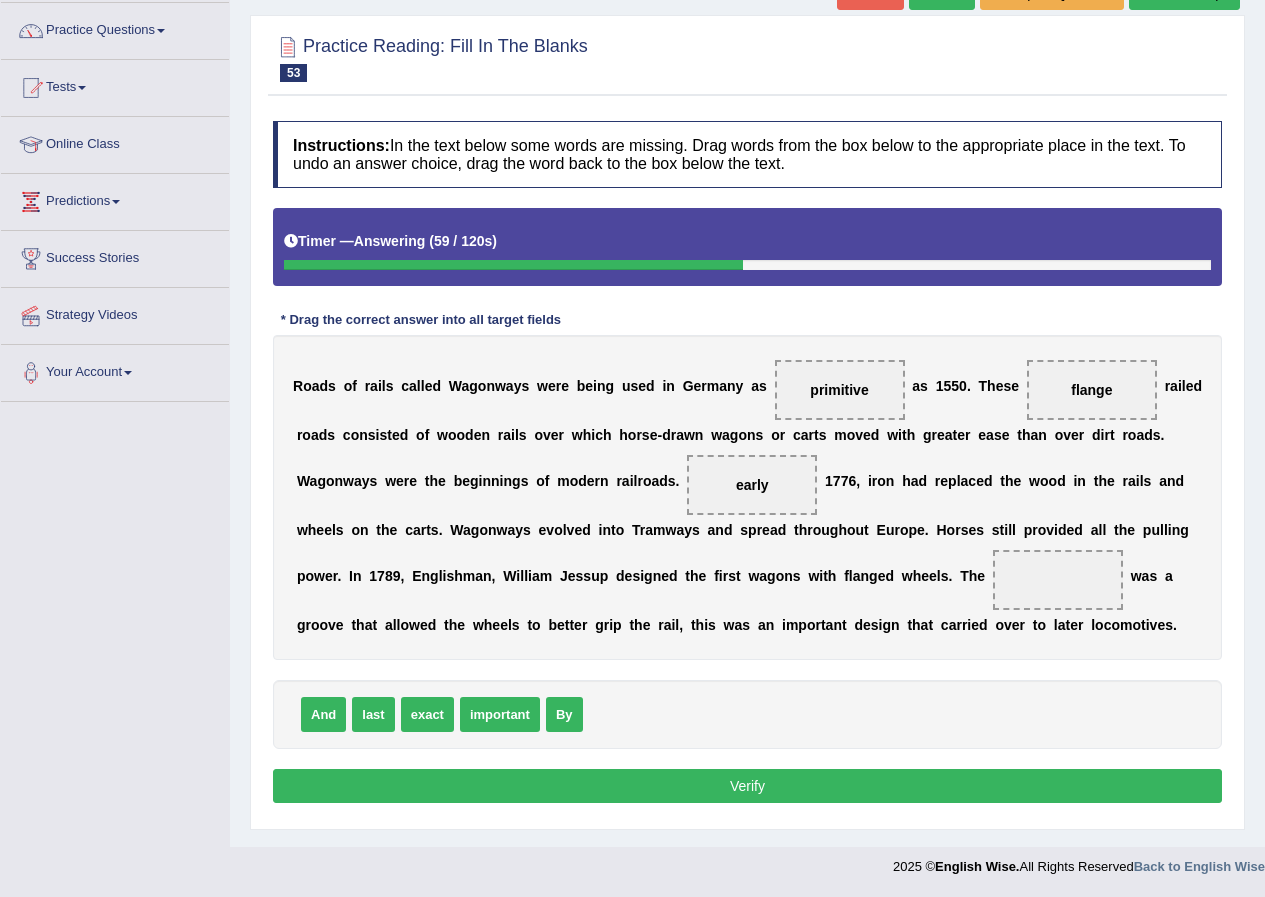 drag, startPoint x: 821, startPoint y: 380, endPoint x: 895, endPoint y: 423, distance: 85.58621 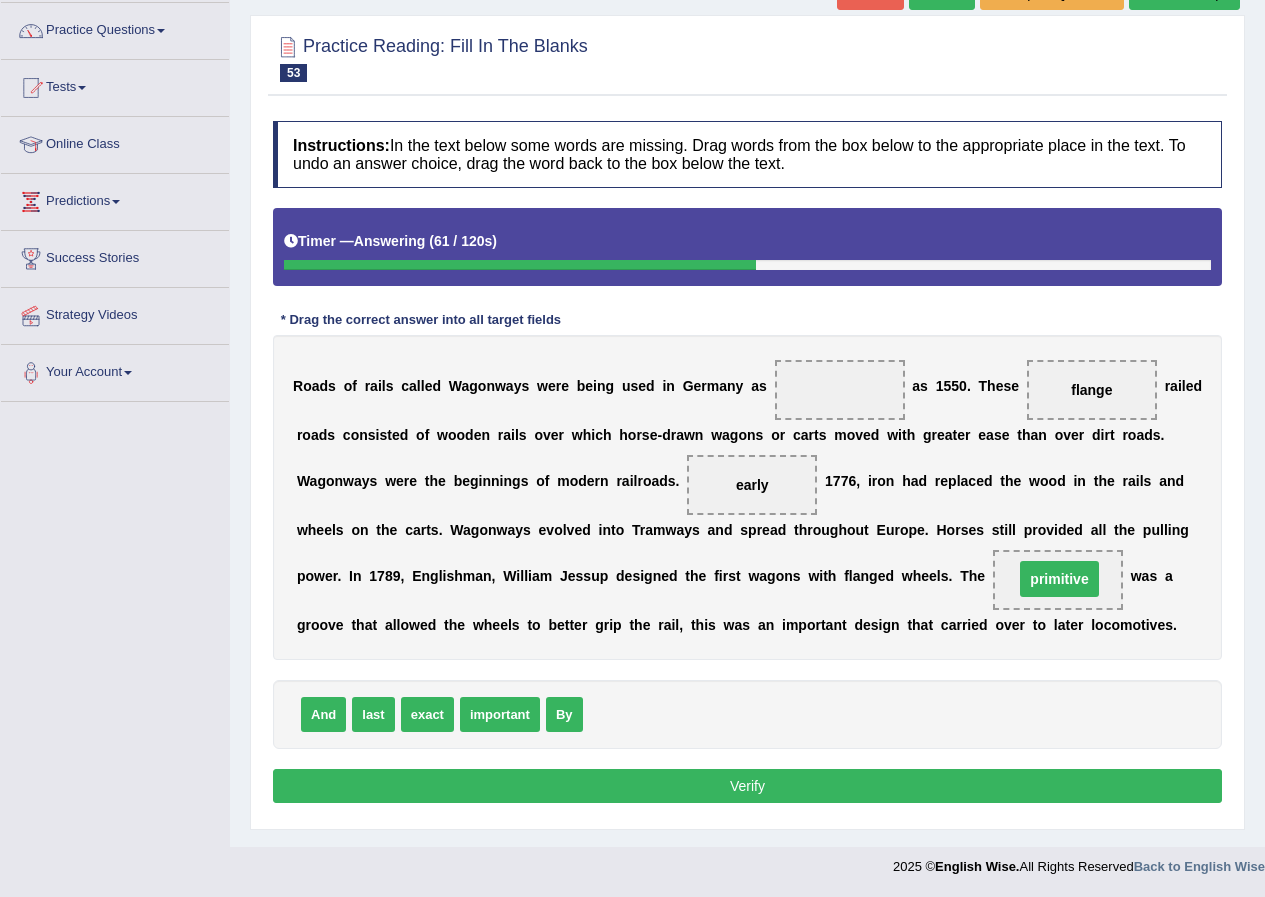 drag, startPoint x: 841, startPoint y: 389, endPoint x: 1061, endPoint y: 578, distance: 290.0362 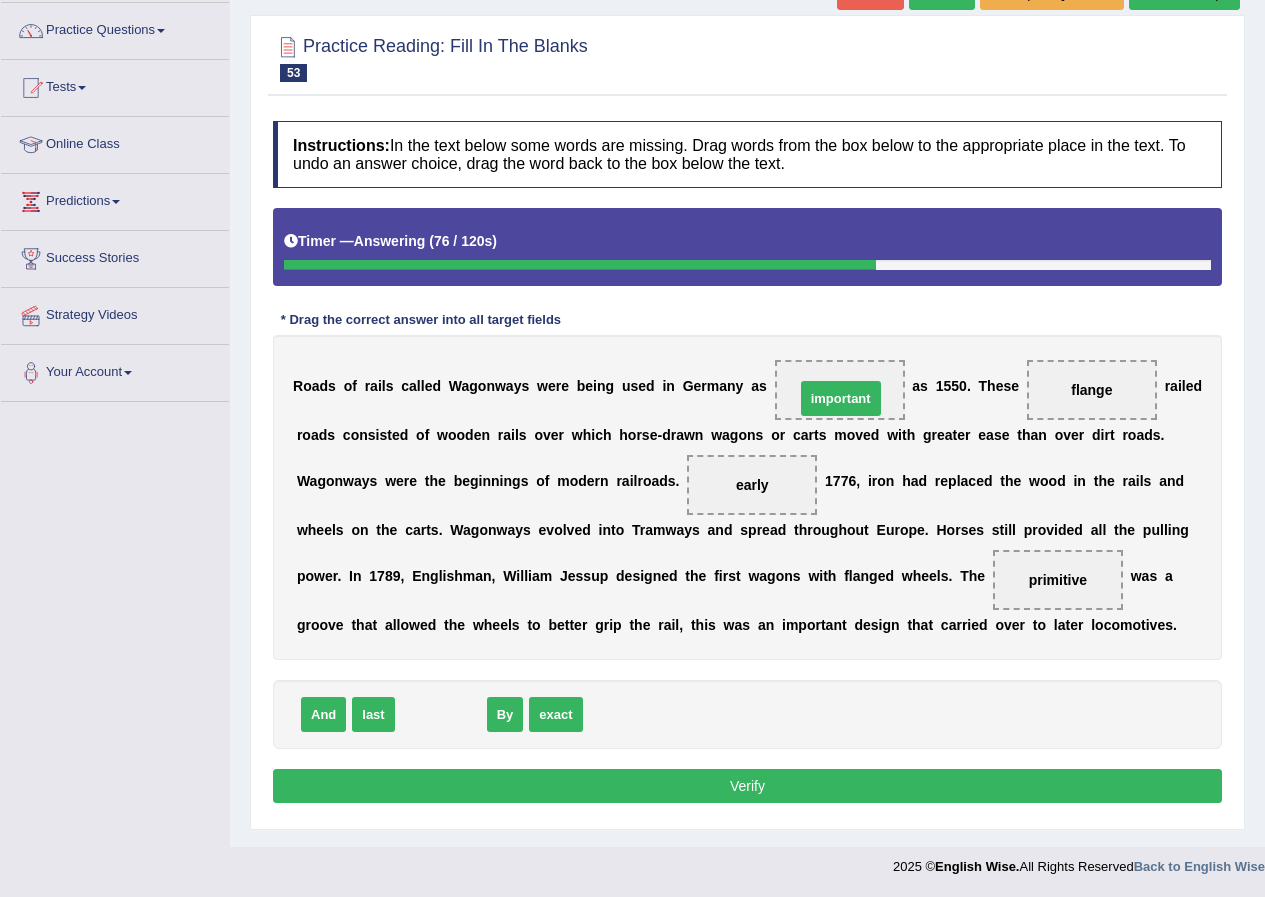 drag, startPoint x: 455, startPoint y: 713, endPoint x: 855, endPoint y: 389, distance: 514.7582 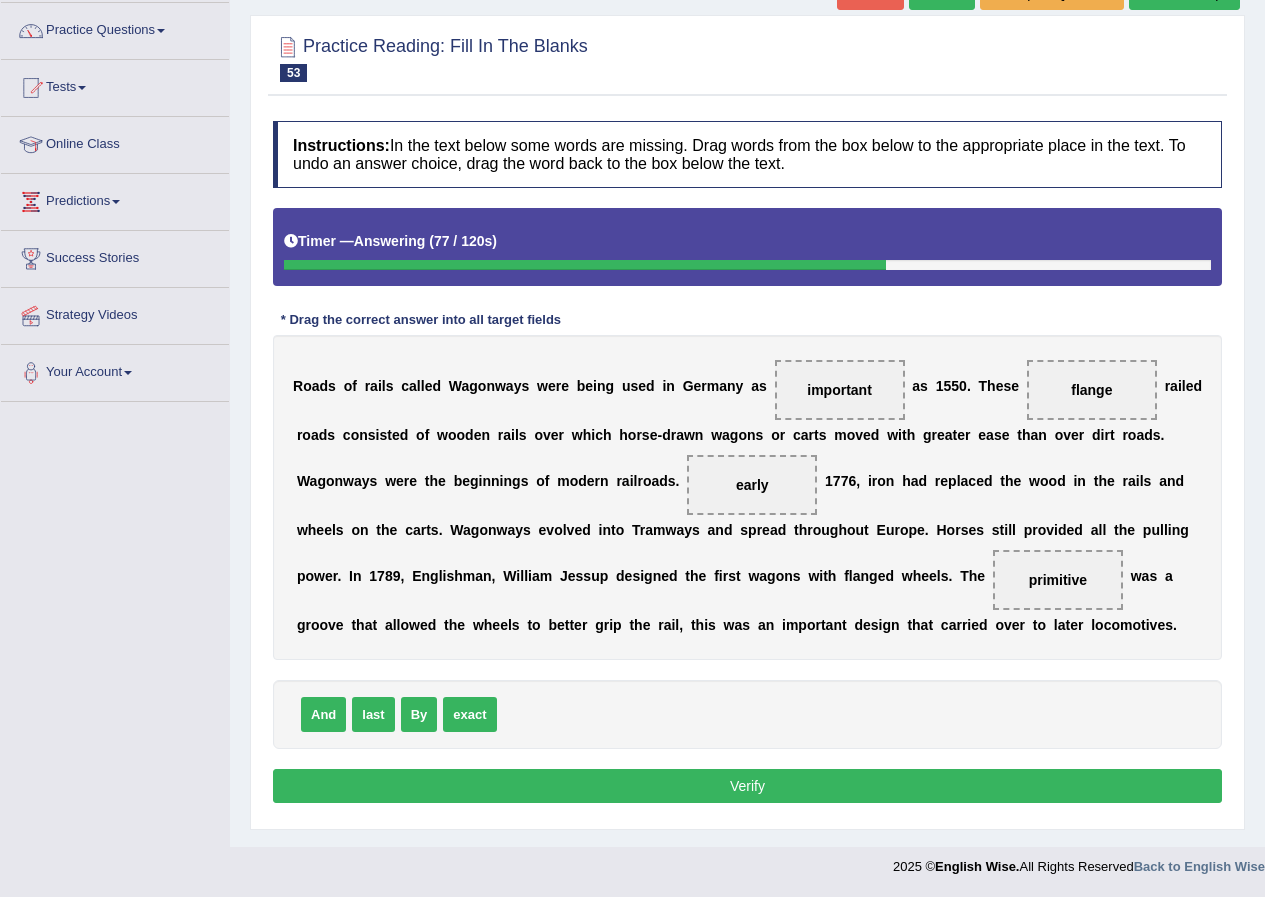 click on "Verify" at bounding box center [747, 786] 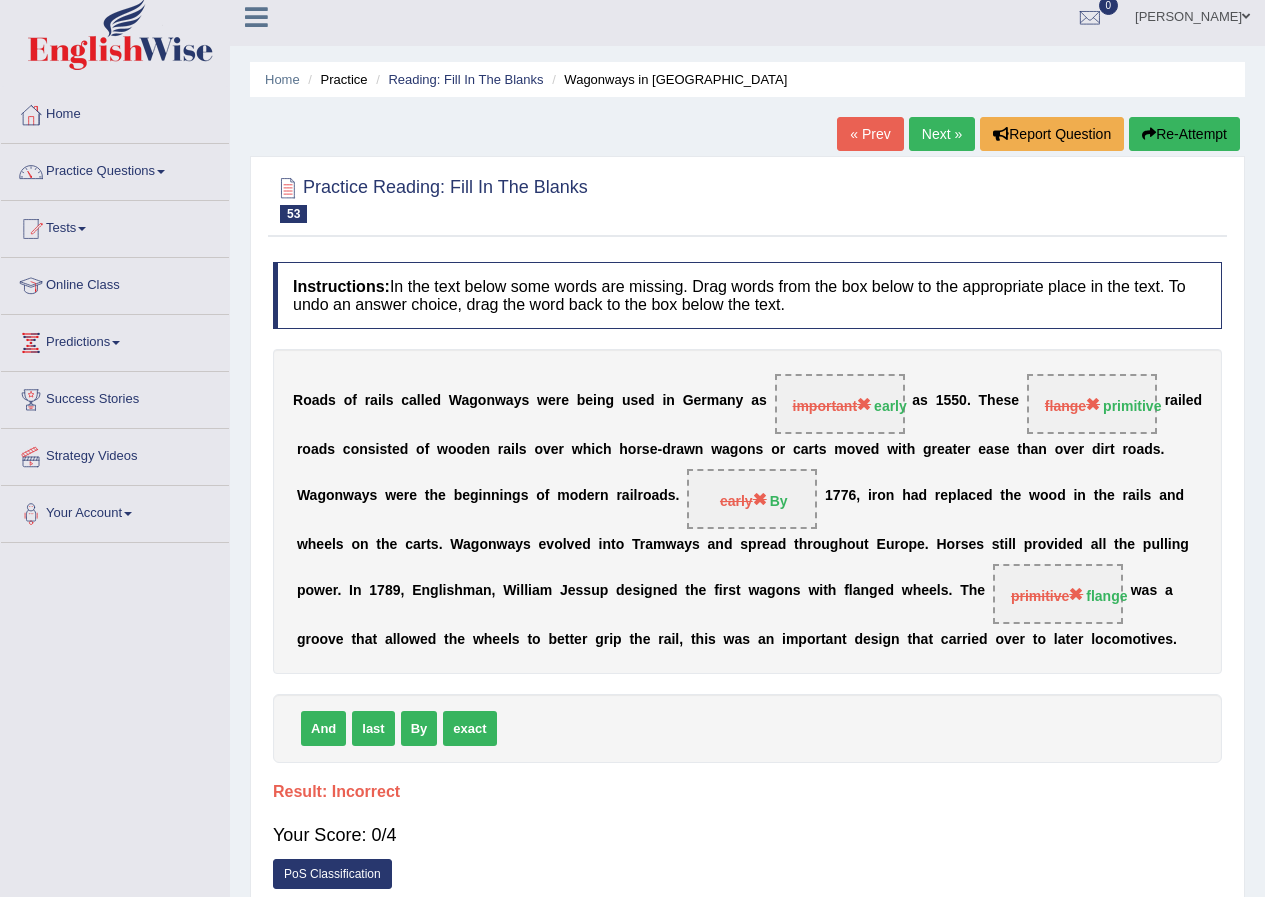 scroll, scrollTop: 0, scrollLeft: 0, axis: both 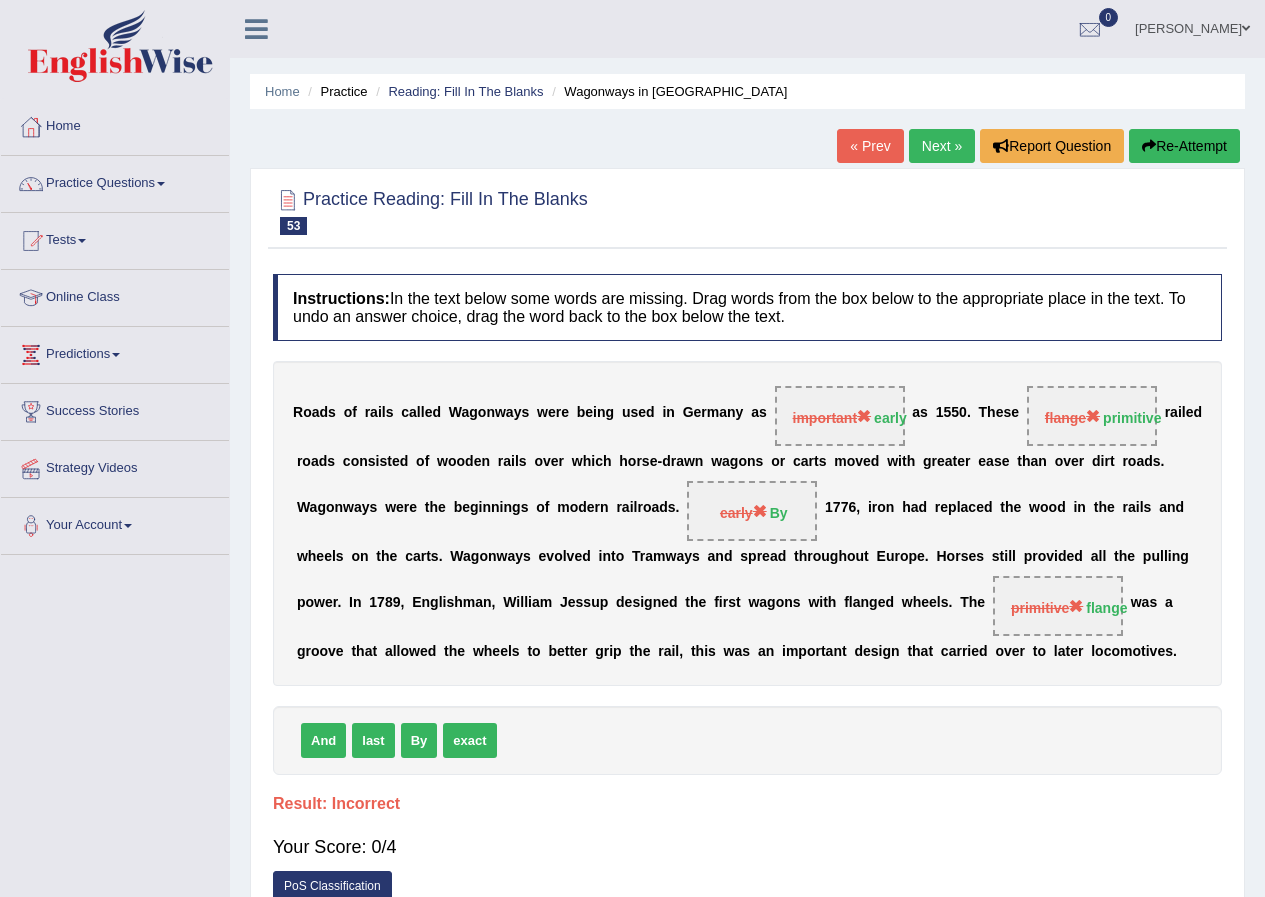 click on "Next »" at bounding box center [942, 146] 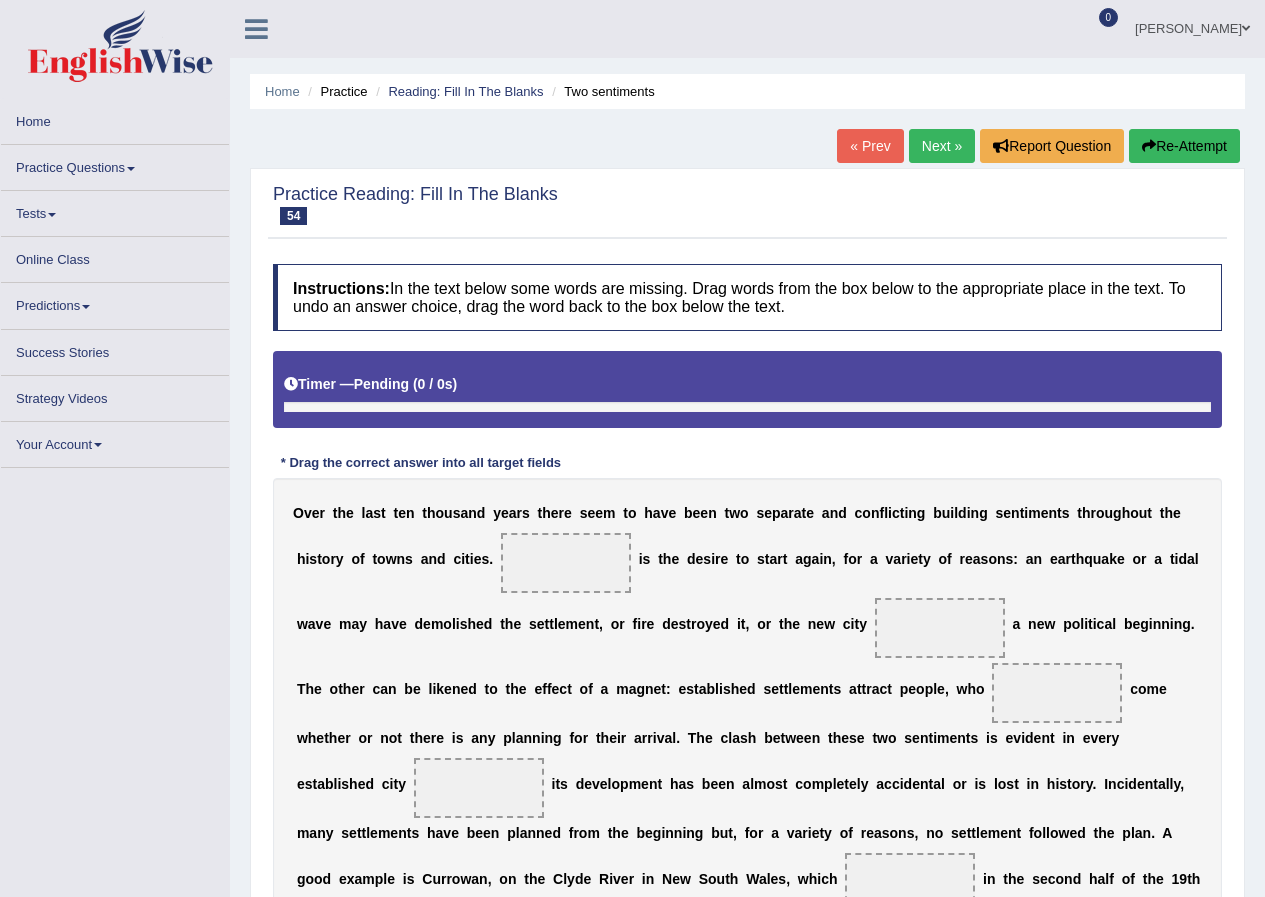 scroll, scrollTop: 0, scrollLeft: 0, axis: both 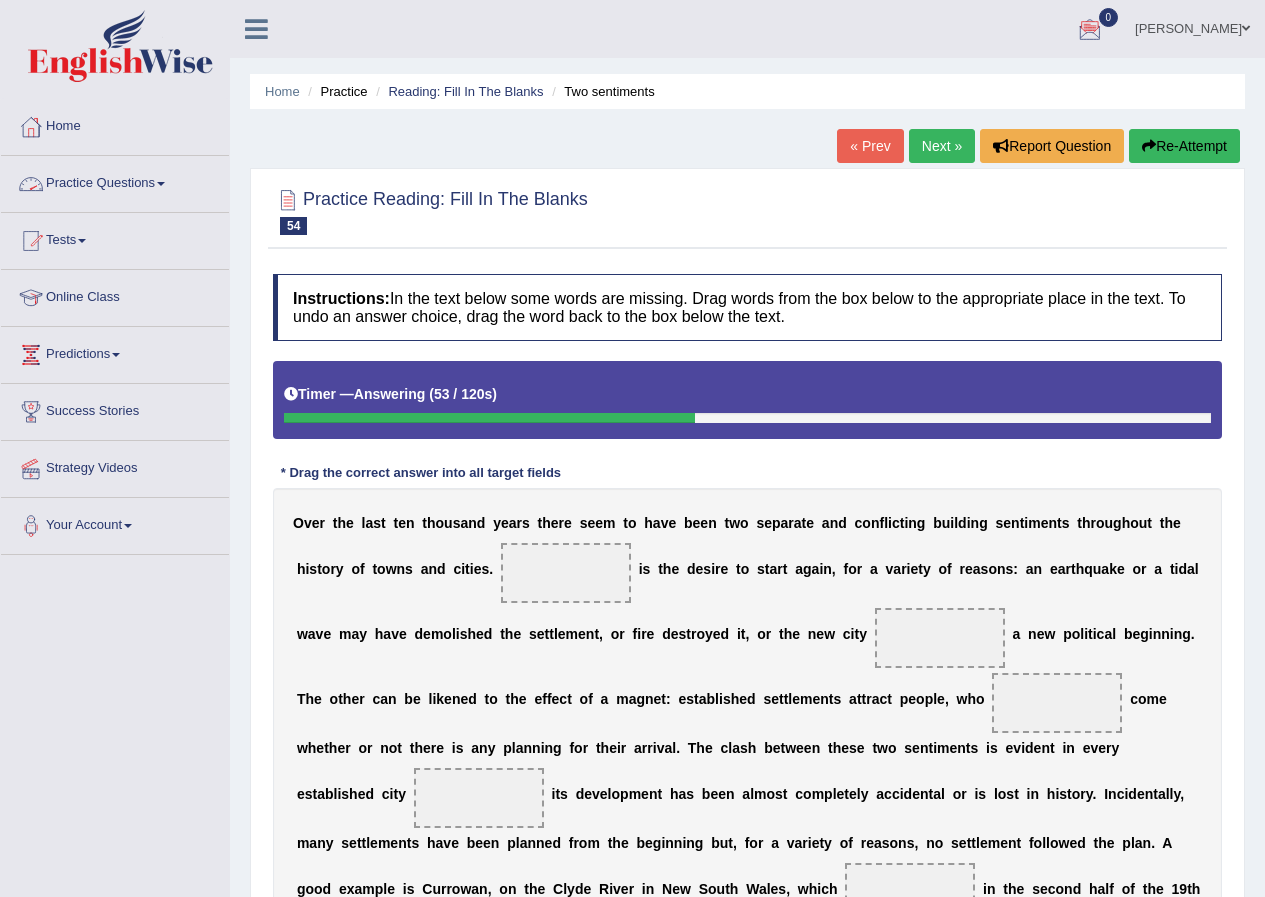 click on "Practice Questions" at bounding box center [115, 181] 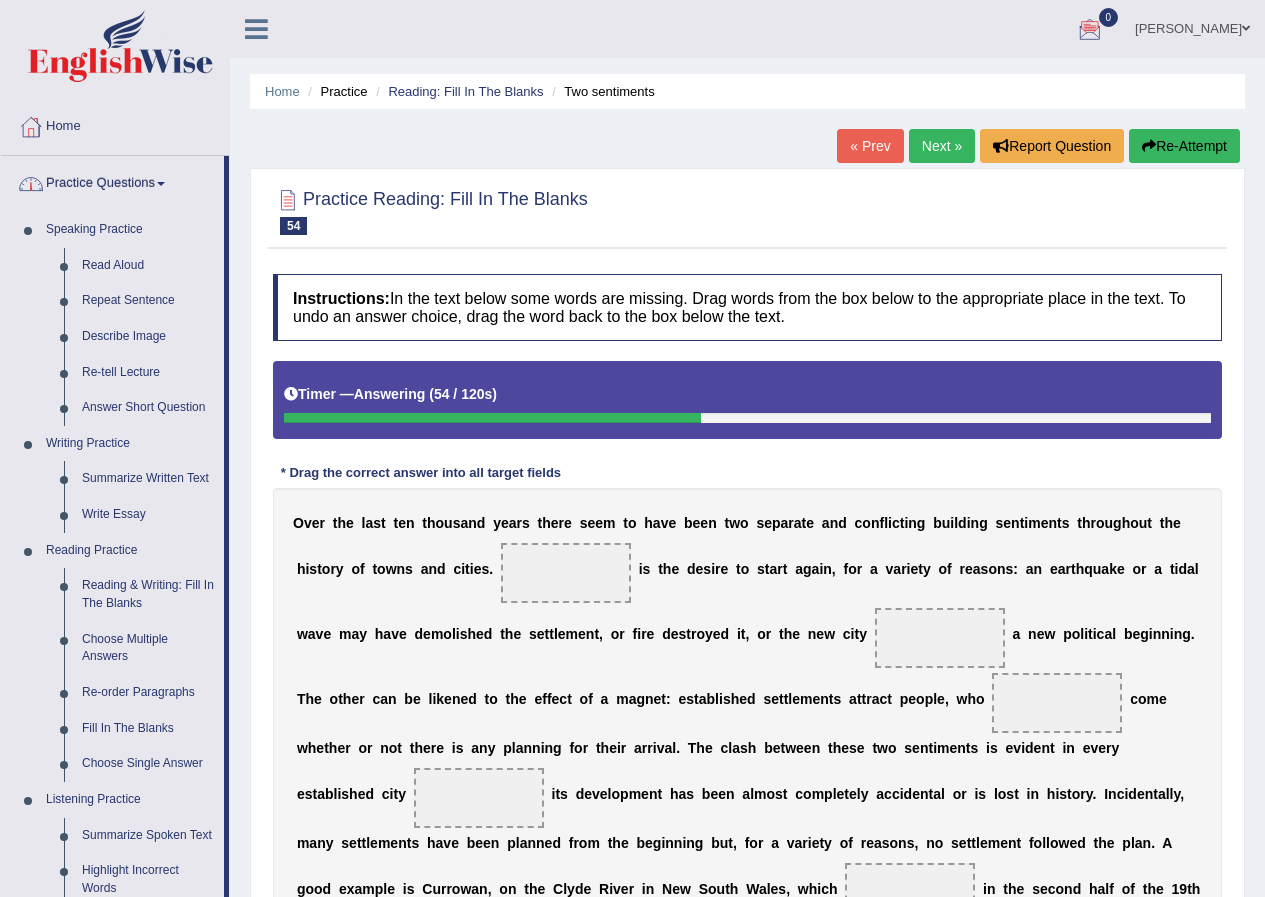 click on "Practice Questions" at bounding box center (112, 181) 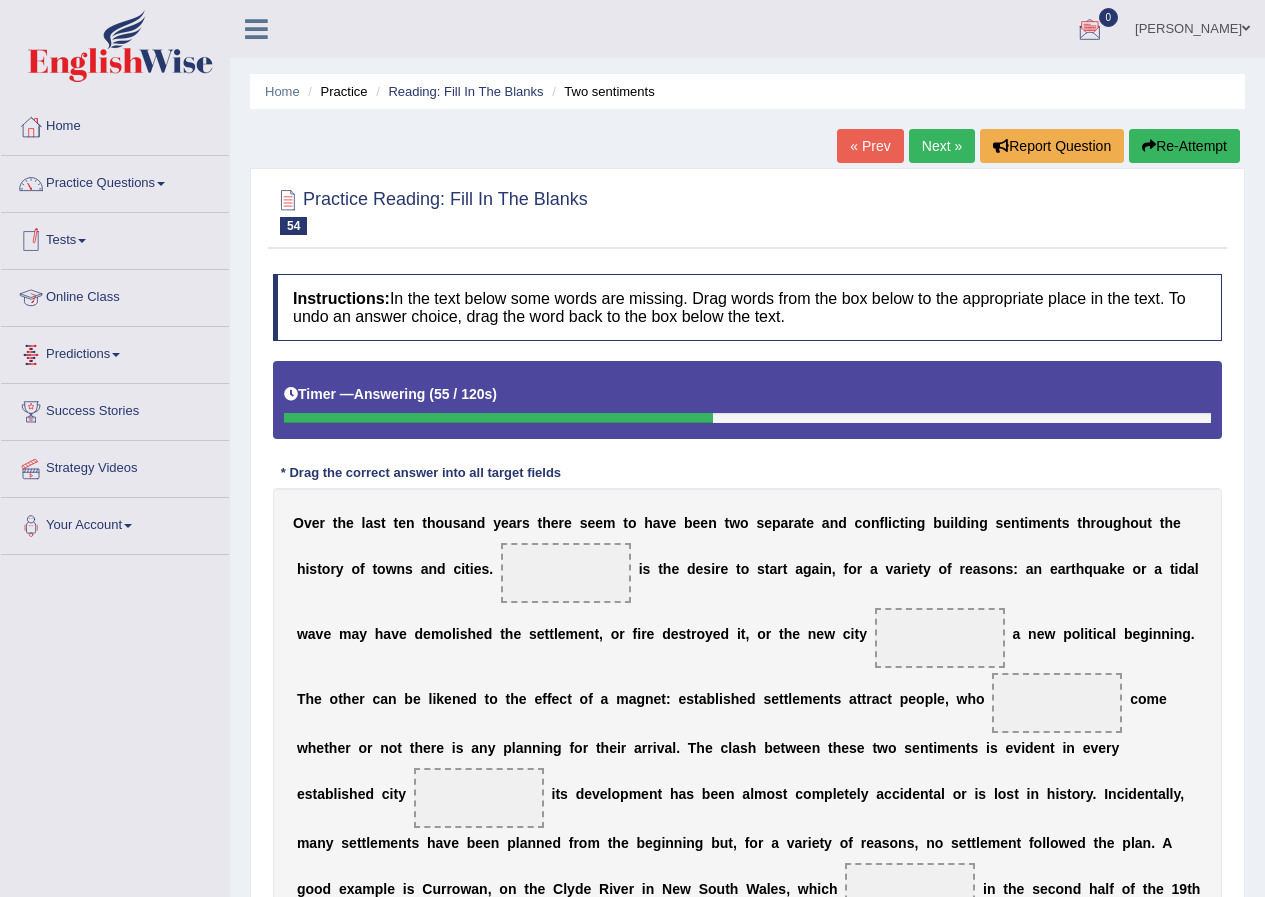 click on "Tests" at bounding box center [115, 238] 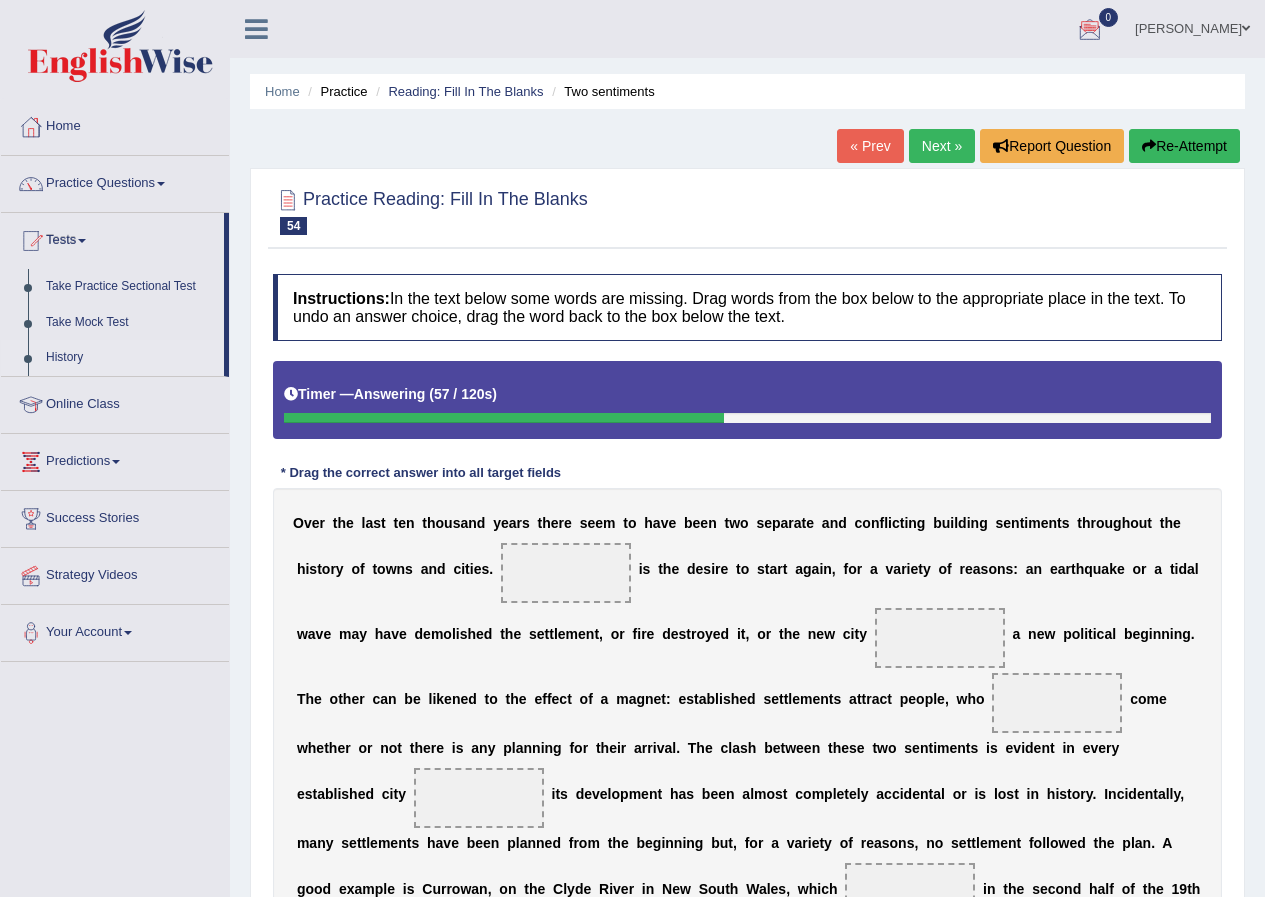 click on "History" at bounding box center [130, 358] 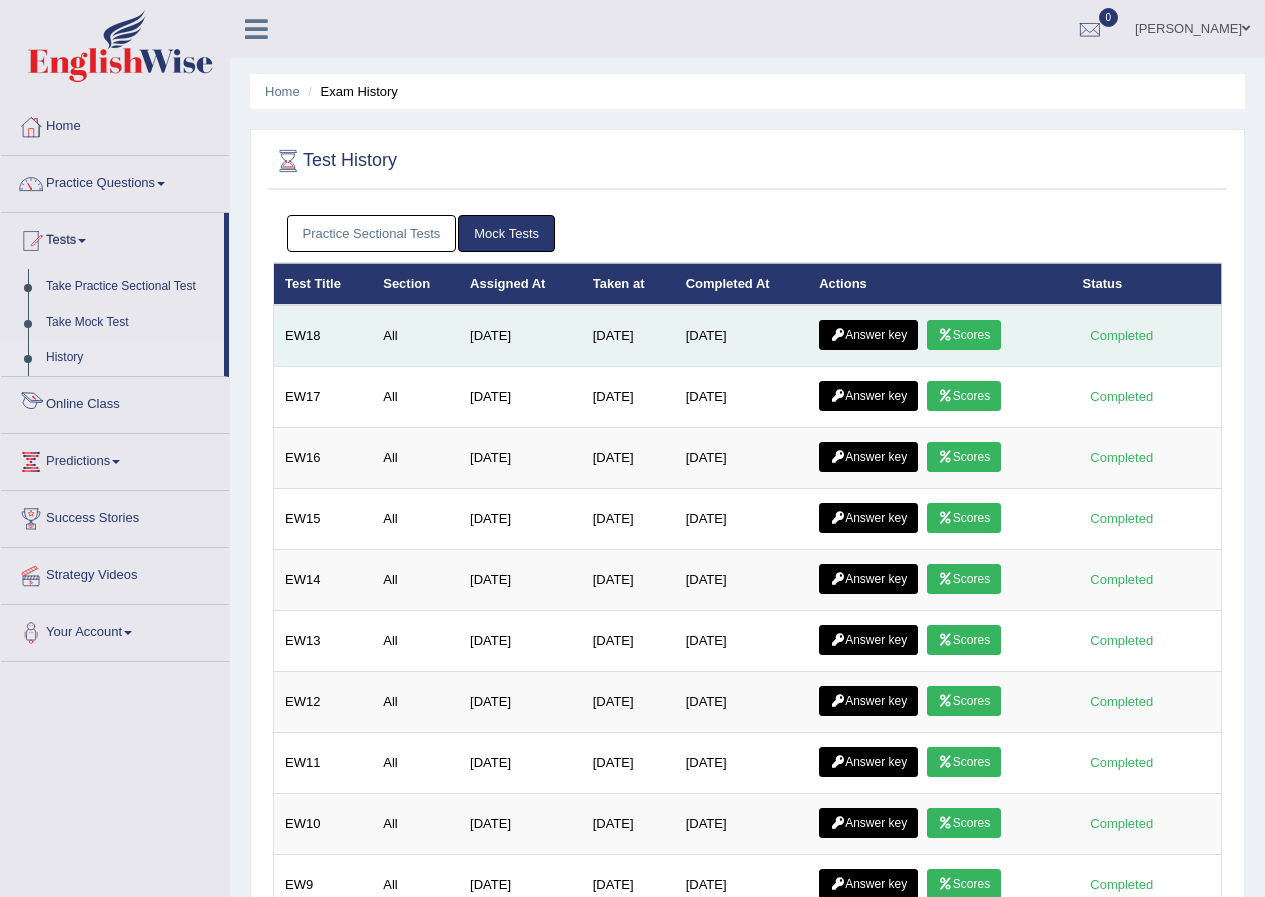 scroll, scrollTop: 0, scrollLeft: 0, axis: both 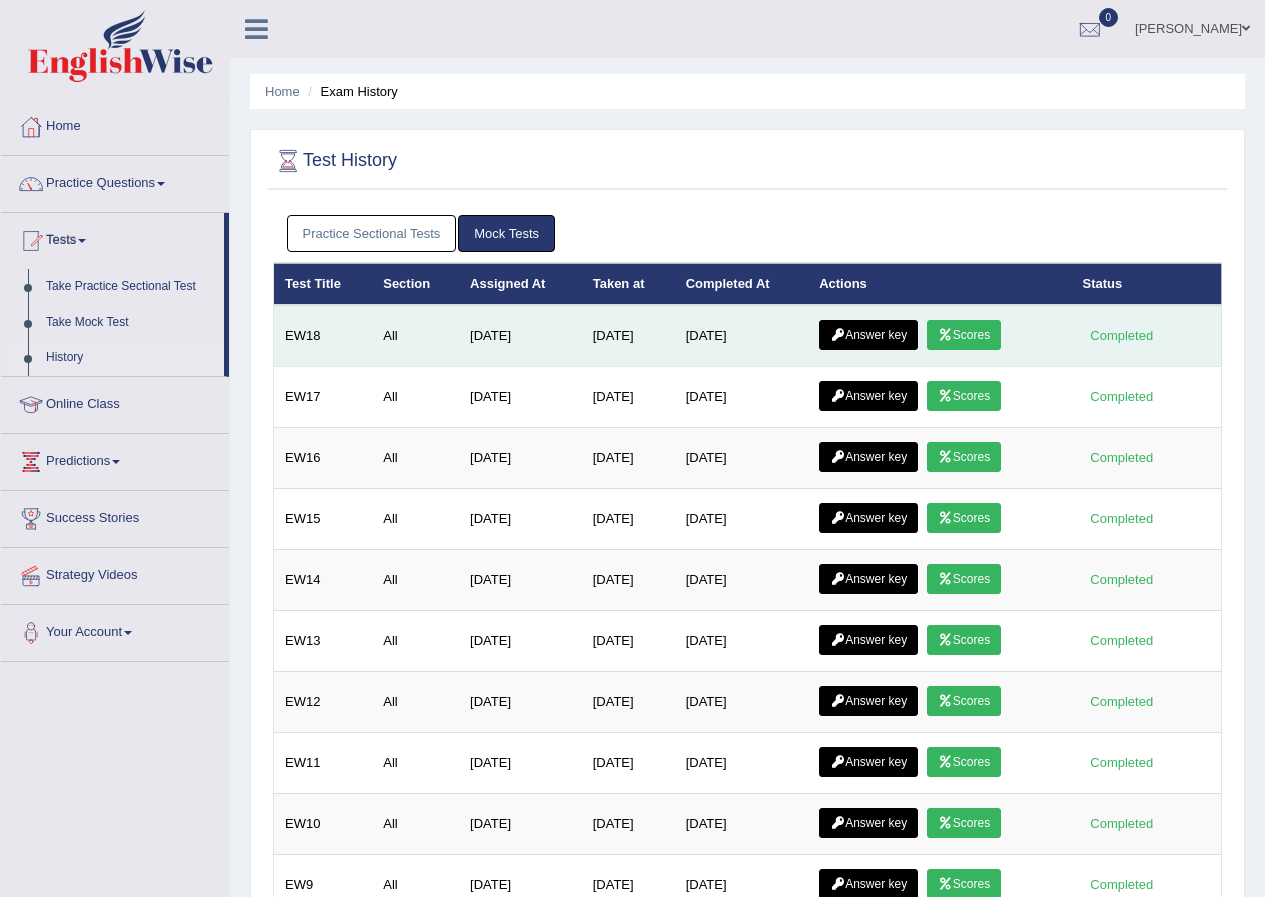 click on "Scores" at bounding box center (964, 335) 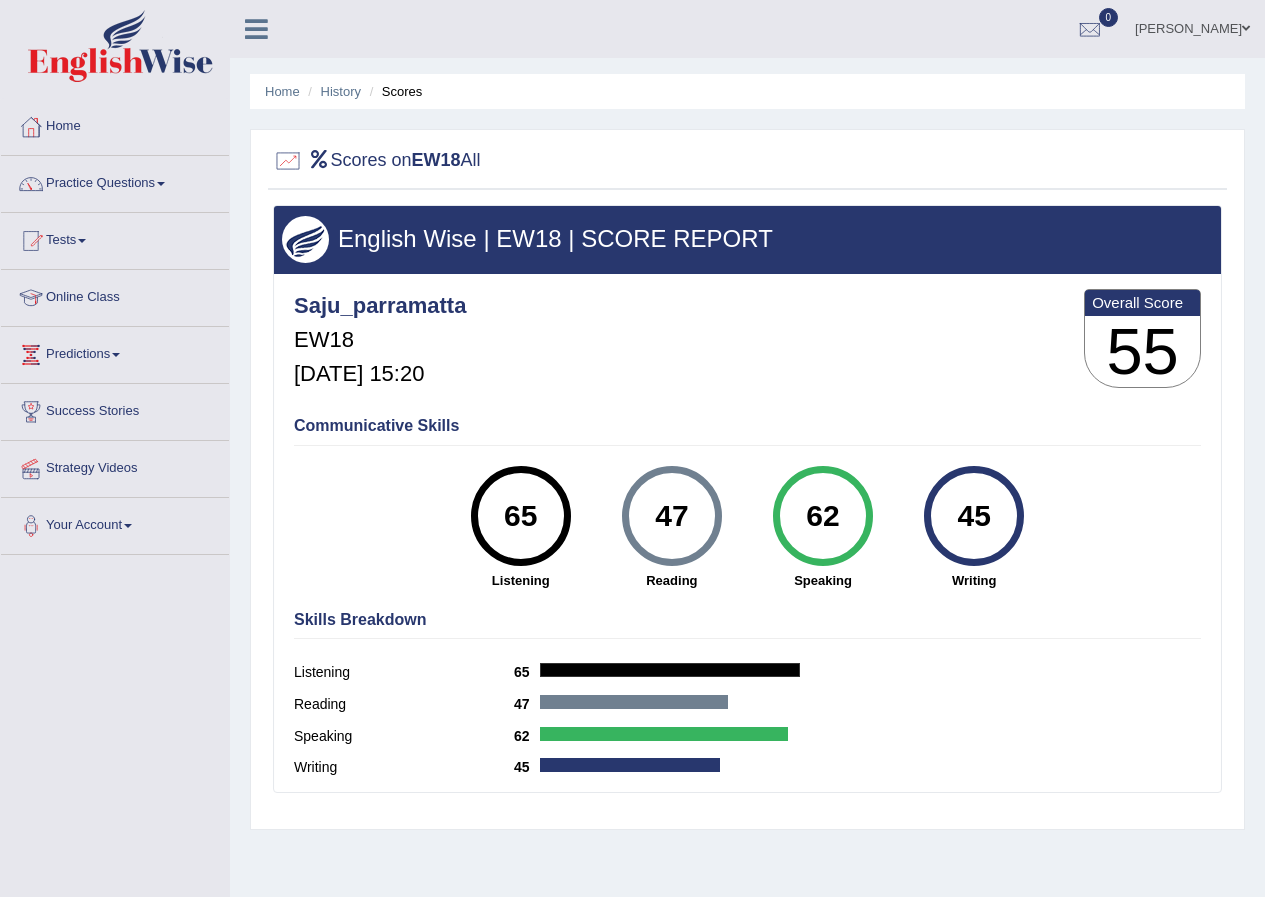 scroll, scrollTop: 0, scrollLeft: 0, axis: both 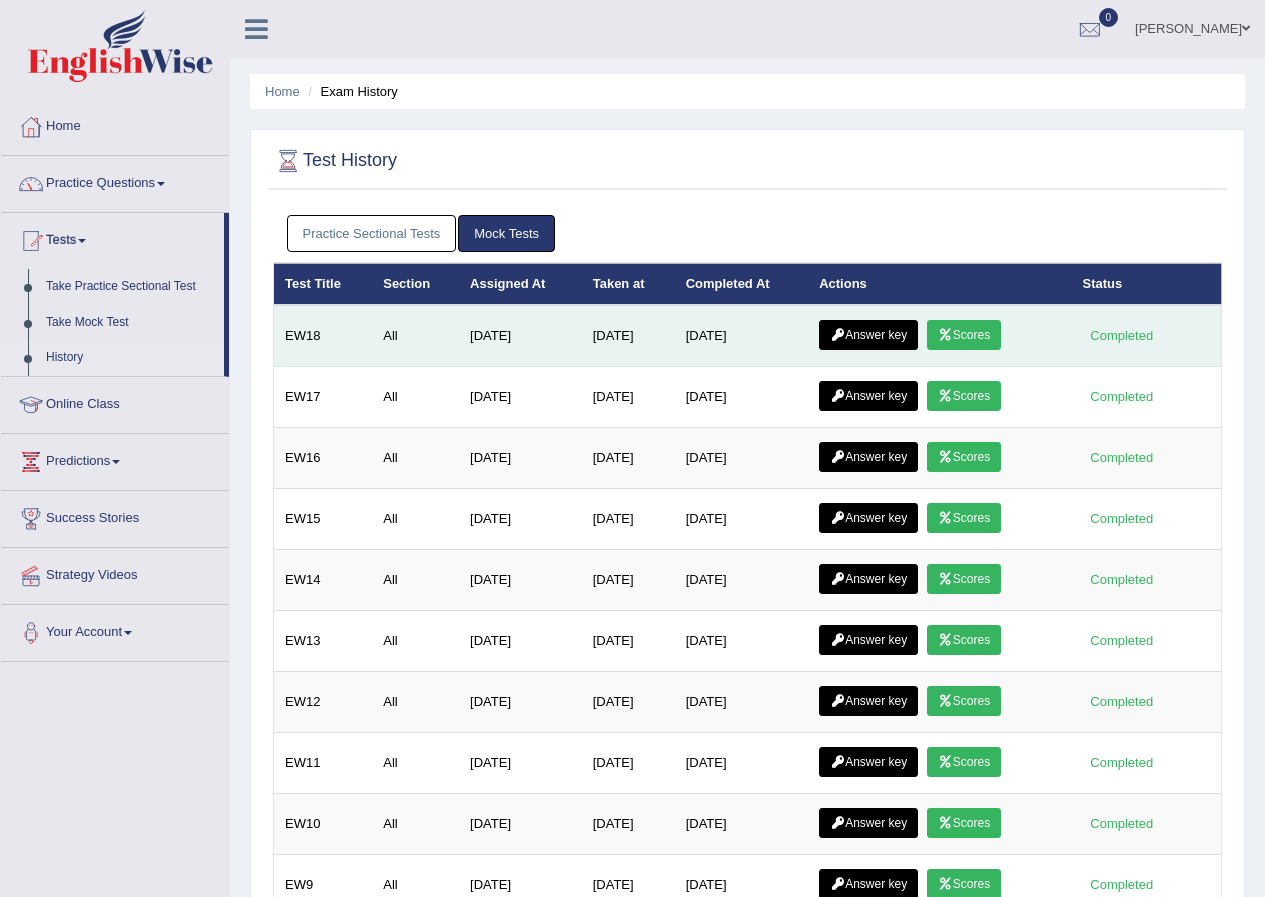 click on "Answer key" at bounding box center [868, 335] 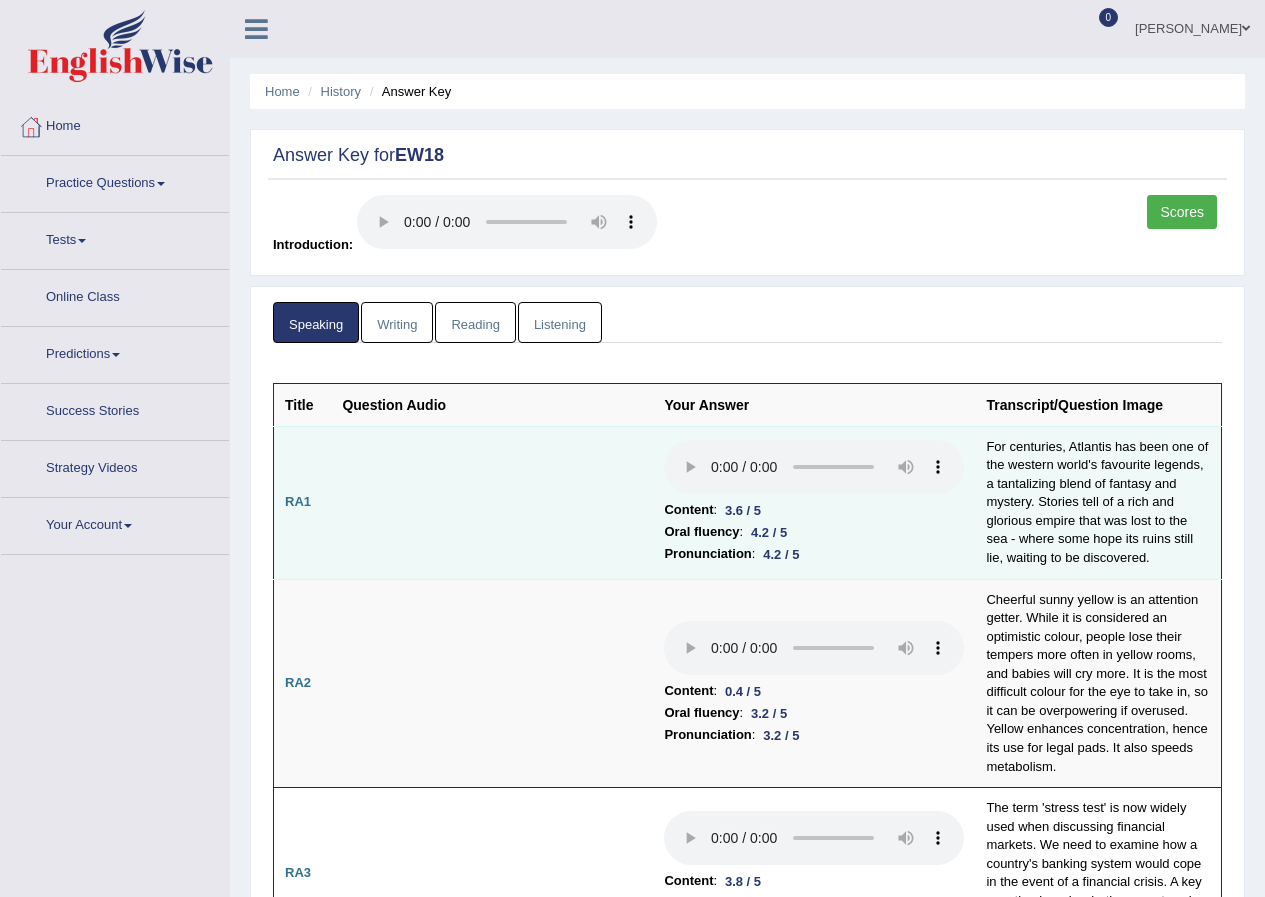 scroll, scrollTop: 0, scrollLeft: 0, axis: both 